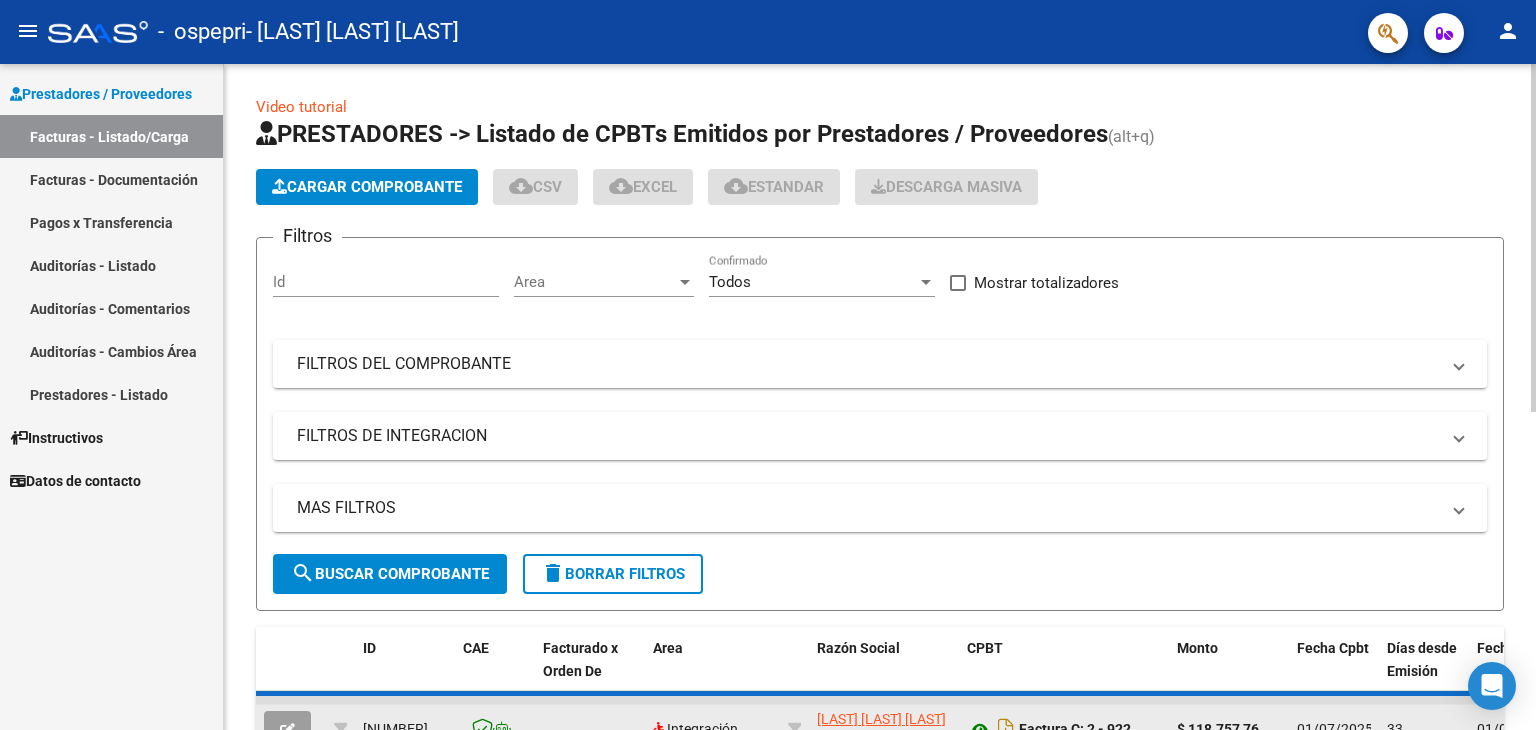 scroll, scrollTop: 0, scrollLeft: 0, axis: both 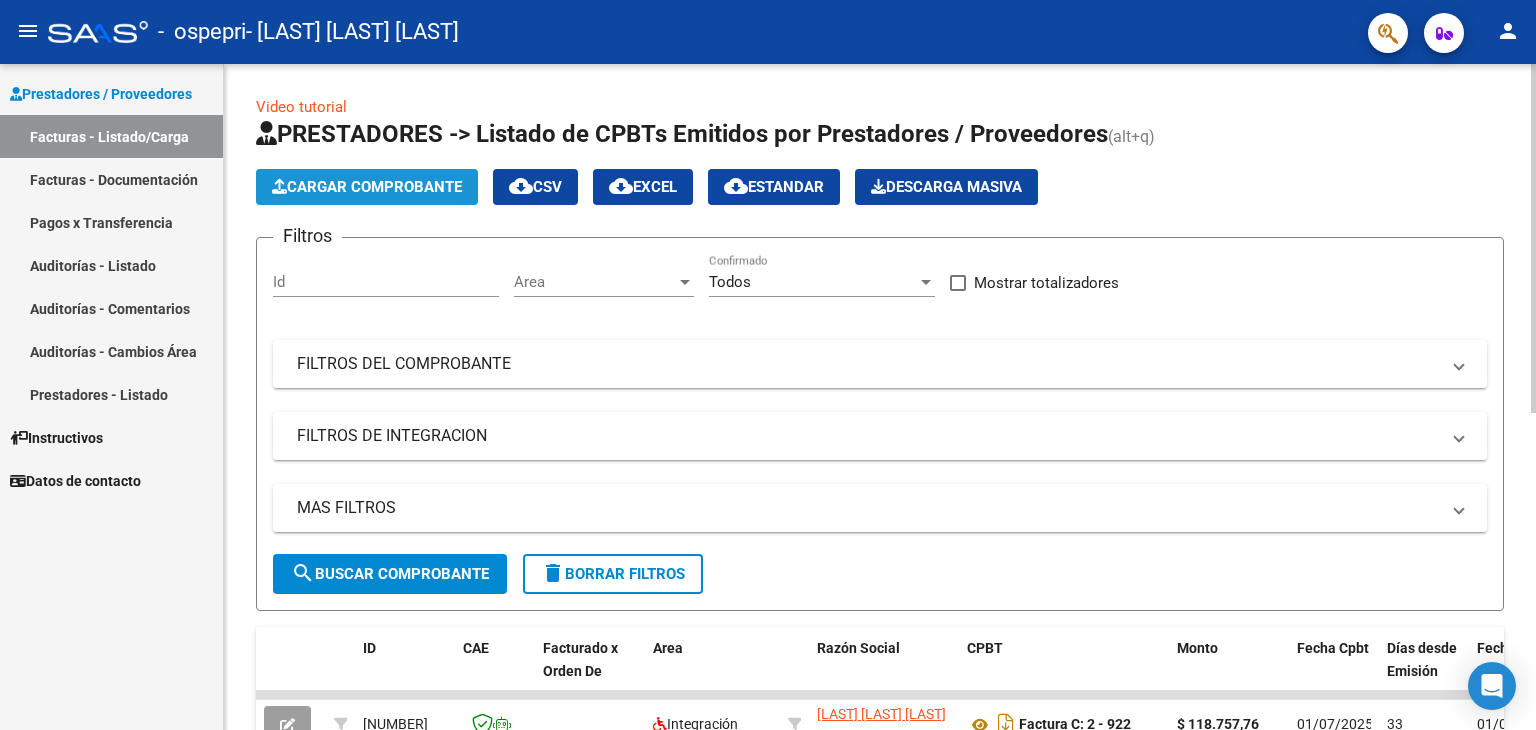 click on "Cargar Comprobante" 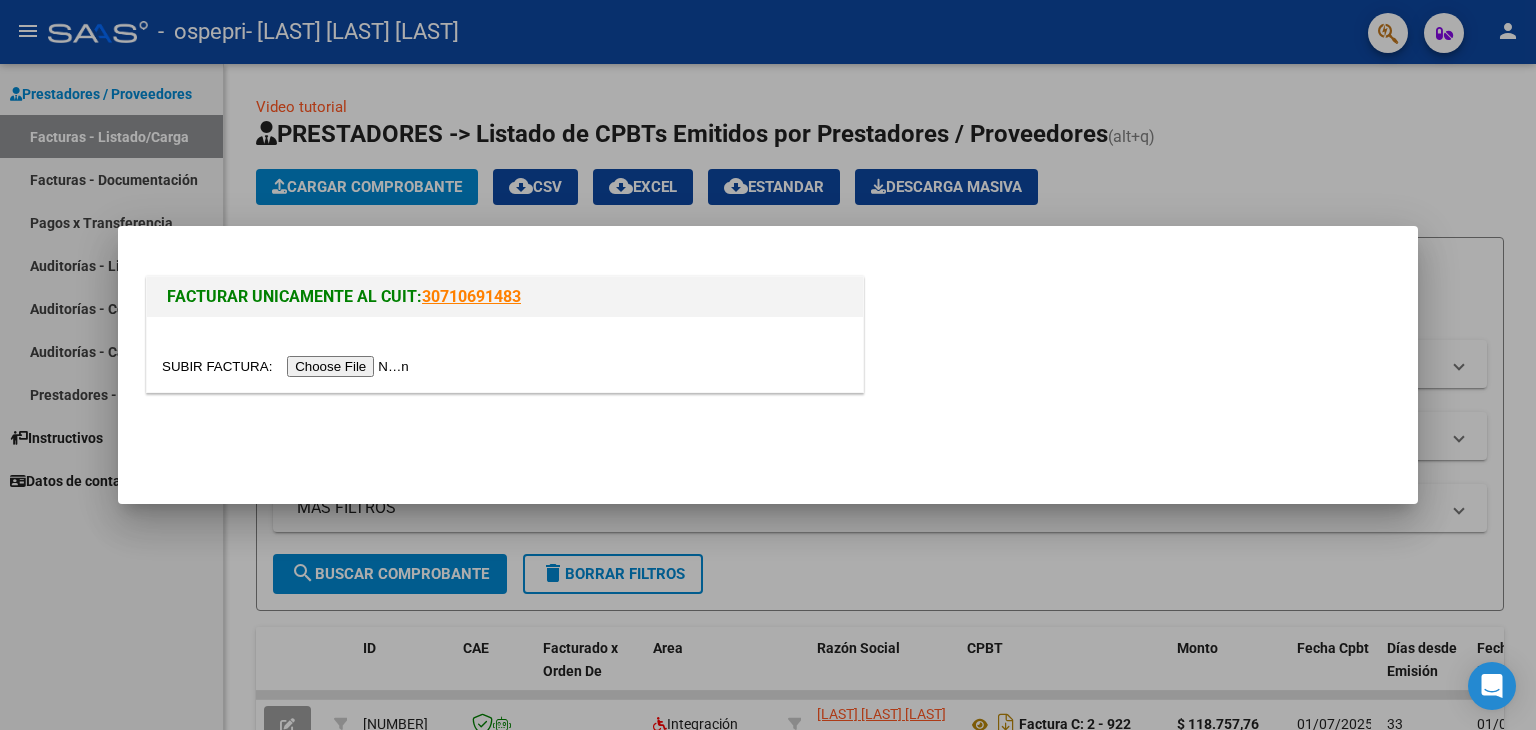click at bounding box center (288, 366) 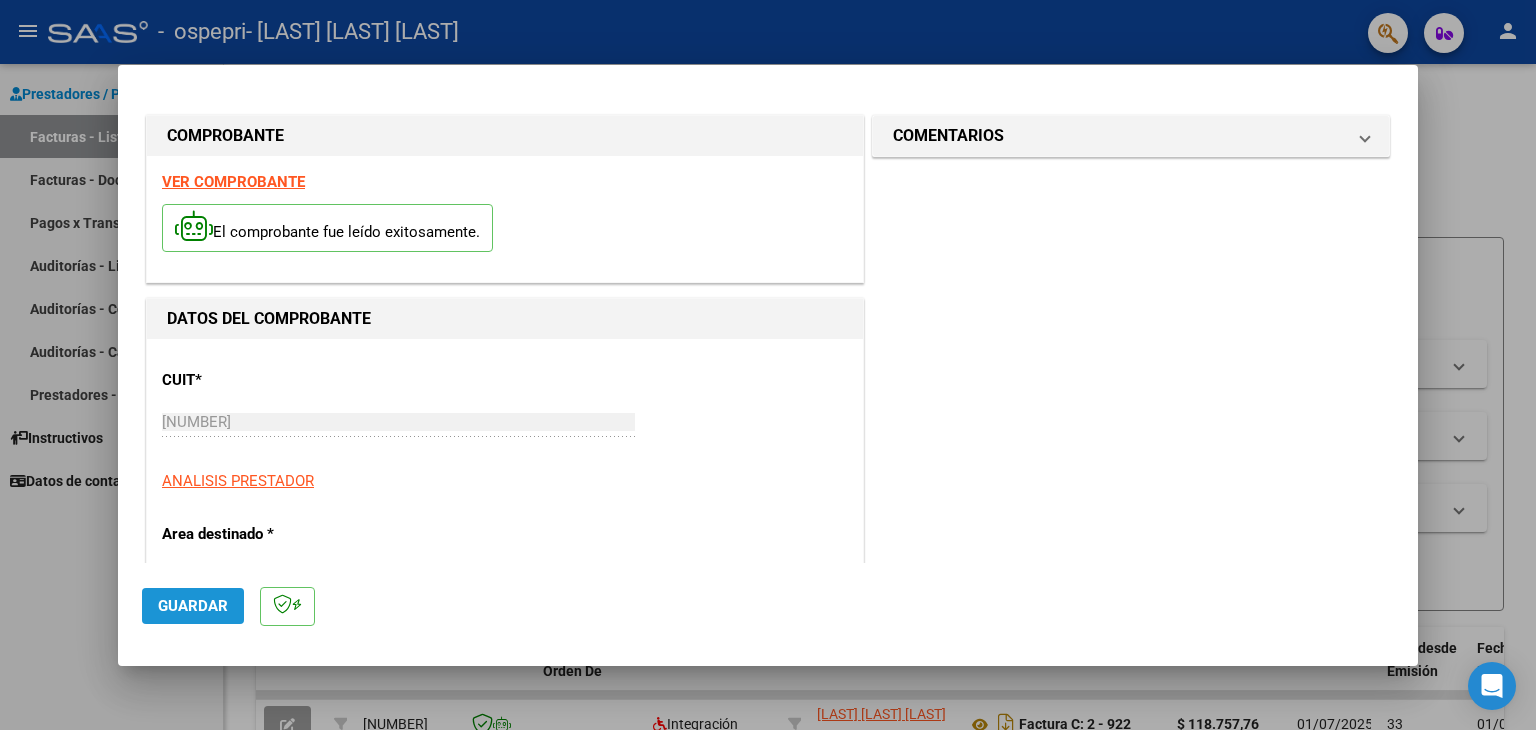 click on "Guardar" 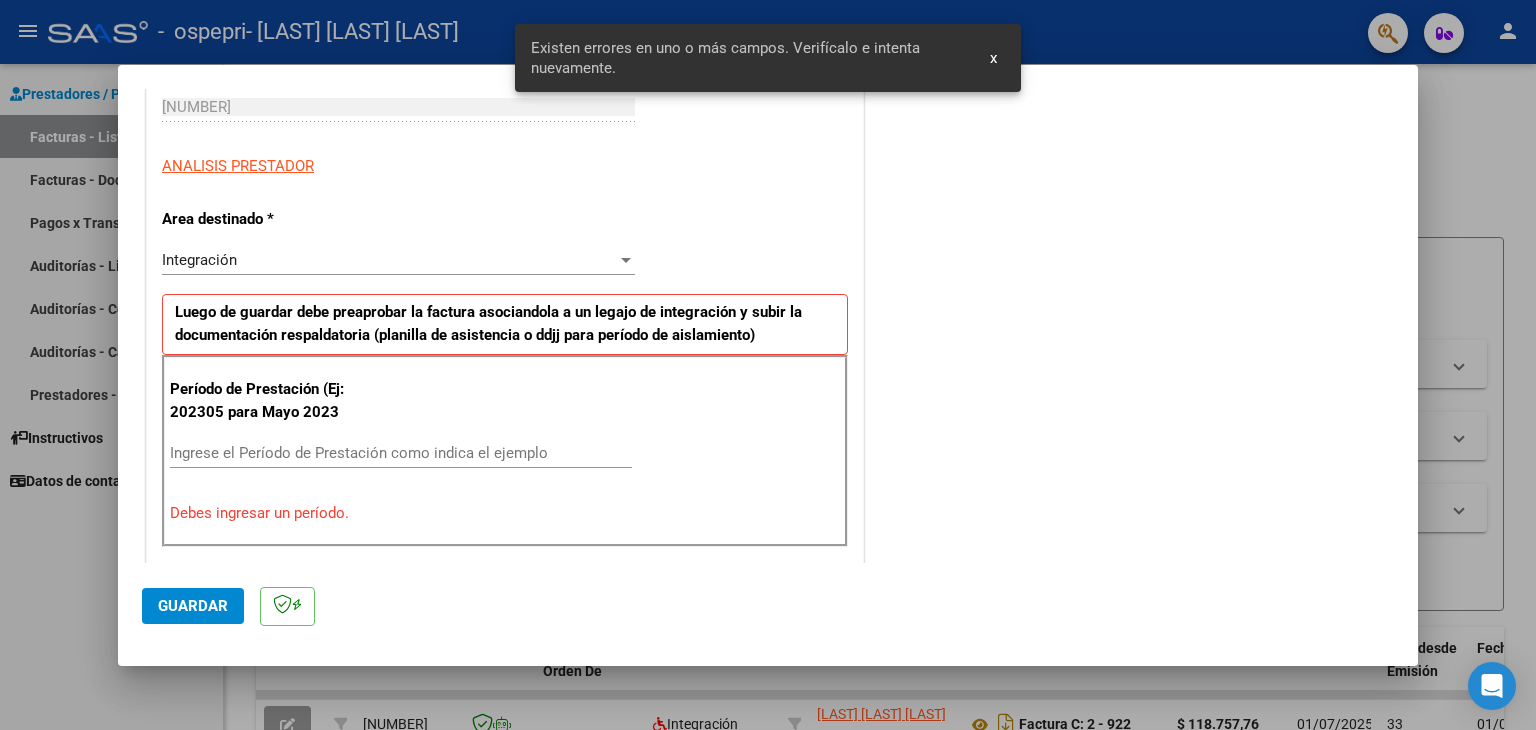 scroll, scrollTop: 420, scrollLeft: 0, axis: vertical 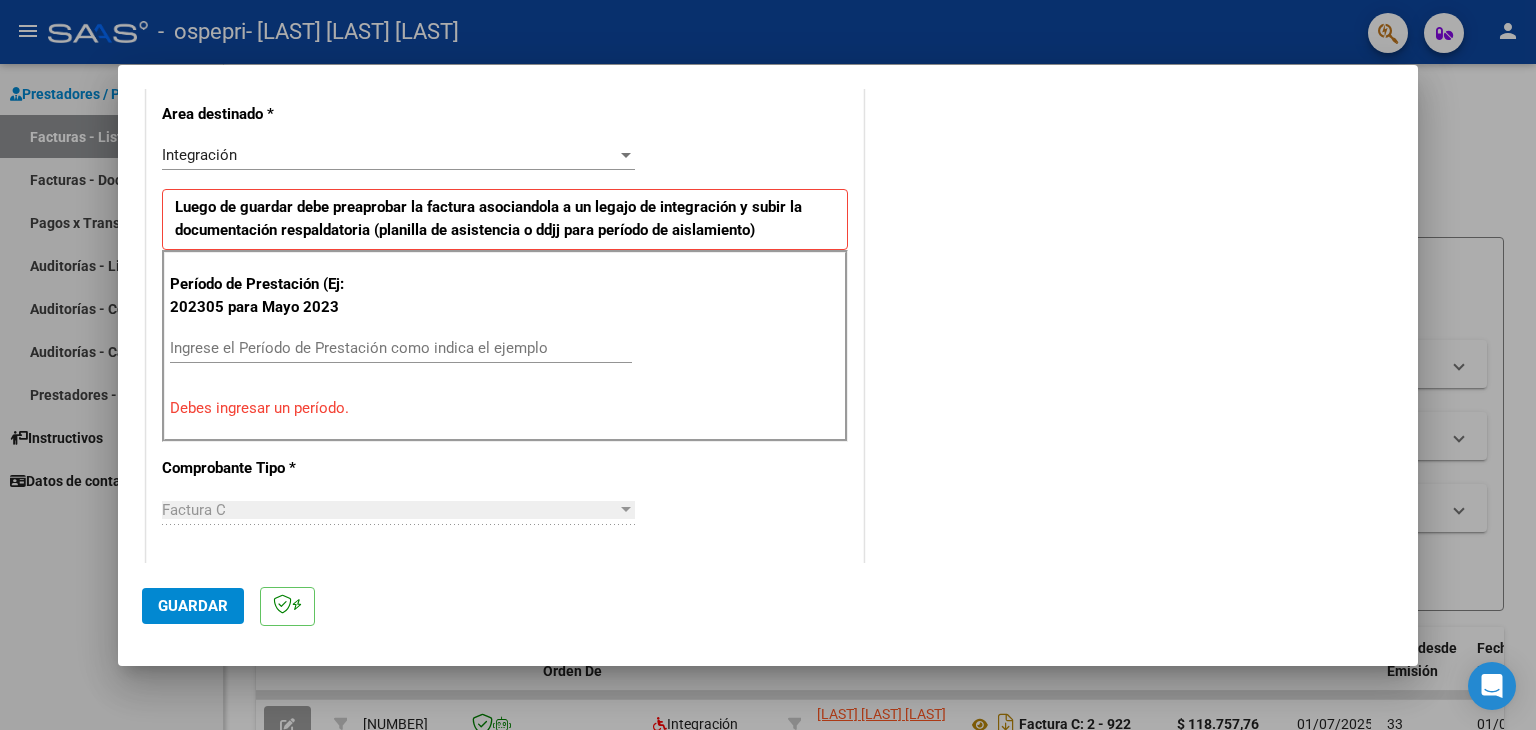 click on "Debes ingresar un período." at bounding box center [505, 408] 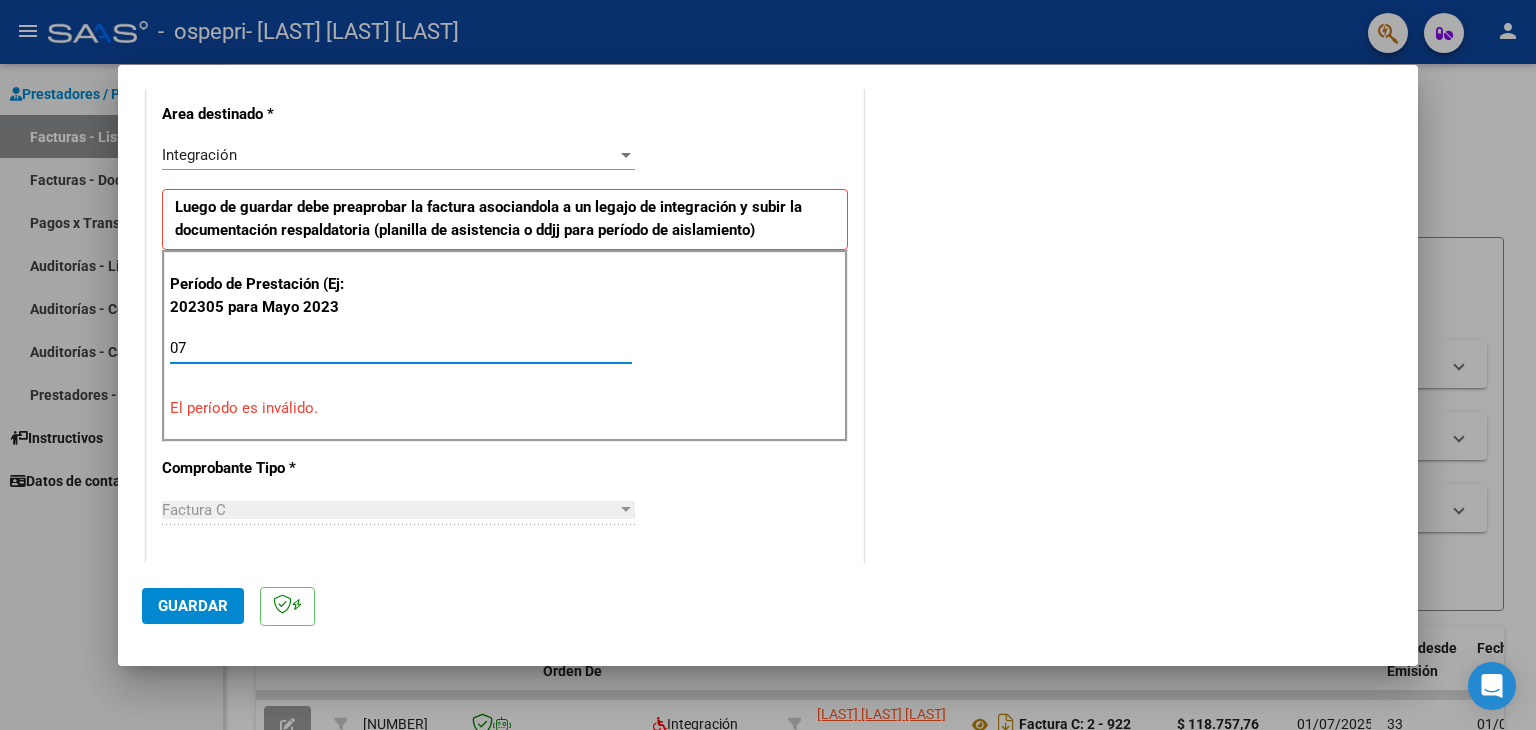 type on "0" 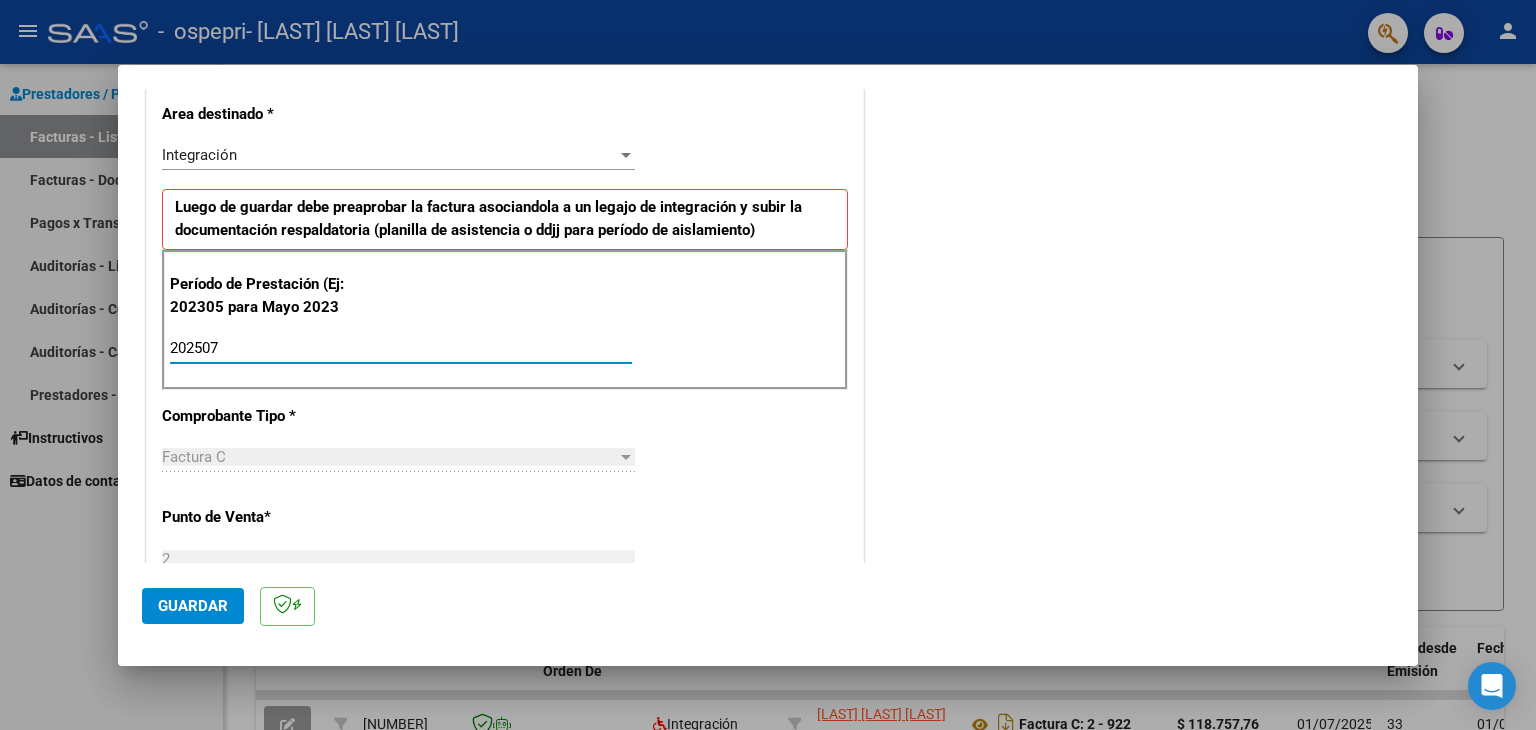 type on "202507" 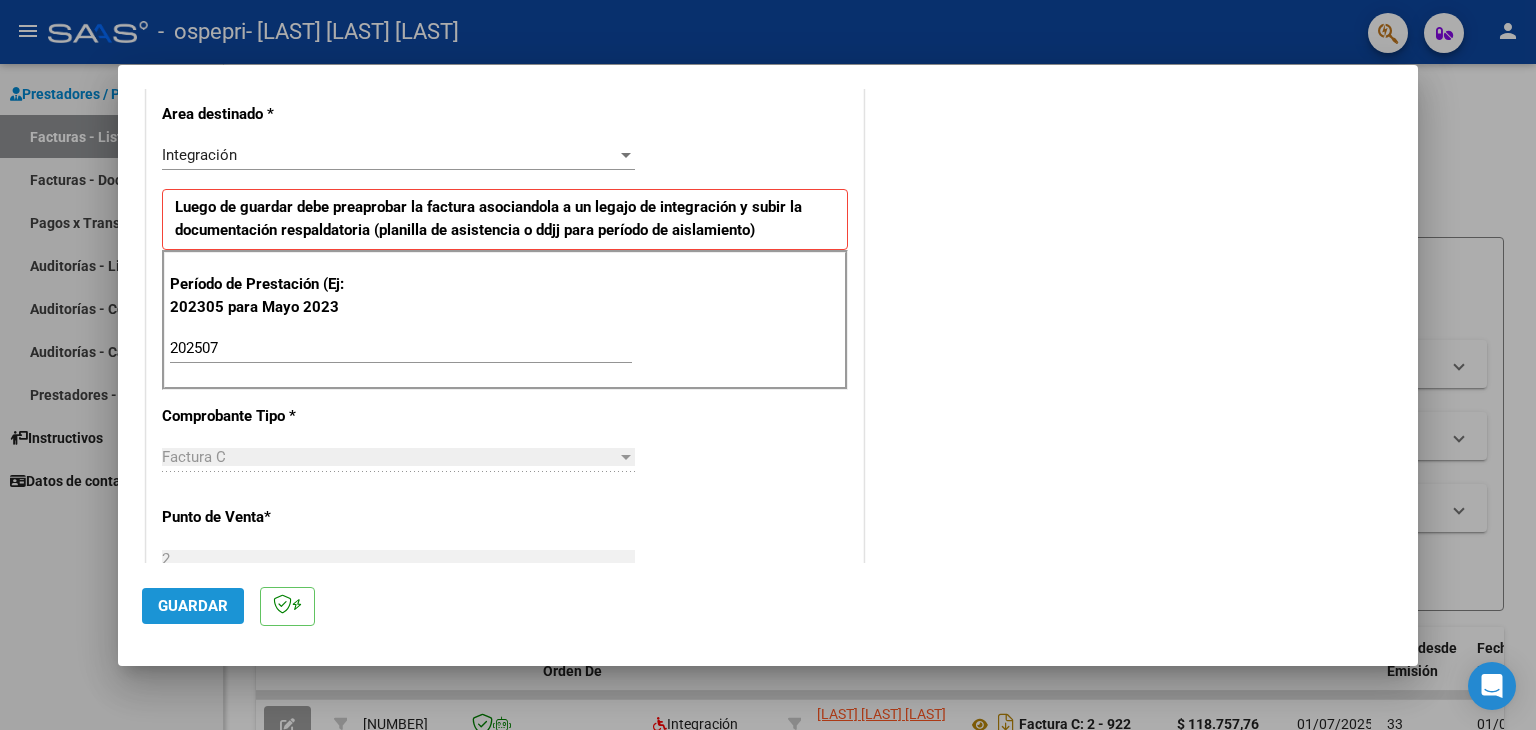 click on "Guardar" 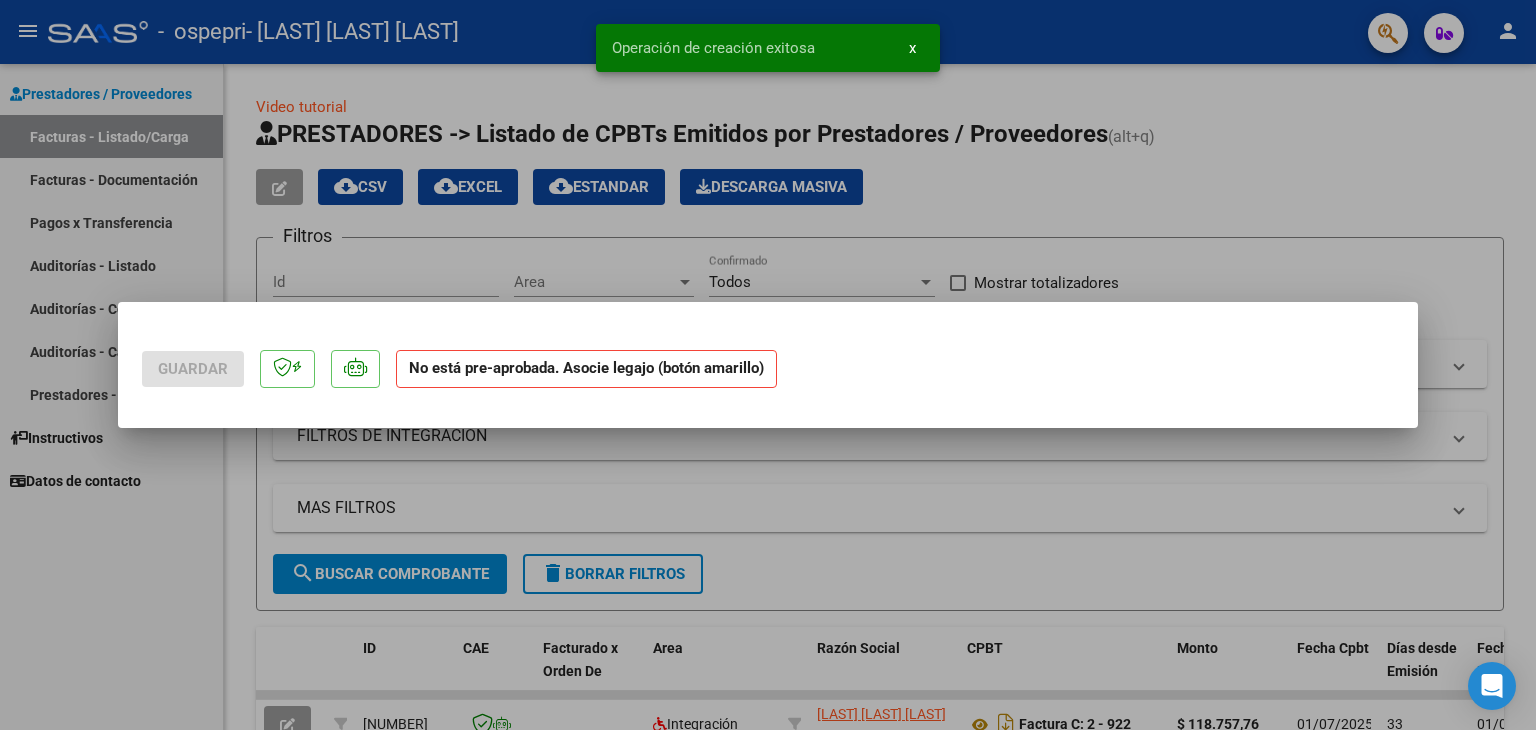 scroll, scrollTop: 0, scrollLeft: 0, axis: both 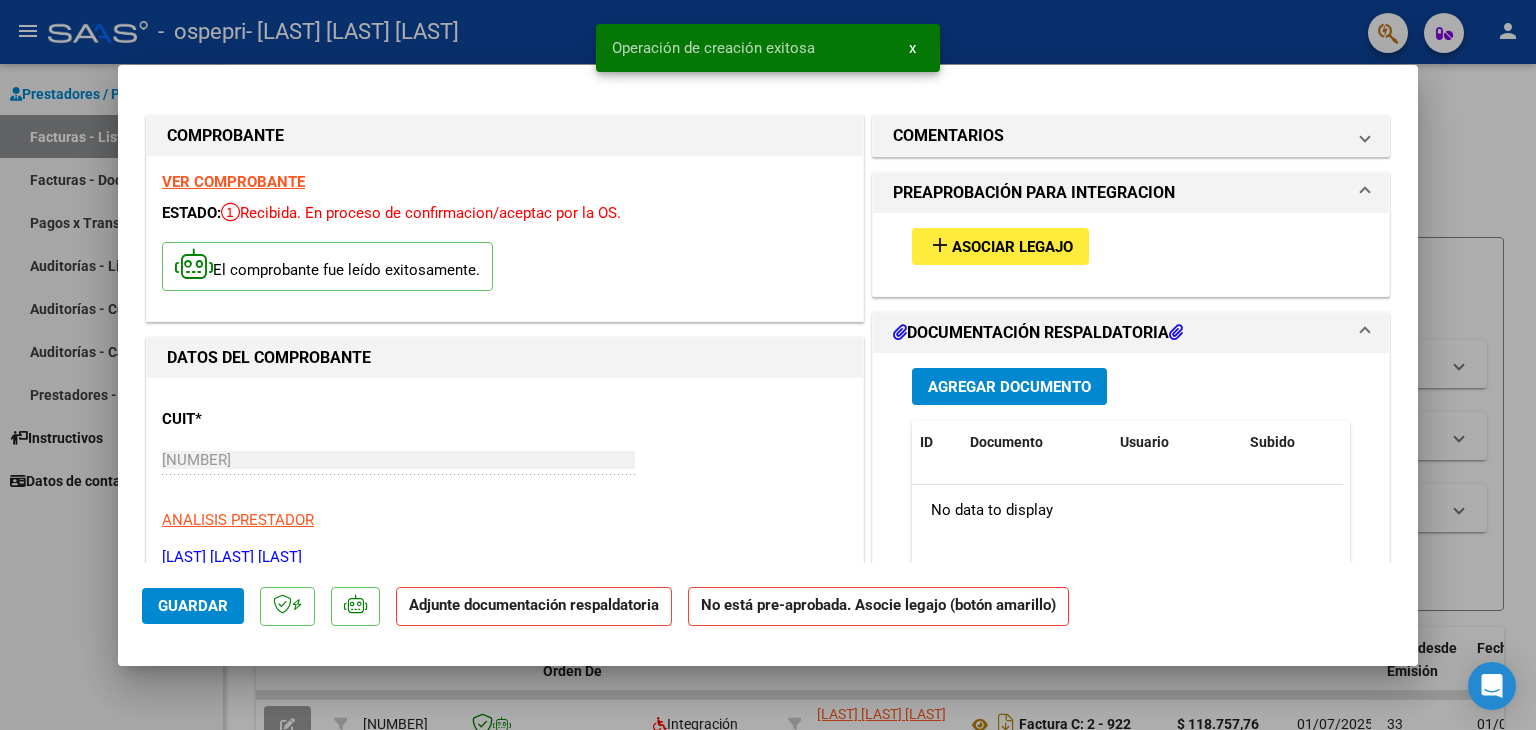 click on "DOCUMENTACIÓN RESPALDATORIA" at bounding box center (1038, 333) 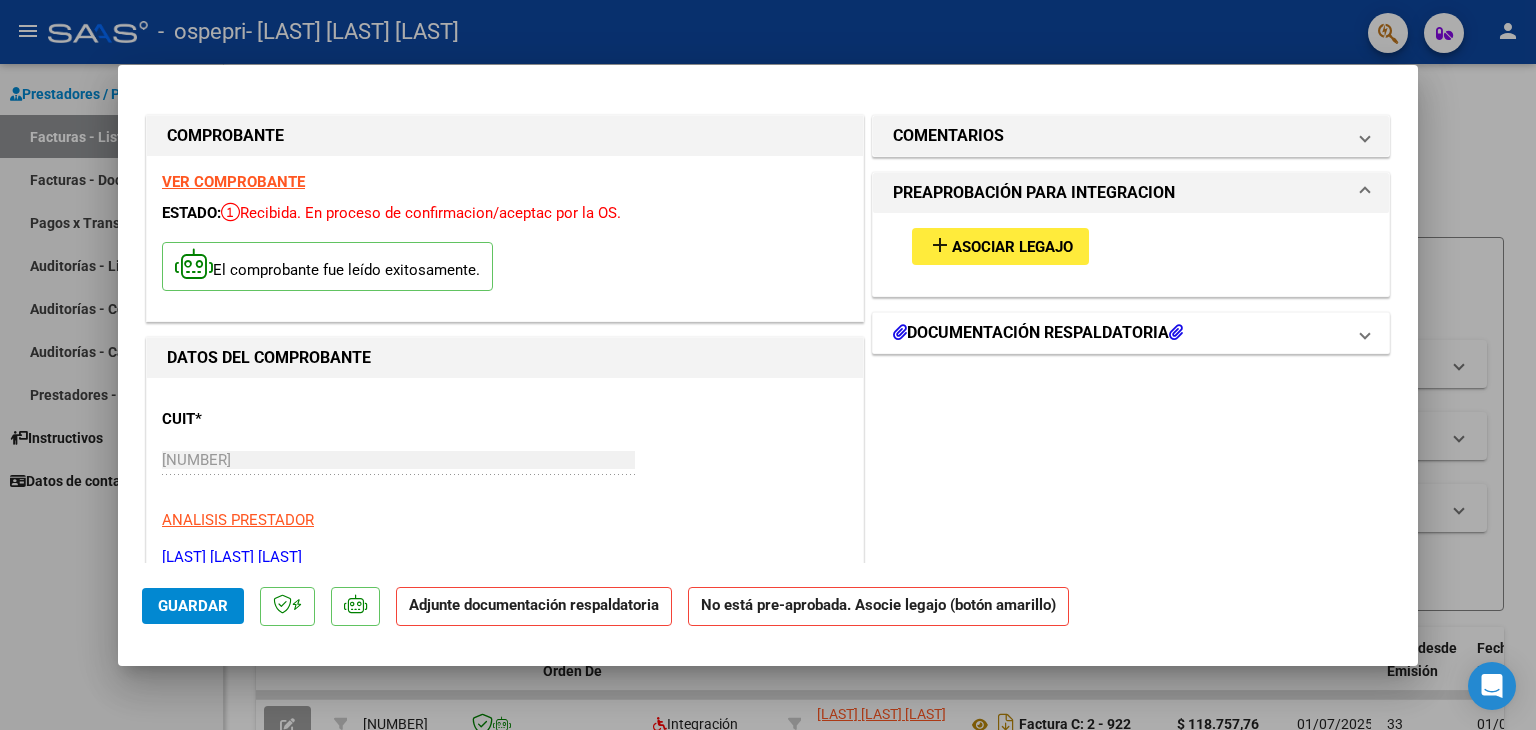 click on "DOCUMENTACIÓN RESPALDATORIA" at bounding box center (1038, 333) 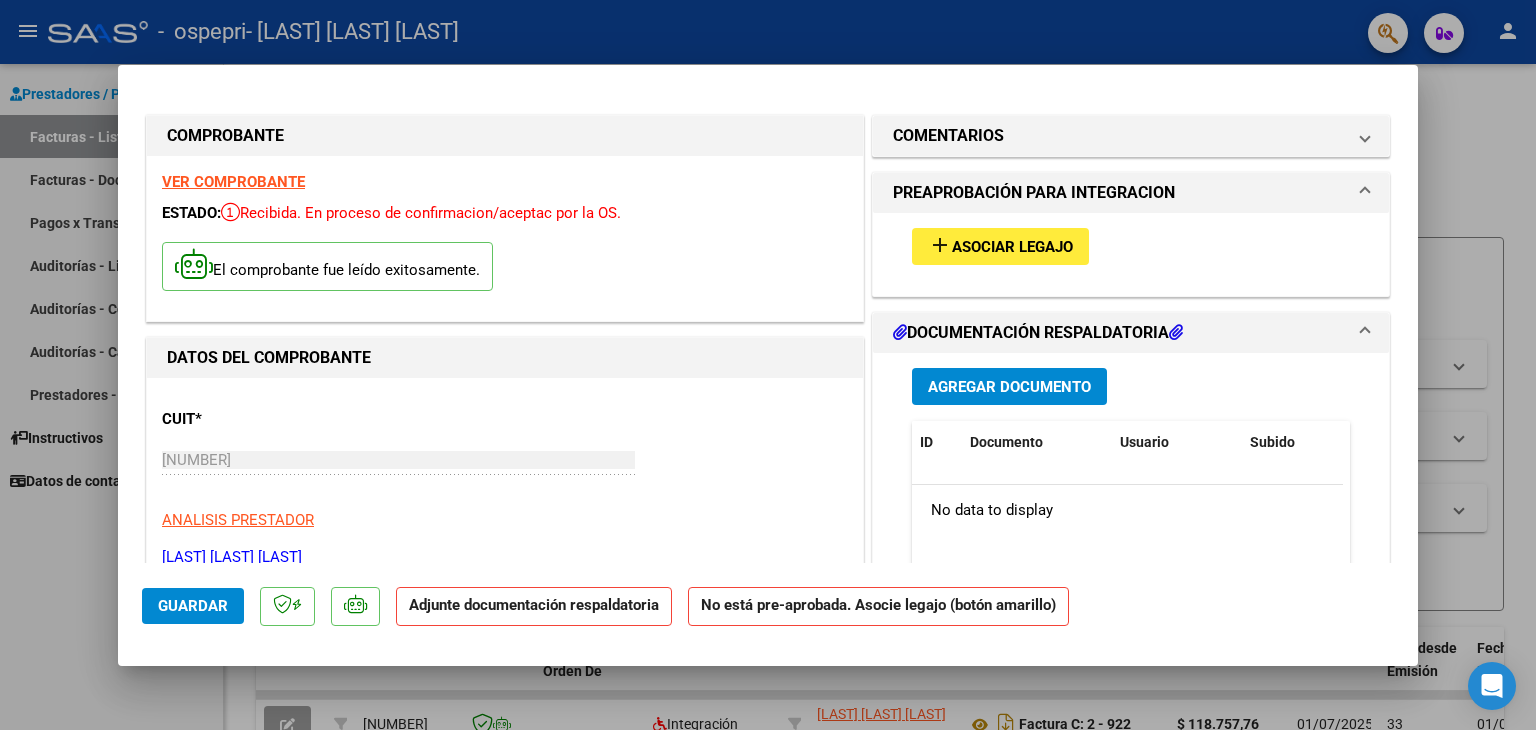 click on "add Asociar Legajo" at bounding box center (1000, 246) 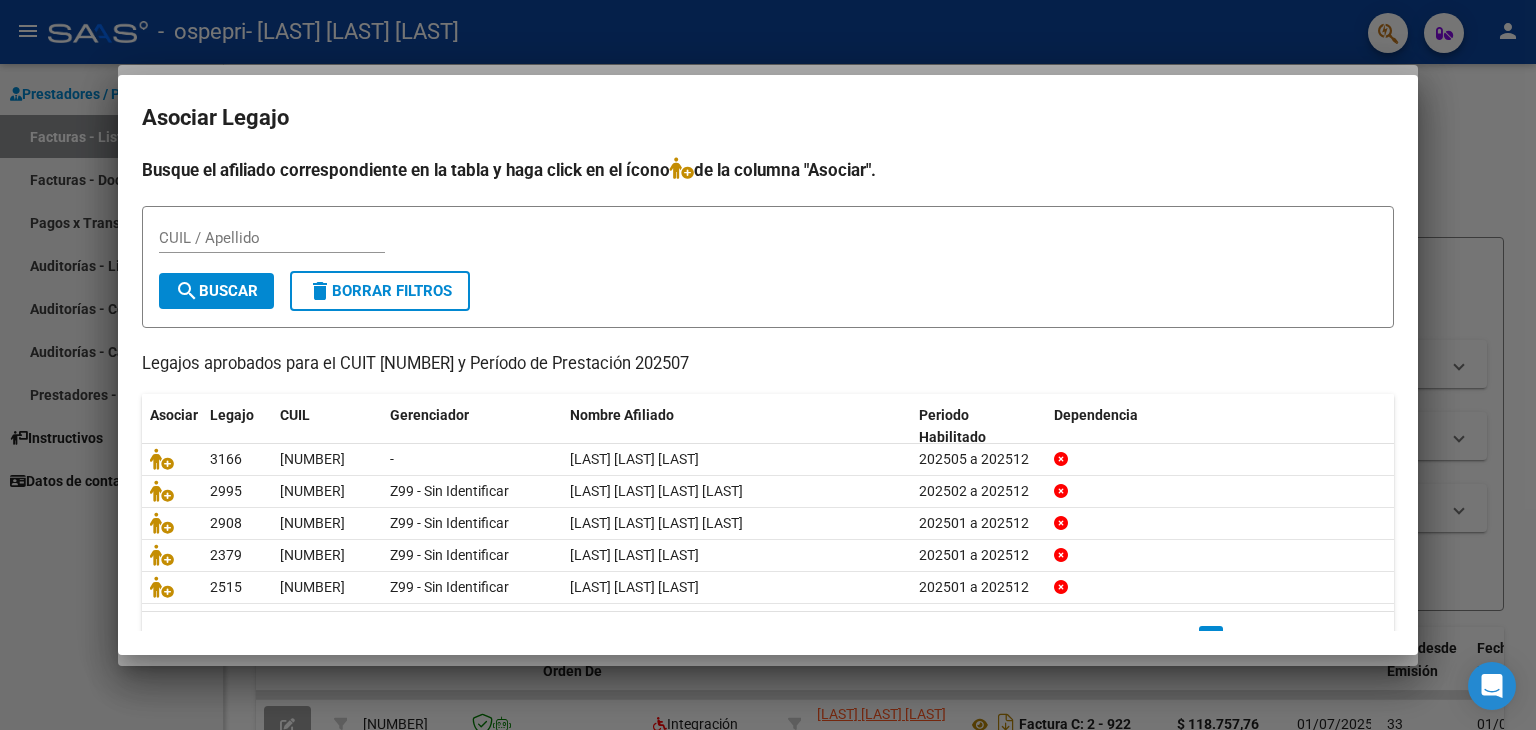 click at bounding box center [768, 365] 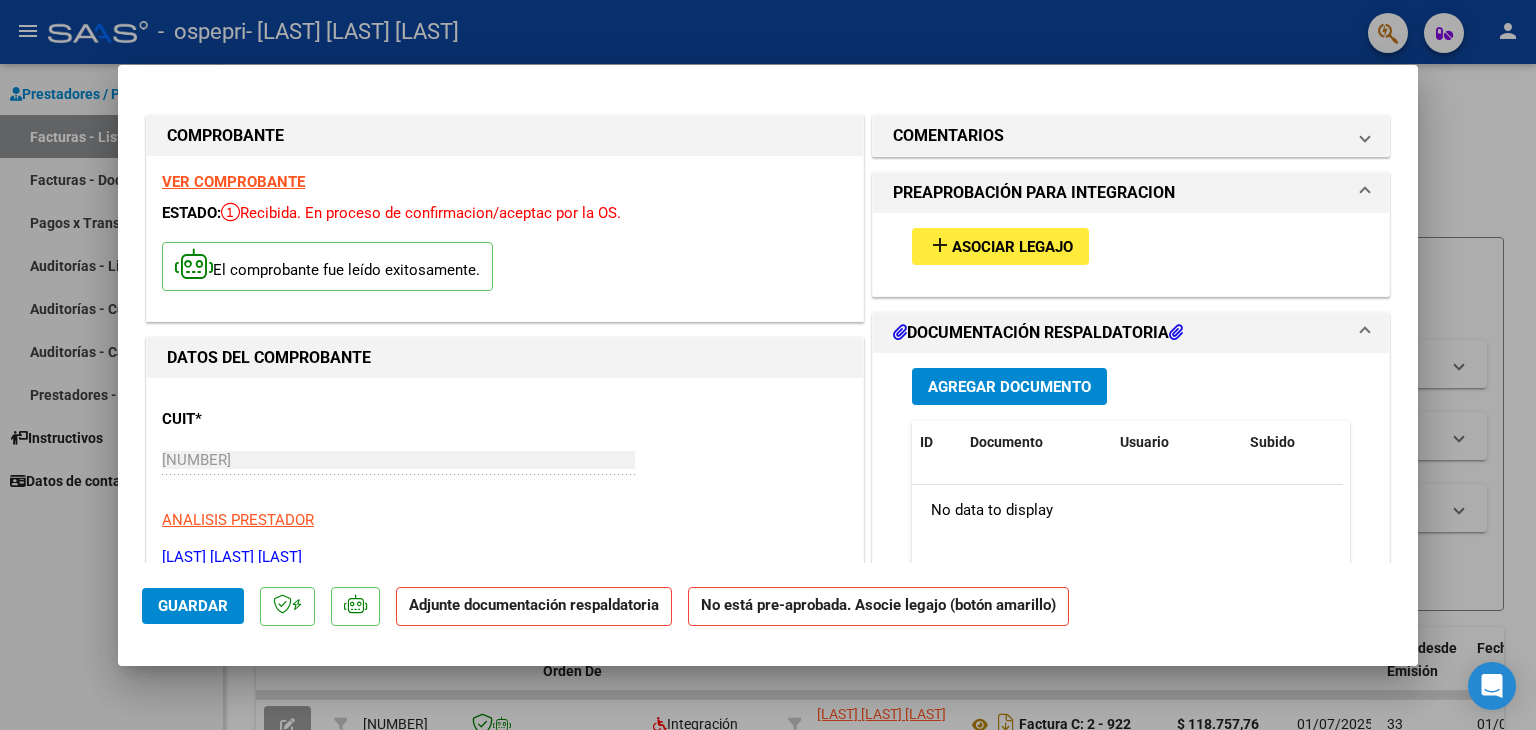 click at bounding box center [1176, 332] 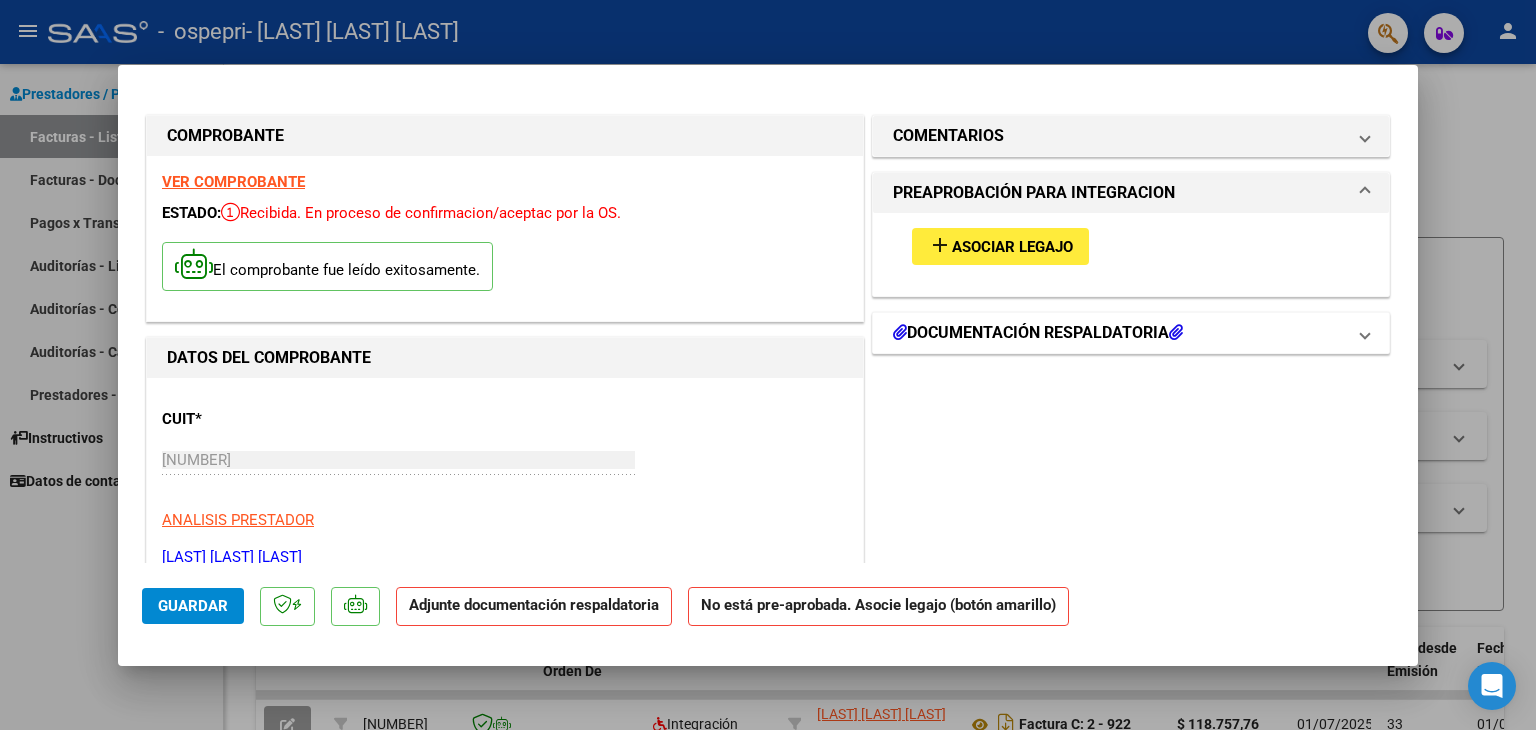 click at bounding box center [1176, 332] 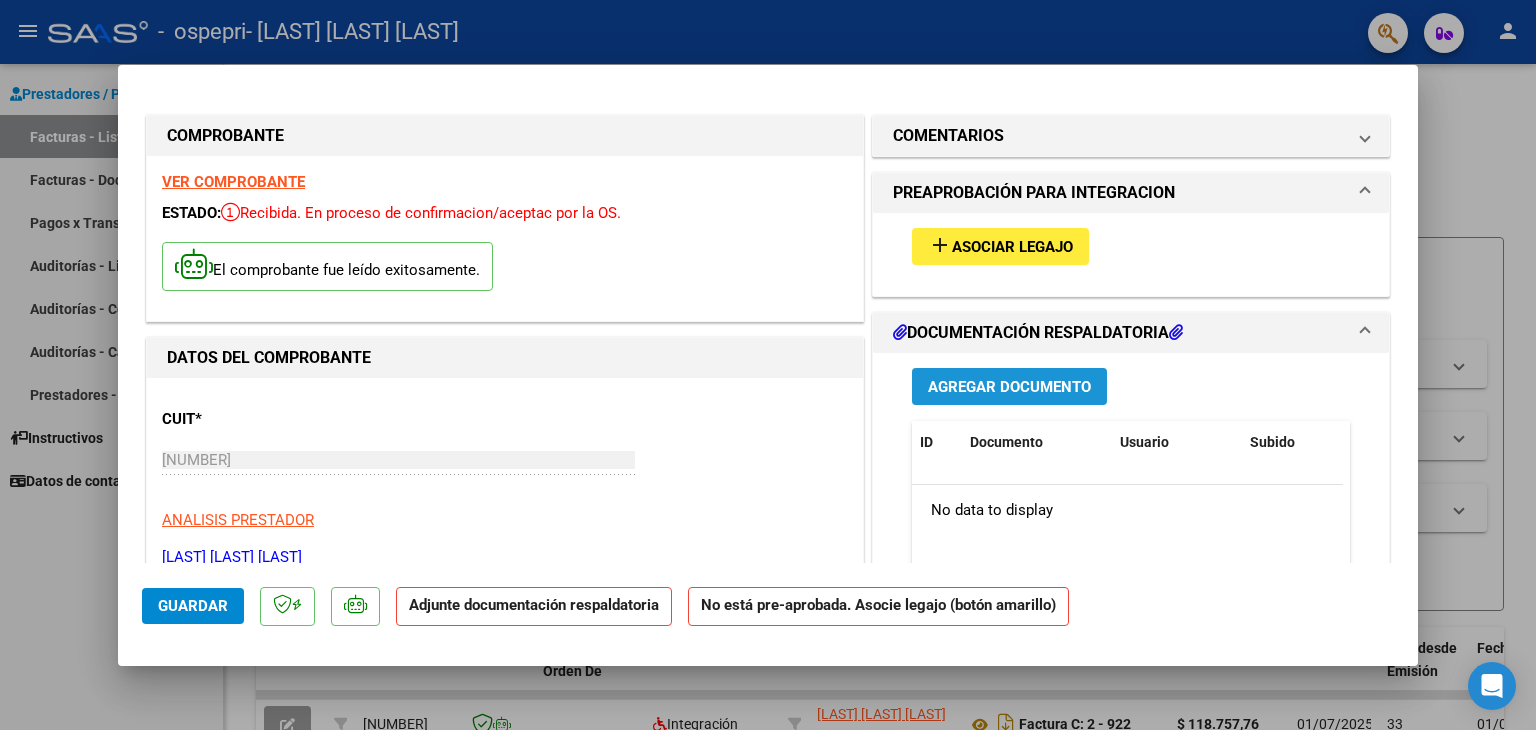 click on "Agregar Documento" at bounding box center [1009, 387] 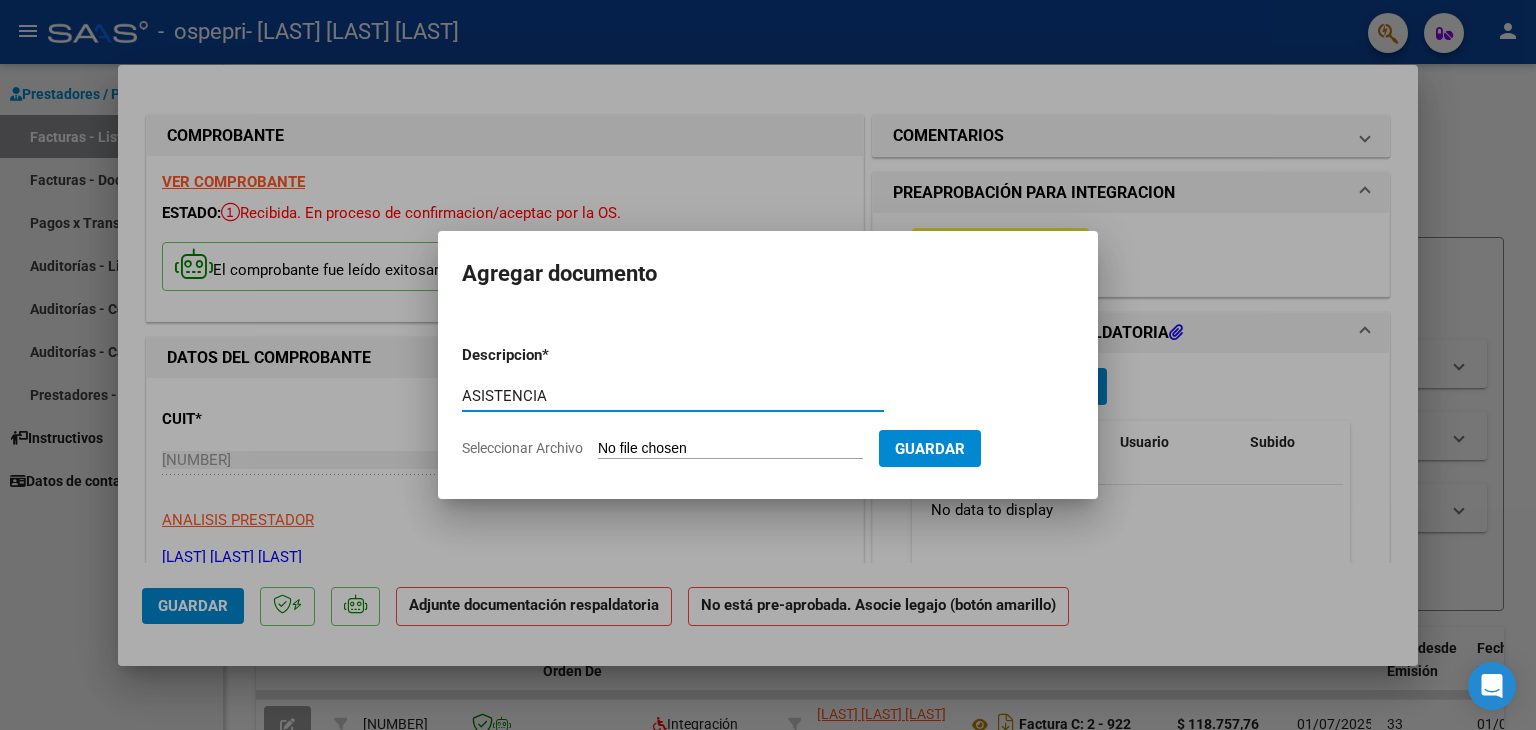 type on "ASISTENCIA" 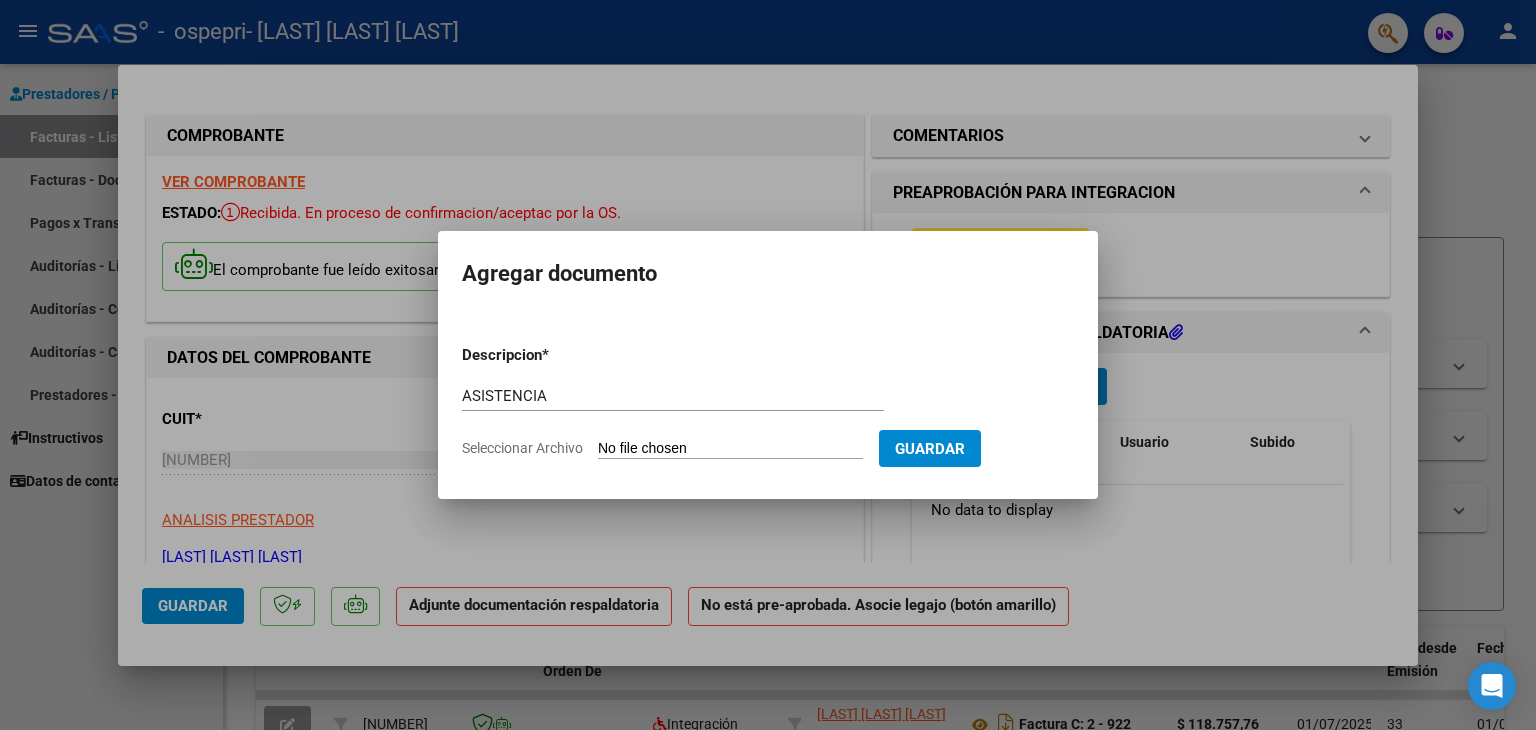 click on "Descripcion  *   ASISTENCIA Escriba aquí una descripcion  Seleccionar Archivo Guardar" at bounding box center (768, 402) 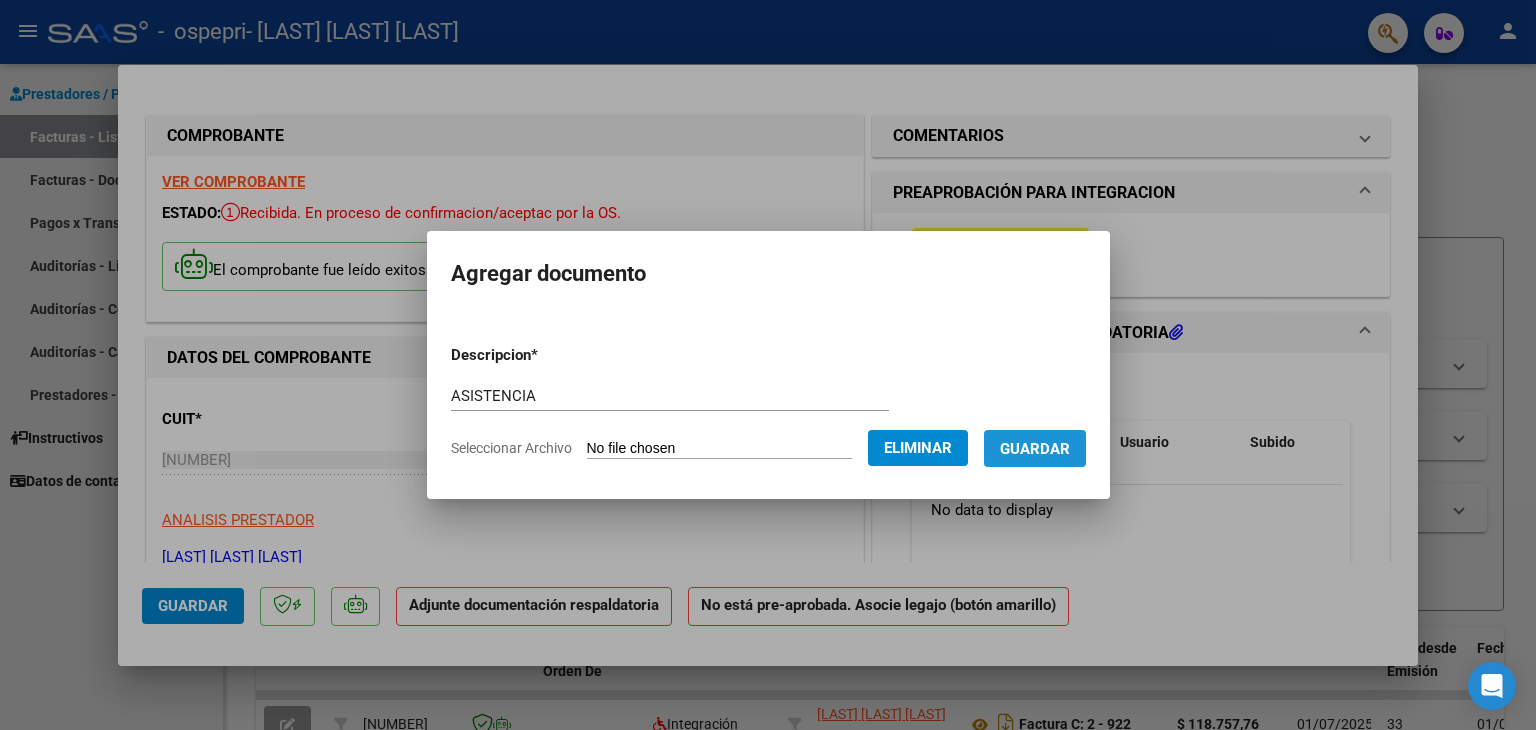 click on "Guardar" at bounding box center [1035, 449] 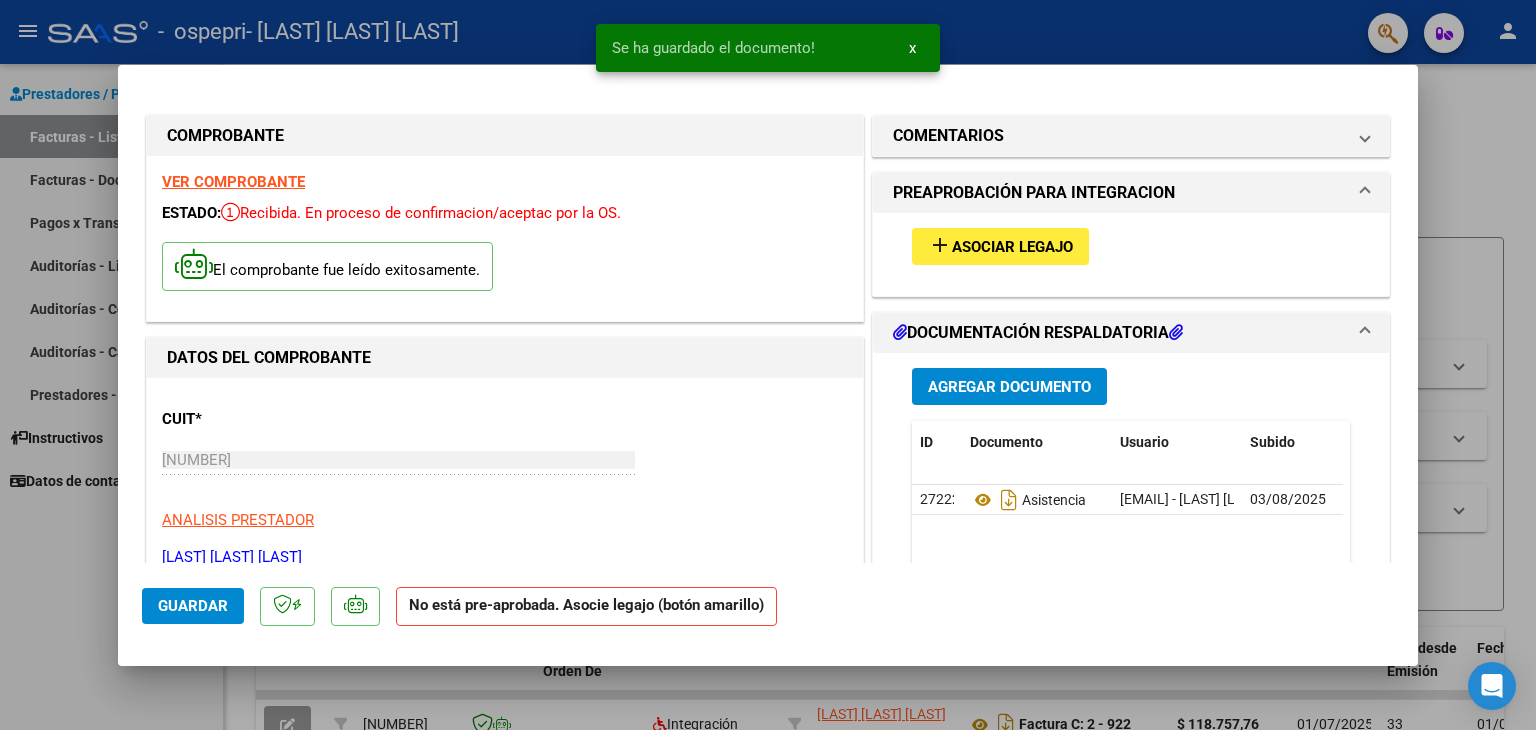 click at bounding box center [768, 365] 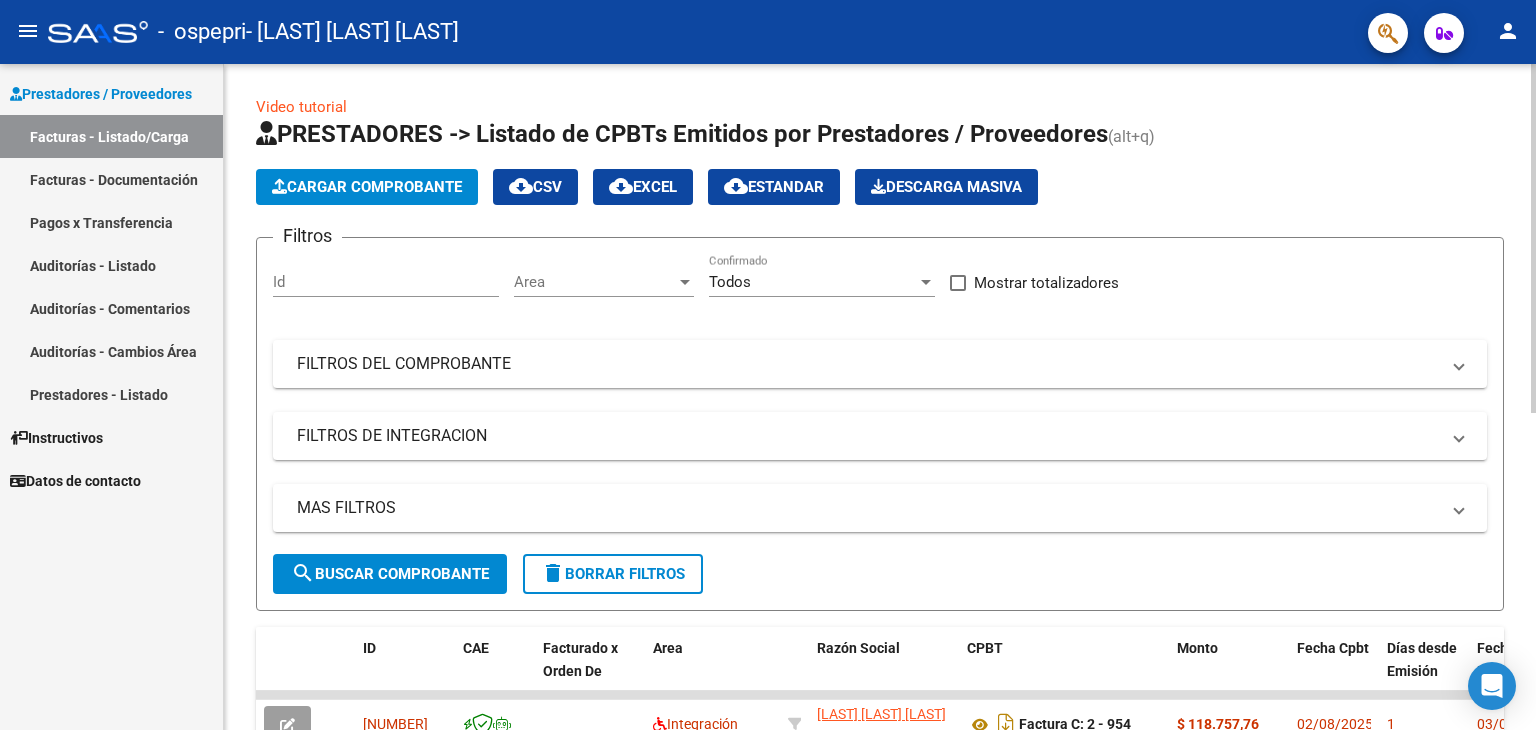 scroll, scrollTop: 604, scrollLeft: 0, axis: vertical 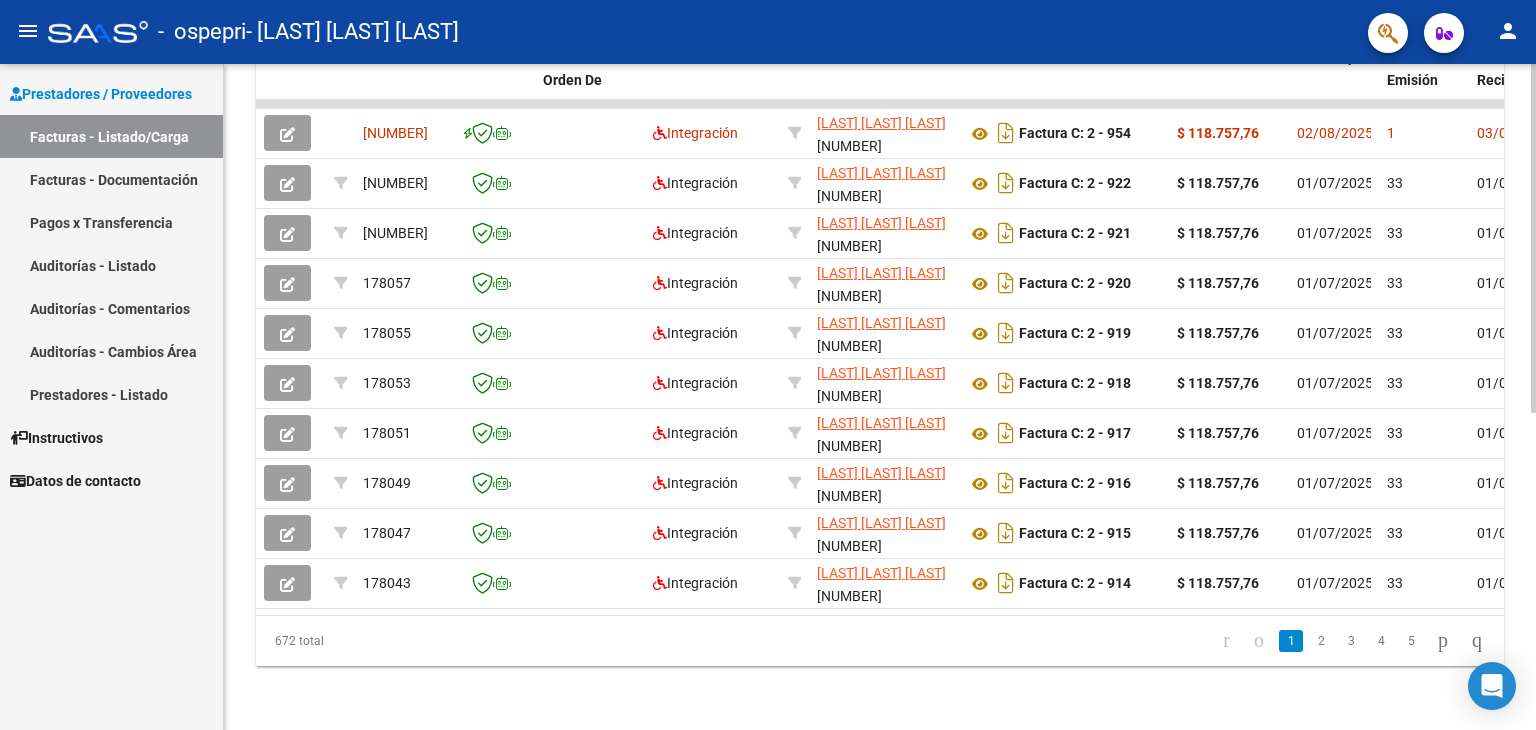 click 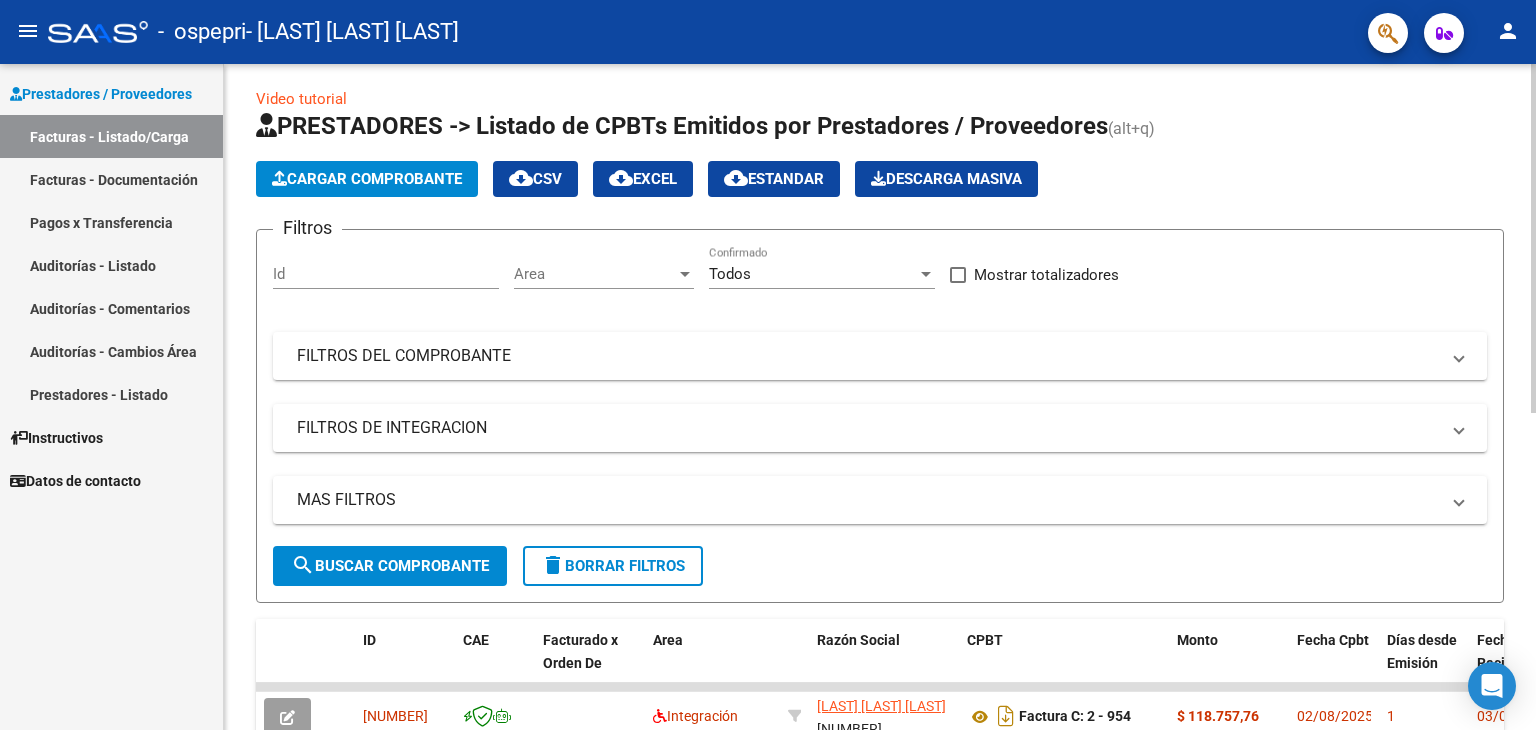 scroll, scrollTop: 4, scrollLeft: 0, axis: vertical 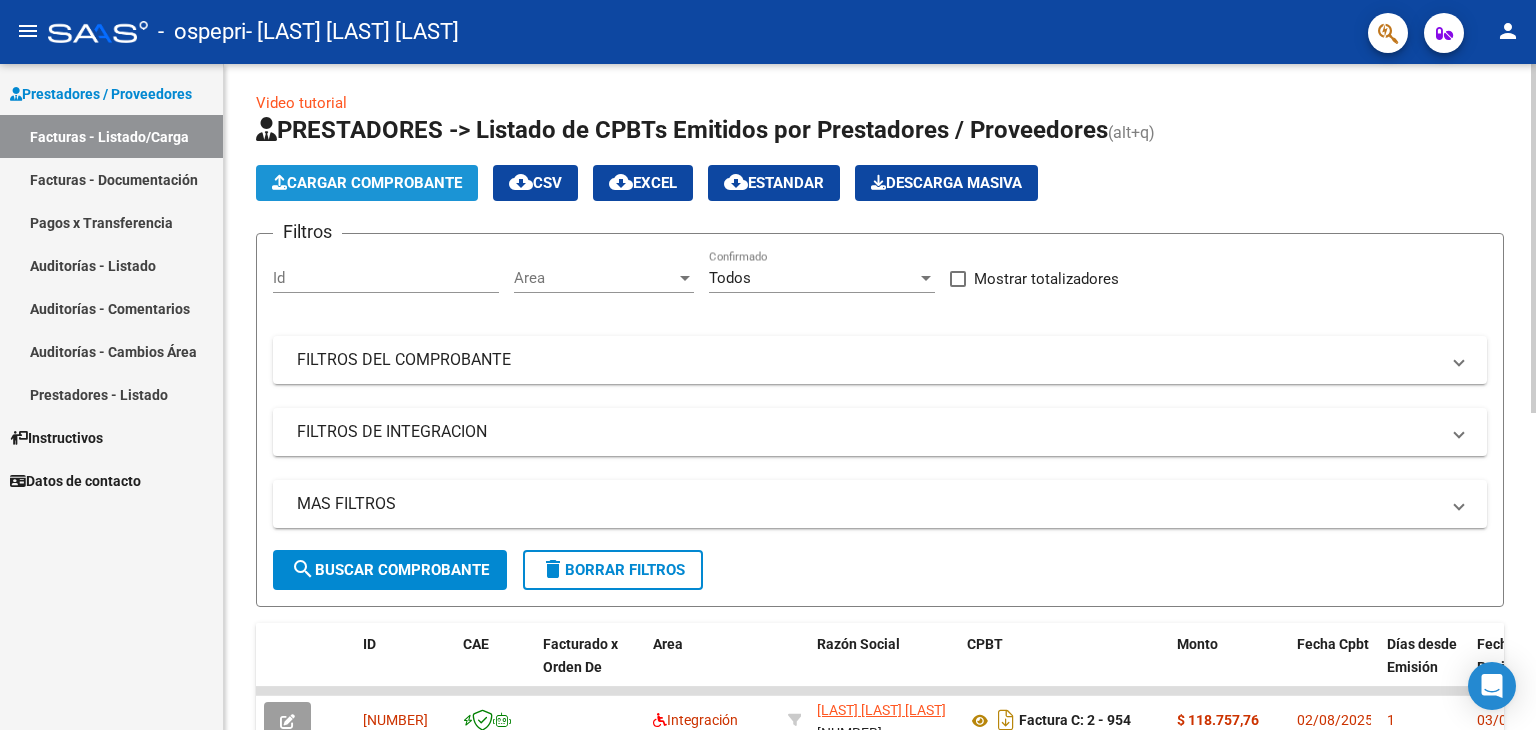 click on "Cargar Comprobante" 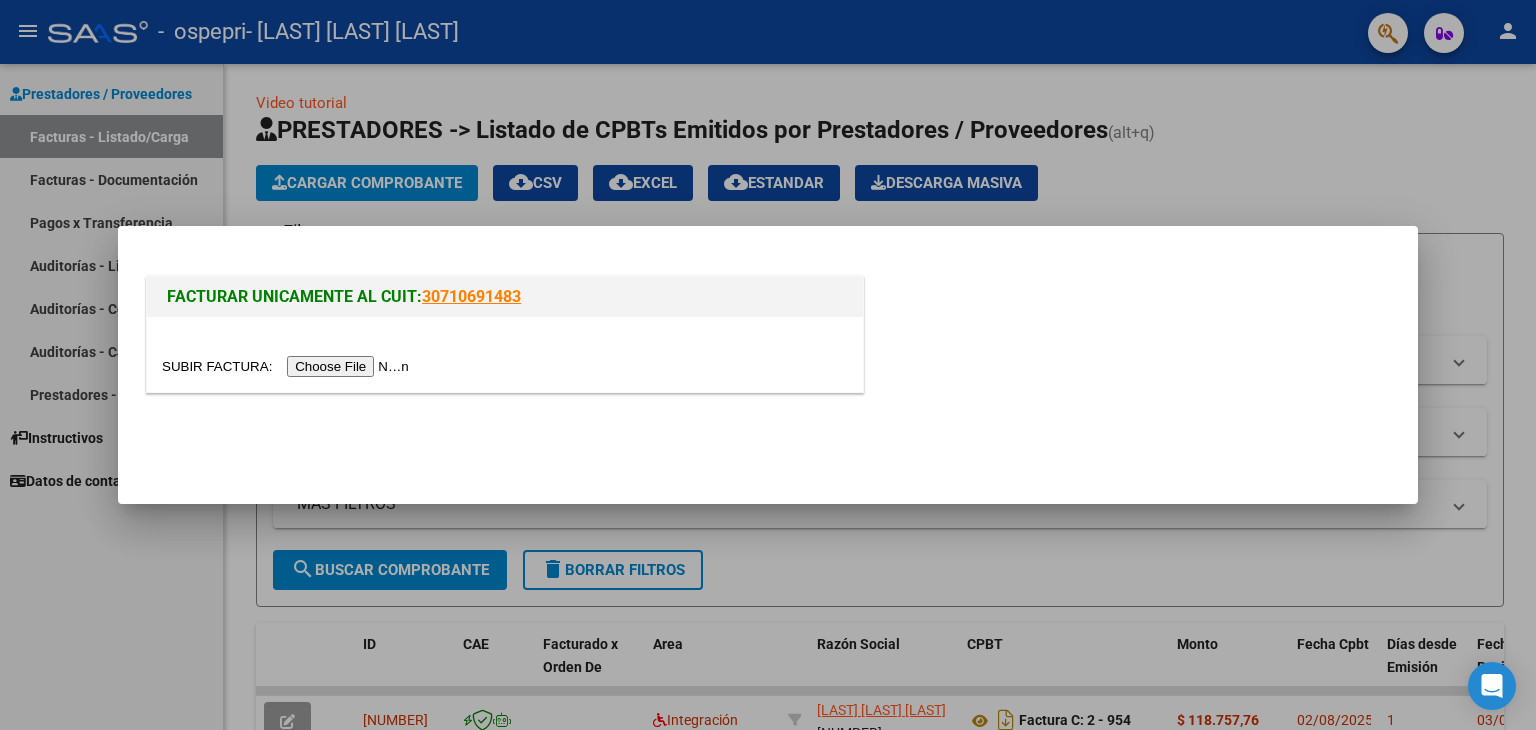 click at bounding box center (288, 366) 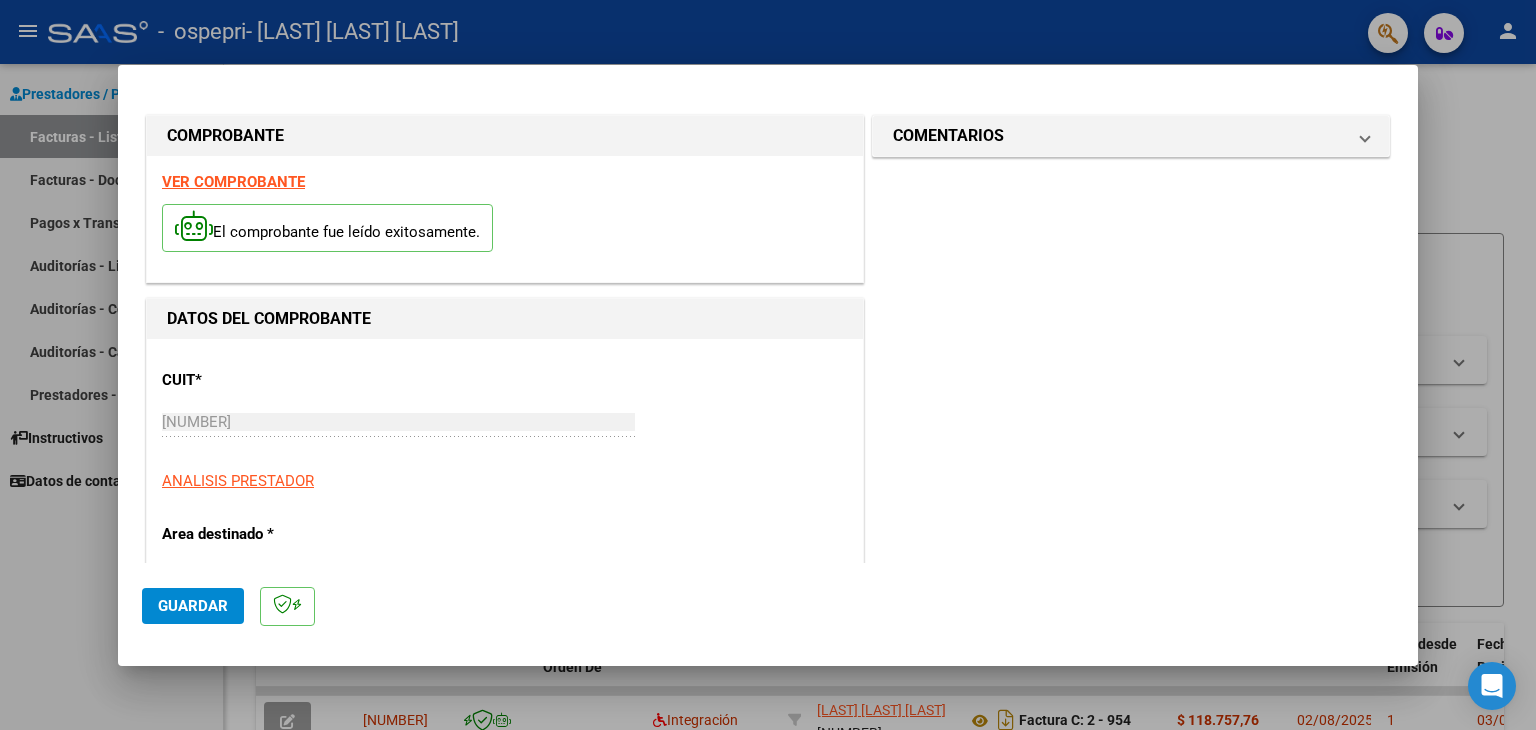 scroll, scrollTop: 414, scrollLeft: 0, axis: vertical 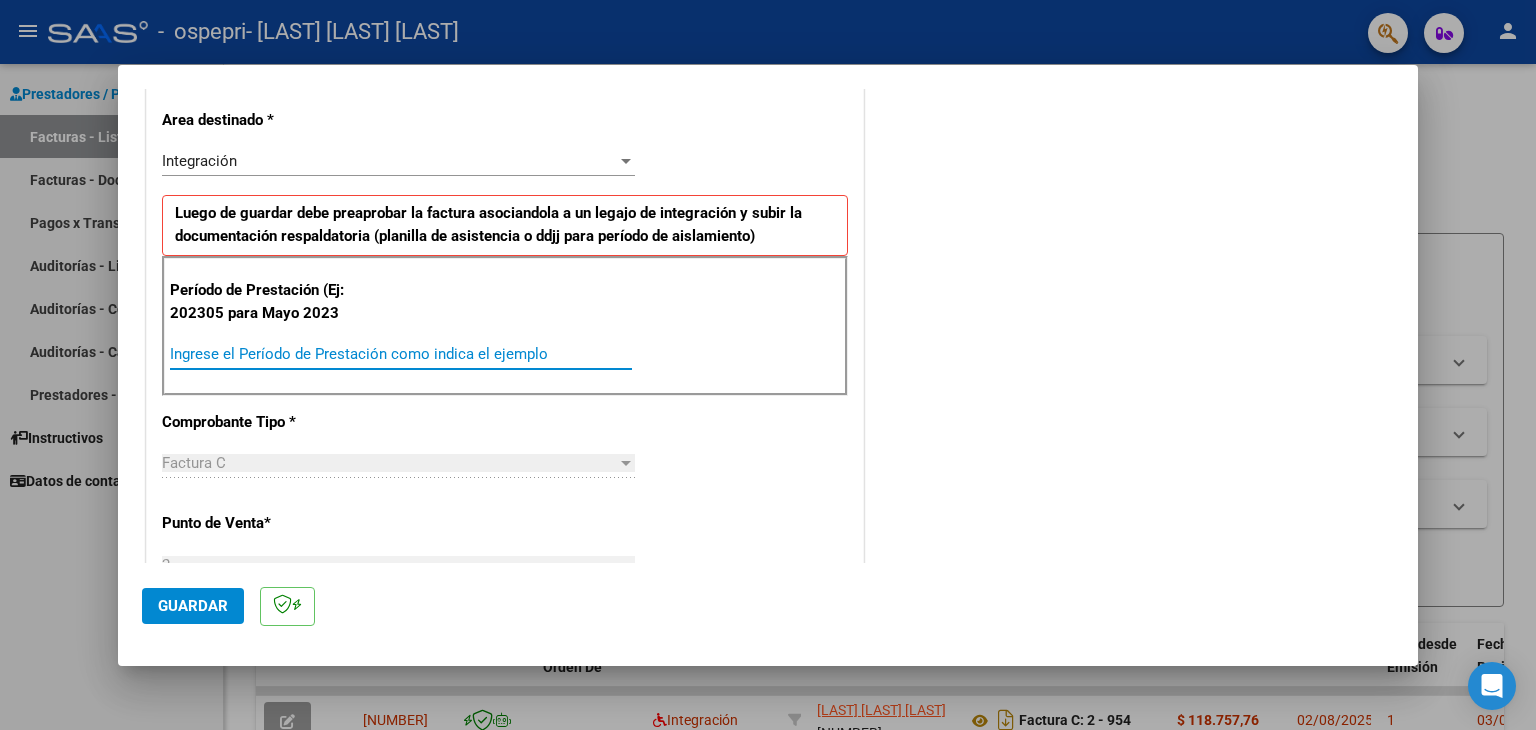 click on "Ingrese el Período de Prestación como indica el ejemplo" at bounding box center (401, 354) 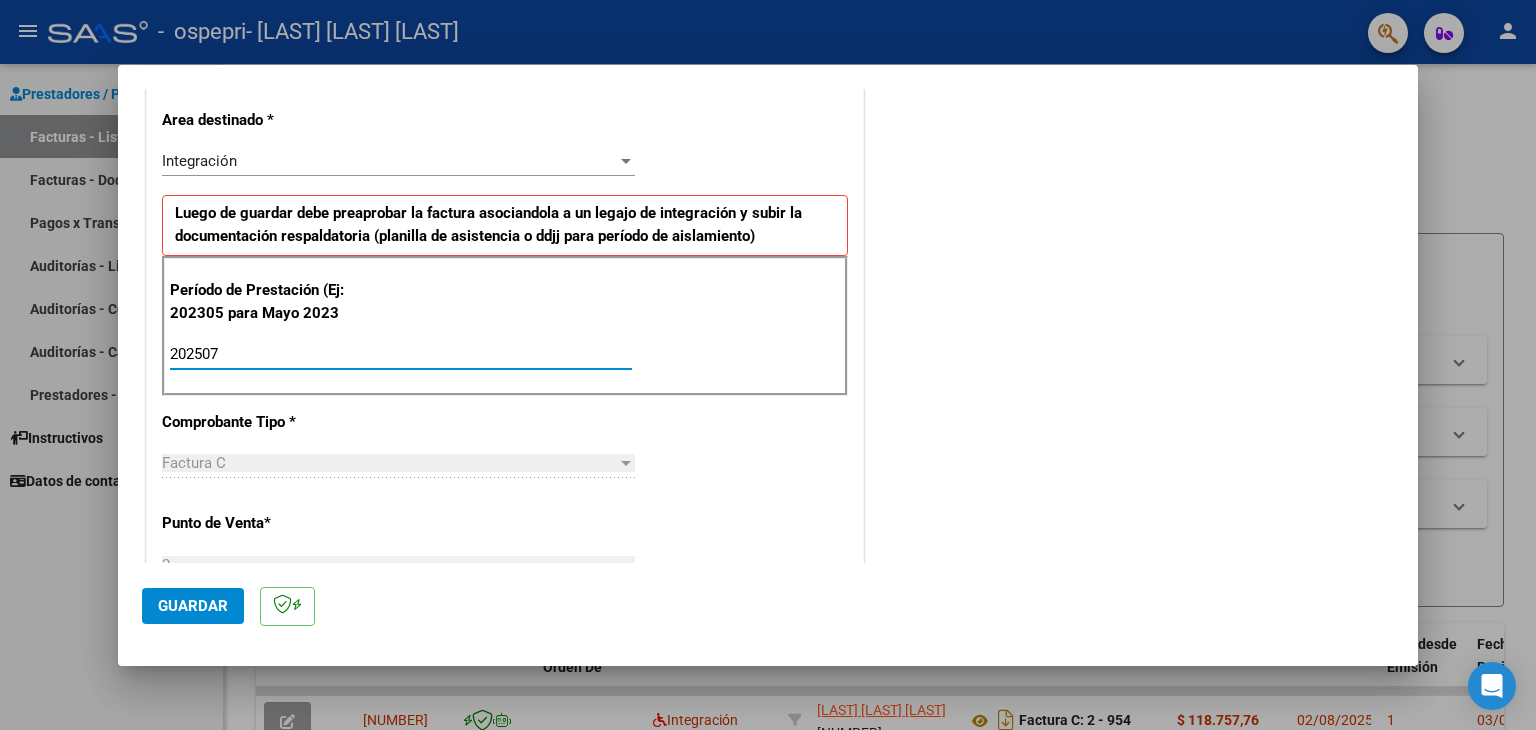 type on "202507" 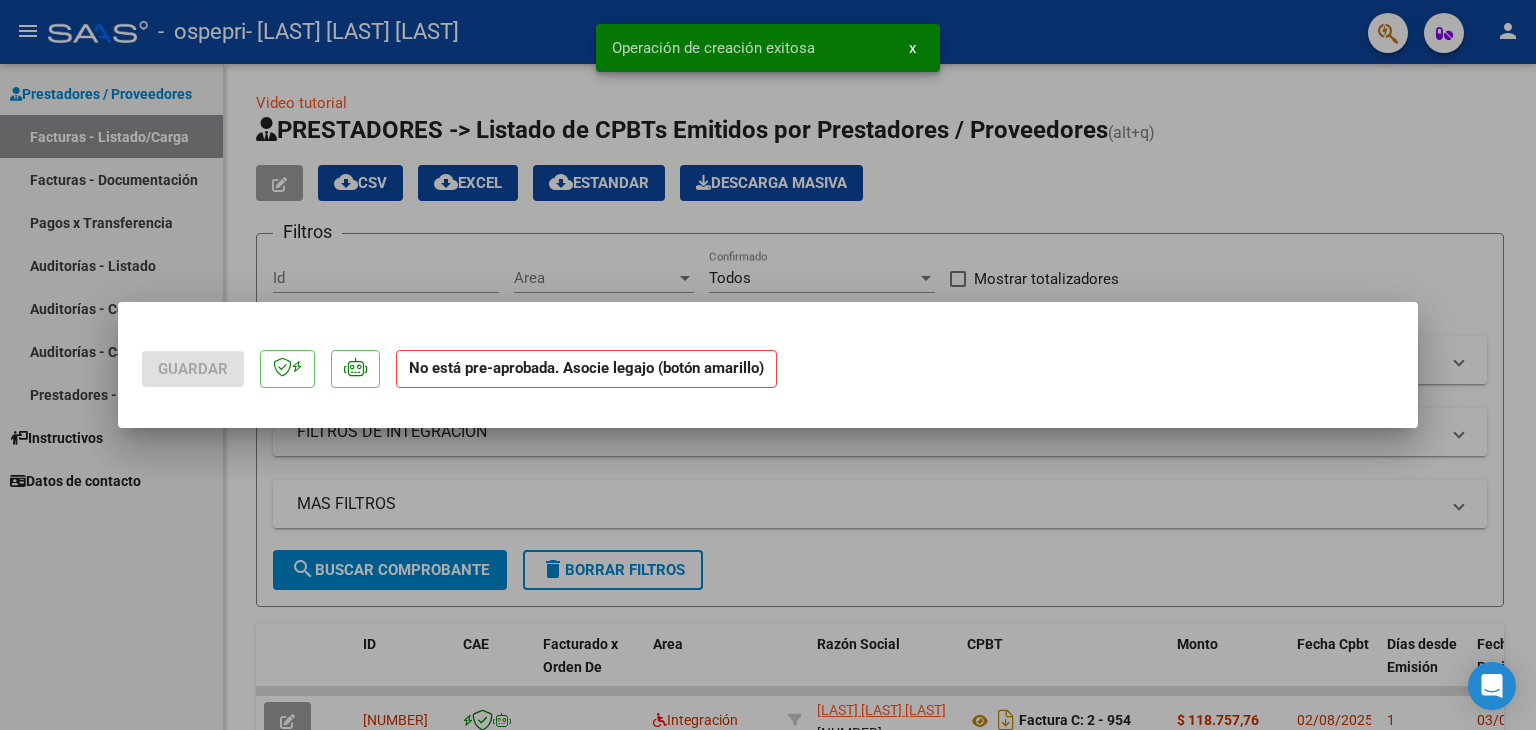 scroll, scrollTop: 0, scrollLeft: 0, axis: both 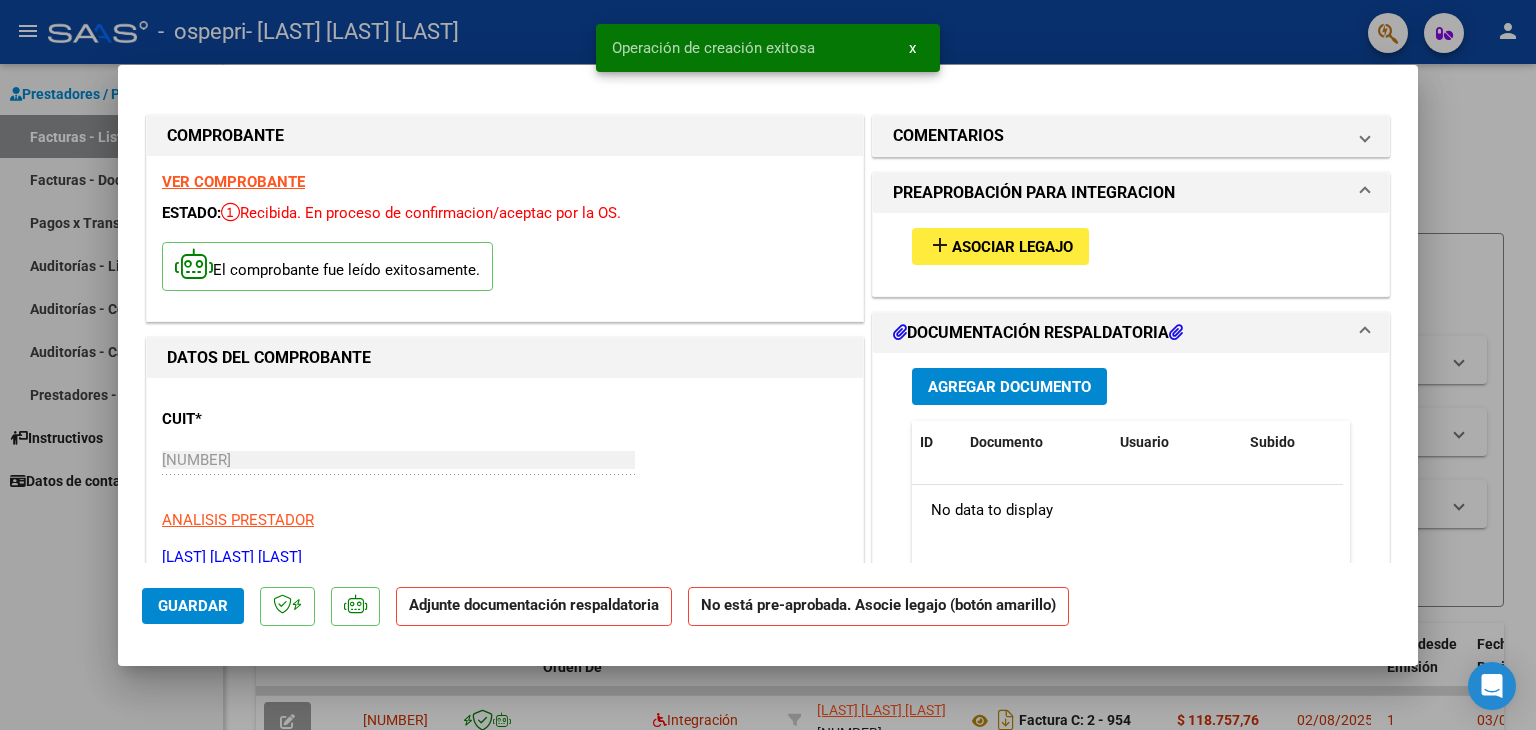 click on "DOCUMENTACIÓN RESPALDATORIA" at bounding box center [1038, 333] 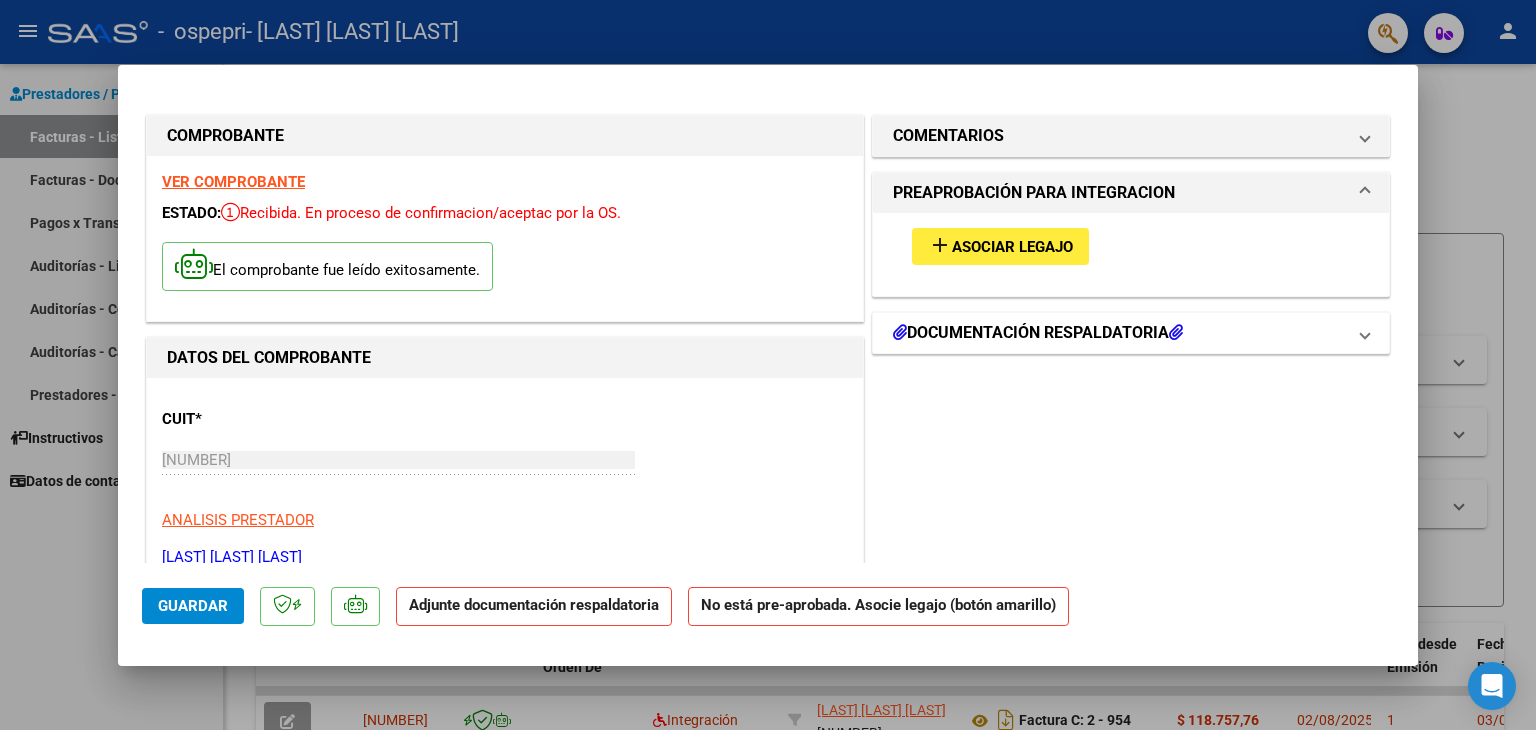 click at bounding box center [1176, 332] 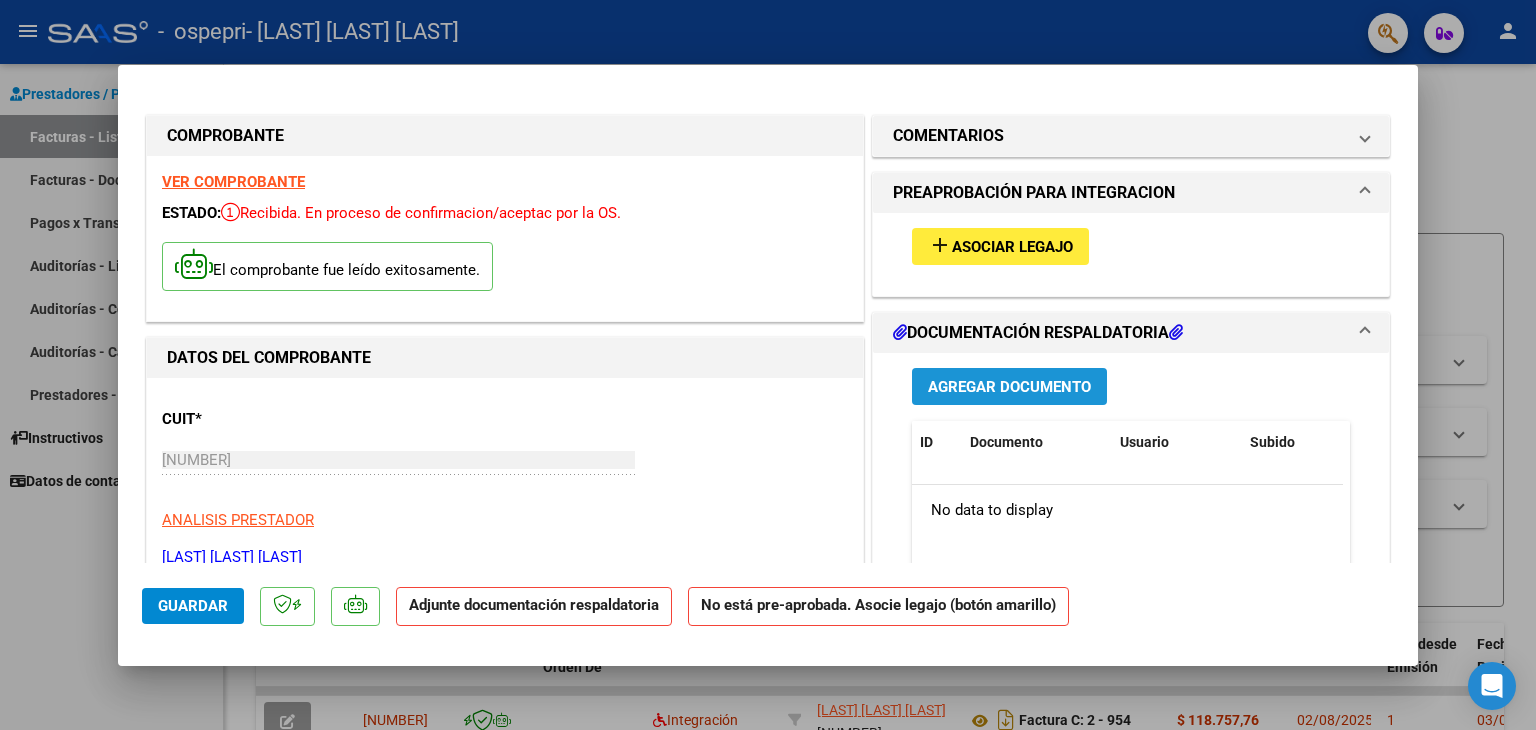 click on "Agregar Documento" at bounding box center [1009, 386] 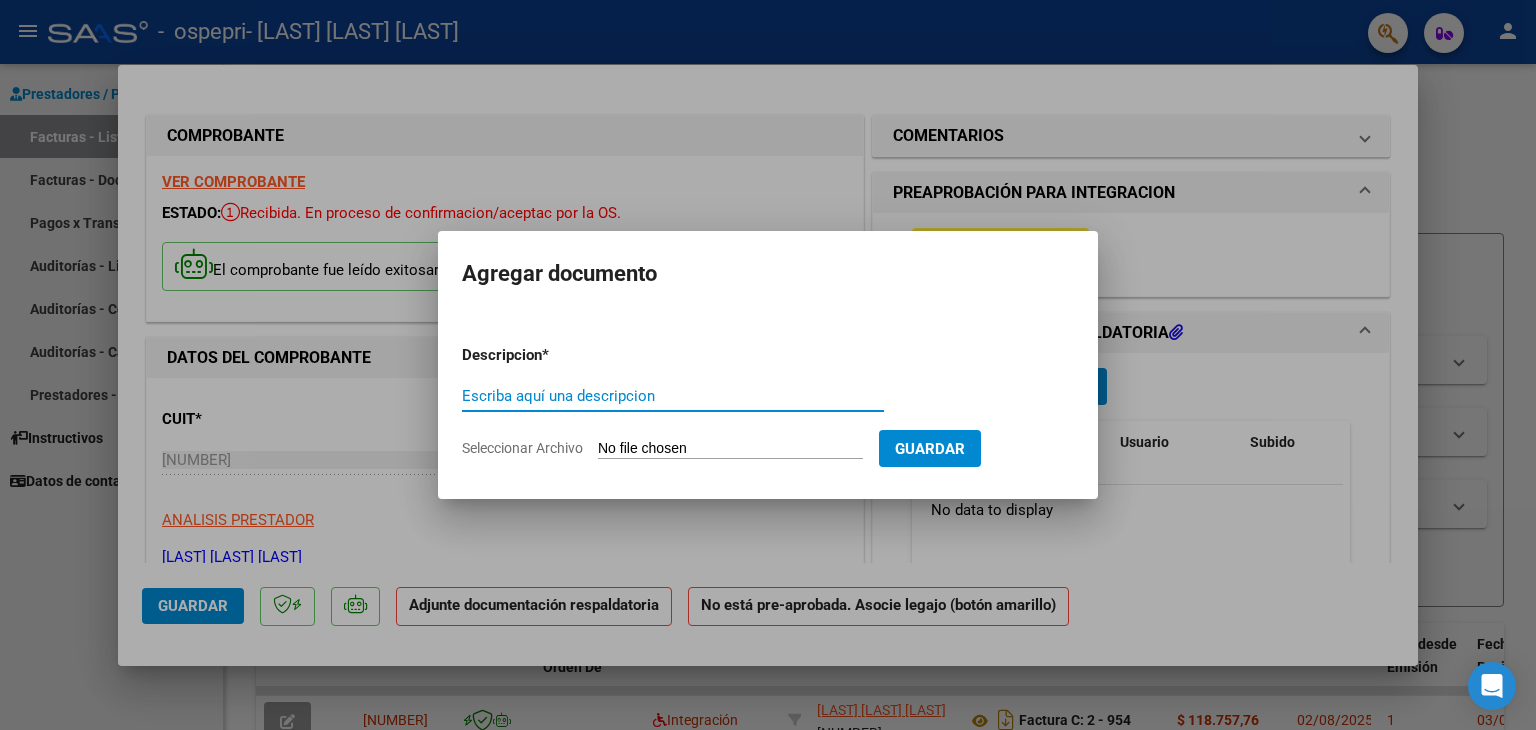 click on "Escriba aquí una descripcion" at bounding box center [673, 396] 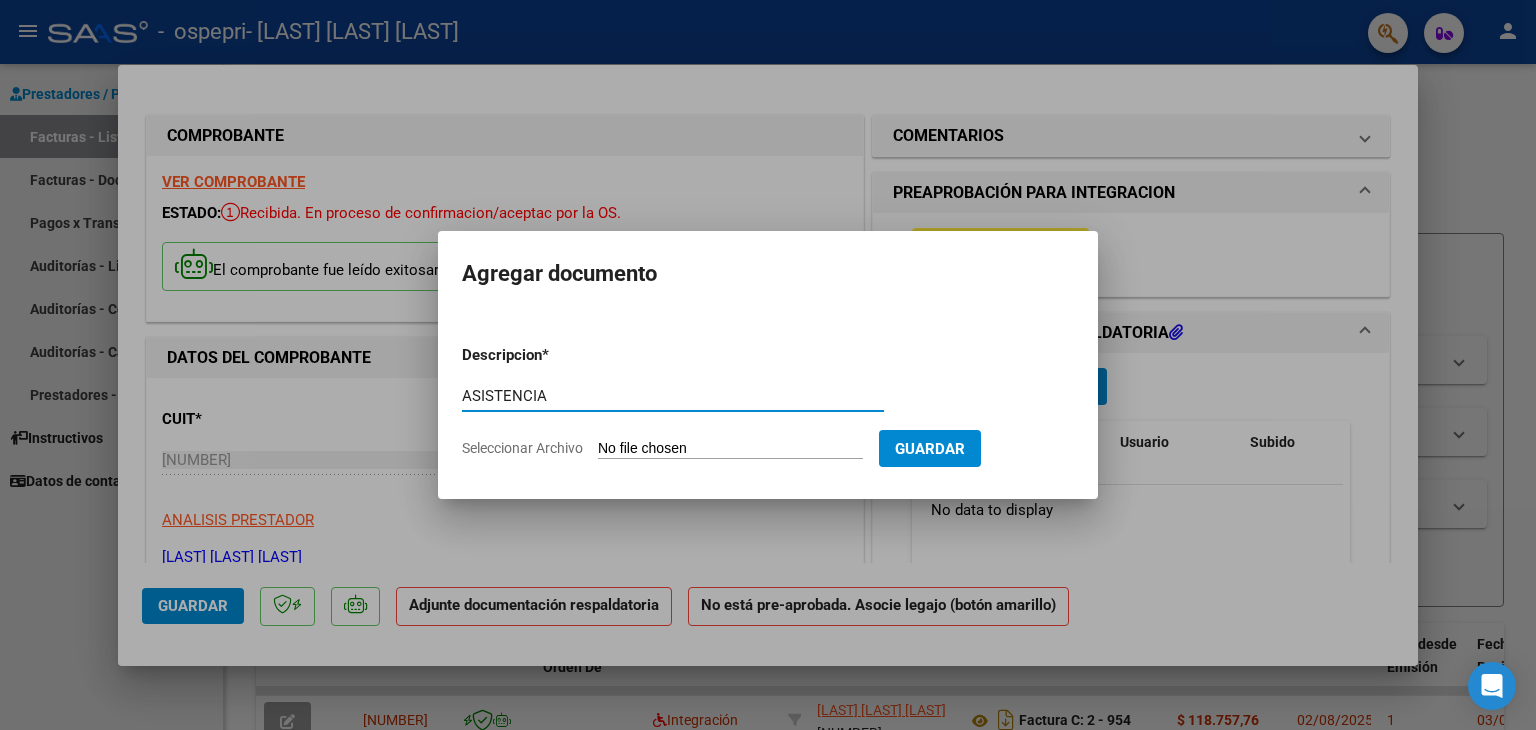 type on "ASISTENCIA" 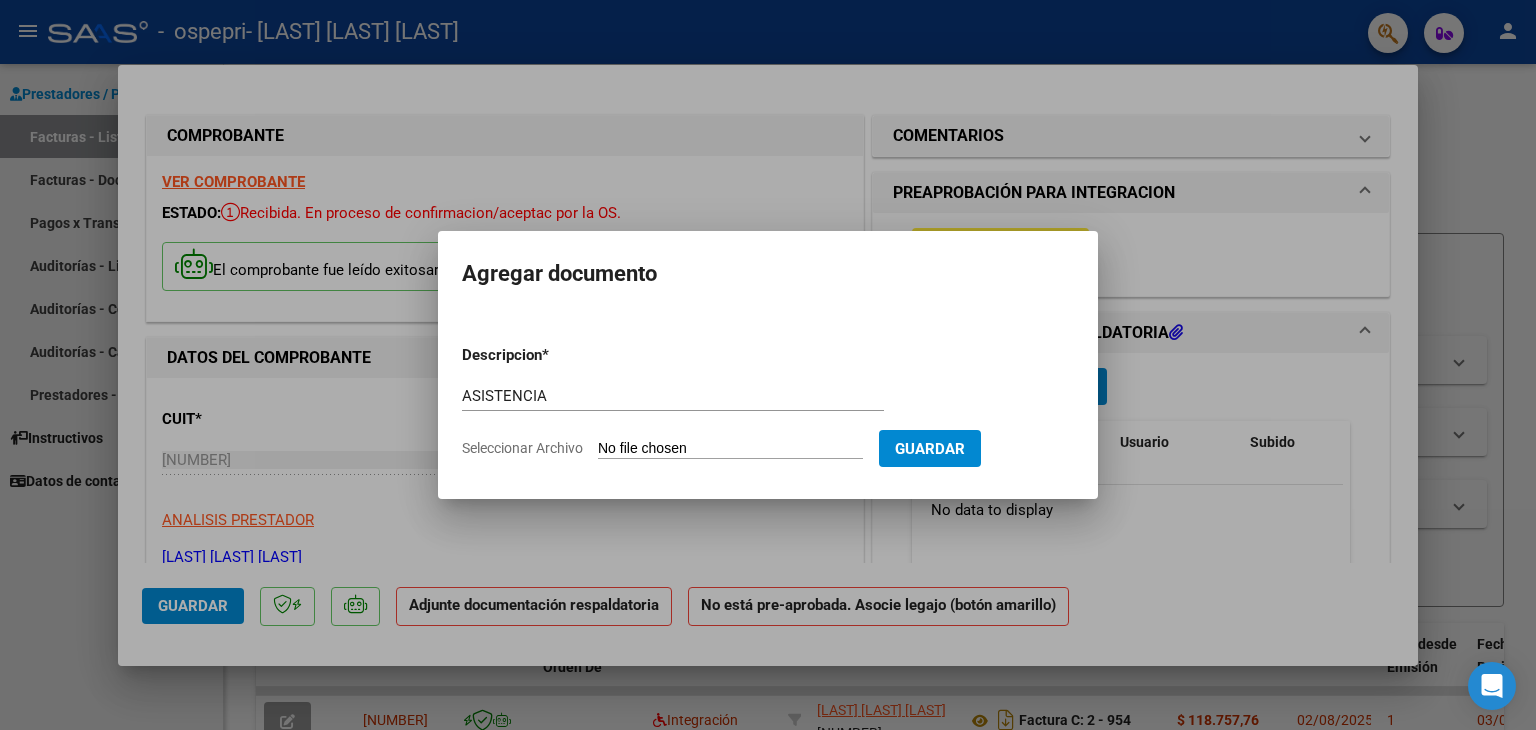 type on "C:\fakepath\CamScanner 7-31-25 17.27.pdf" 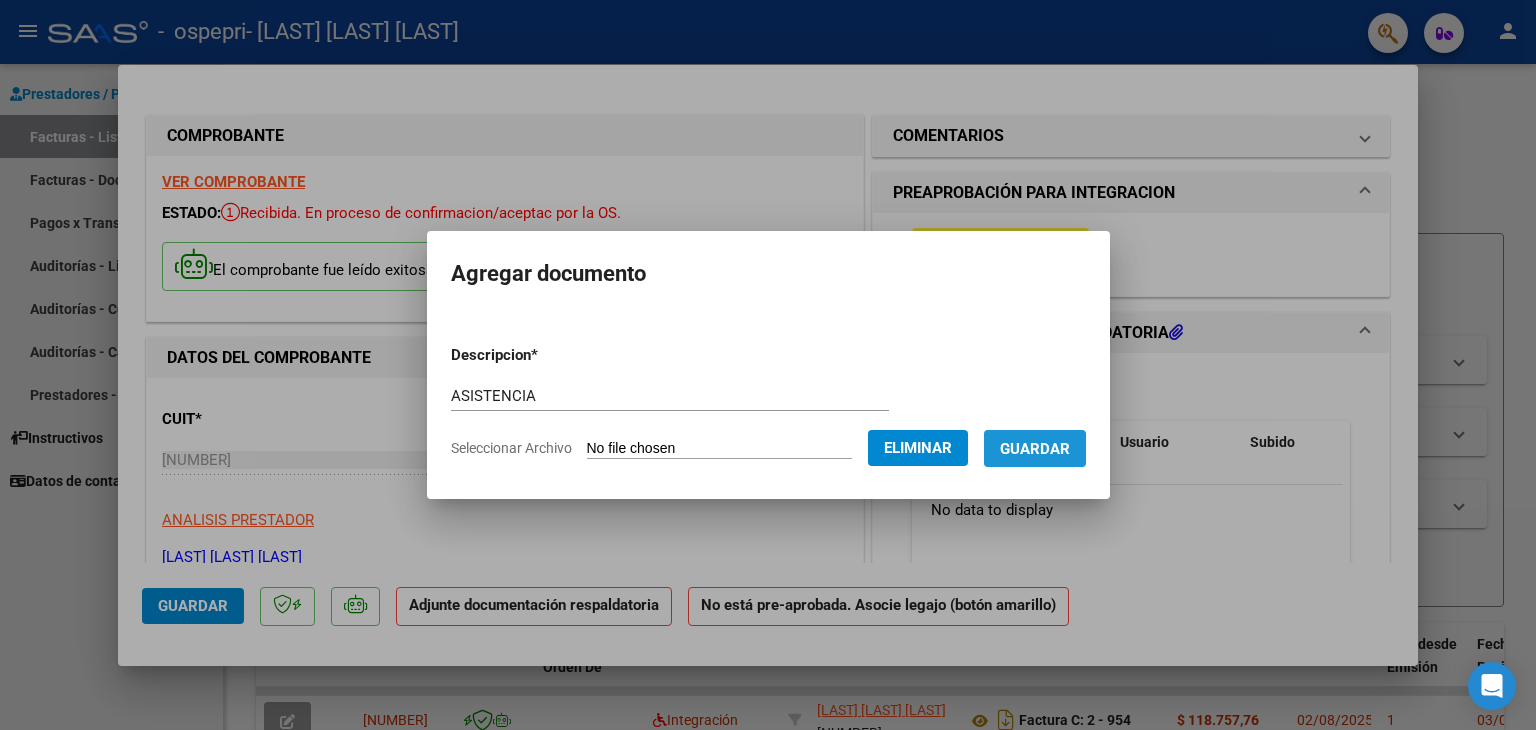 click on "Guardar" at bounding box center (1035, 449) 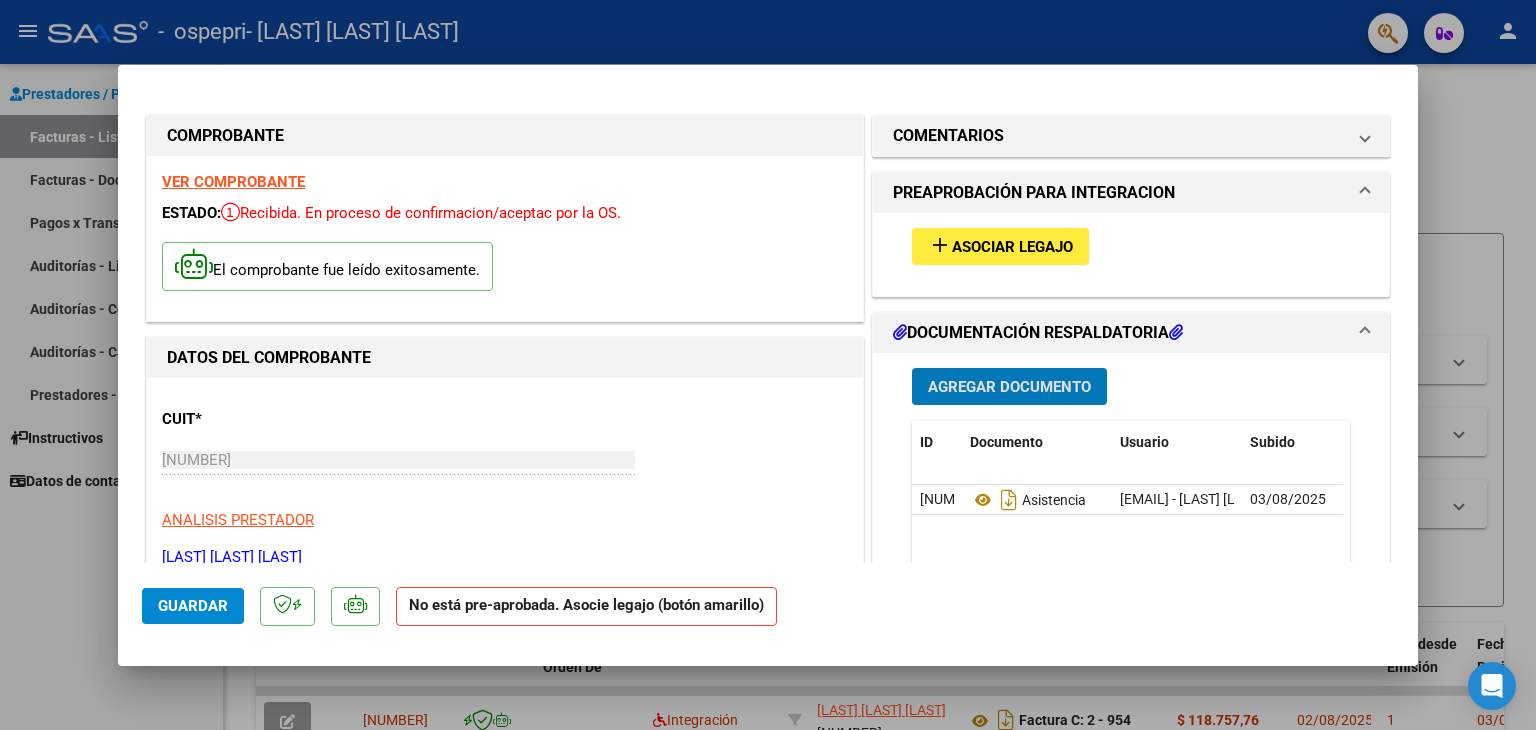 click at bounding box center (768, 365) 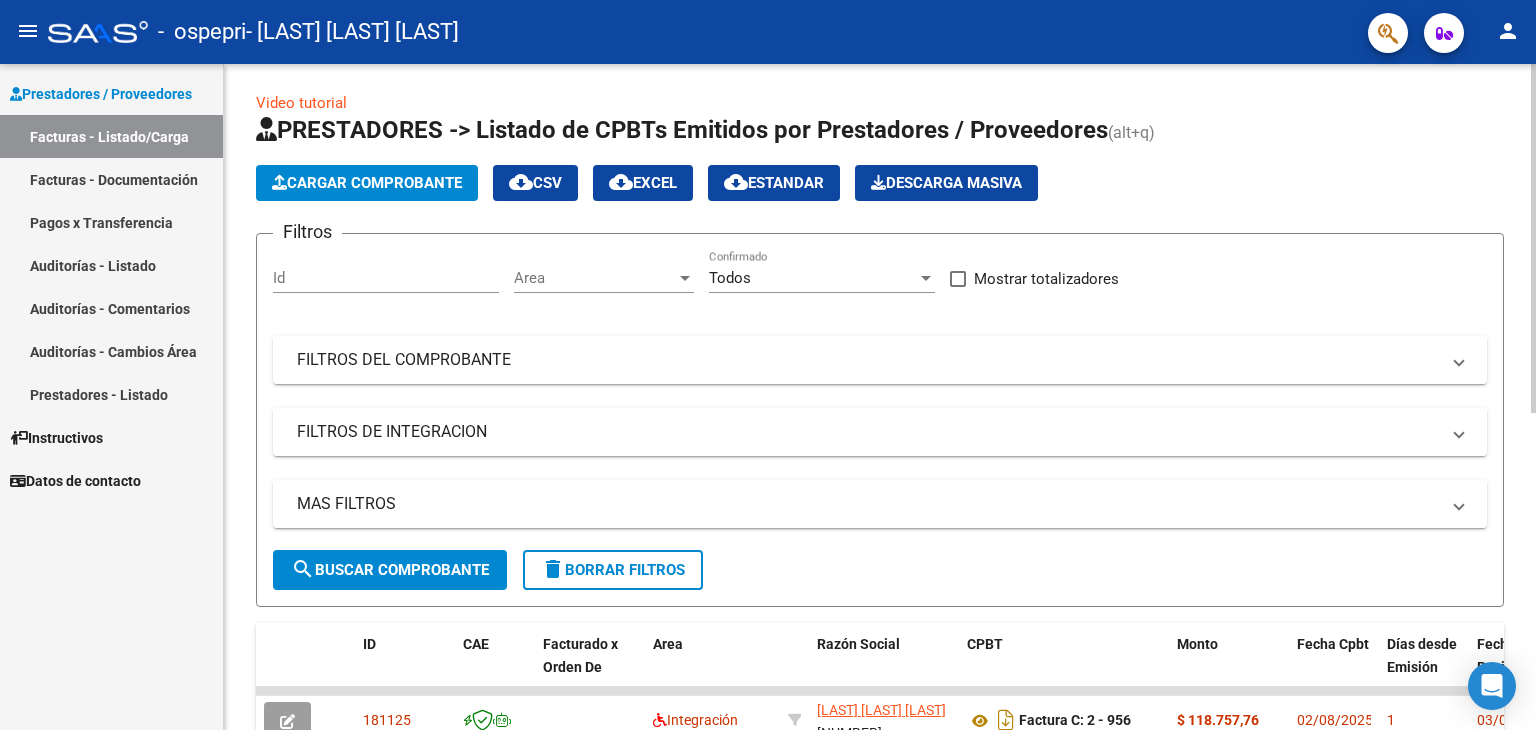 scroll, scrollTop: 604, scrollLeft: 0, axis: vertical 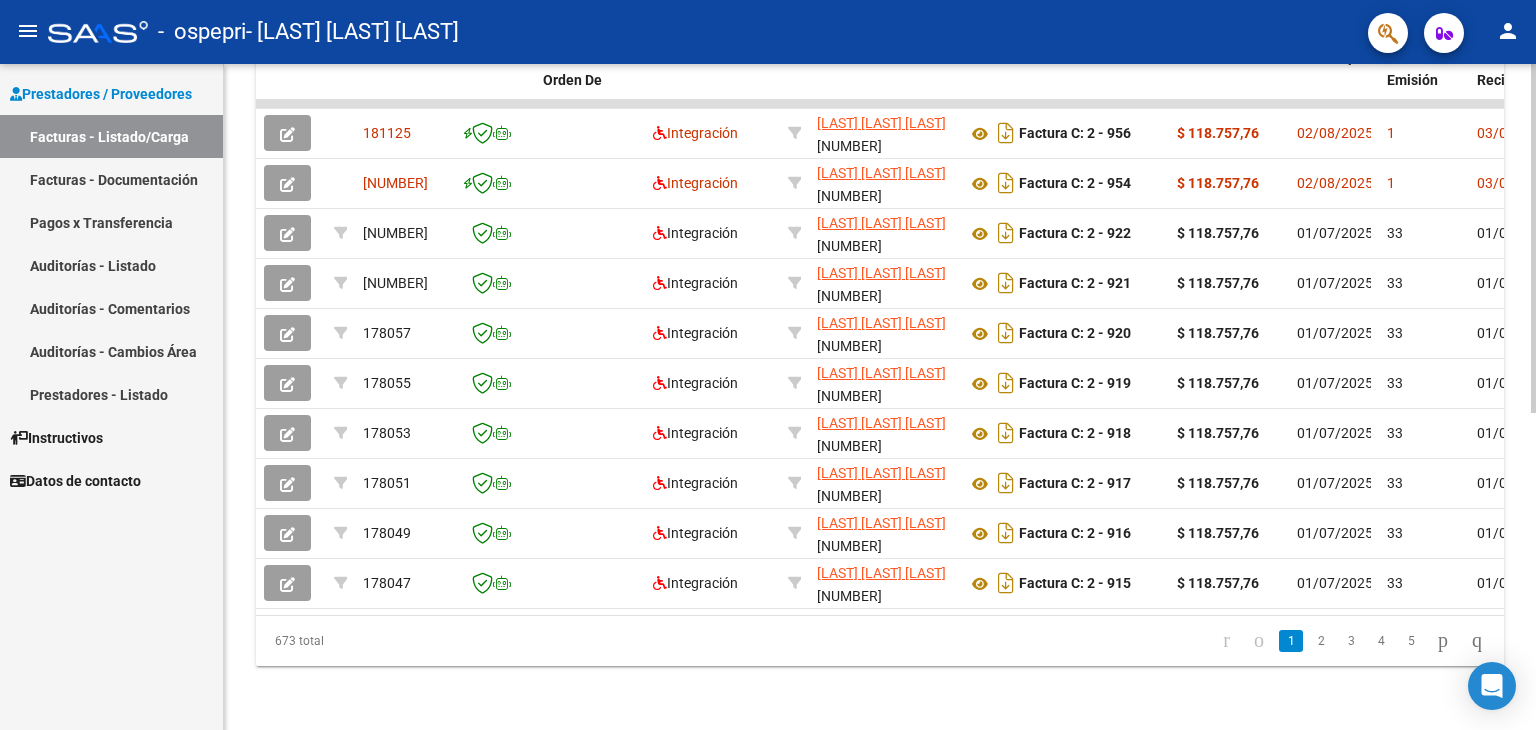 click 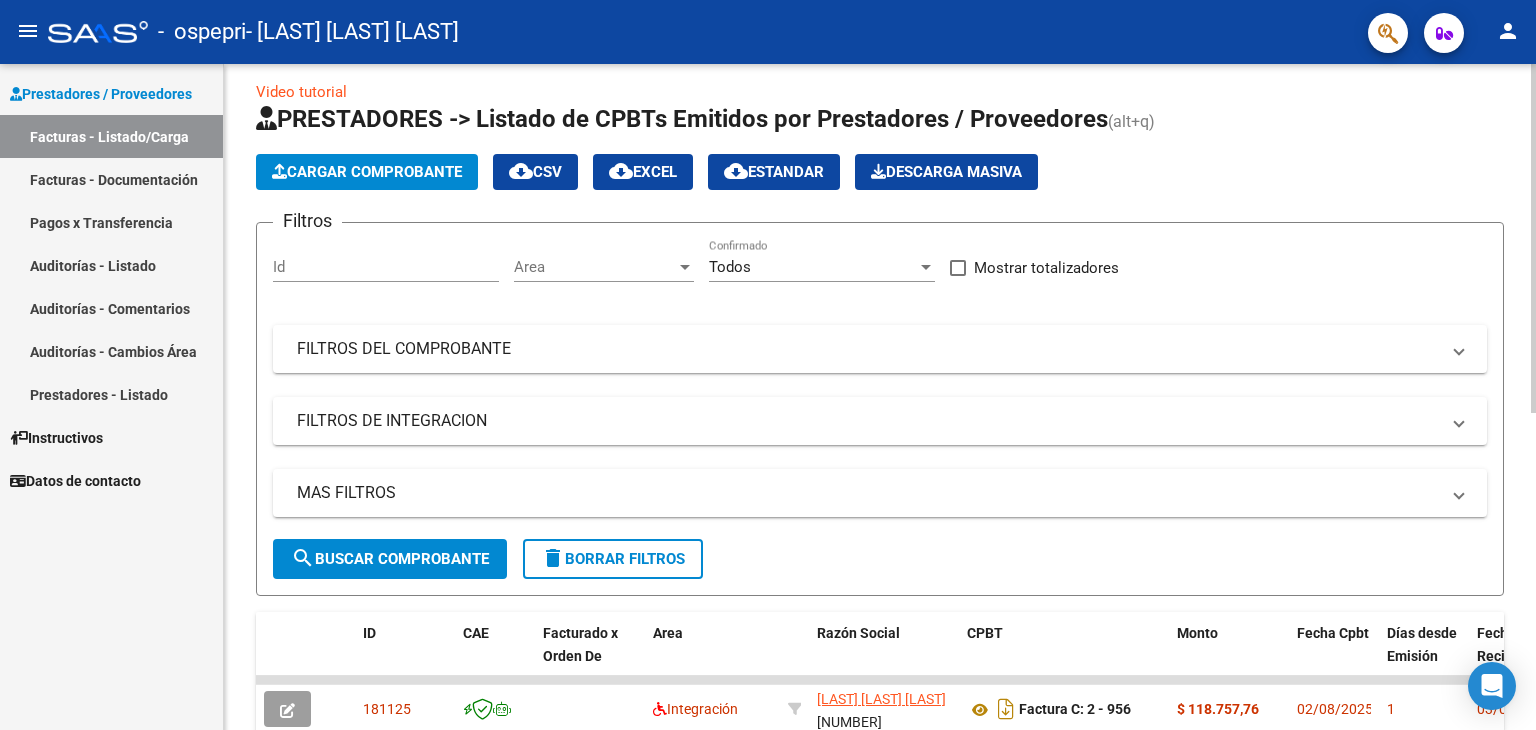 scroll, scrollTop: 0, scrollLeft: 0, axis: both 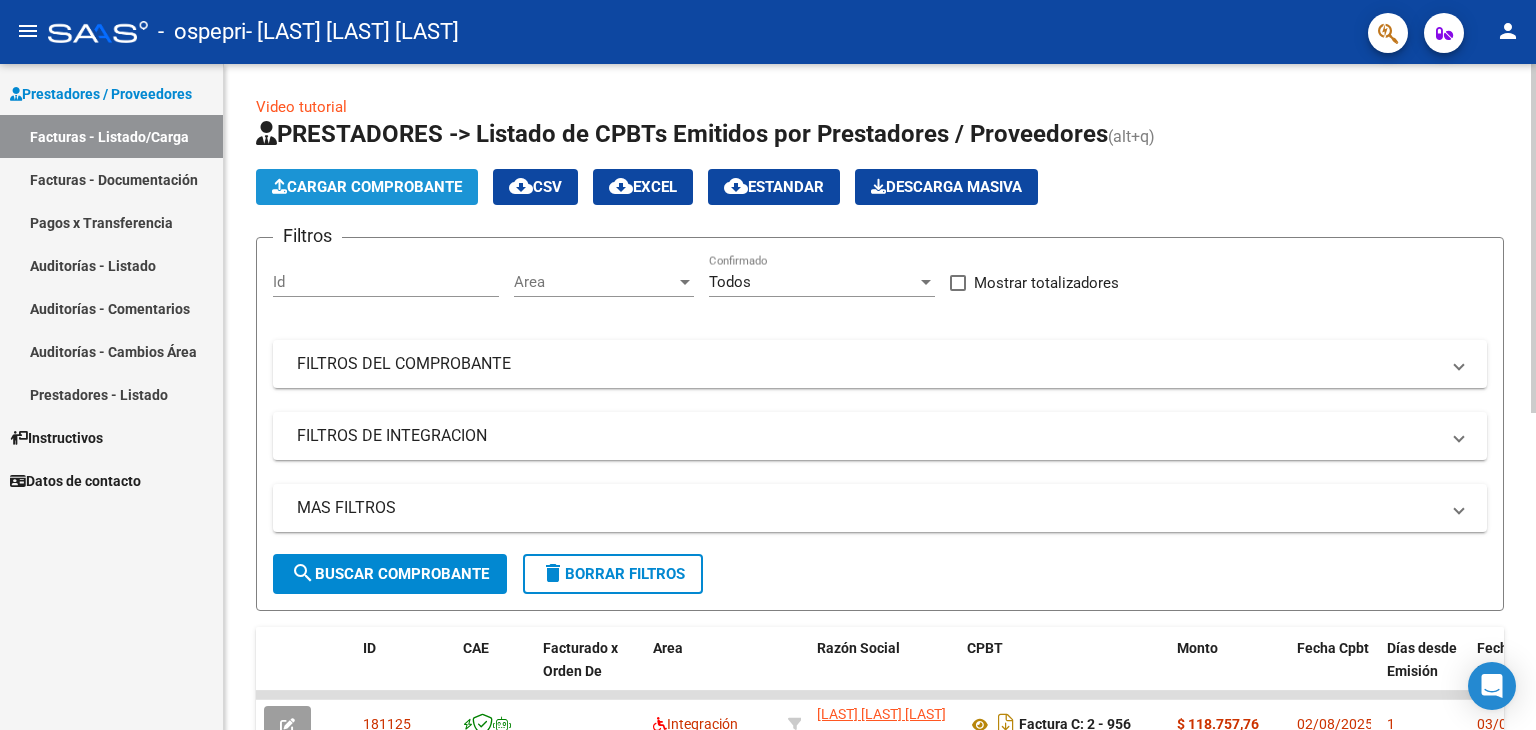 click on "Cargar Comprobante" 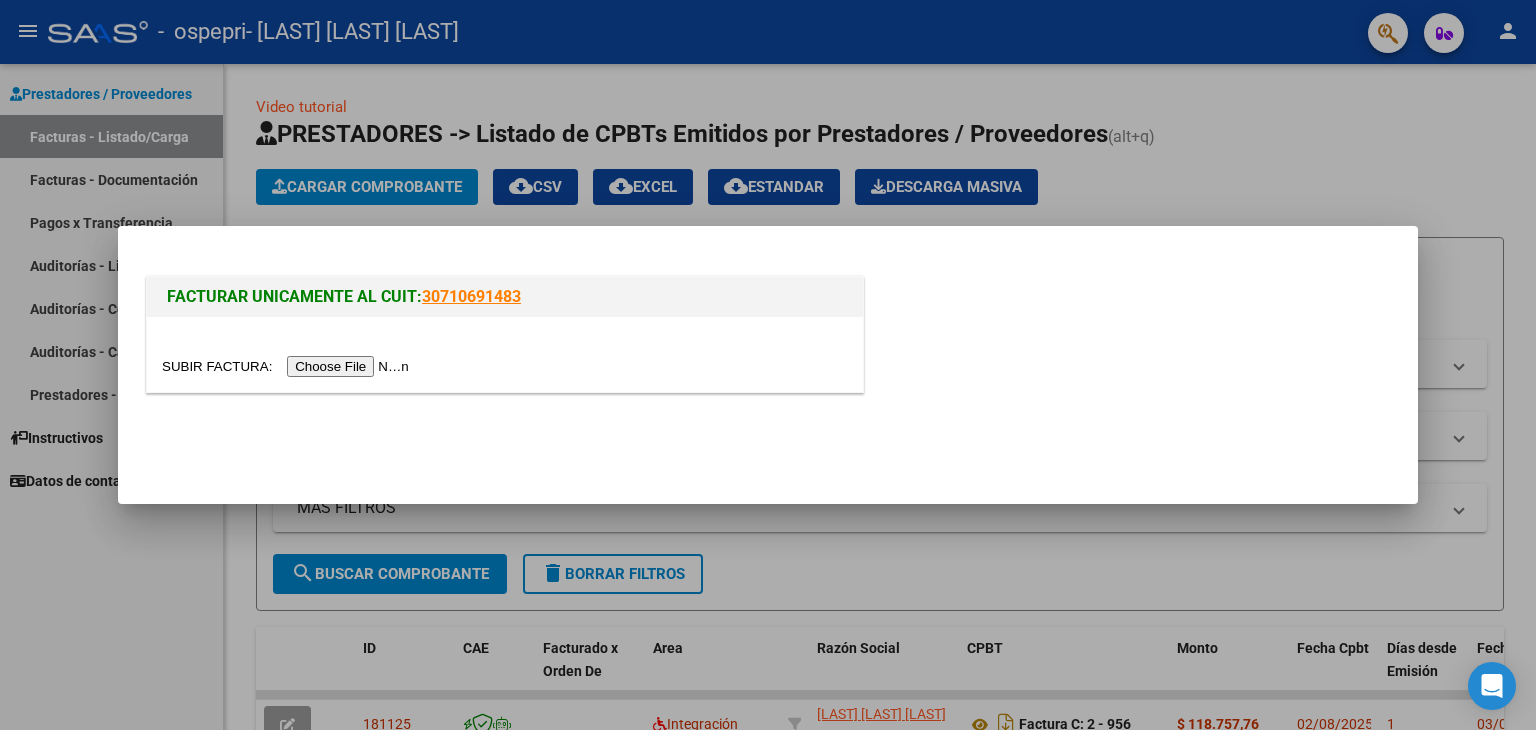 click at bounding box center (288, 366) 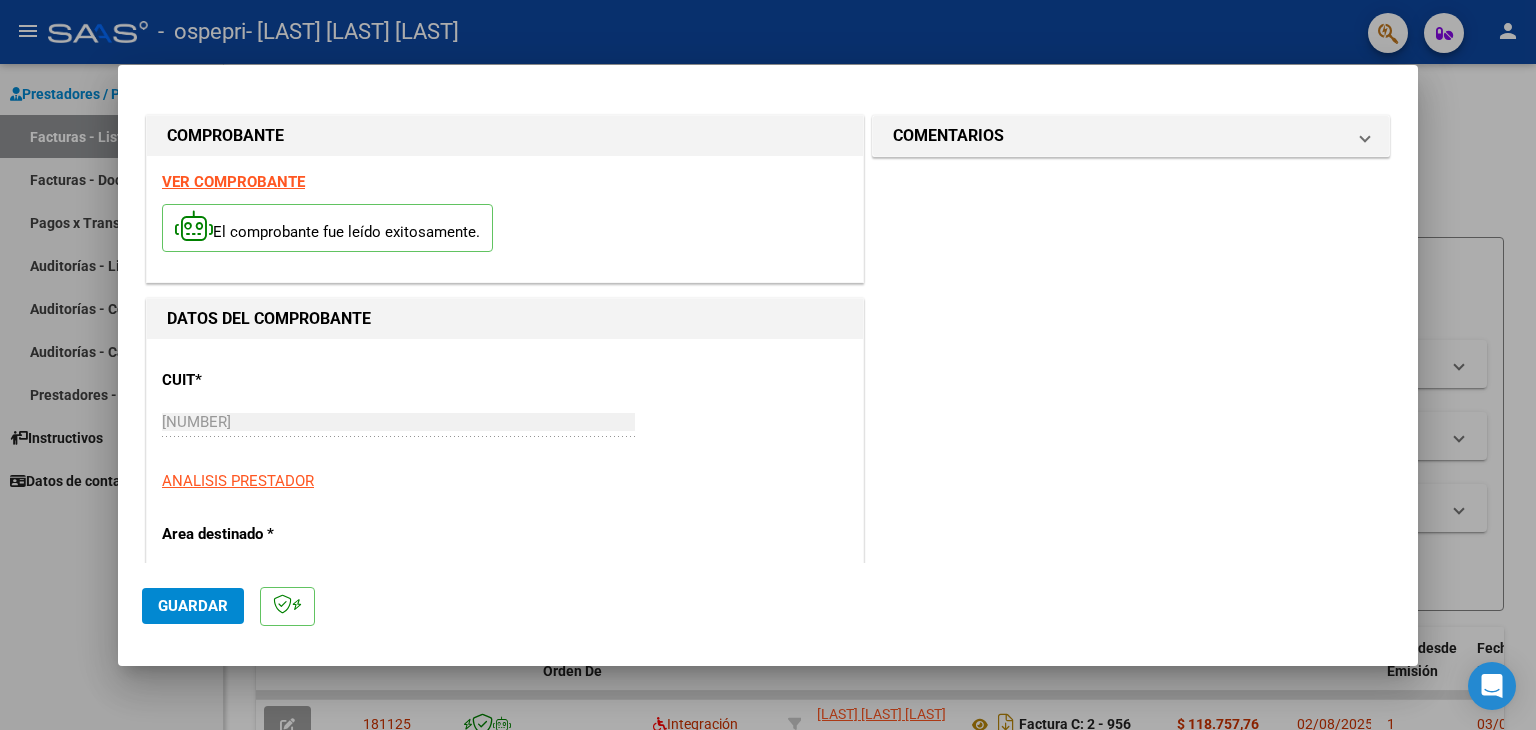 scroll, scrollTop: 414, scrollLeft: 0, axis: vertical 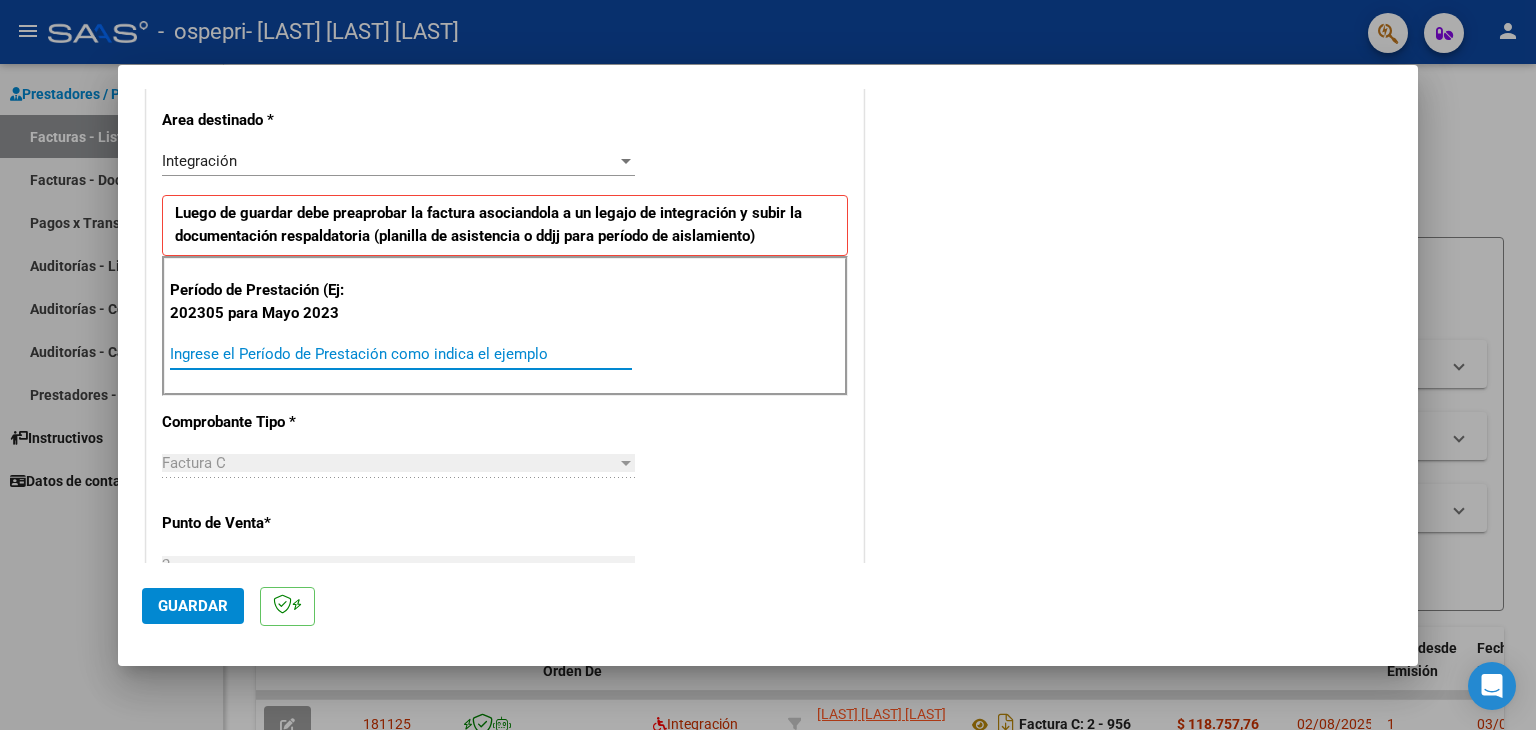 click on "Ingrese el Período de Prestación como indica el ejemplo" at bounding box center (401, 354) 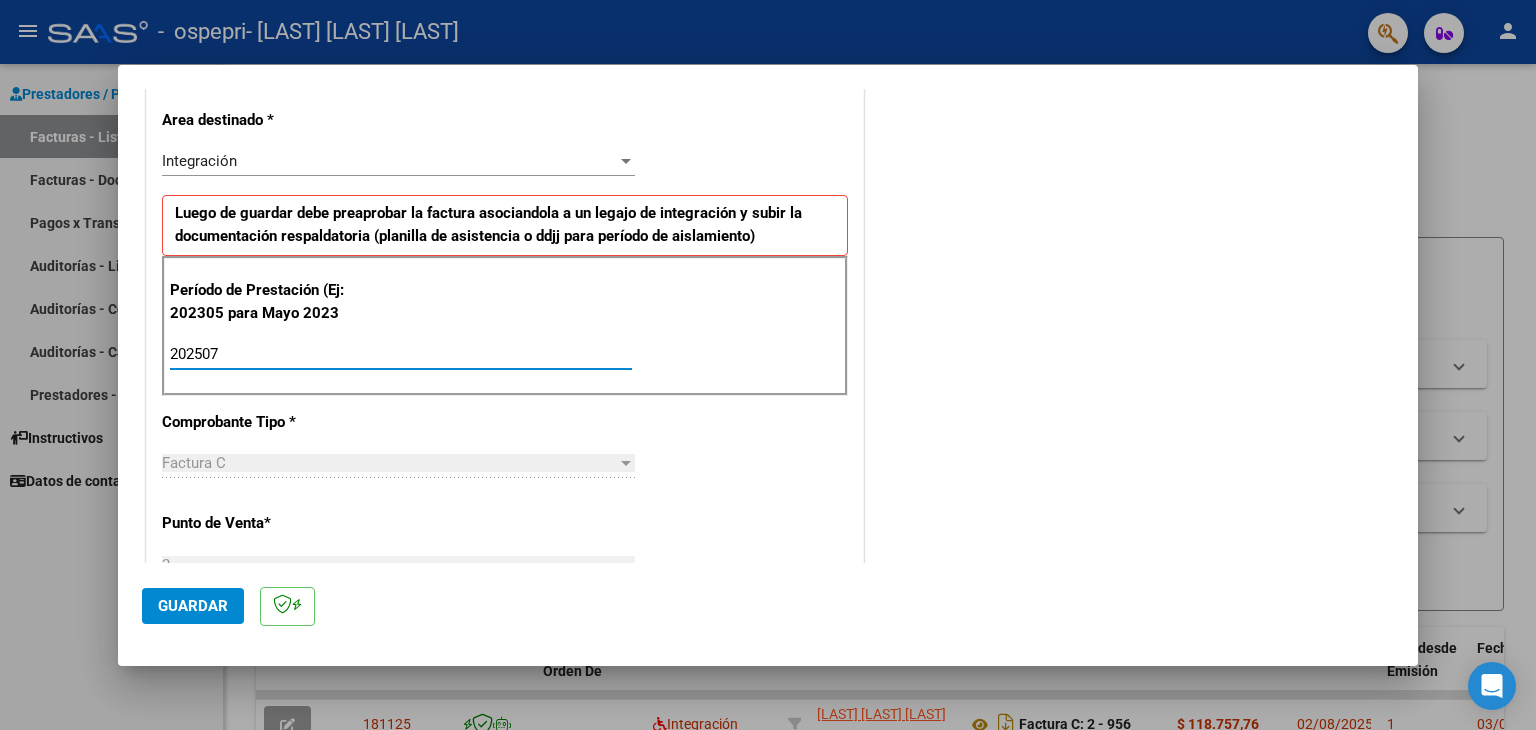 type on "202507" 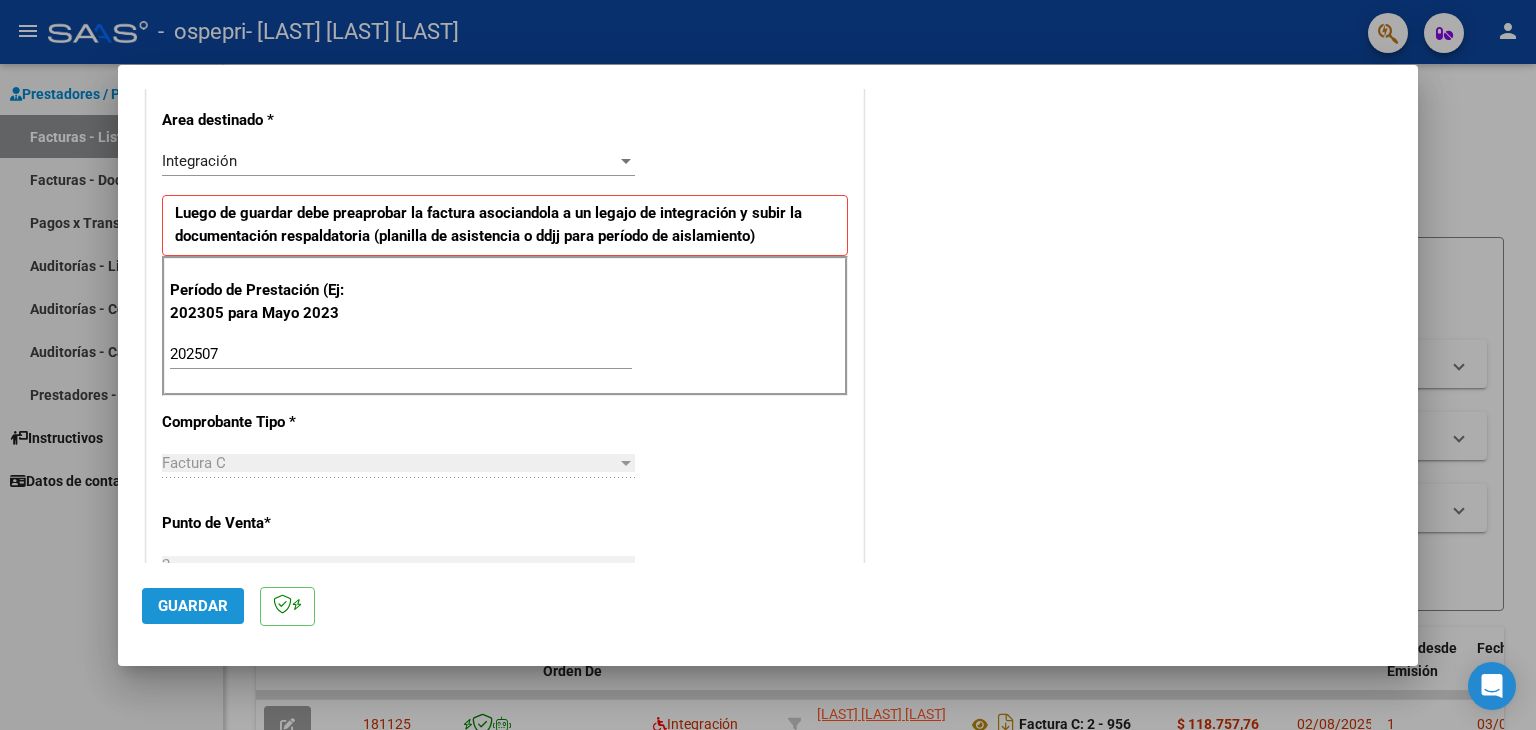 click on "Guardar" 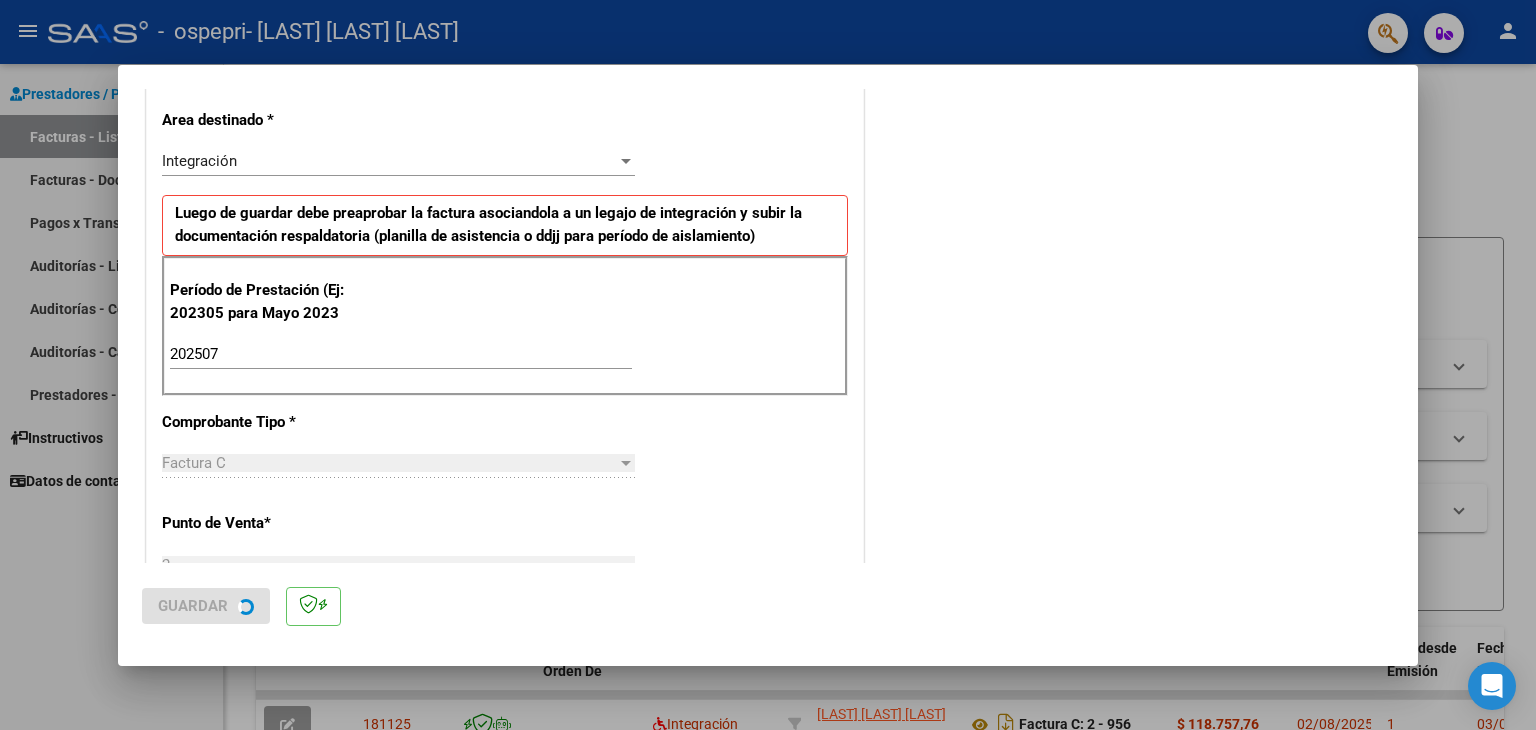 scroll, scrollTop: 0, scrollLeft: 0, axis: both 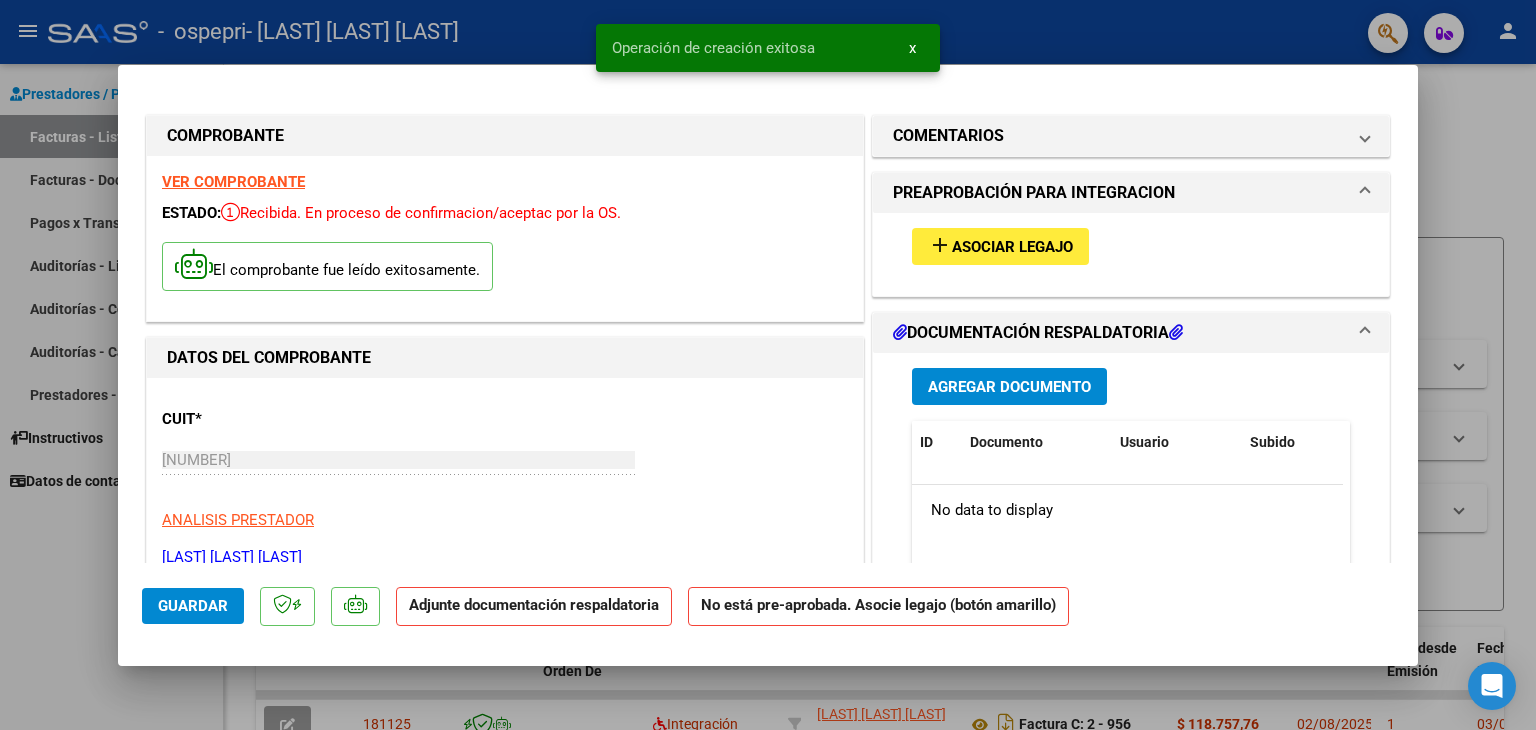click on "DOCUMENTACIÓN RESPALDATORIA" at bounding box center (1038, 333) 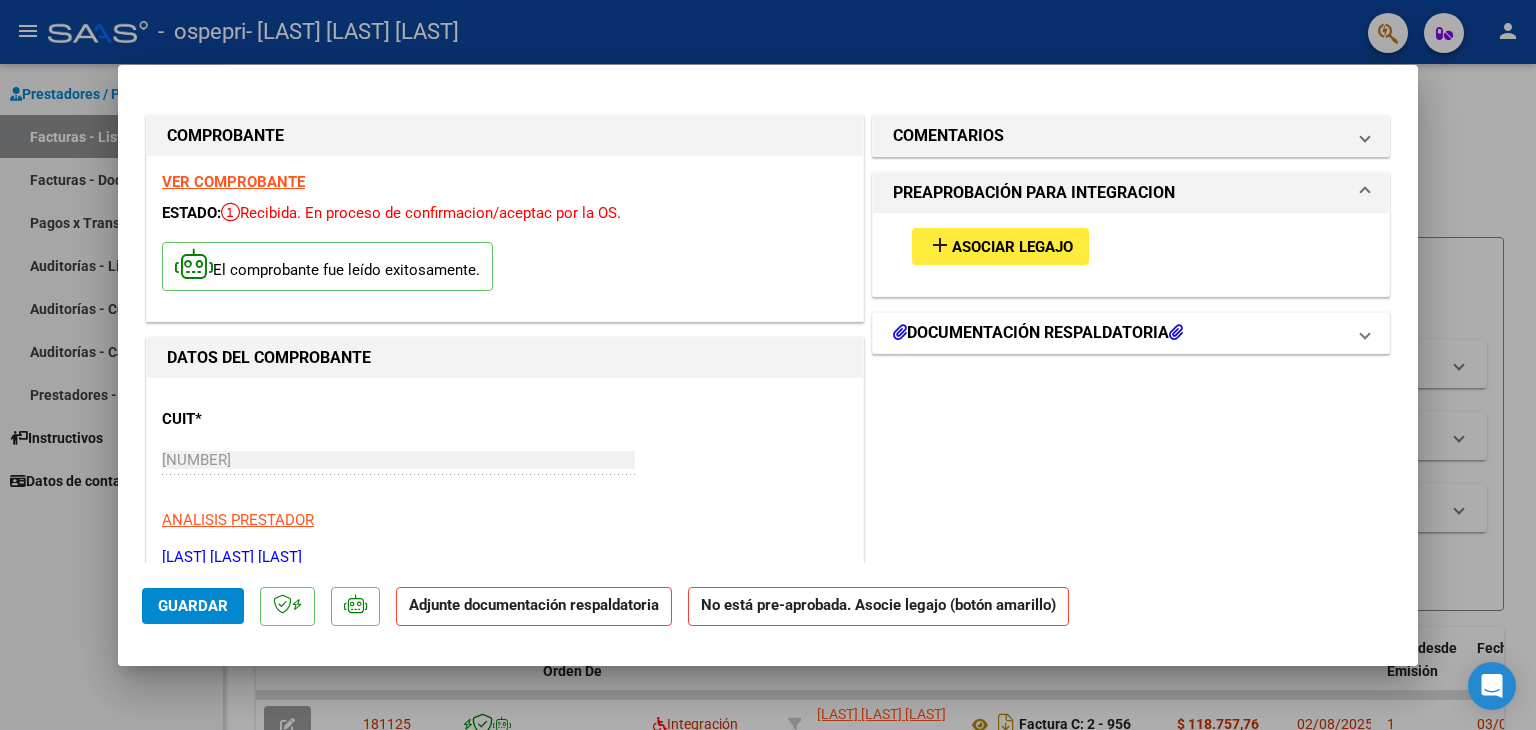 click on "DOCUMENTACIÓN RESPALDATORIA" at bounding box center (1038, 333) 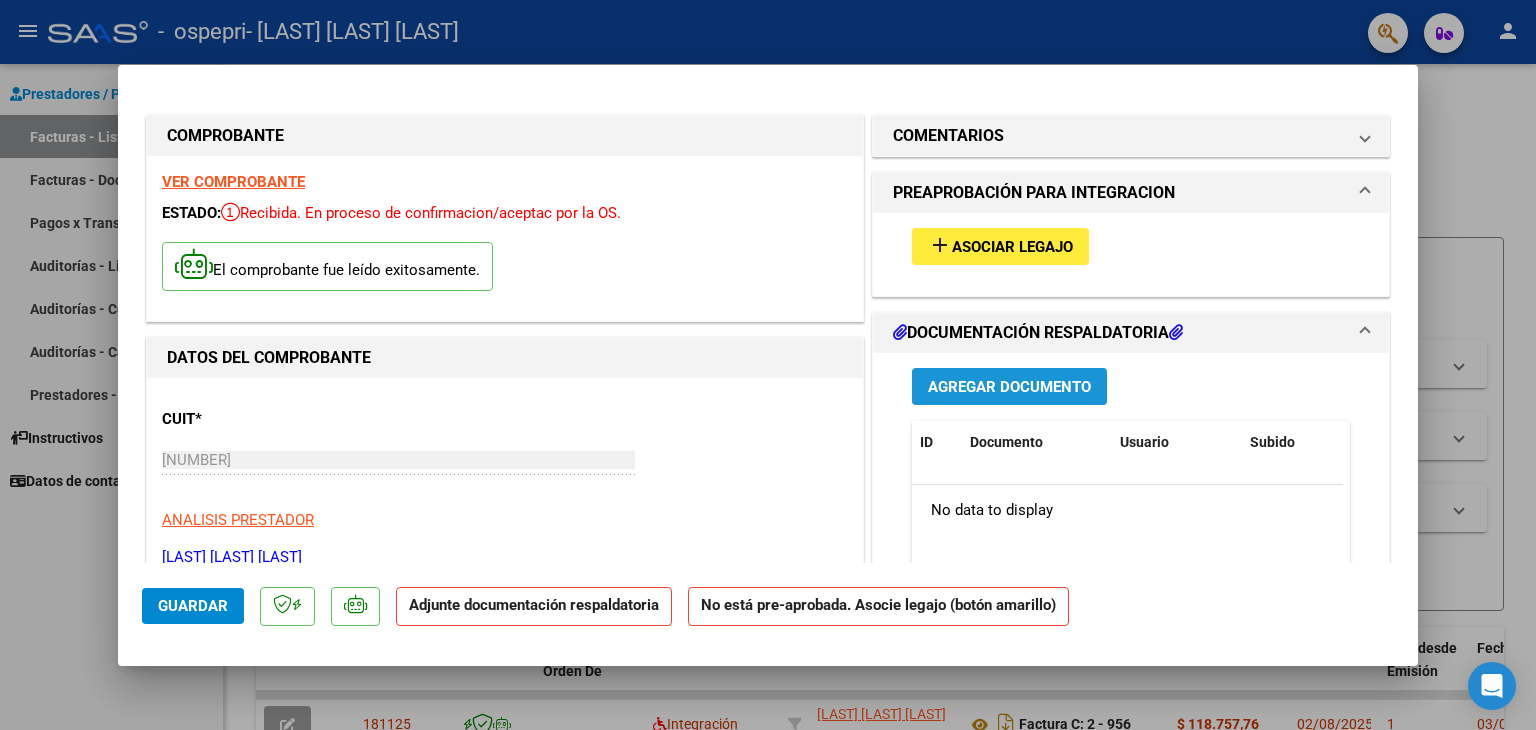 click on "Agregar Documento" at bounding box center [1009, 387] 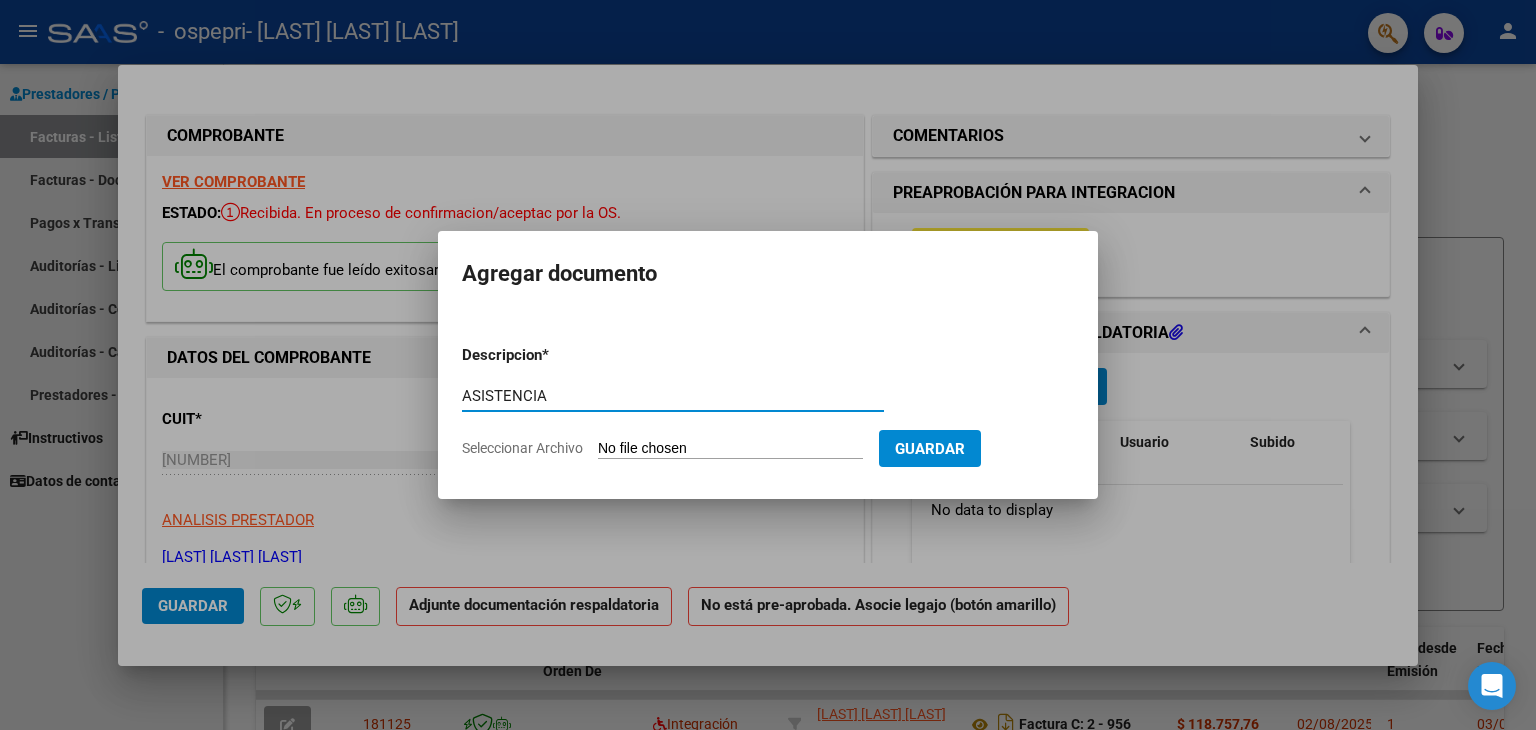 type on "ASISTENCIA" 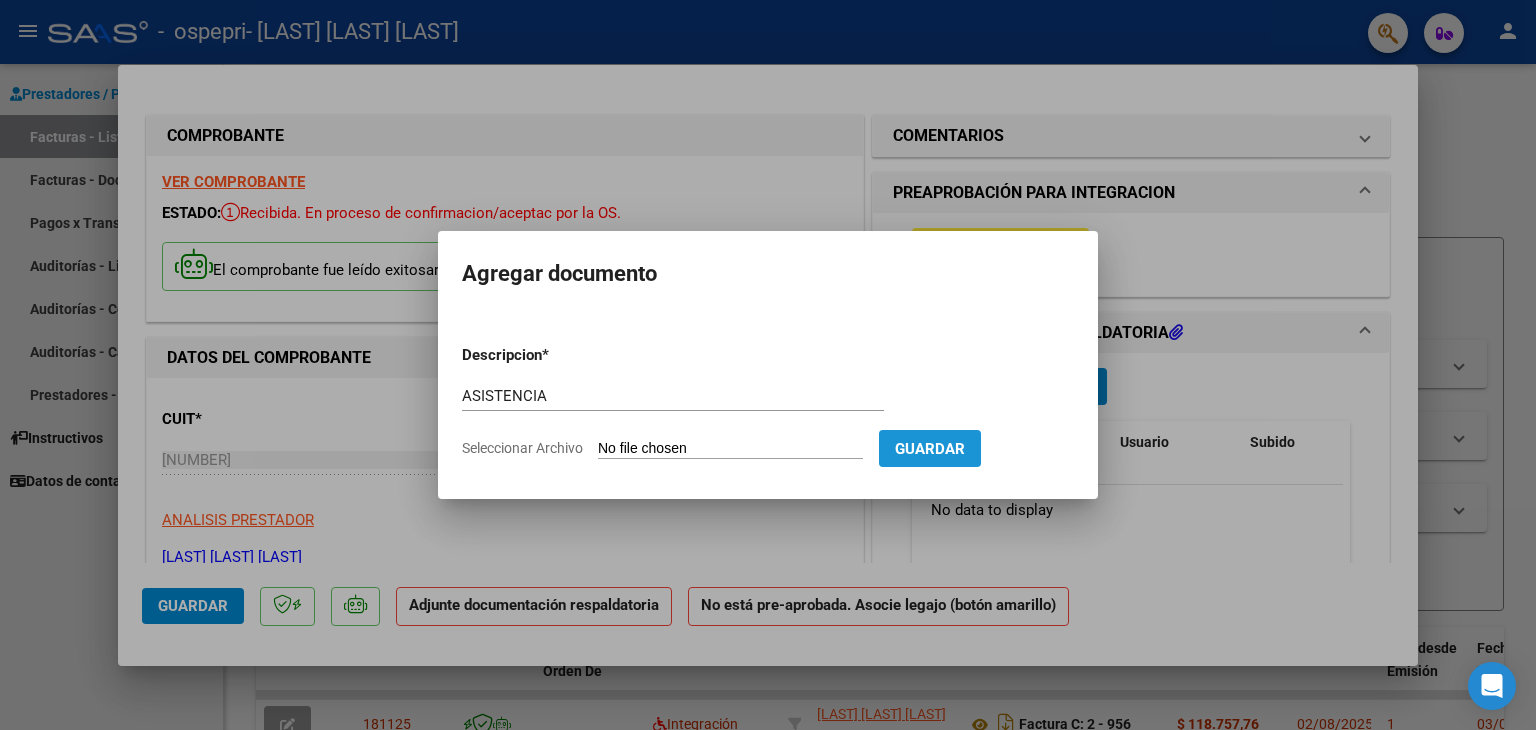 click on "Guardar" at bounding box center [930, 449] 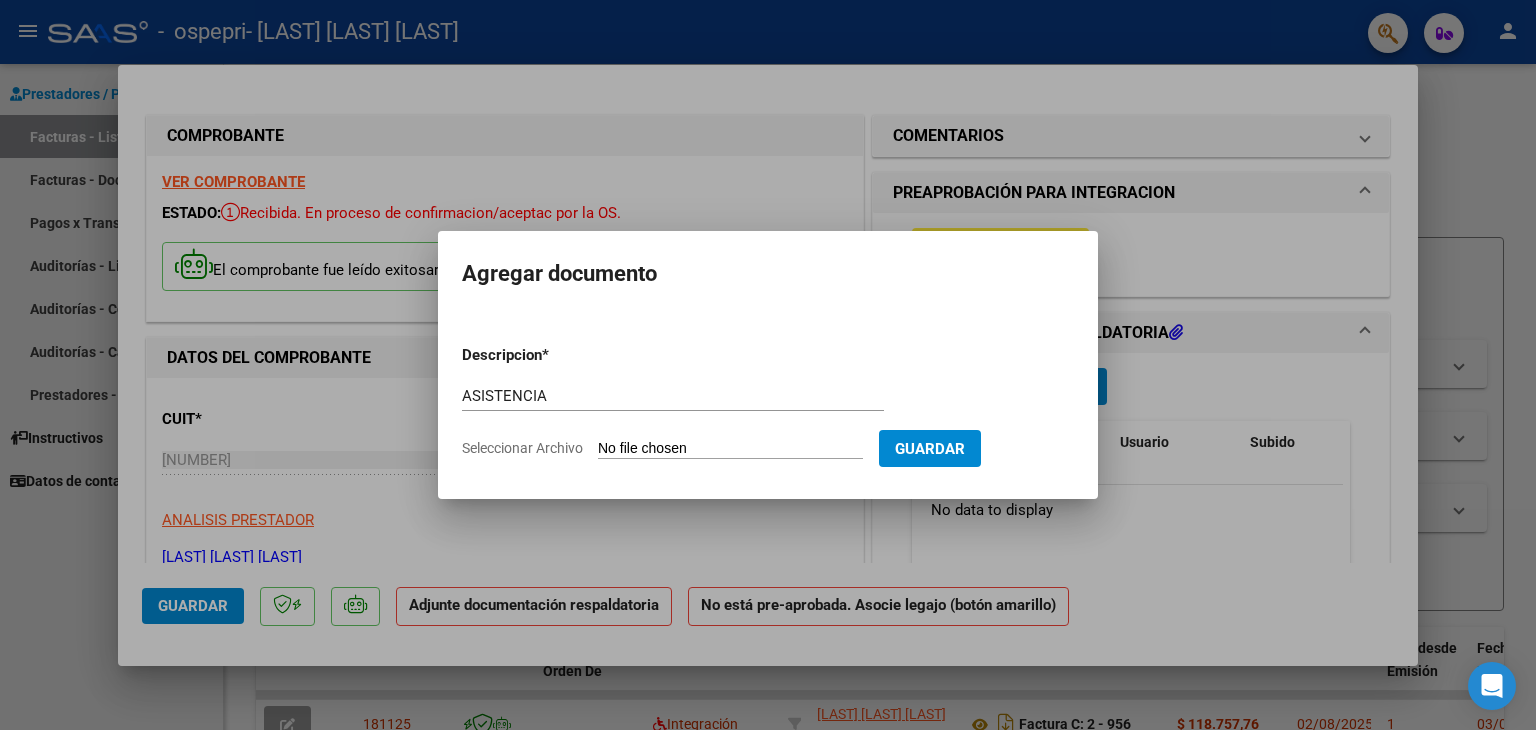 click on "Seleccionar Archivo" at bounding box center (730, 449) 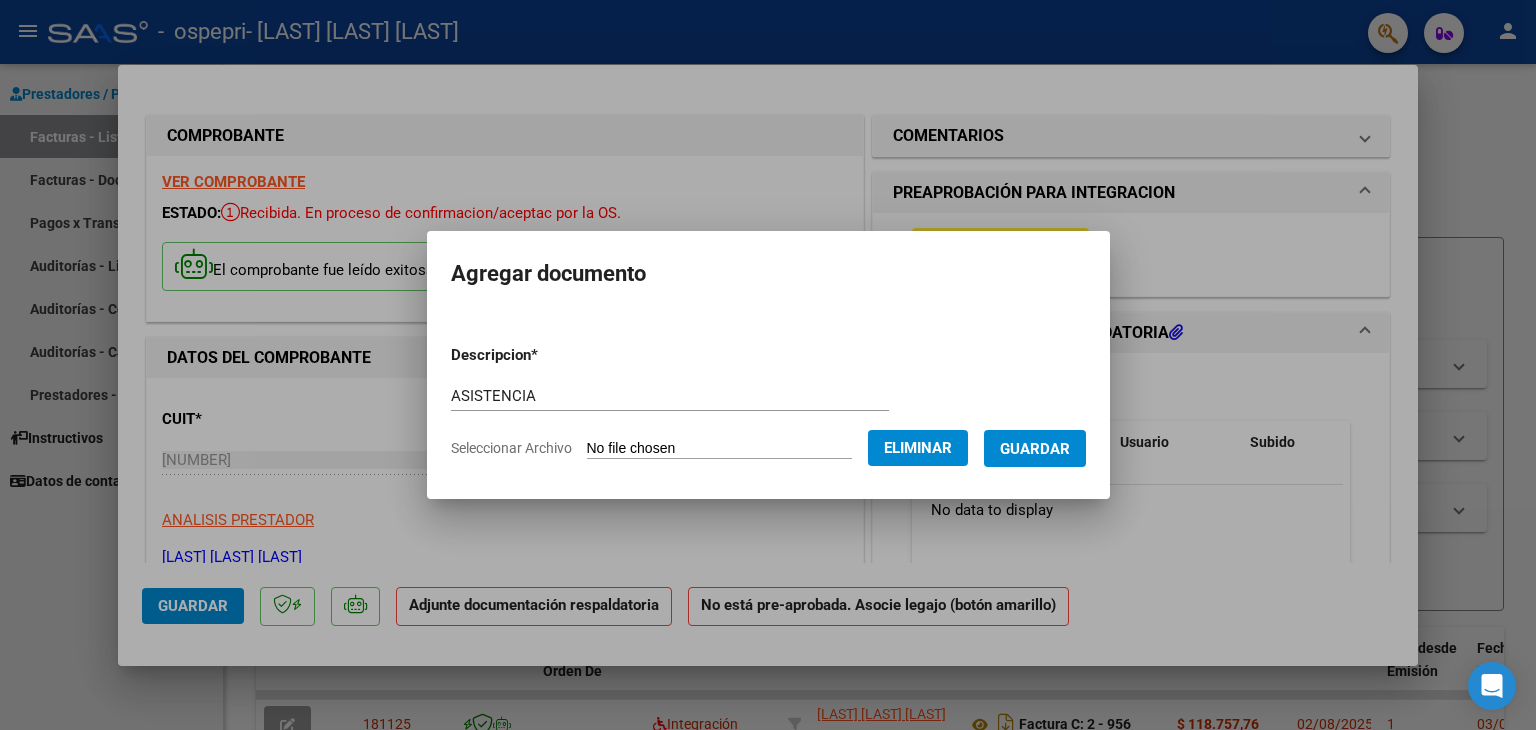 click on "Guardar" at bounding box center [1035, 449] 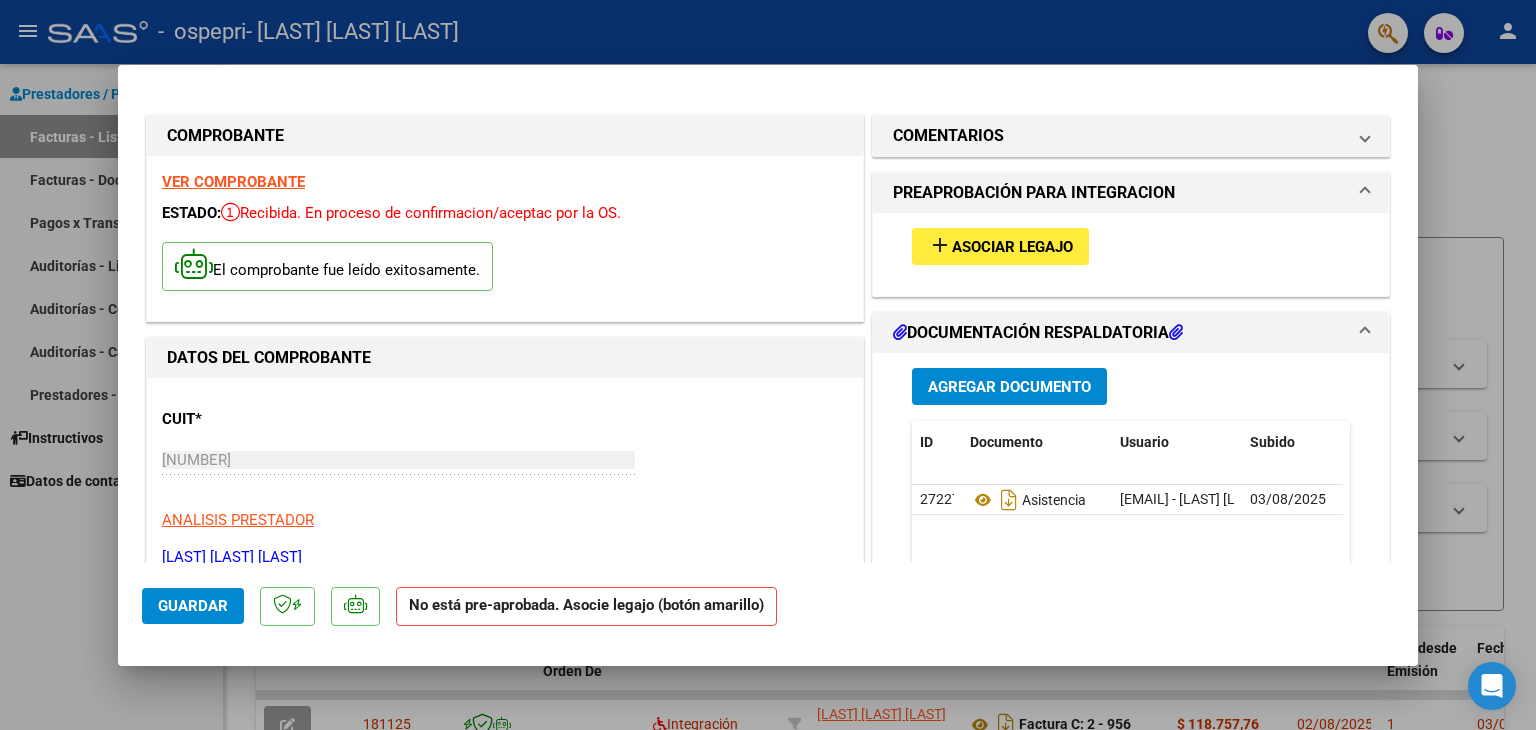 click at bounding box center (768, 365) 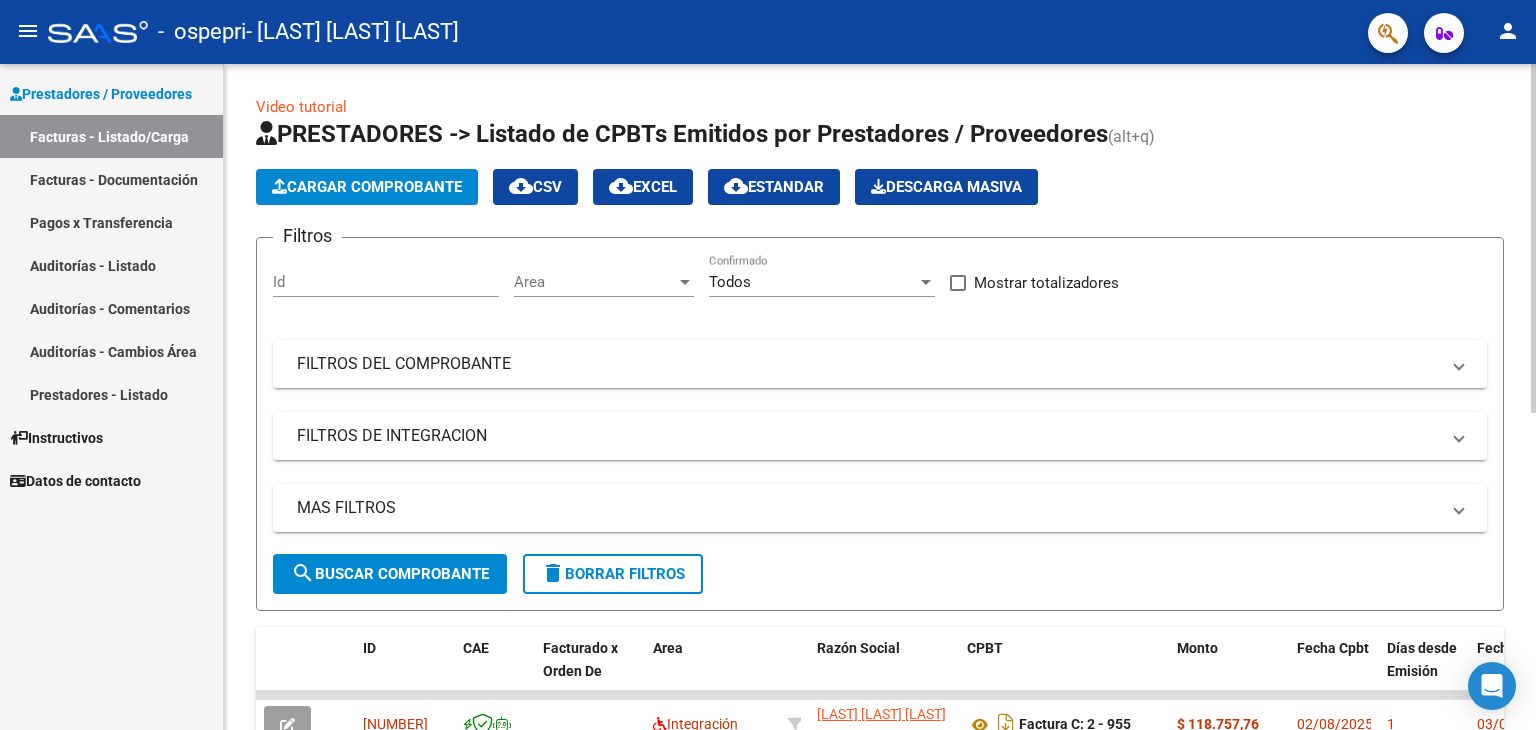 scroll, scrollTop: 604, scrollLeft: 0, axis: vertical 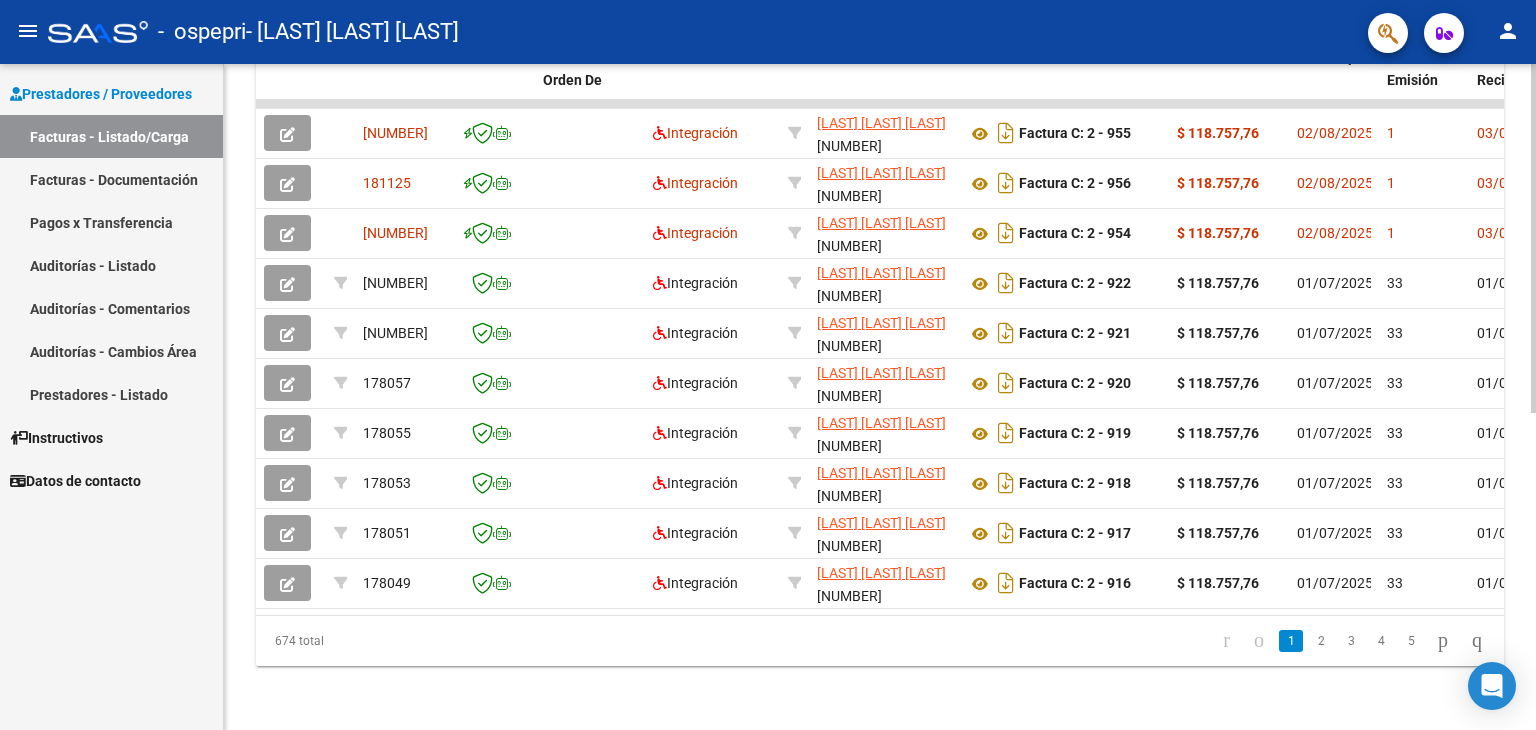 click 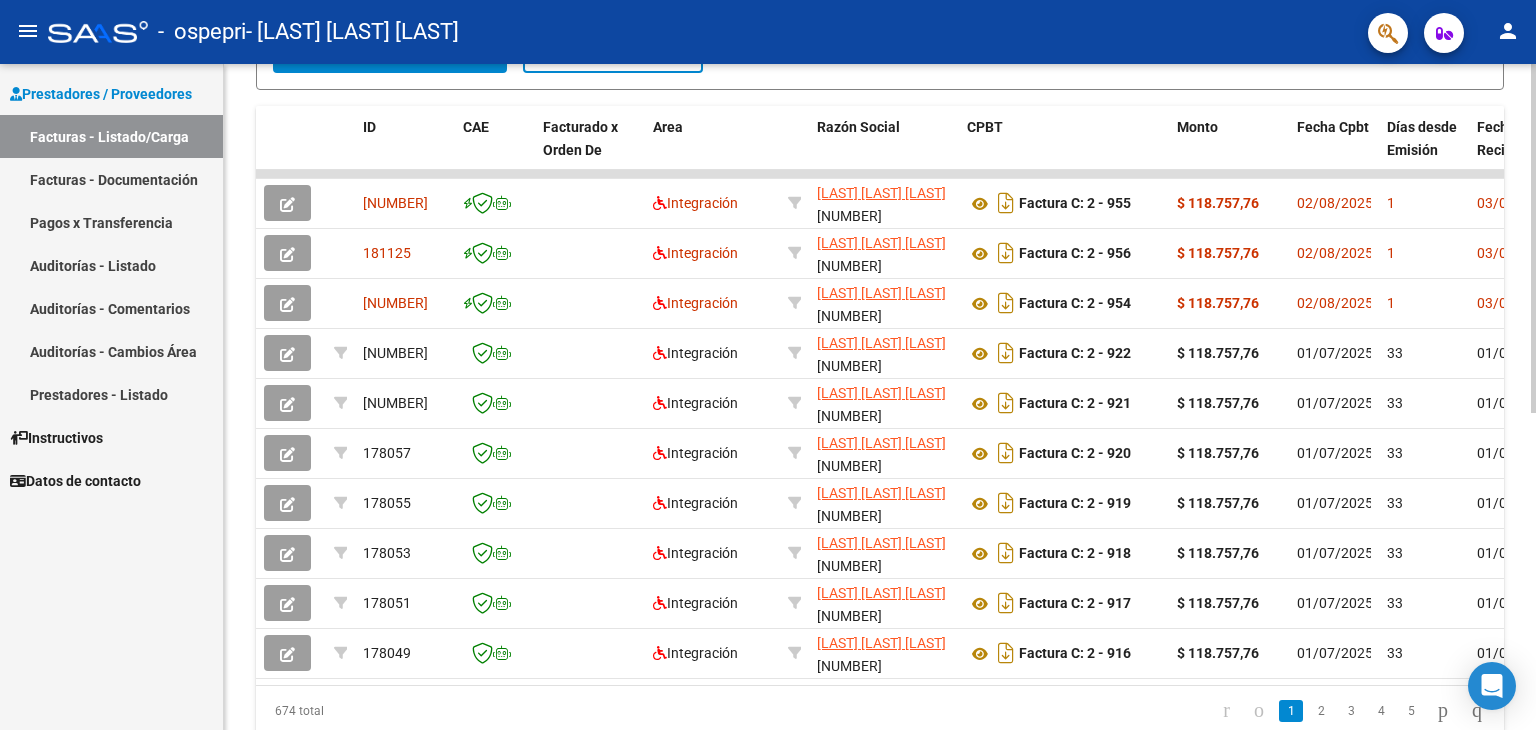 scroll, scrollTop: 484, scrollLeft: 0, axis: vertical 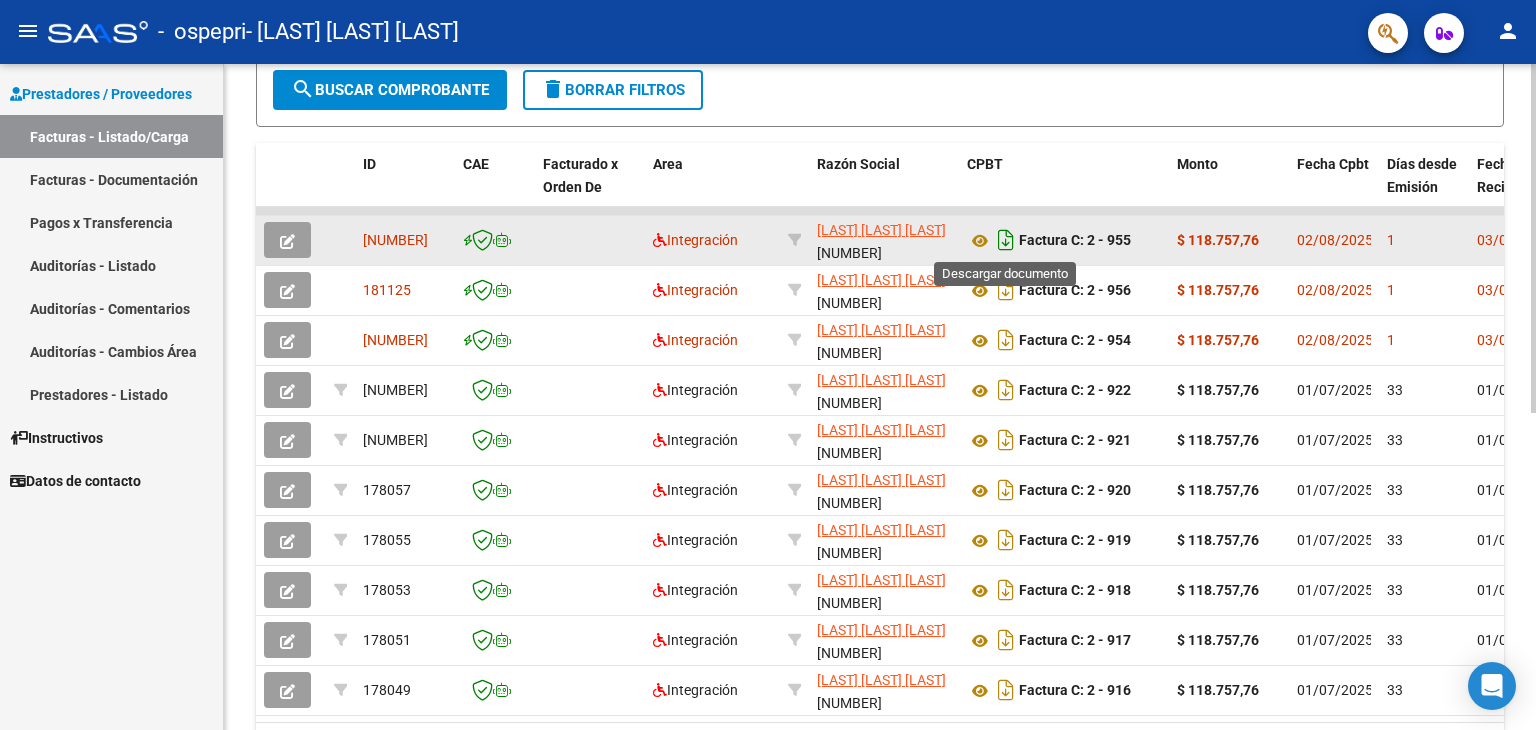 click 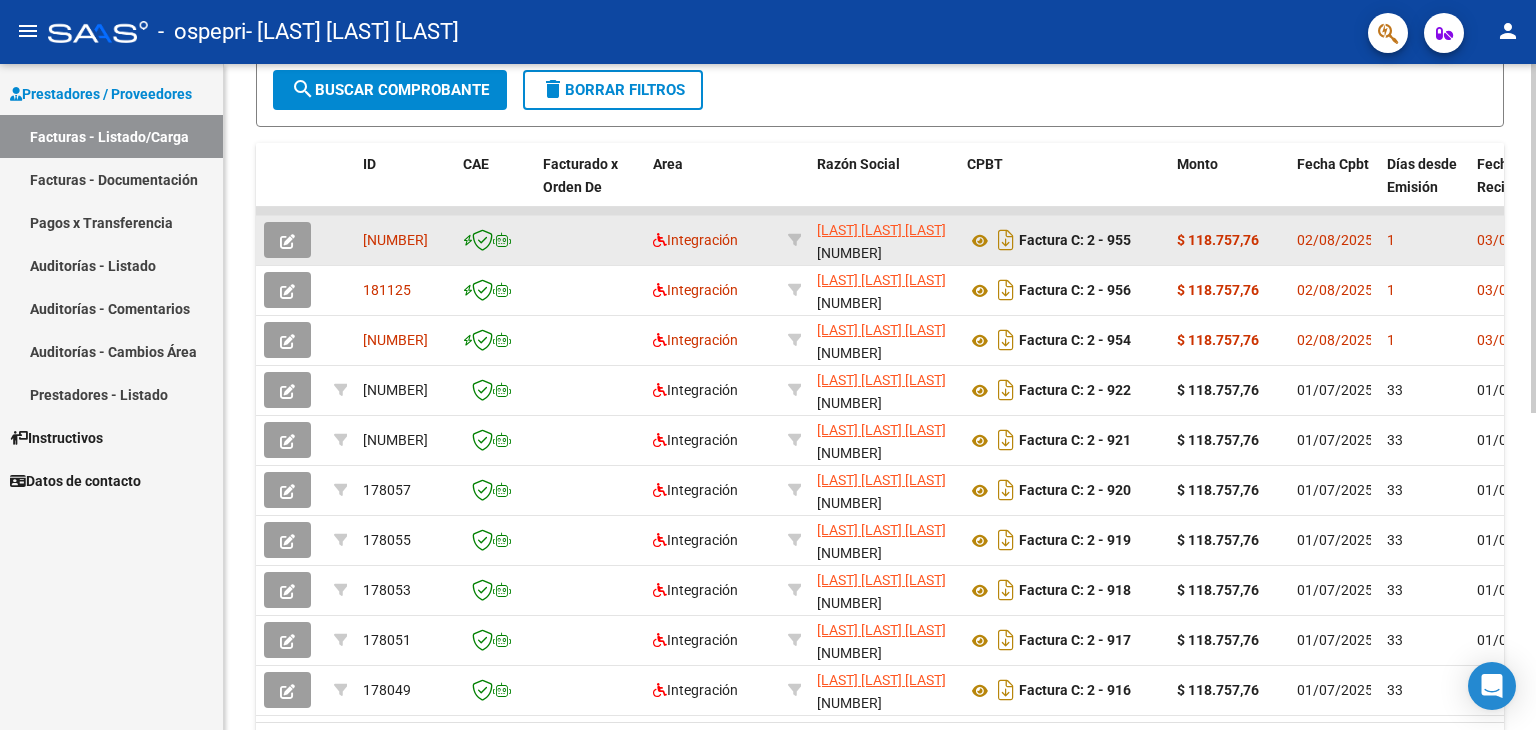 scroll, scrollTop: 0, scrollLeft: 0, axis: both 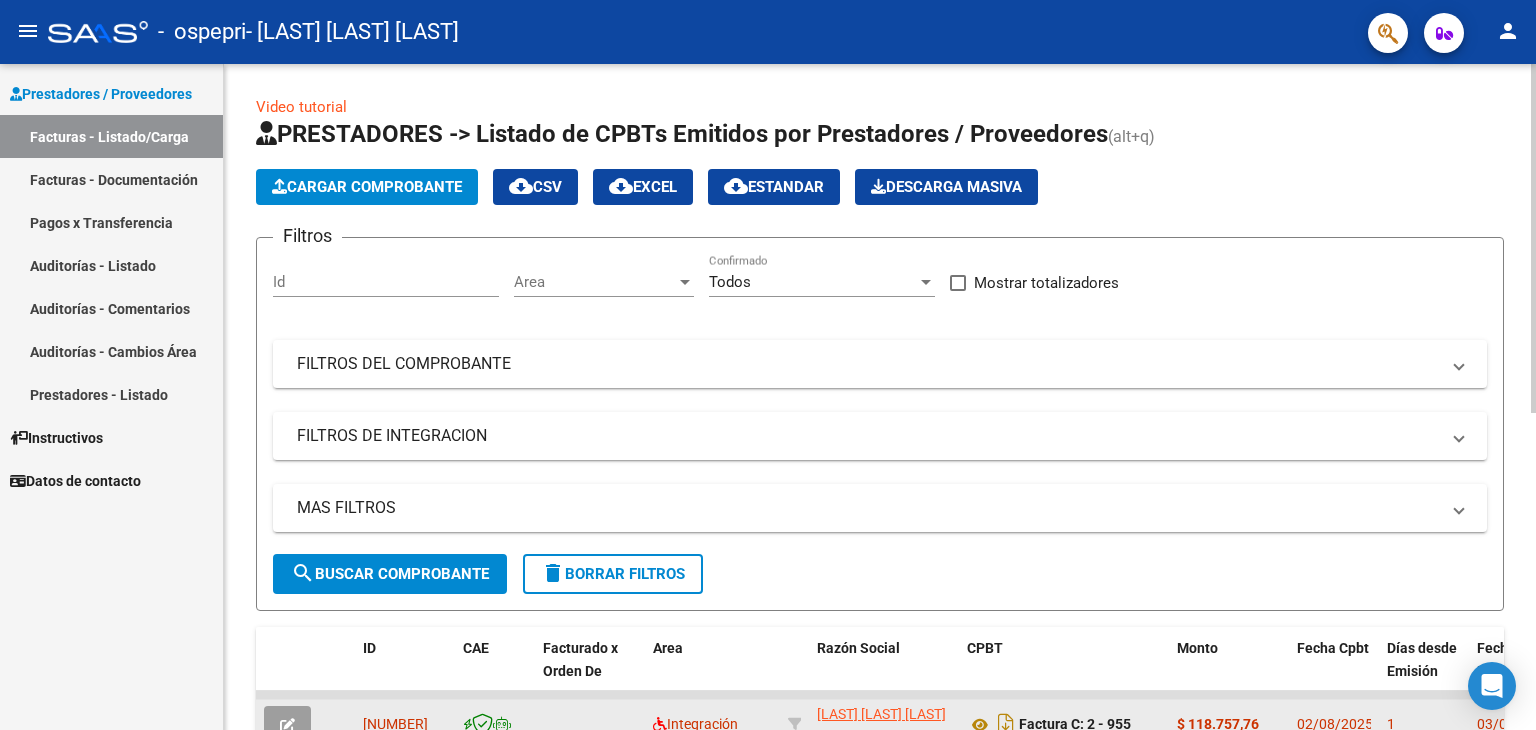 click 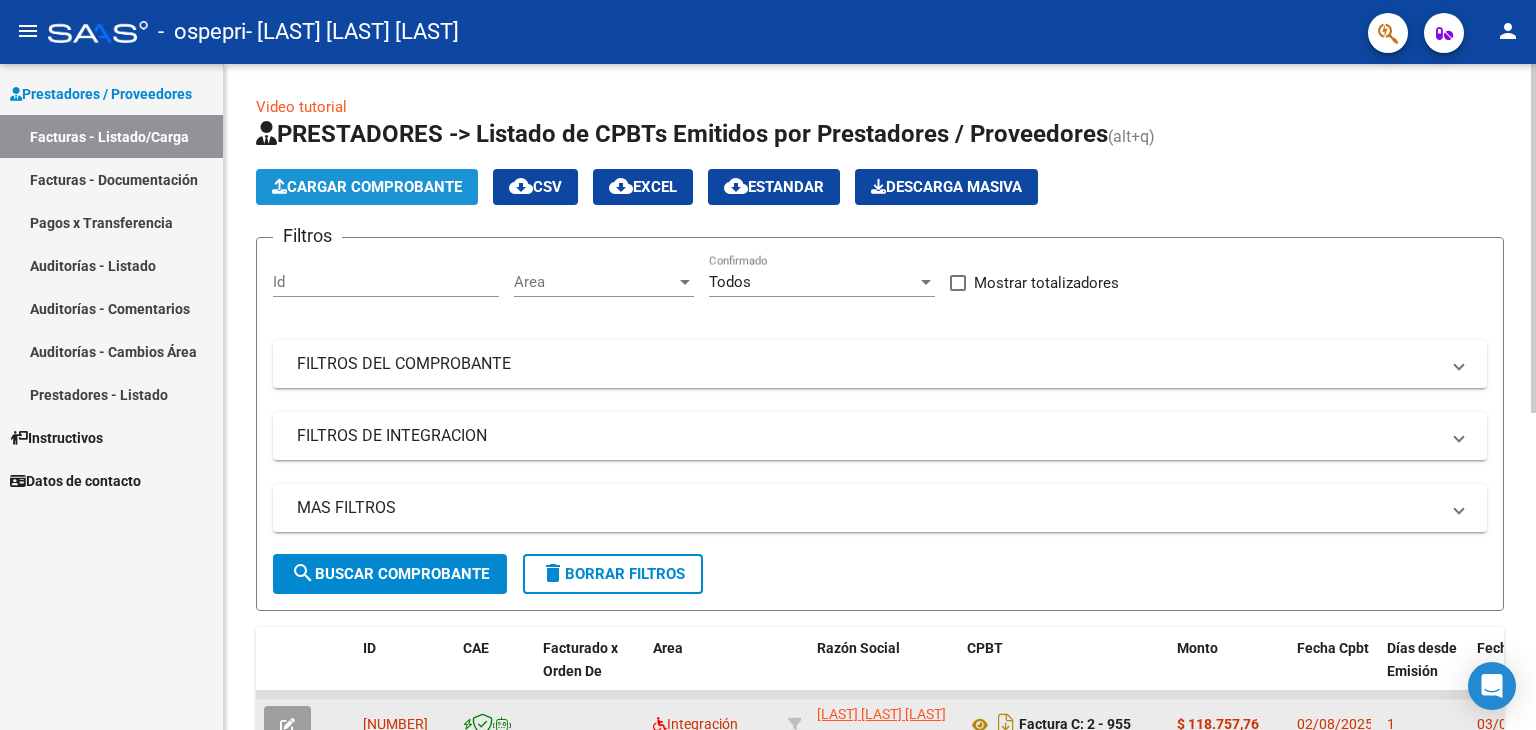 click on "Cargar Comprobante" 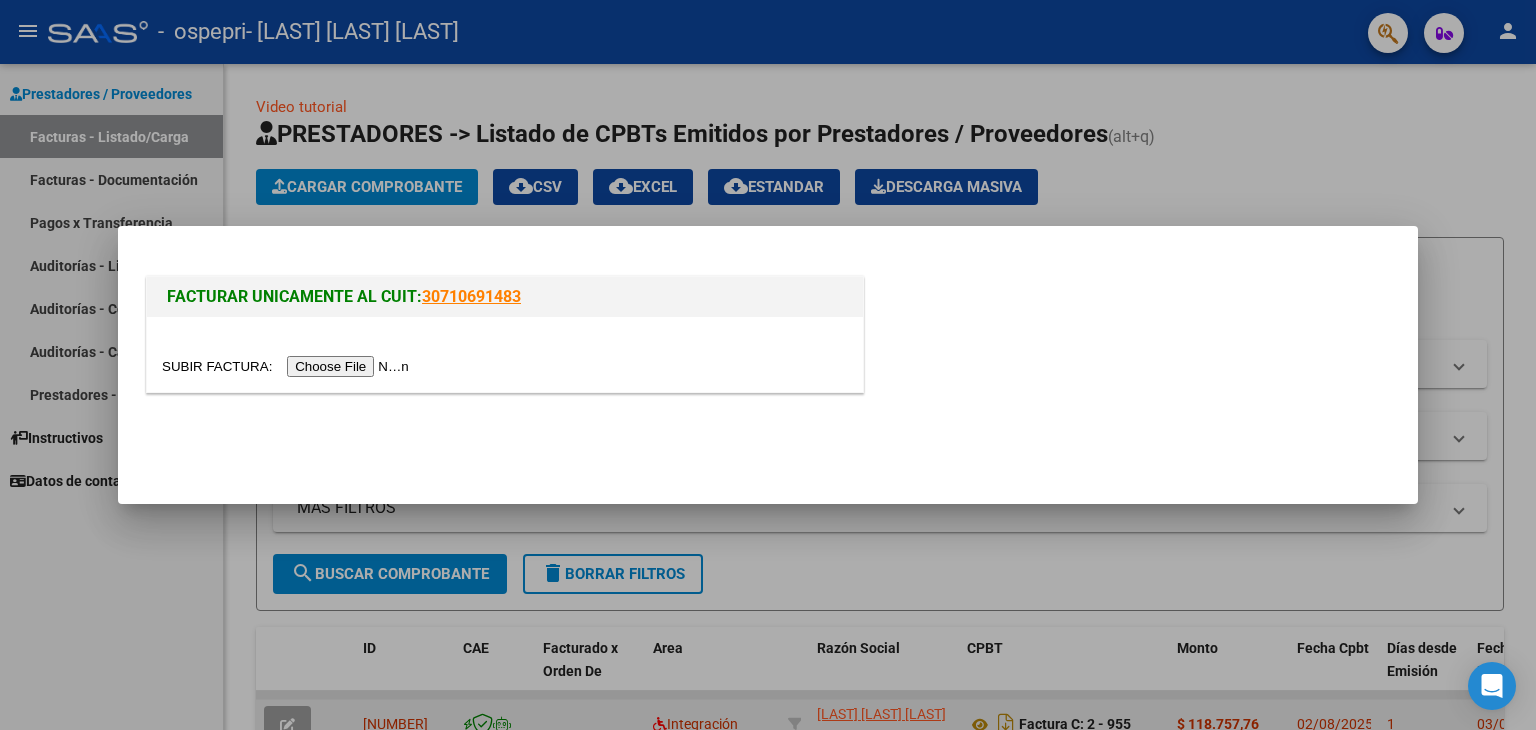 click at bounding box center (288, 366) 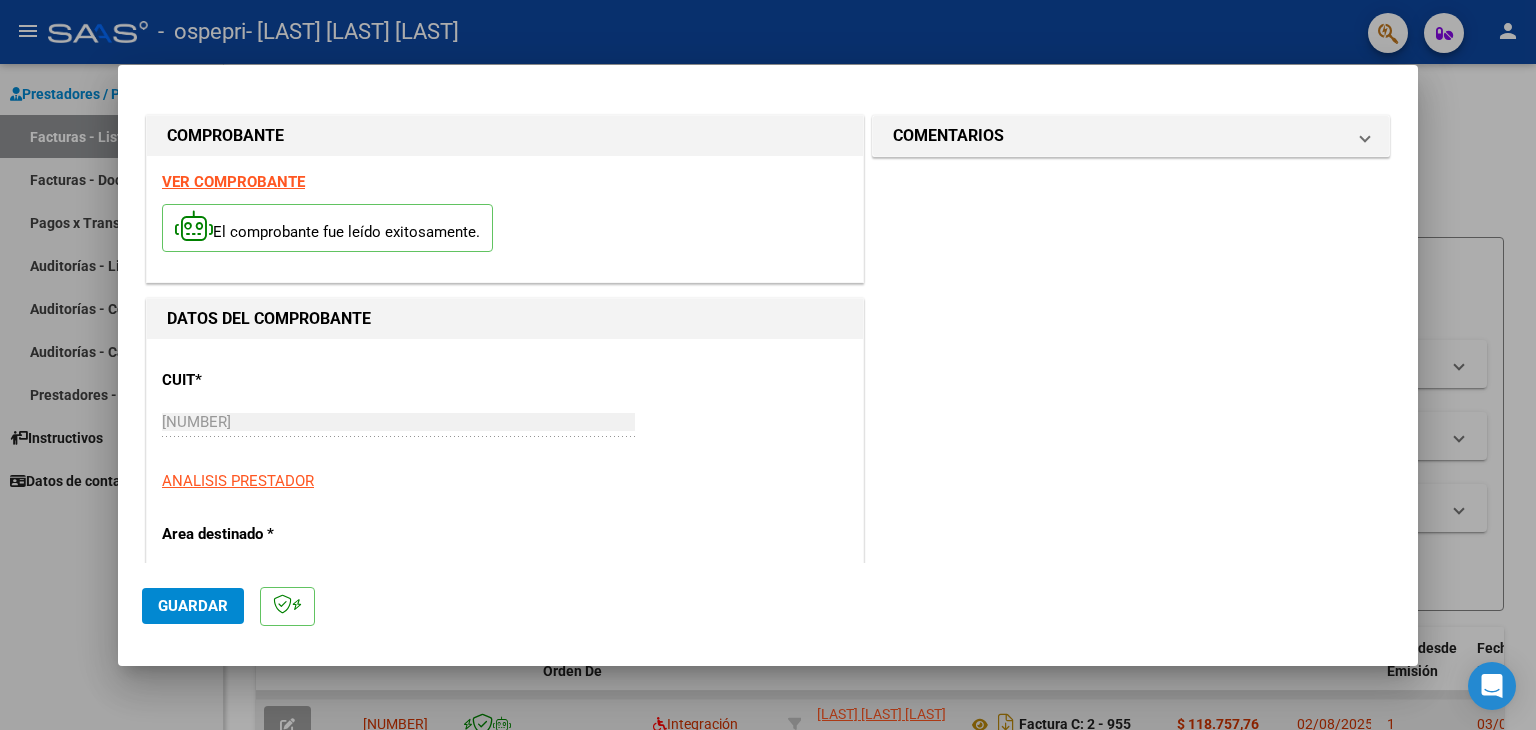 scroll, scrollTop: 414, scrollLeft: 0, axis: vertical 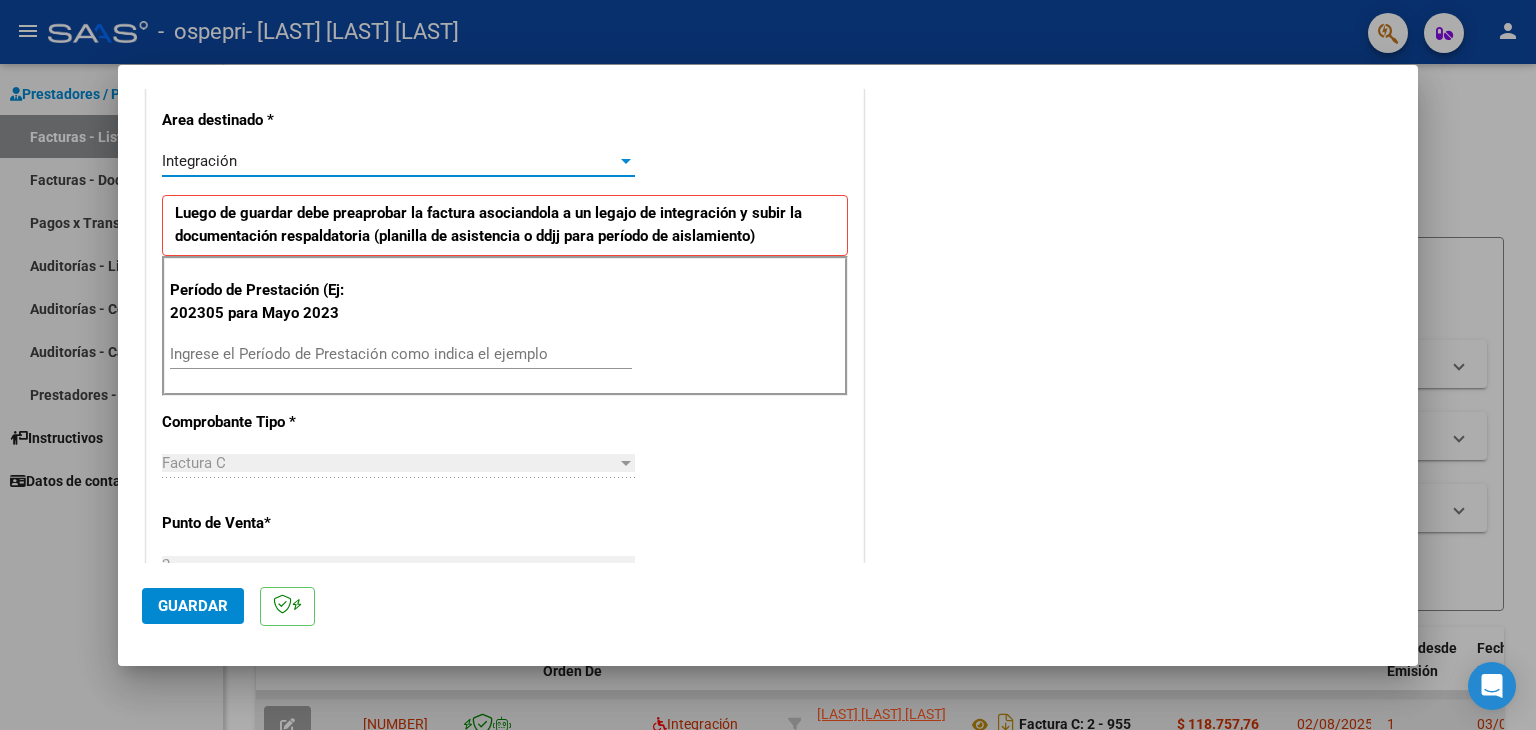 click on "Integración" at bounding box center (389, 161) 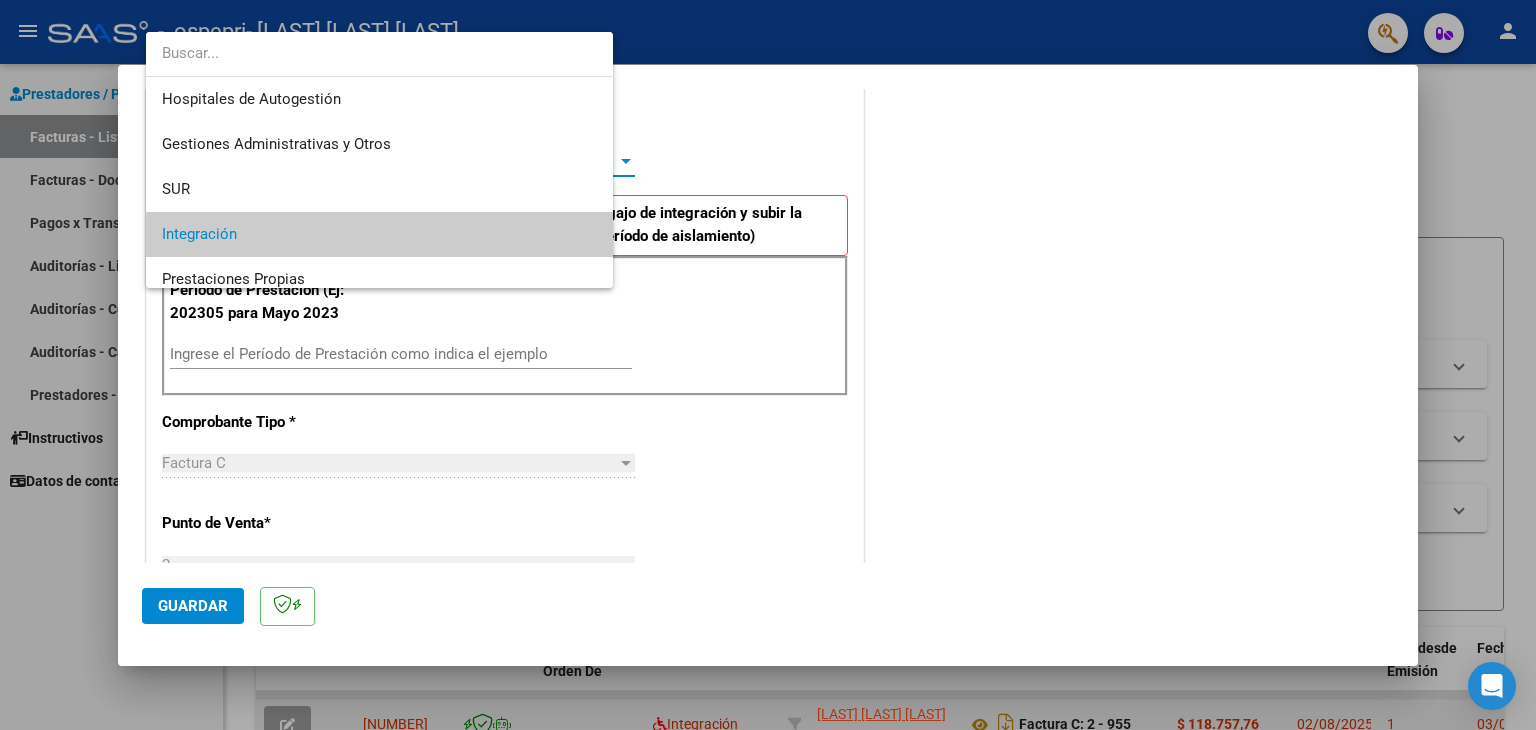 scroll, scrollTop: 74, scrollLeft: 0, axis: vertical 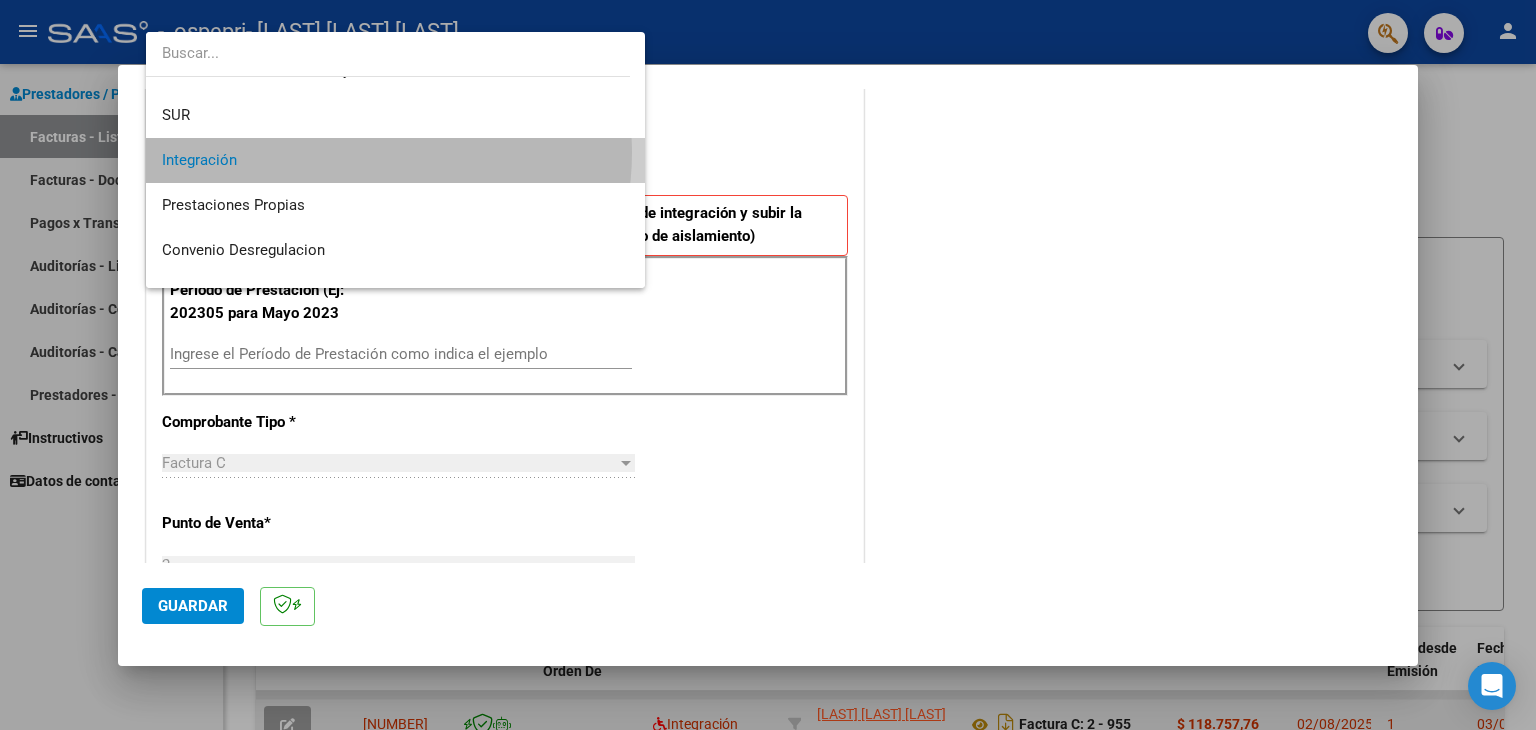 click on "Integración" at bounding box center [396, 160] 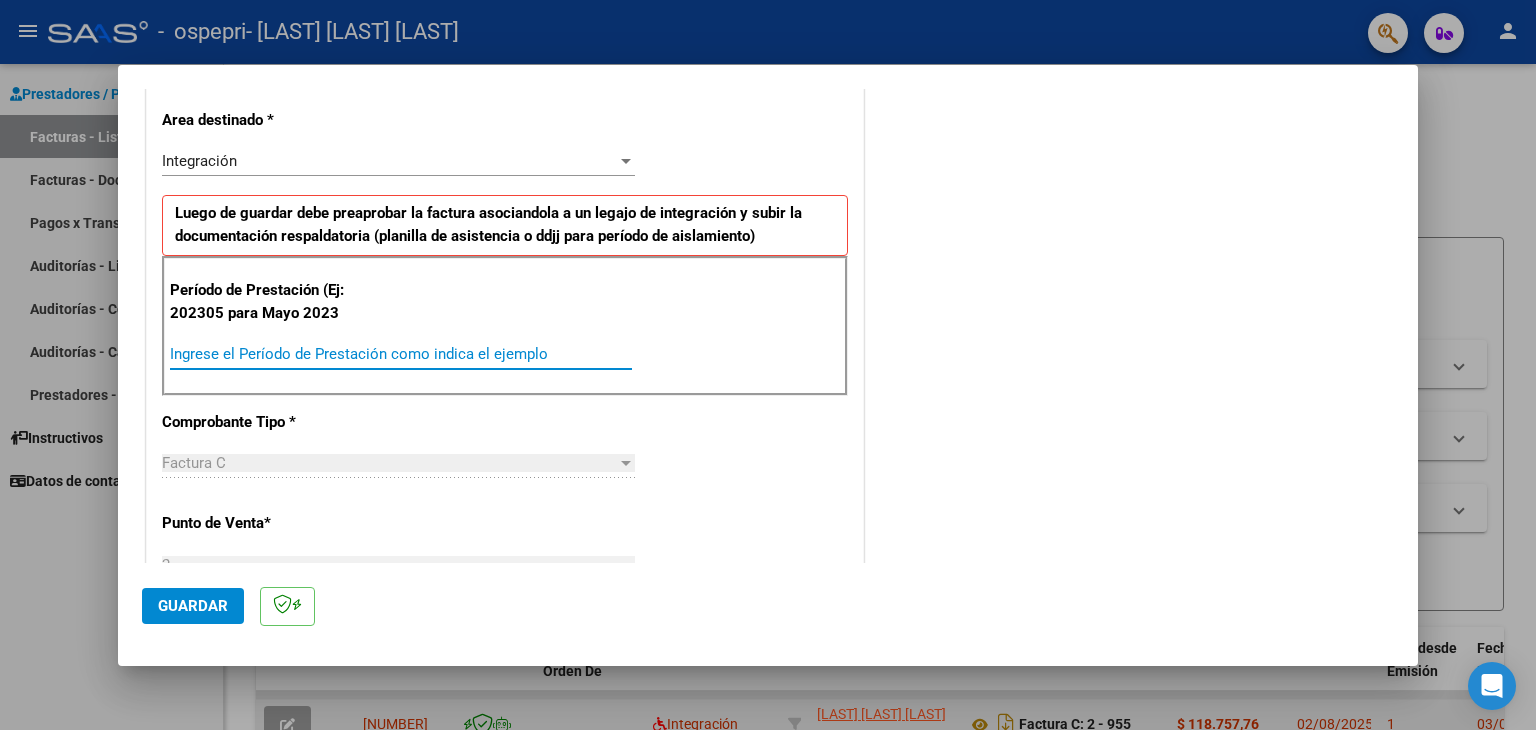click on "Ingrese el Período de Prestación como indica el ejemplo" at bounding box center [401, 354] 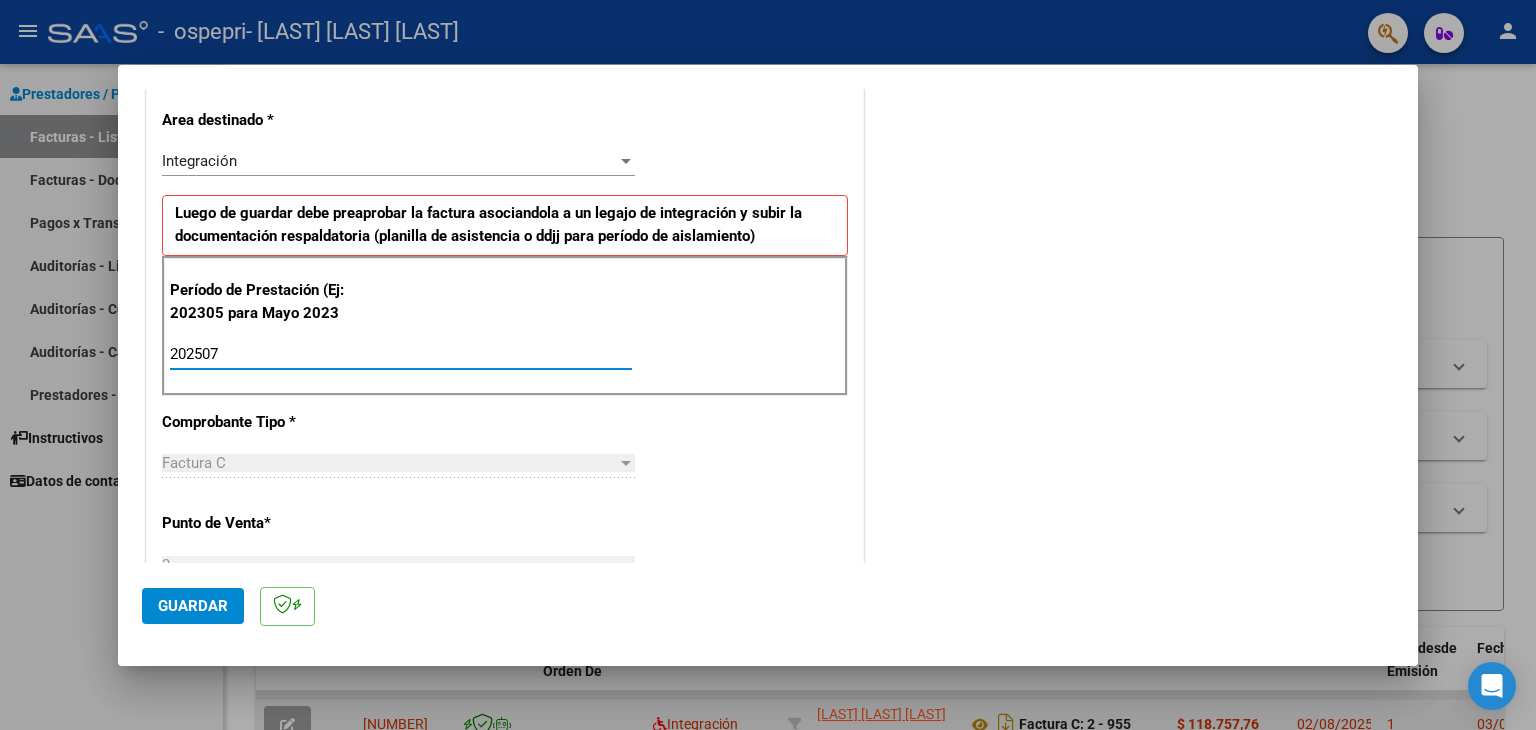 type on "202507" 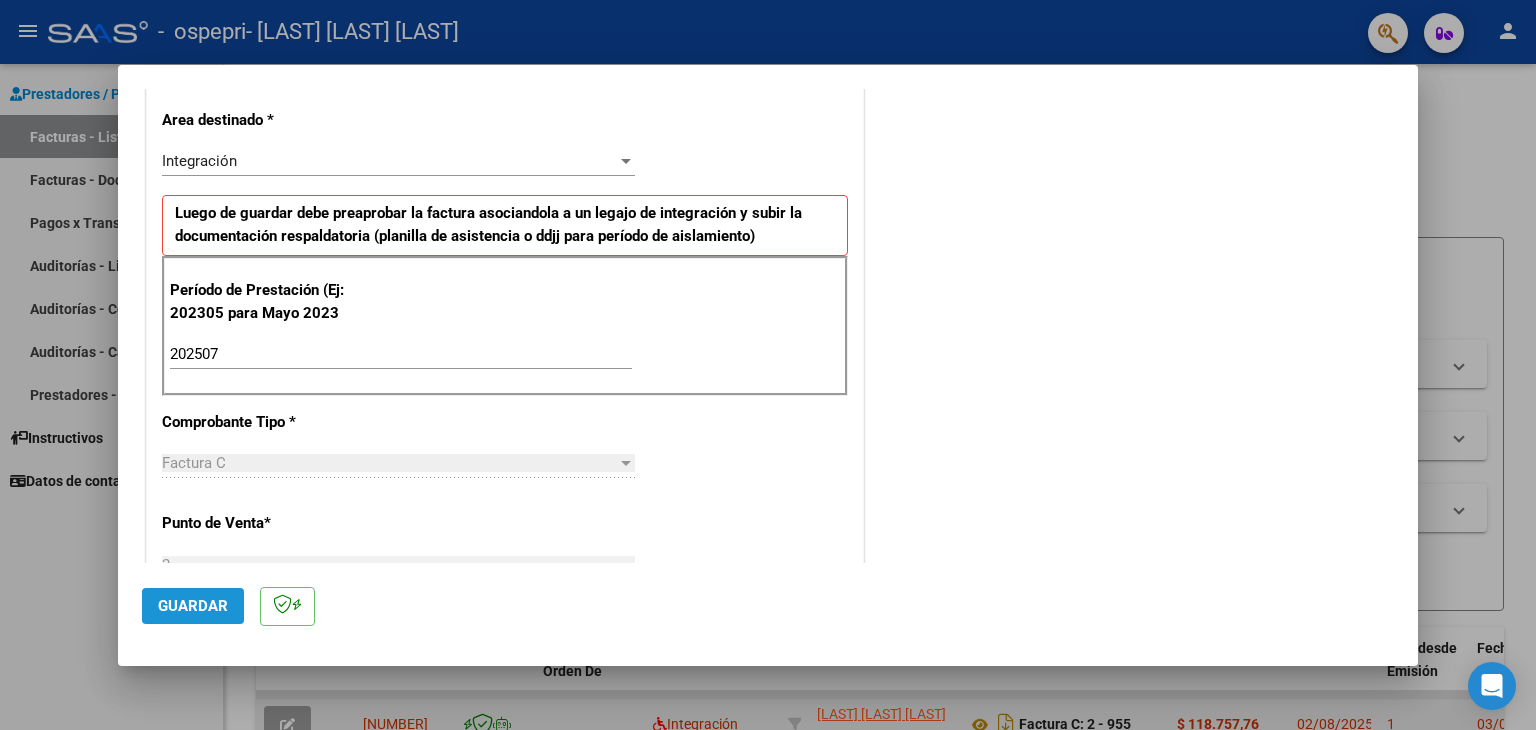 click on "Guardar" 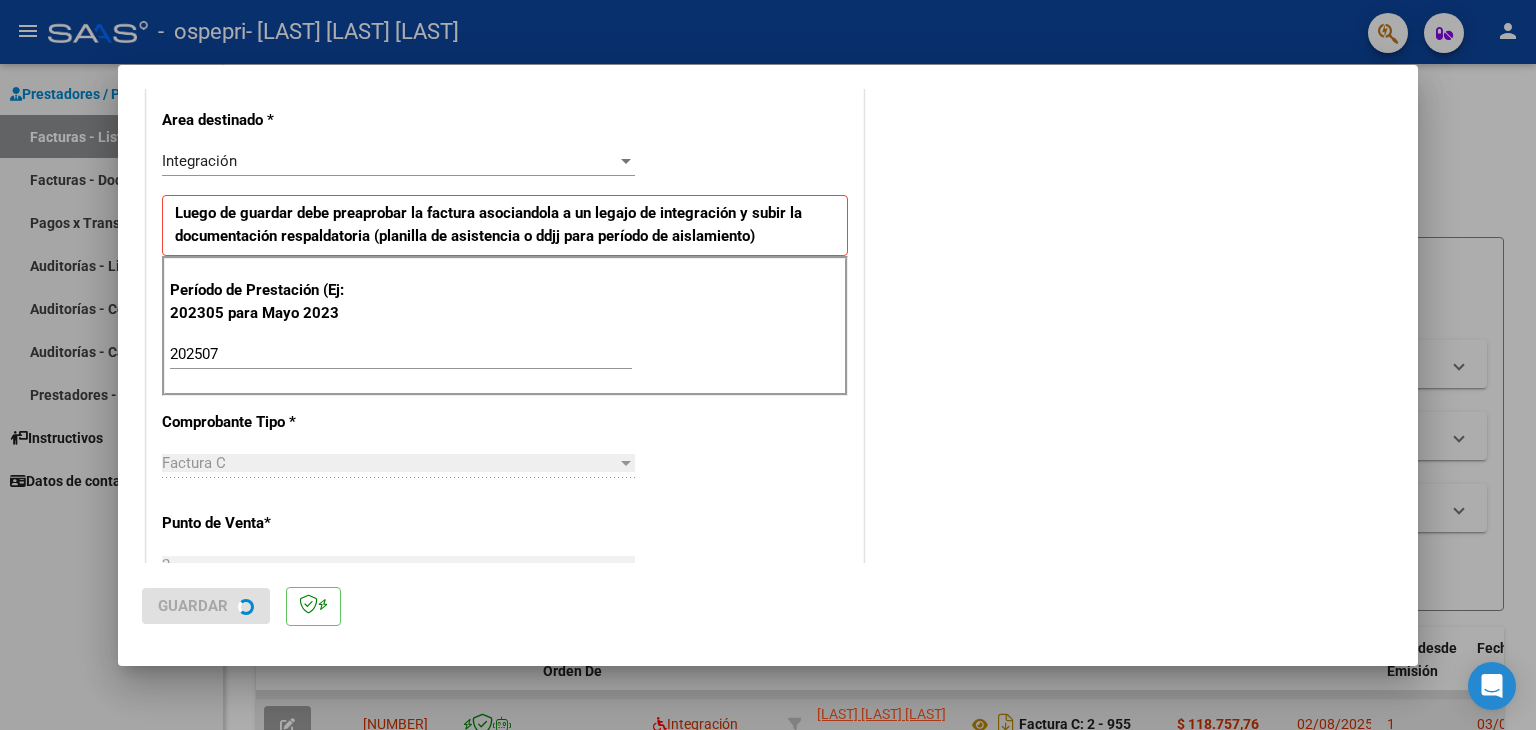 scroll, scrollTop: 0, scrollLeft: 0, axis: both 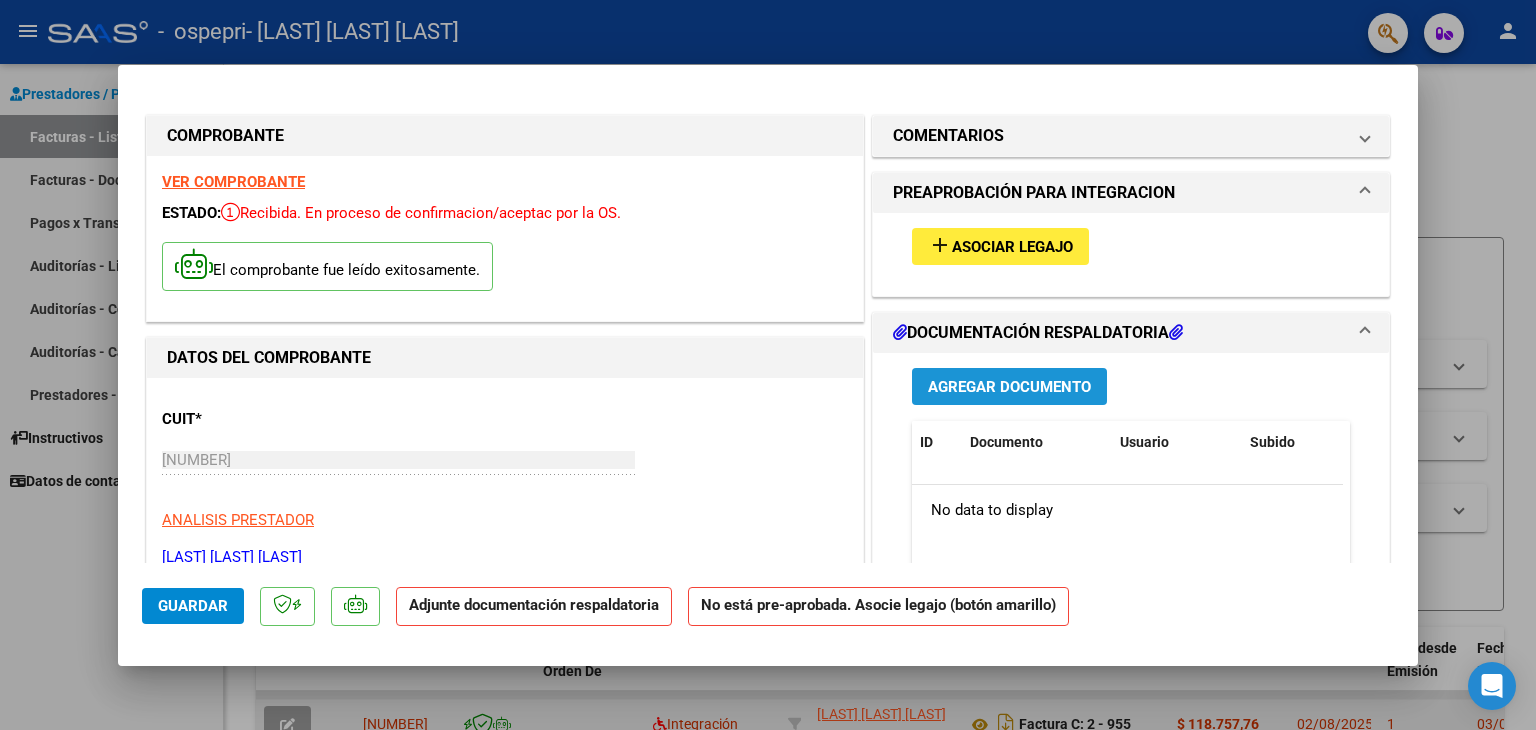 click on "Agregar Documento" at bounding box center [1009, 387] 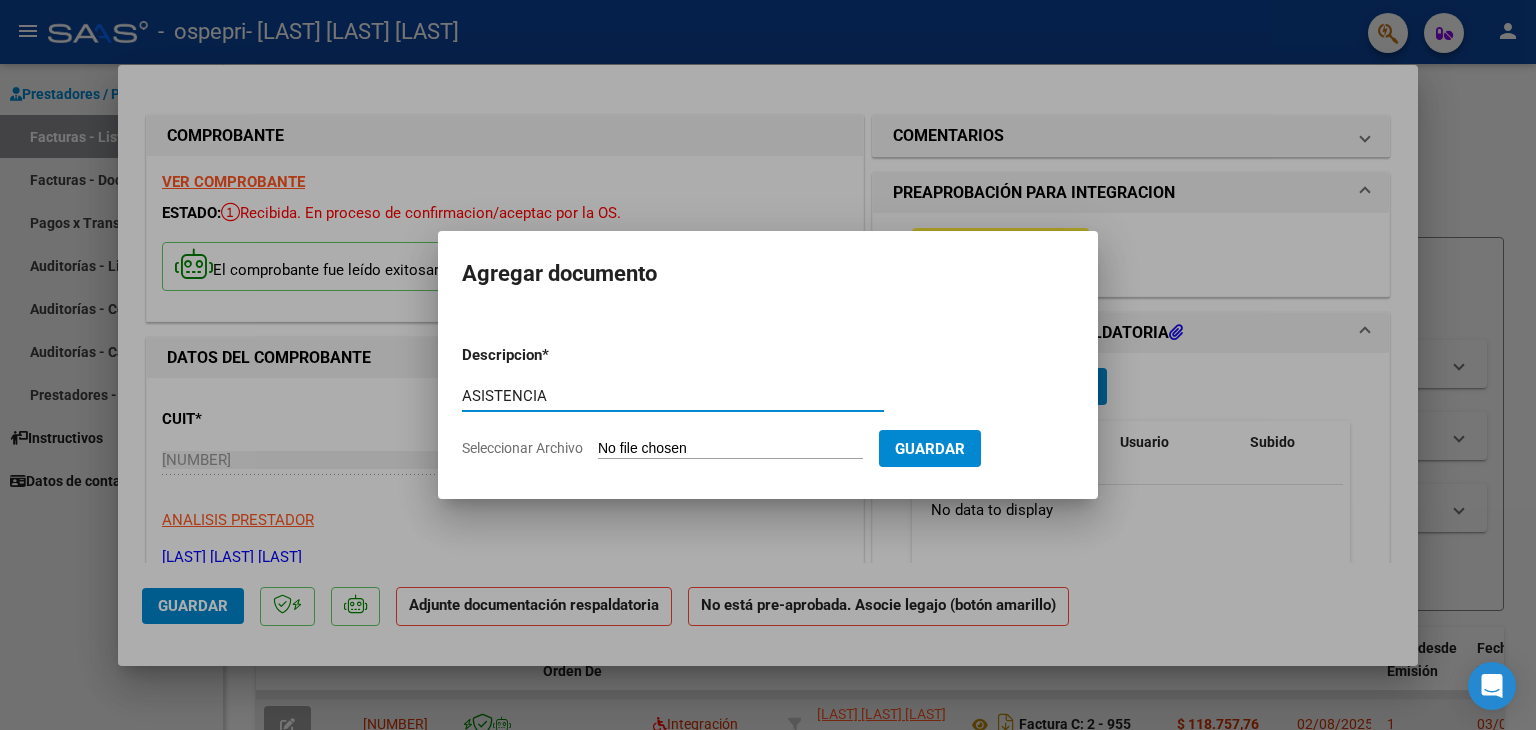type on "ASISTENCIA" 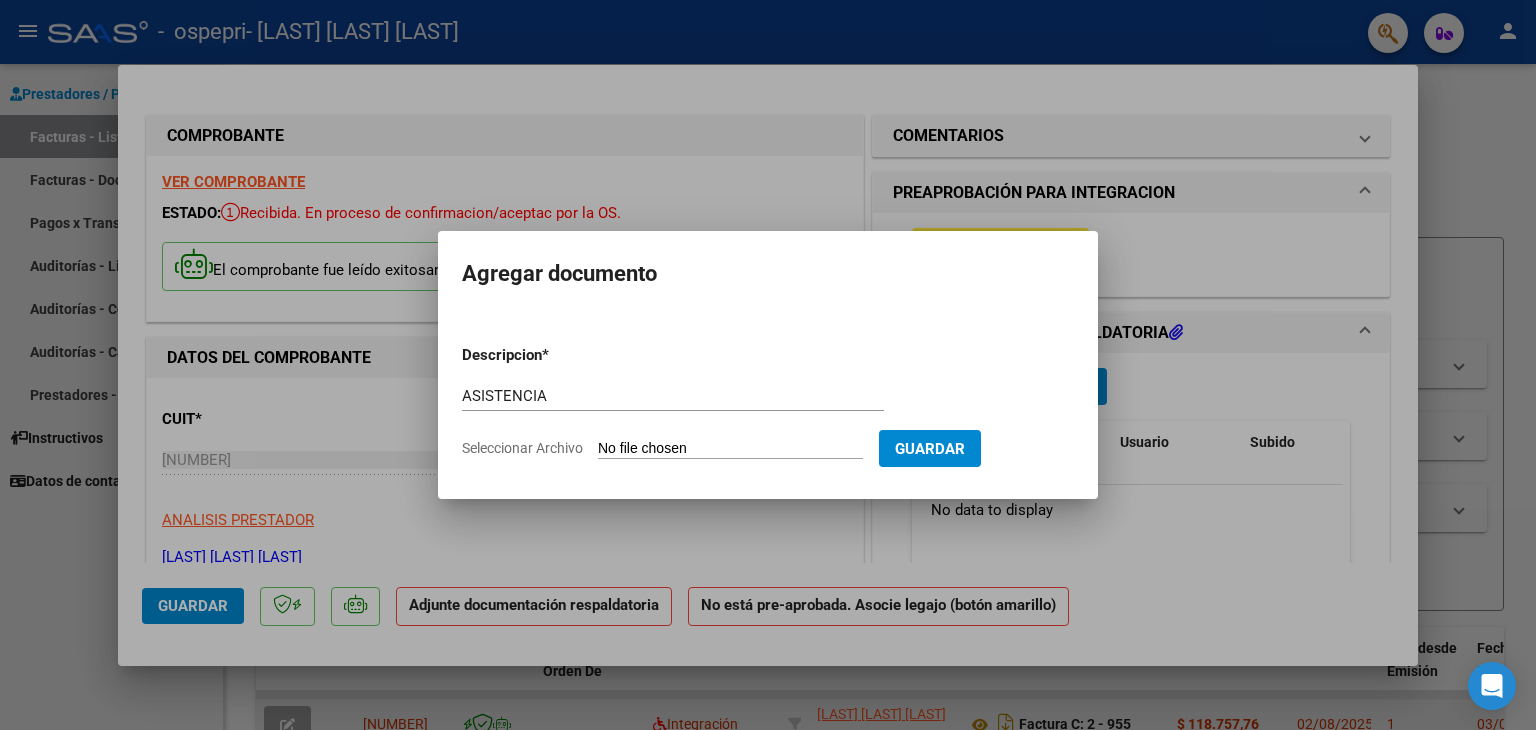 click on "Seleccionar Archivo" at bounding box center (730, 449) 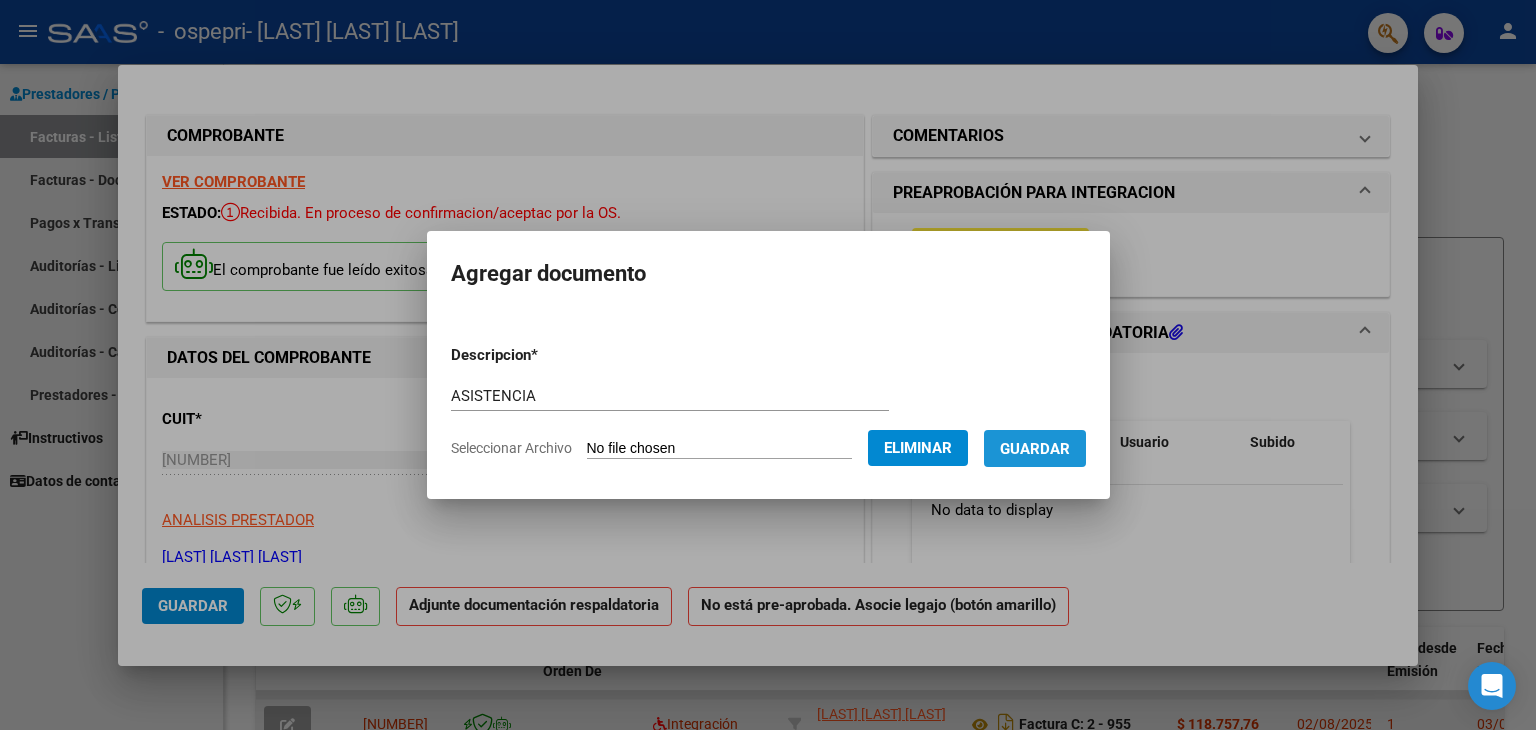 click on "Guardar" at bounding box center (1035, 449) 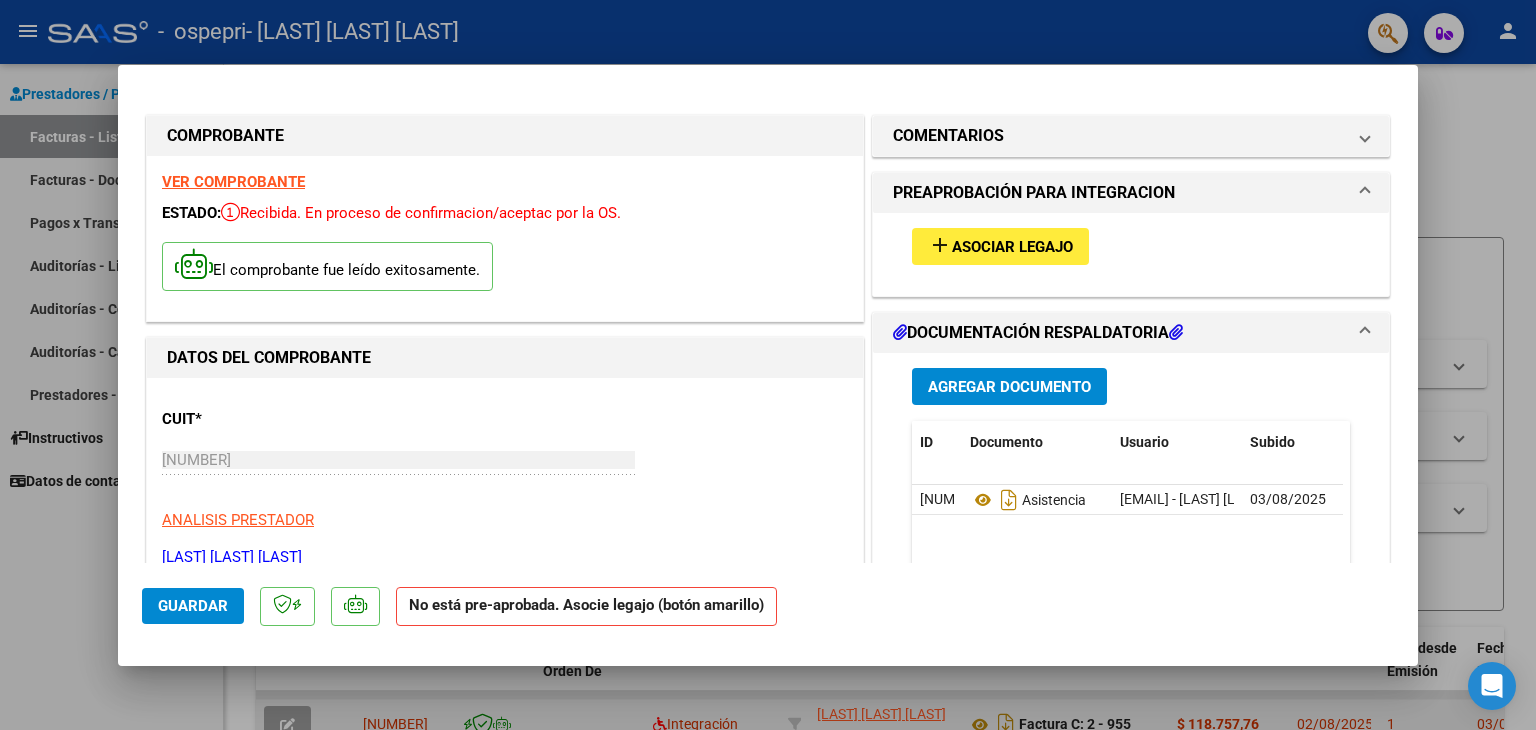 click at bounding box center (768, 365) 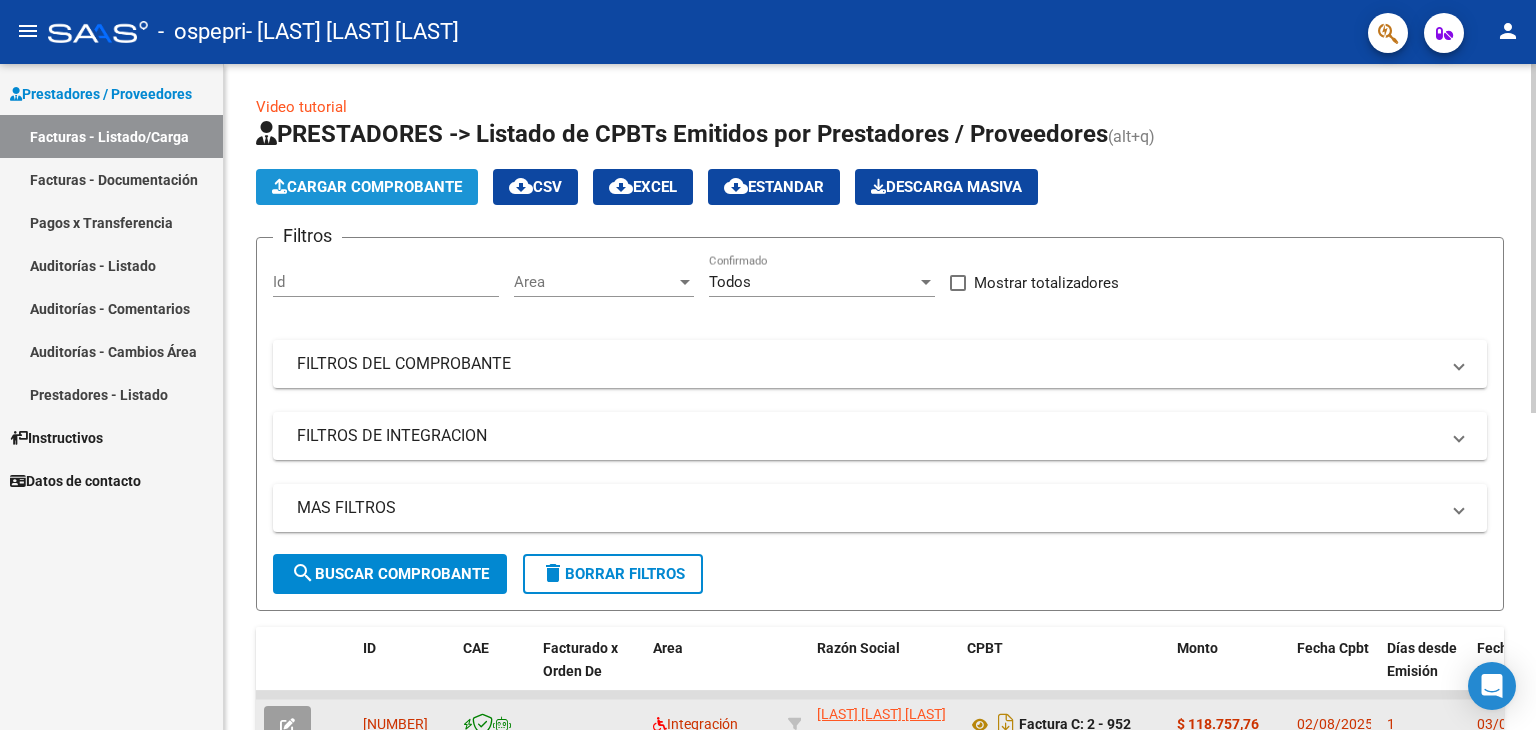 click on "Cargar Comprobante" 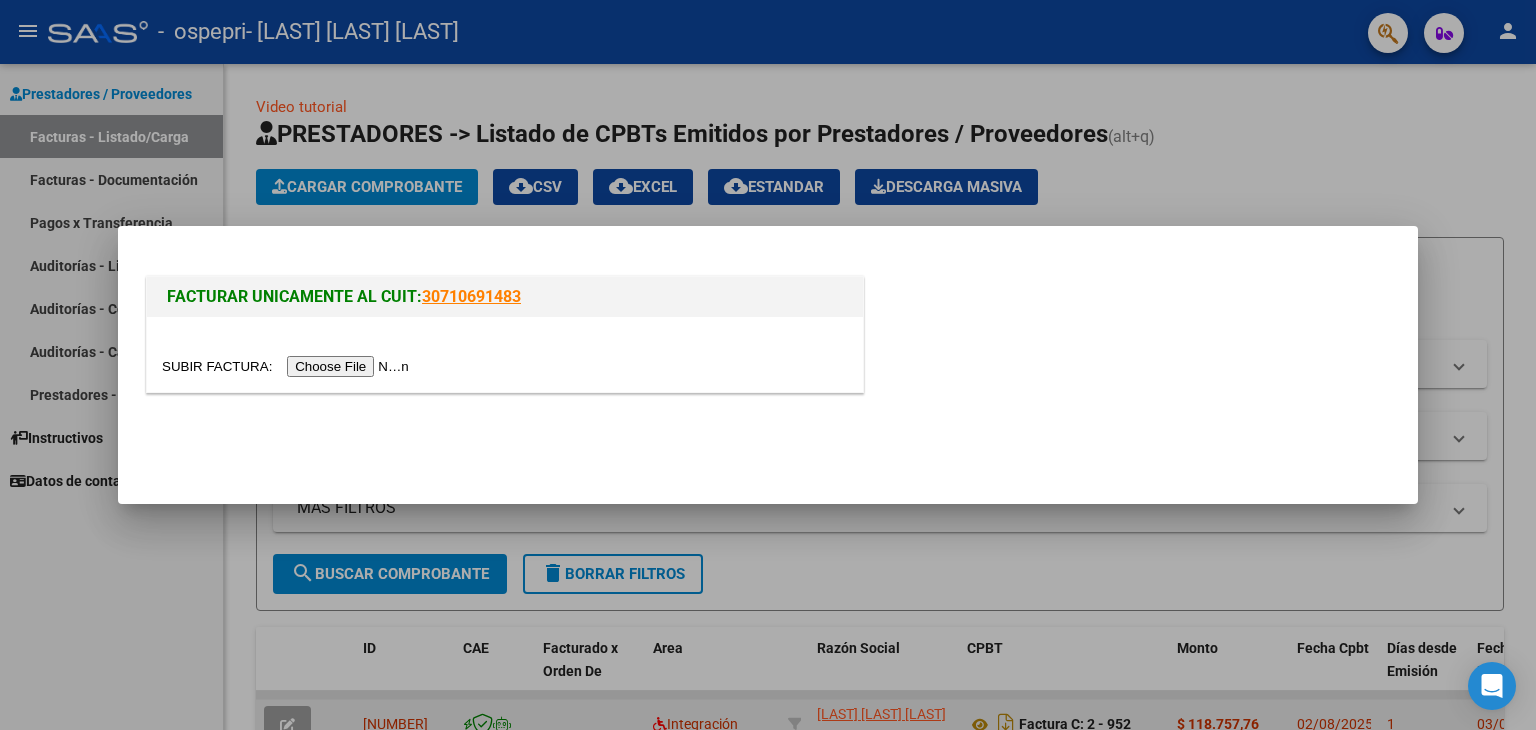 click on "FACTURAR UNICAMENTE AL CUIT:   30710691483" at bounding box center [768, 327] 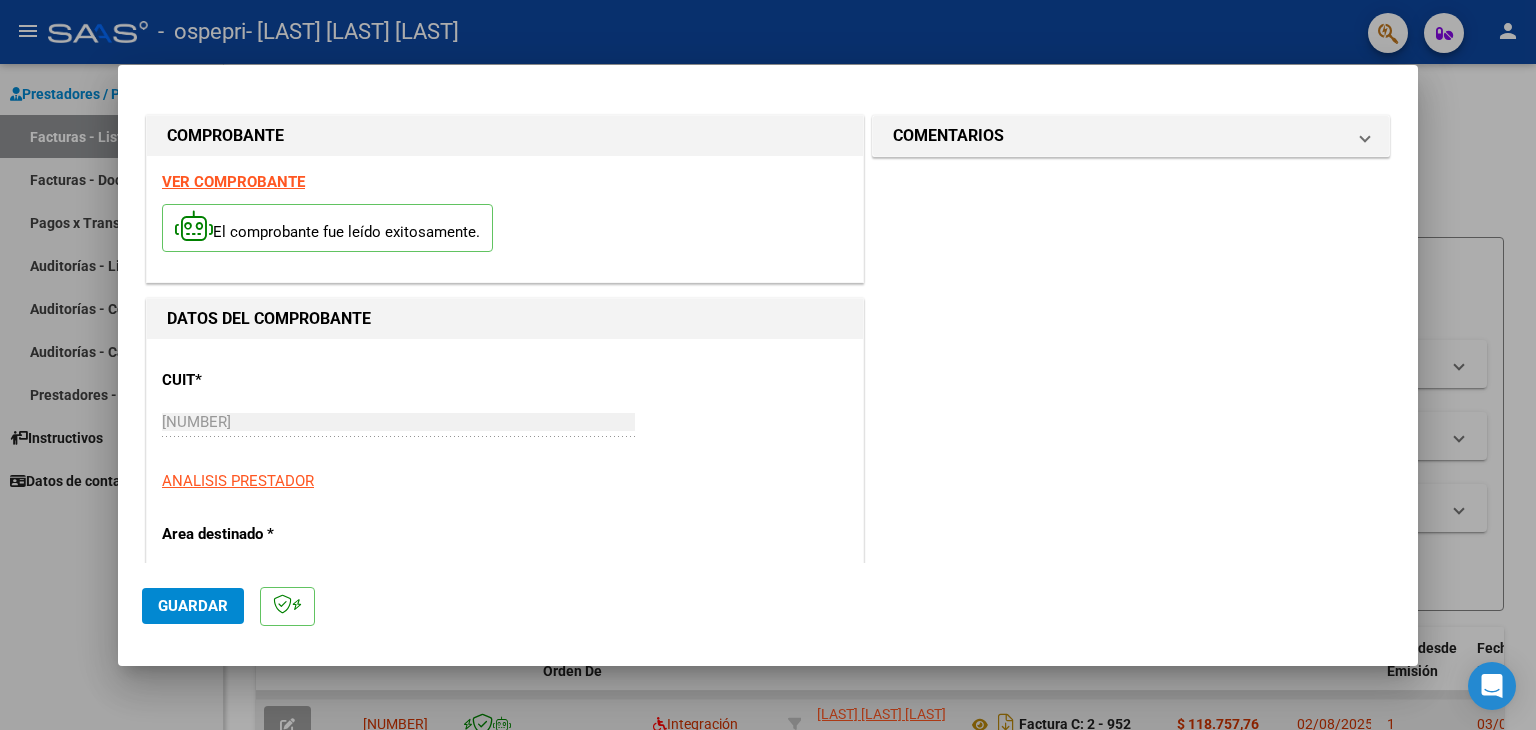 scroll, scrollTop: 414, scrollLeft: 0, axis: vertical 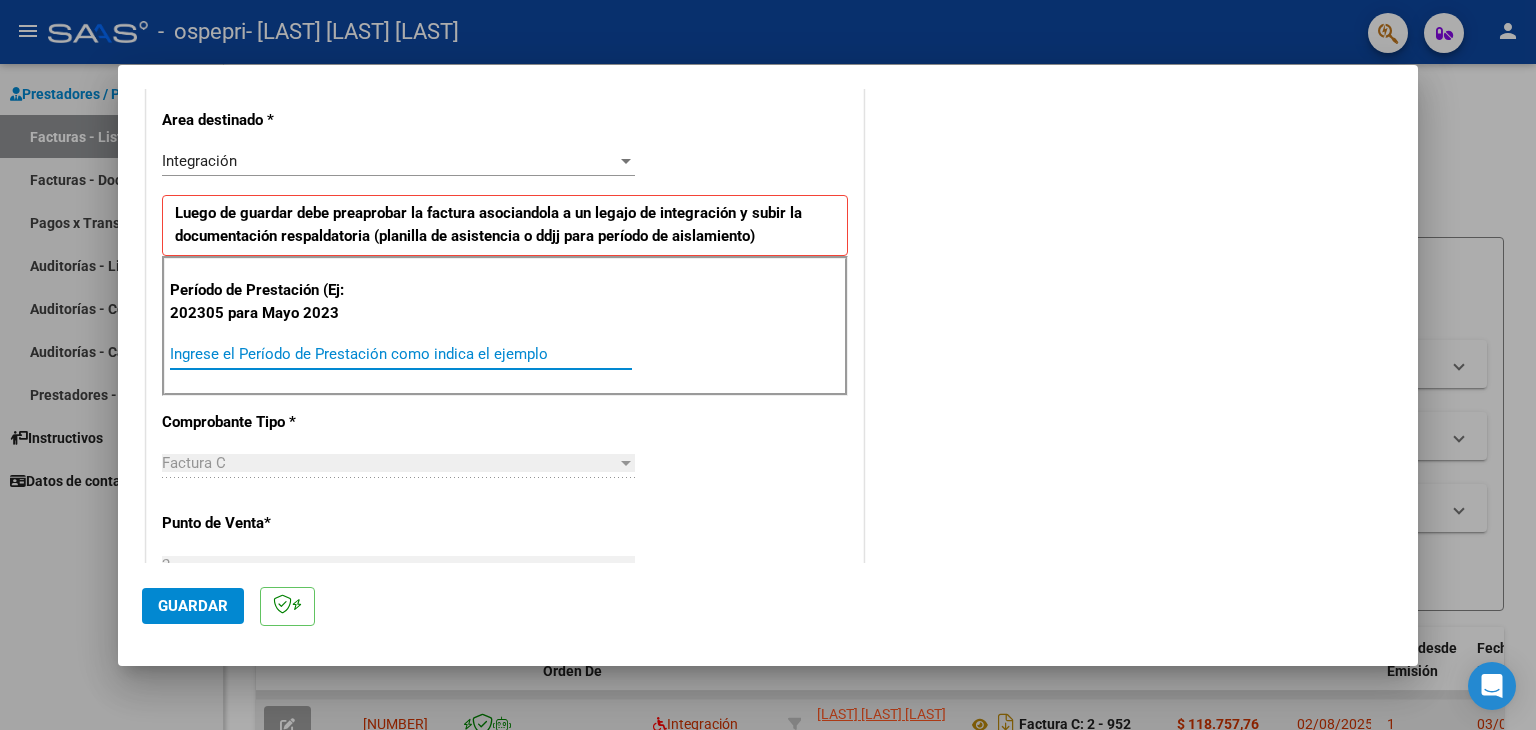 click on "Ingrese el Período de Prestación como indica el ejemplo" at bounding box center (401, 354) 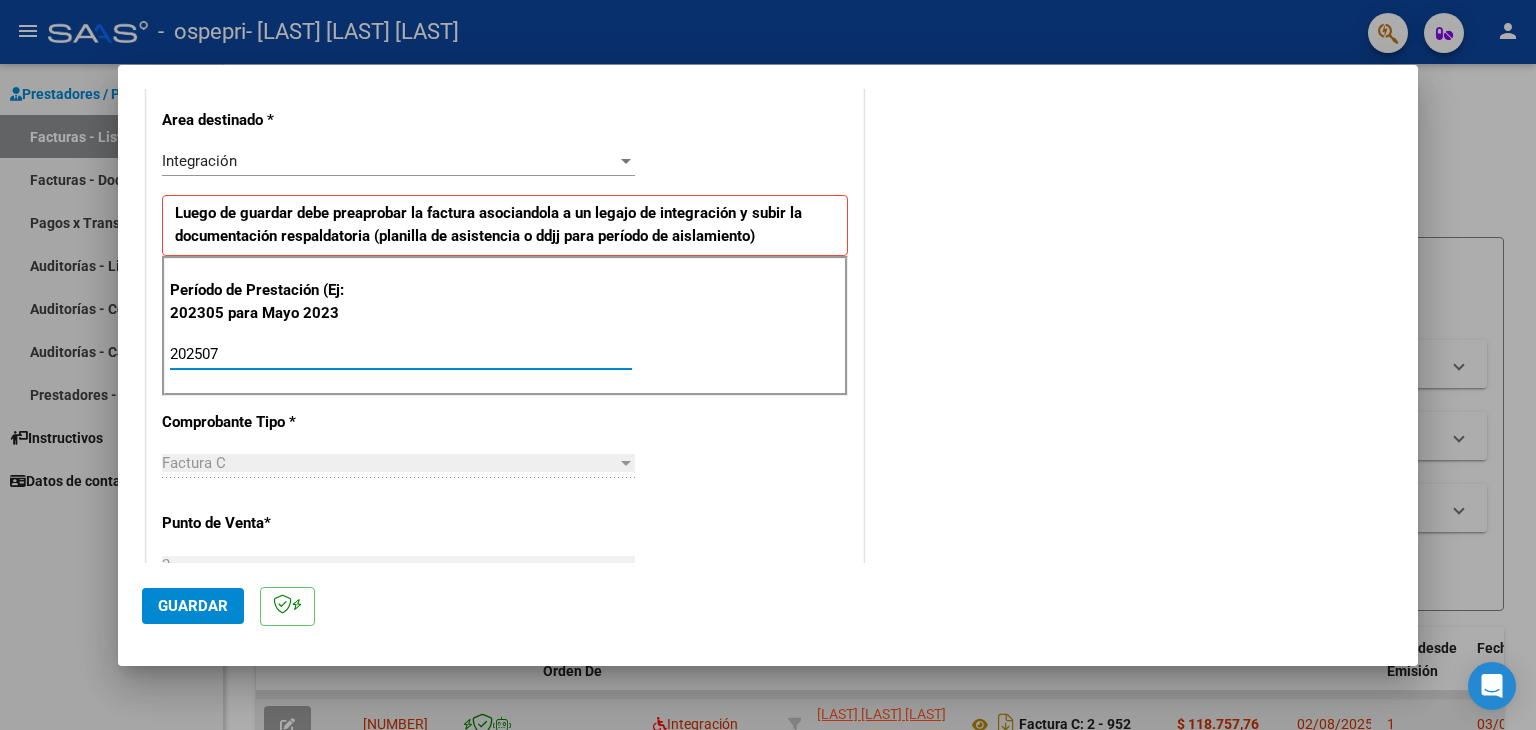 type on "202507" 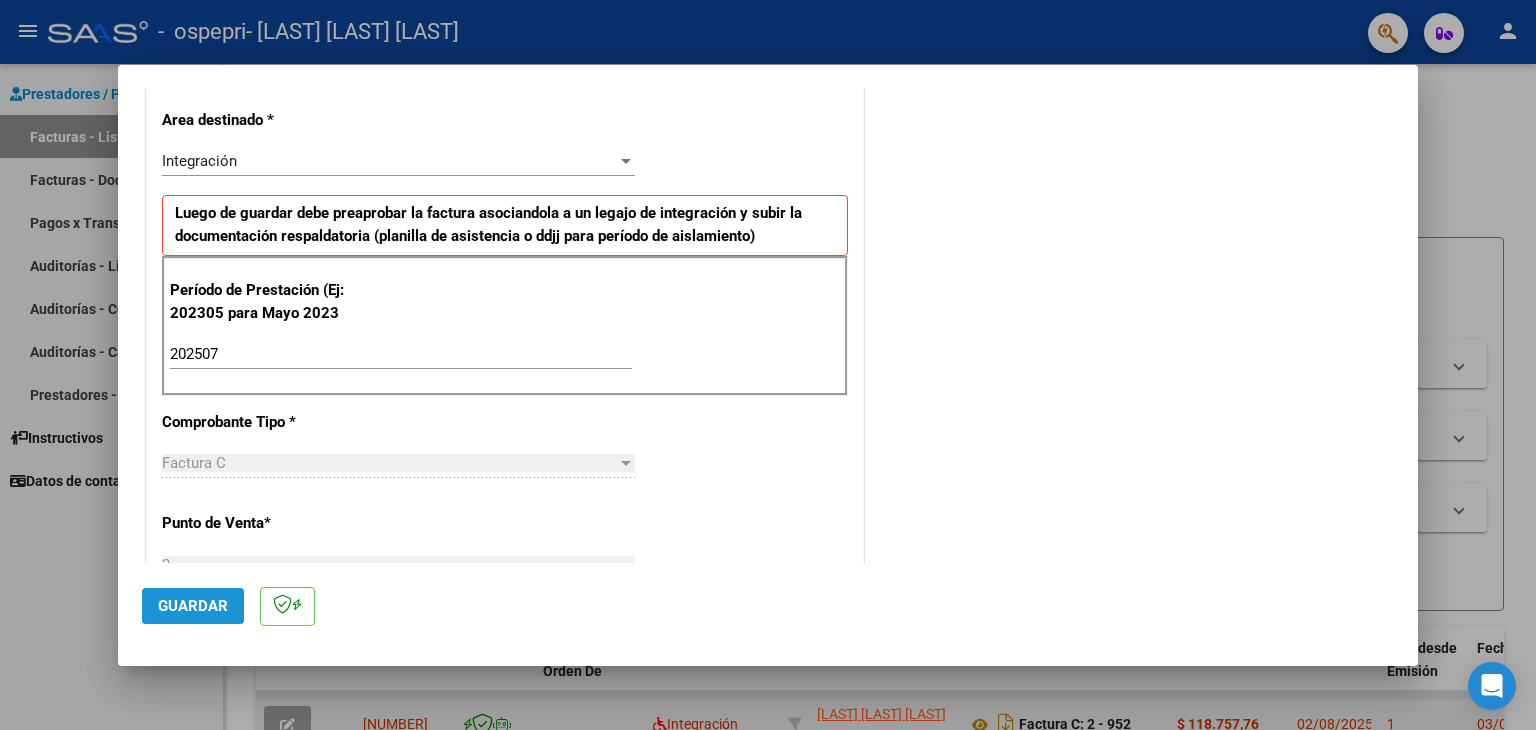 click on "Guardar" 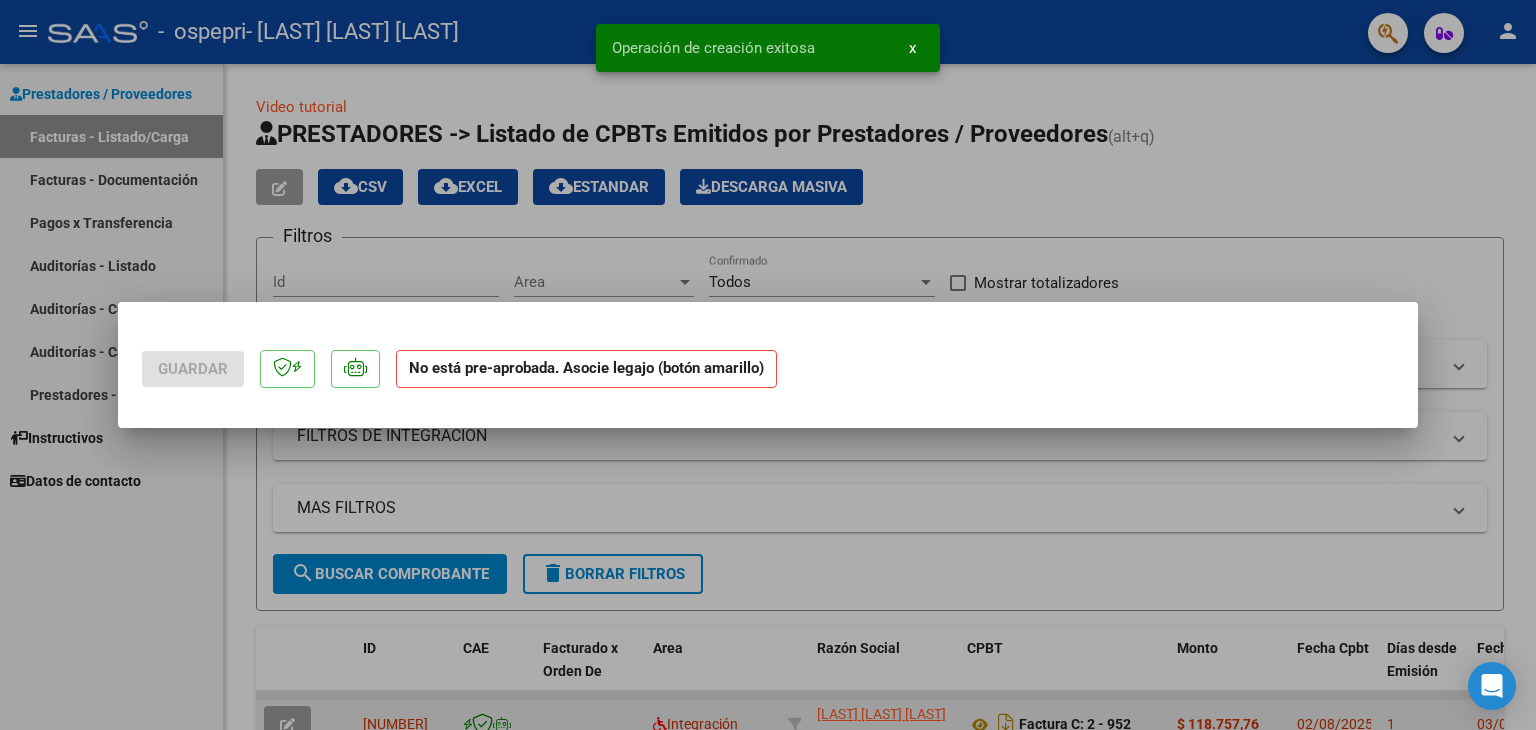 scroll, scrollTop: 0, scrollLeft: 0, axis: both 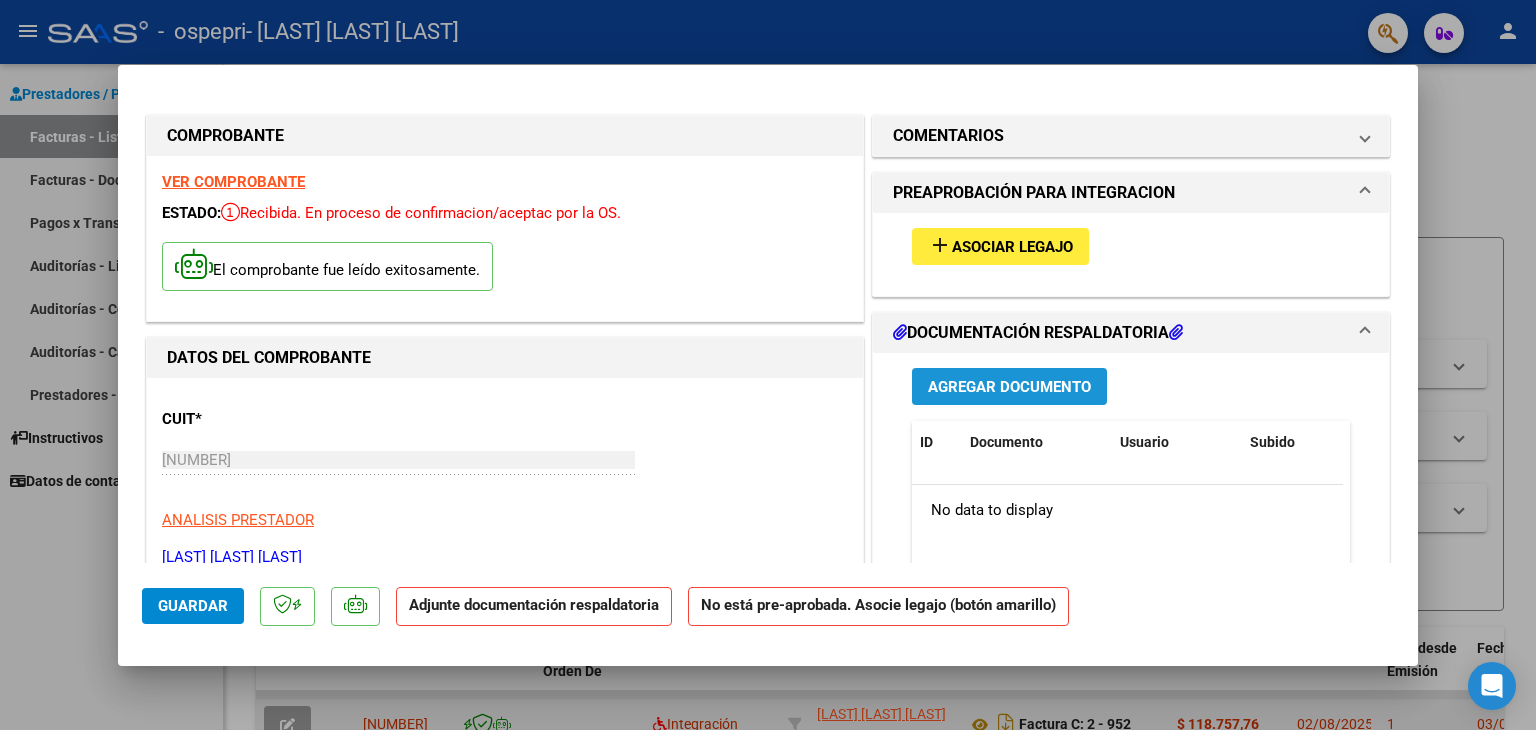 click on "Agregar Documento" at bounding box center (1009, 386) 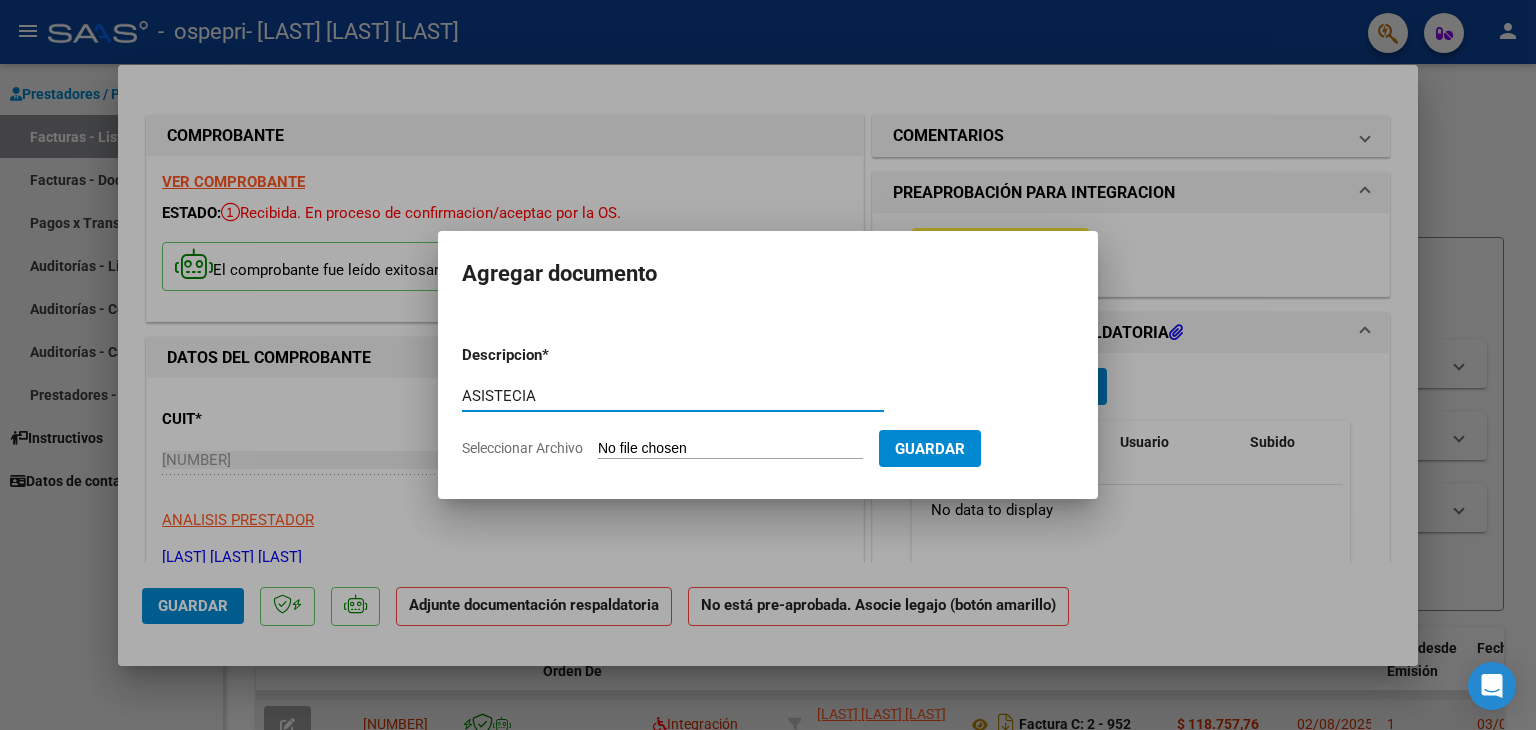 type on "ASISTECIA" 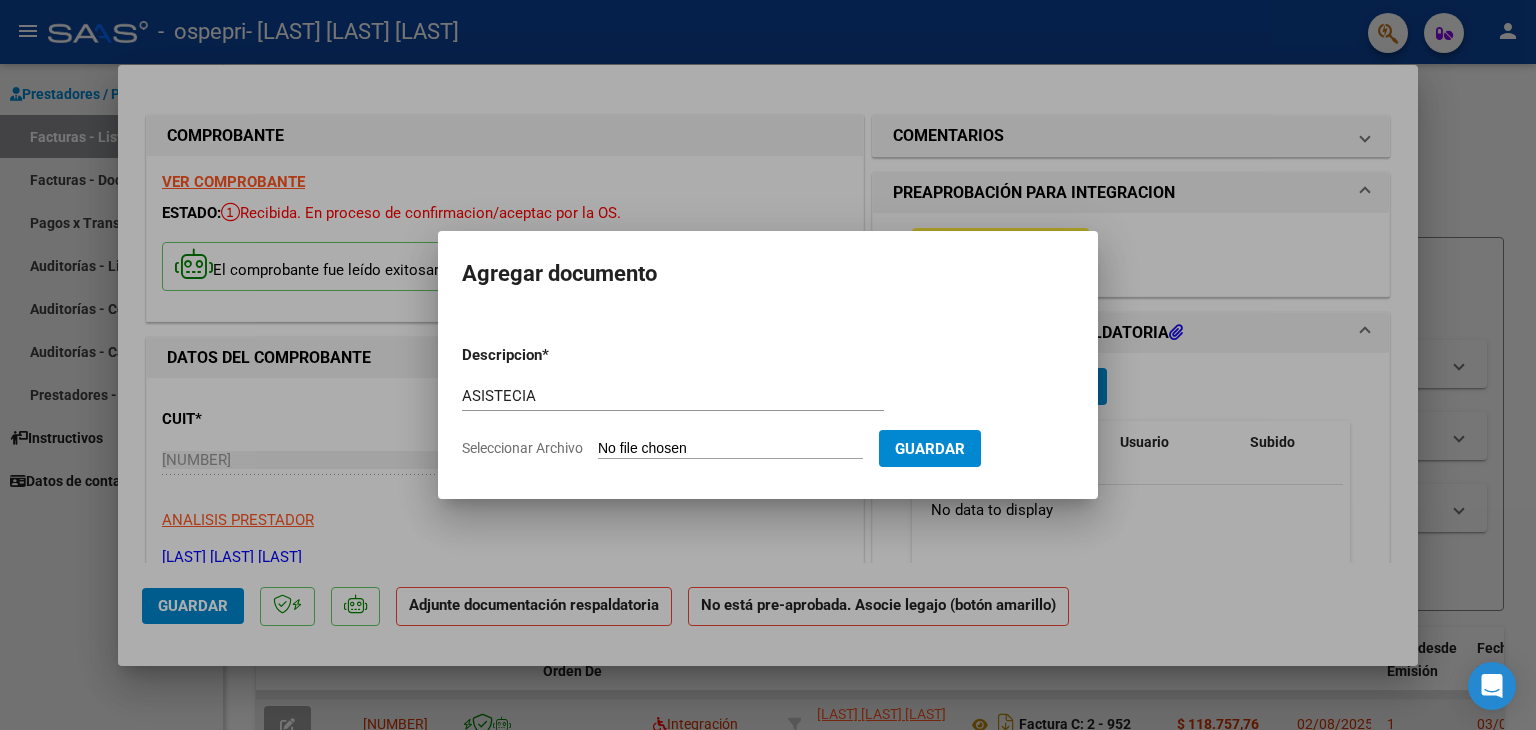 type on "C:\fakepath\CamScanner 7-31-25 17.35(1).pdf" 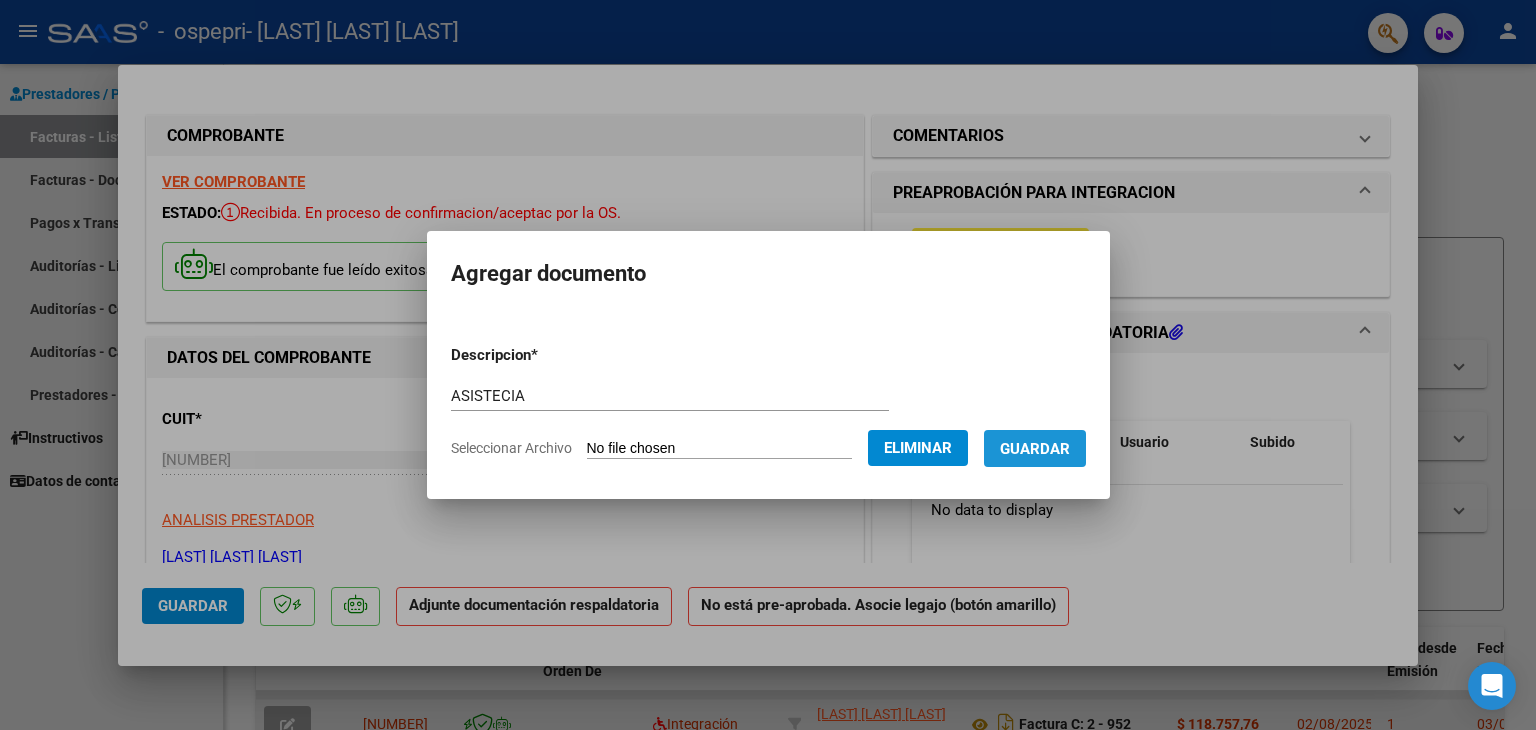click on "Guardar" at bounding box center (1035, 449) 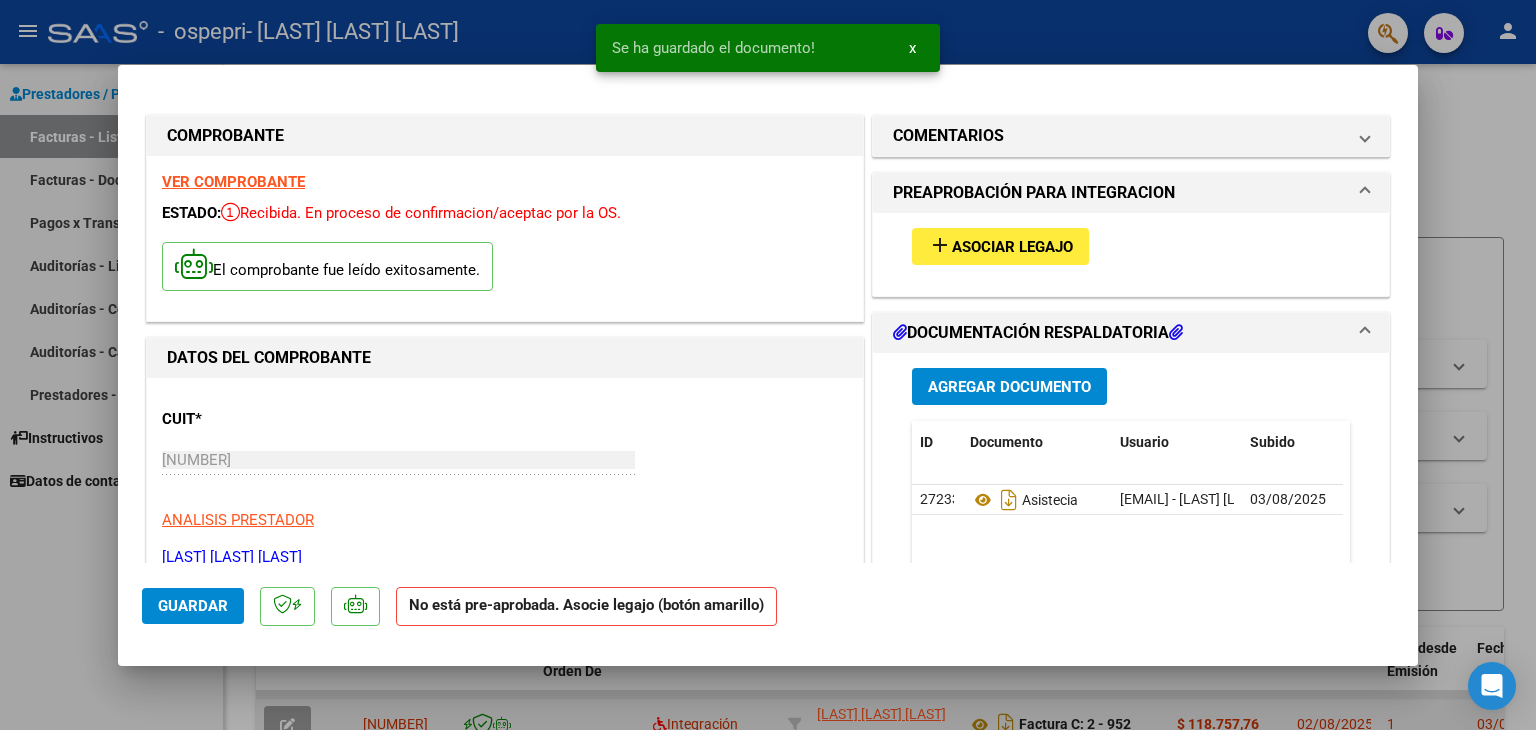 click at bounding box center (768, 365) 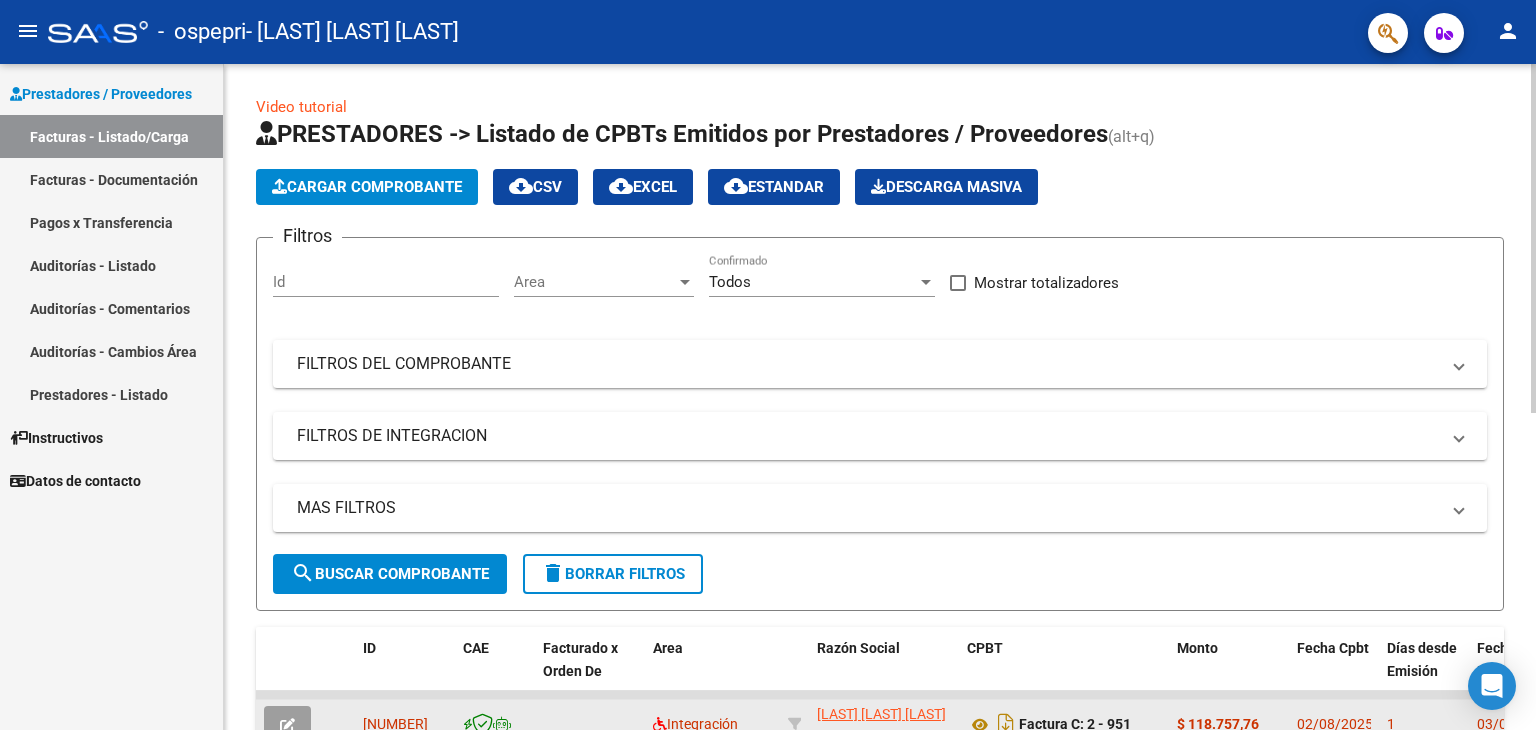 click on "Video tutorial   PRESTADORES -> Listado de CPBTs Emitidos por Prestadores / Proveedores (alt+q)   Cargar Comprobante
cloud_download  CSV  cloud_download  EXCEL  cloud_download  Estandar   Descarga Masiva
Filtros Id Area Area Todos Confirmado   Mostrar totalizadores   FILTROS DEL COMPROBANTE  Comprobante Tipo Comprobante Tipo Start date – End date Fec. Comprobante Desde / Hasta Días Emisión Desde(cant. días) Días Emisión Hasta(cant. días) CUIT / Razón Social Pto. Venta Nro. Comprobante Código SSS CAE Válido CAE Válido Todos Cargado Módulo Hosp. Todos Tiene facturacion Apócrifa Hospital Refes  FILTROS DE INTEGRACION  Período De Prestación Campos del Archivo de Rendición Devuelto x SSS (dr_envio) Todos Rendido x SSS (dr_envio) Tipo de Registro Tipo de Registro Período Presentación Período Presentación Campos del Legajo Asociado (preaprobación) Afiliado Legajo (cuil/nombre) Todos Solo facturas preaprobadas  MAS FILTROS  Todos Con Doc. Respaldatoria Todos Con Trazabilidad Todos – – 1" 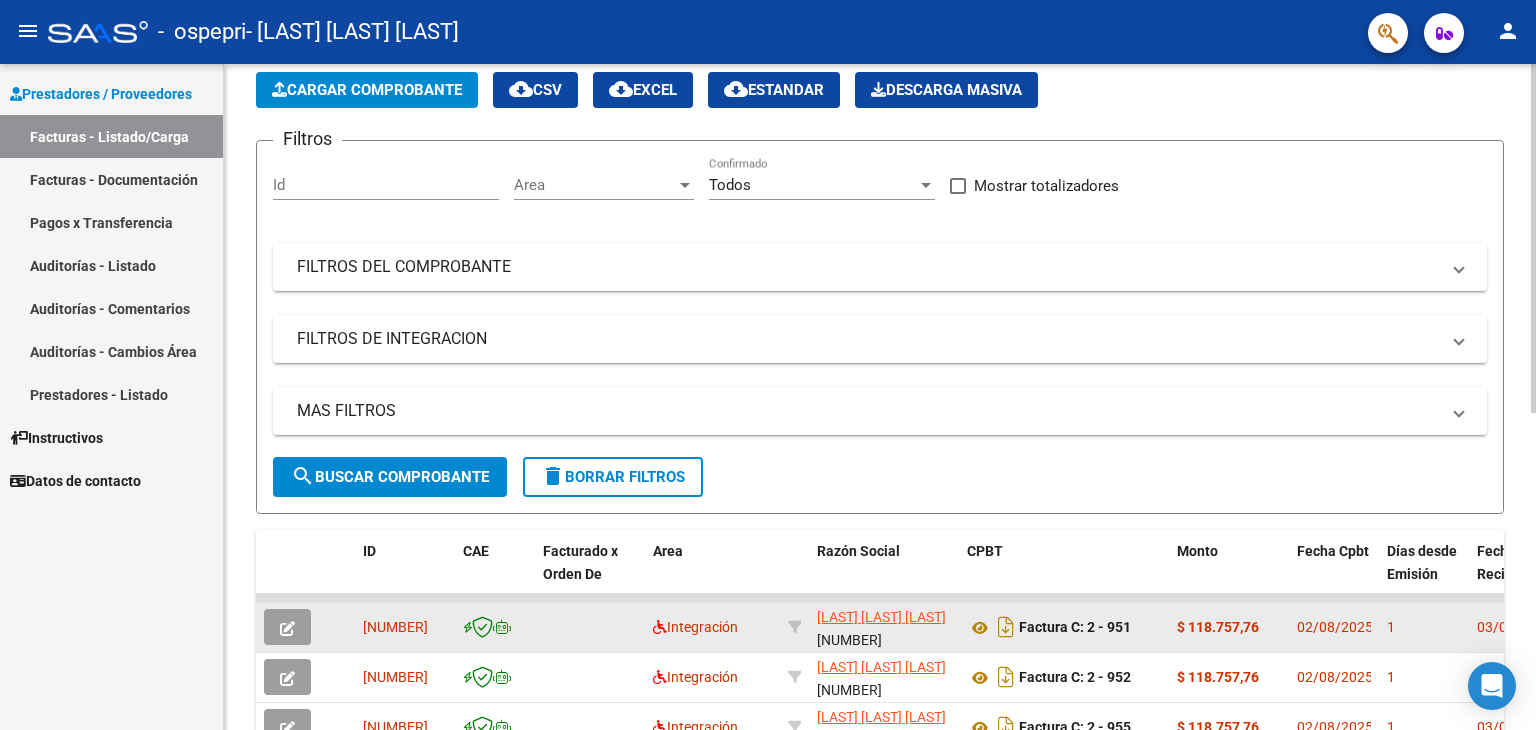 scroll, scrollTop: 0, scrollLeft: 0, axis: both 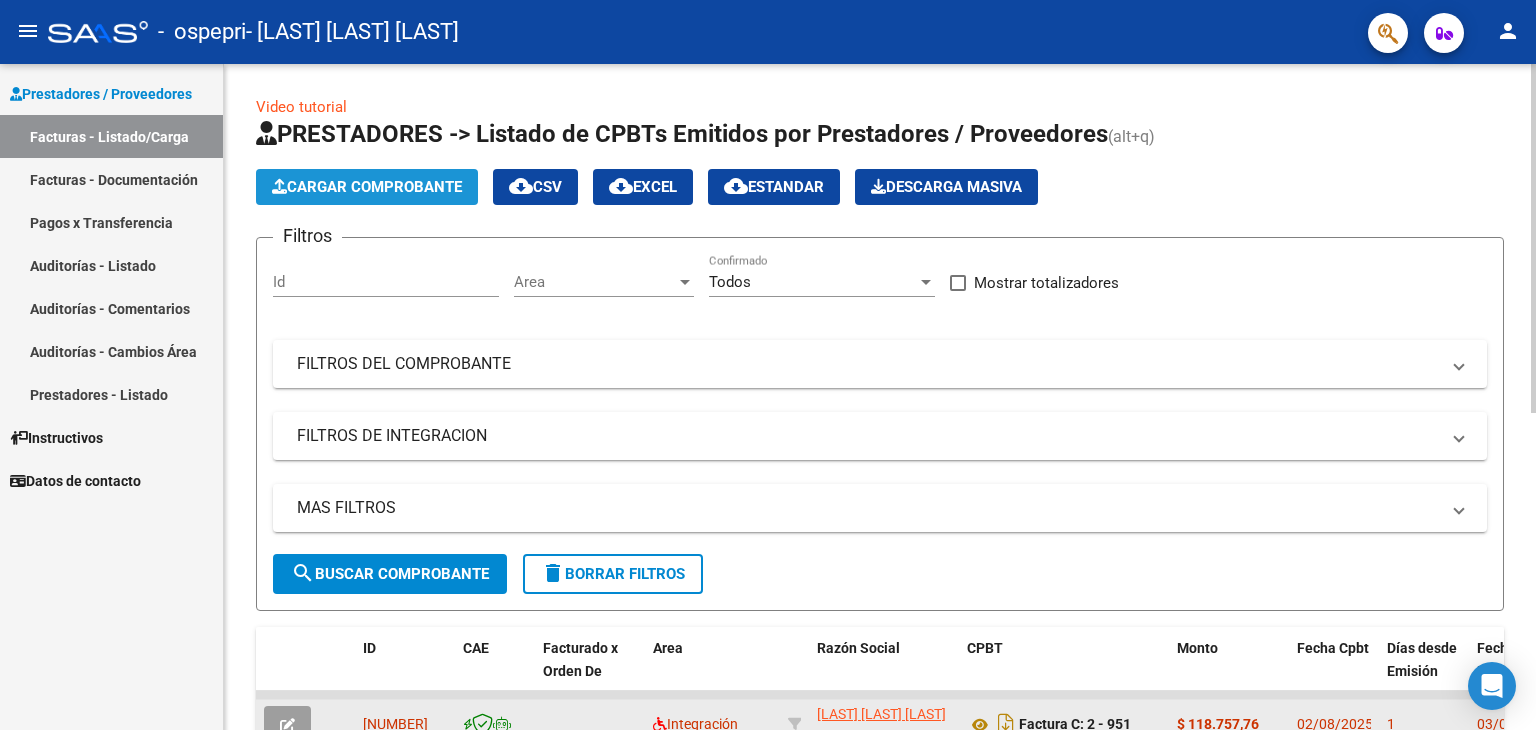 click on "Cargar Comprobante" 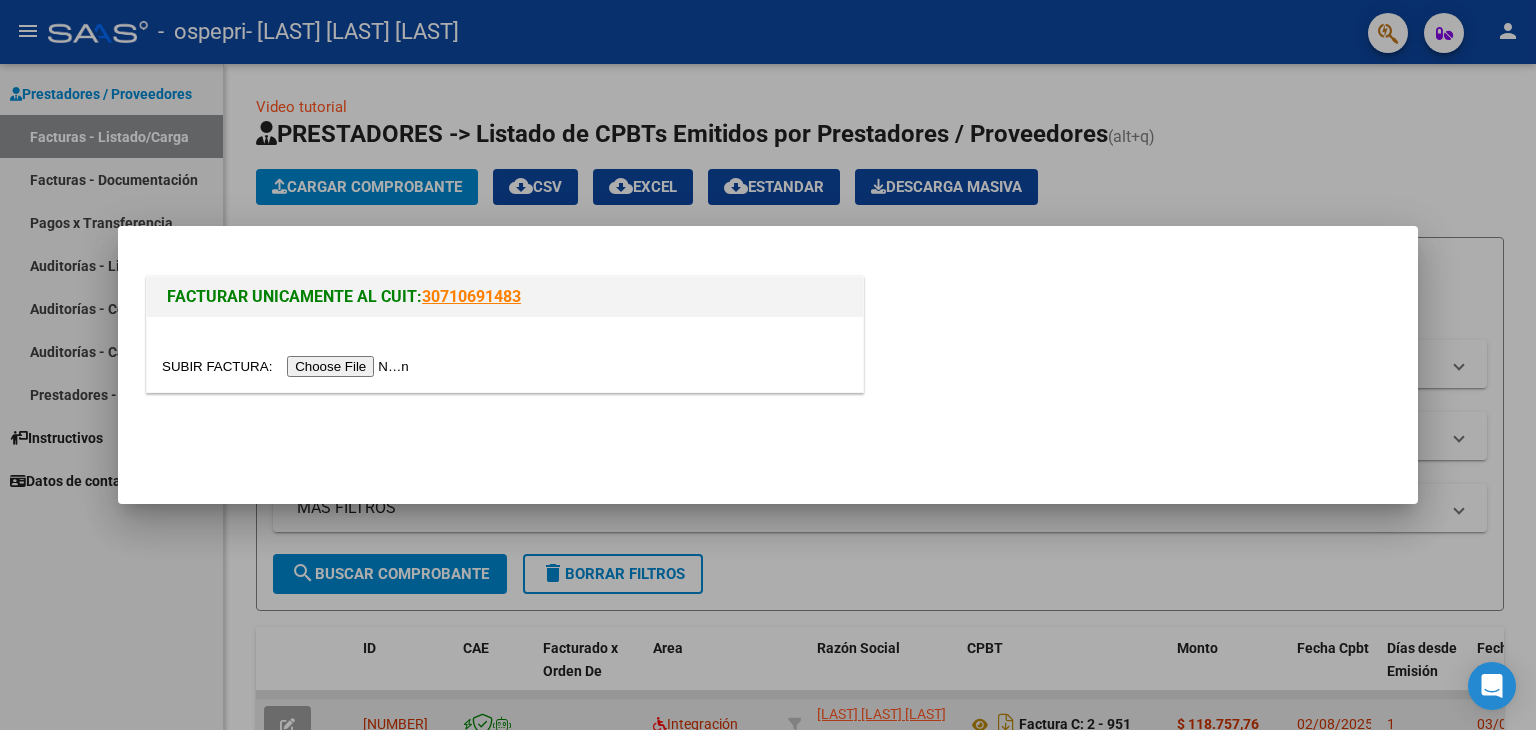 click at bounding box center [288, 366] 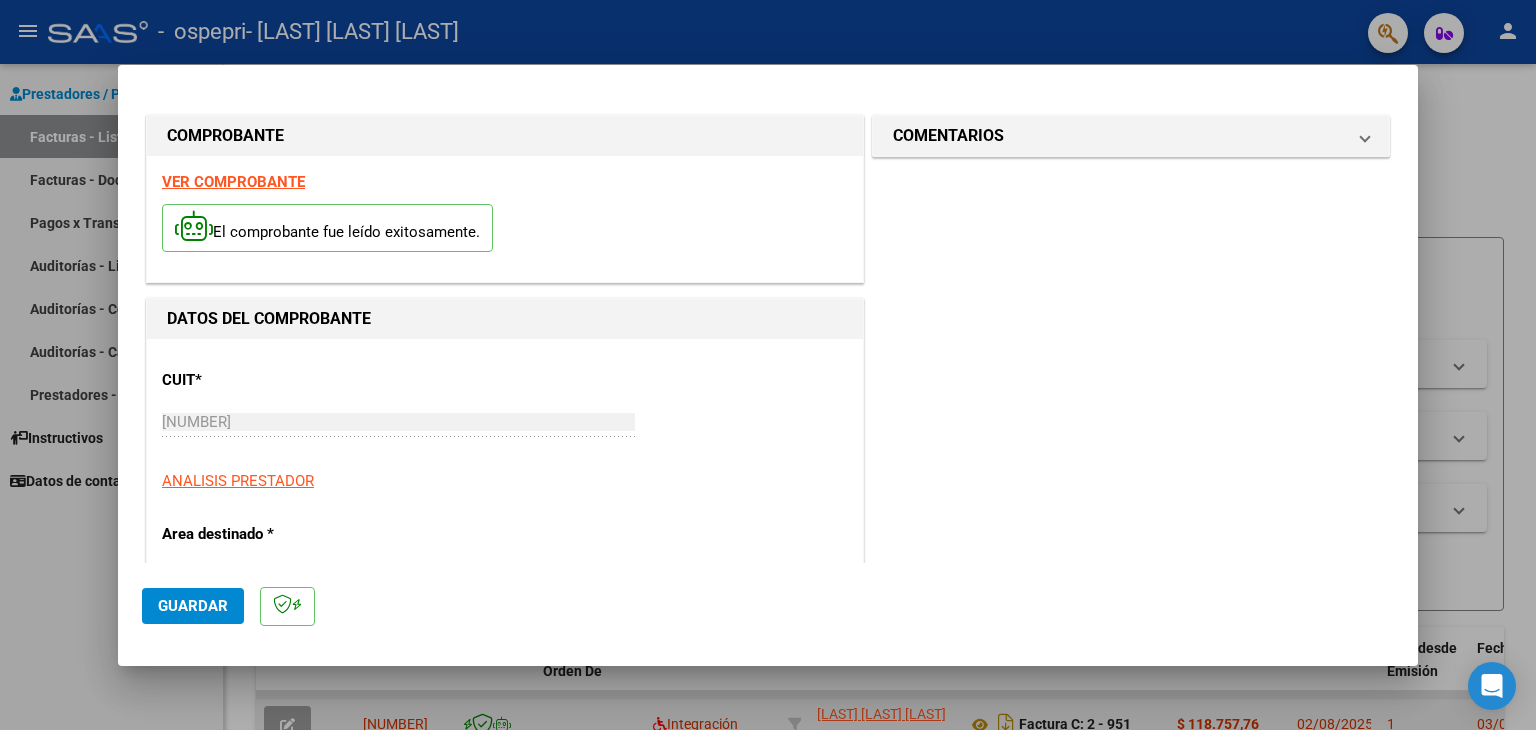 scroll, scrollTop: 414, scrollLeft: 0, axis: vertical 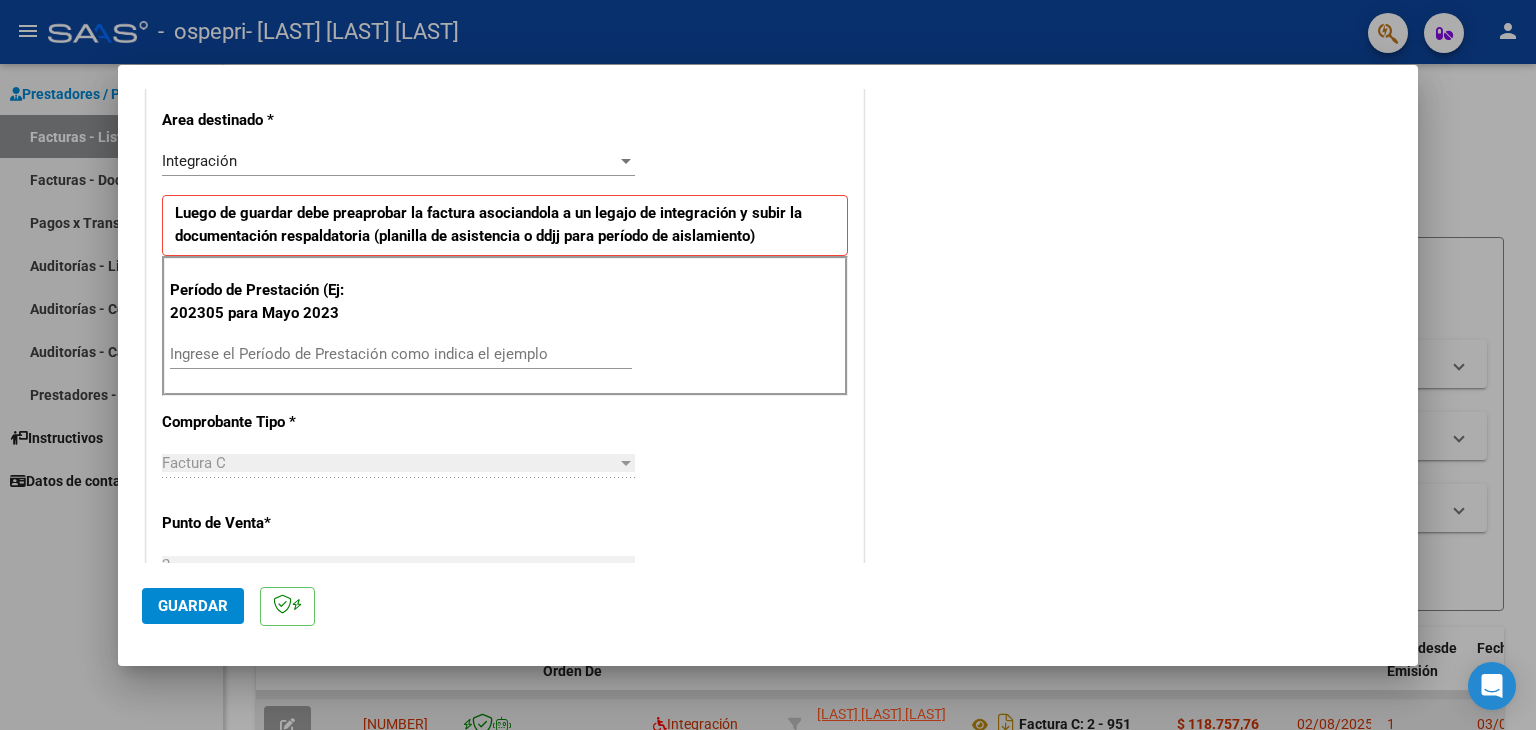 click on "Ingrese el Período de Prestación como indica el ejemplo" at bounding box center [401, 354] 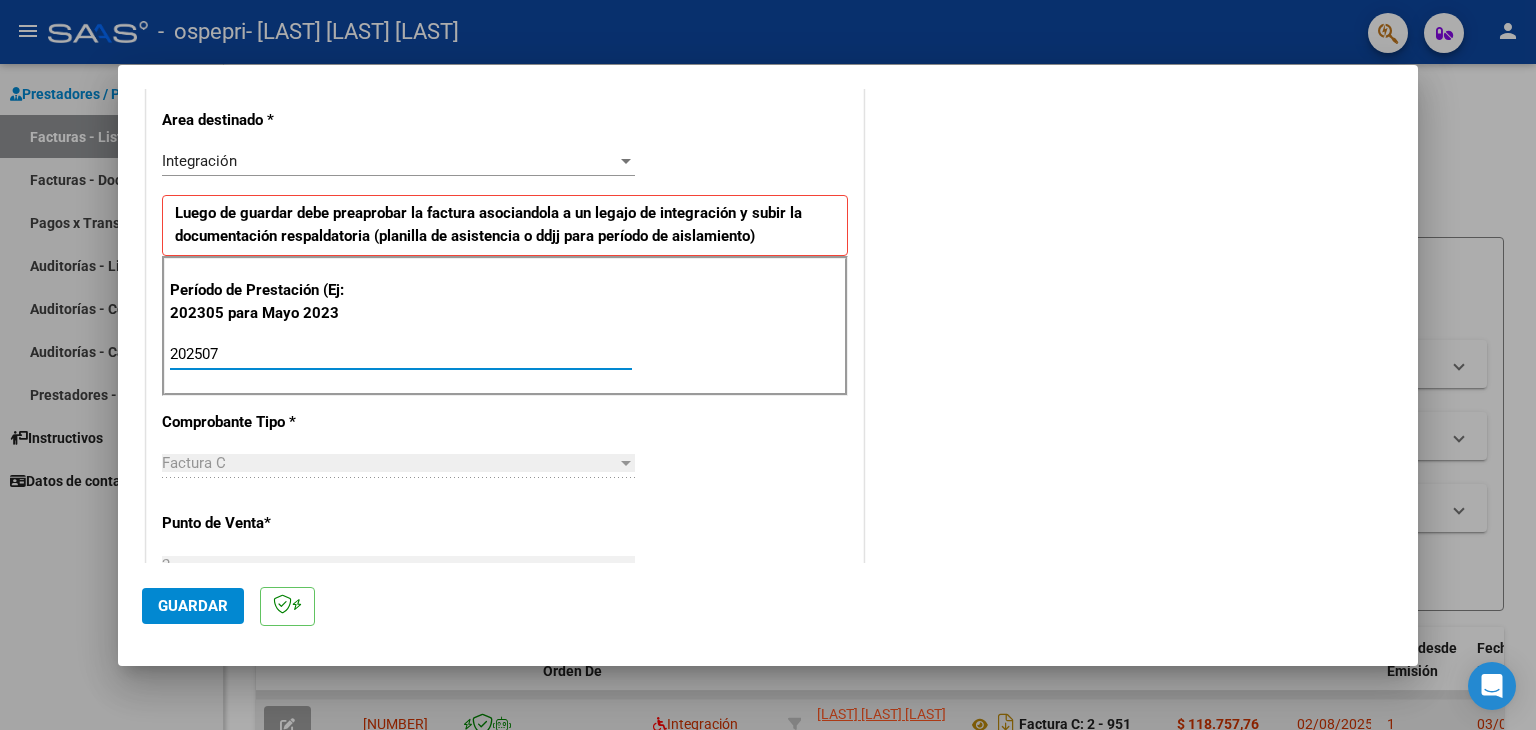 type on "202507" 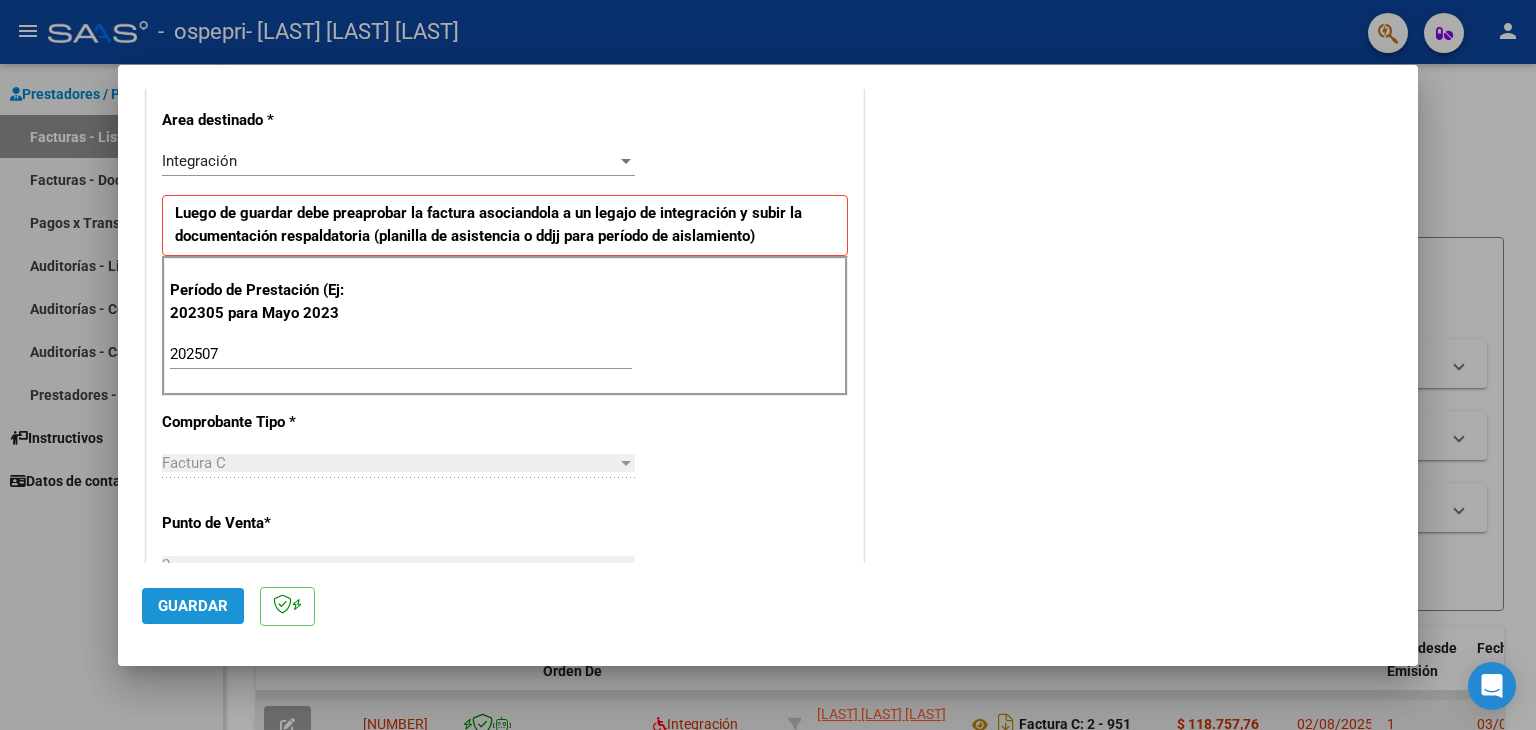 click on "Guardar" 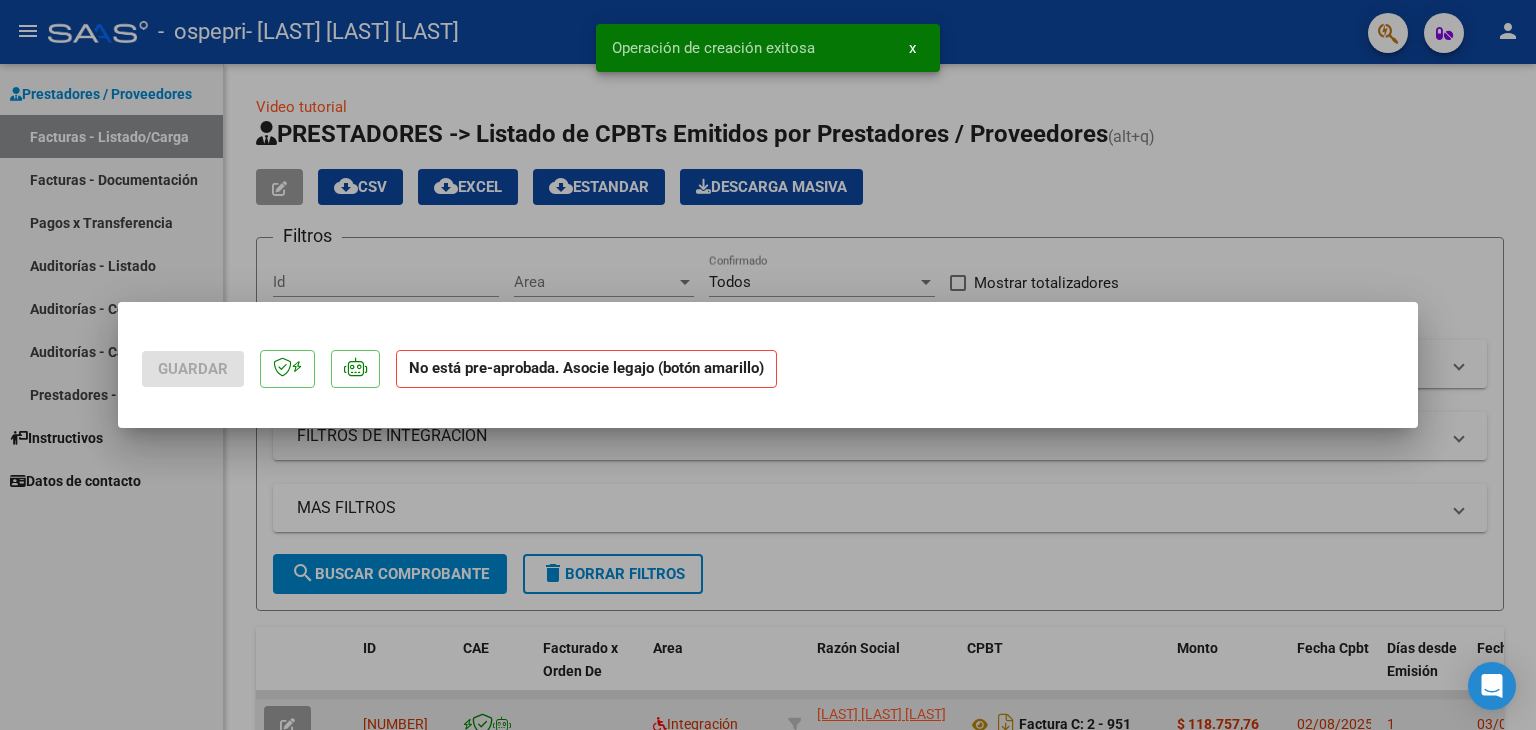 scroll, scrollTop: 0, scrollLeft: 0, axis: both 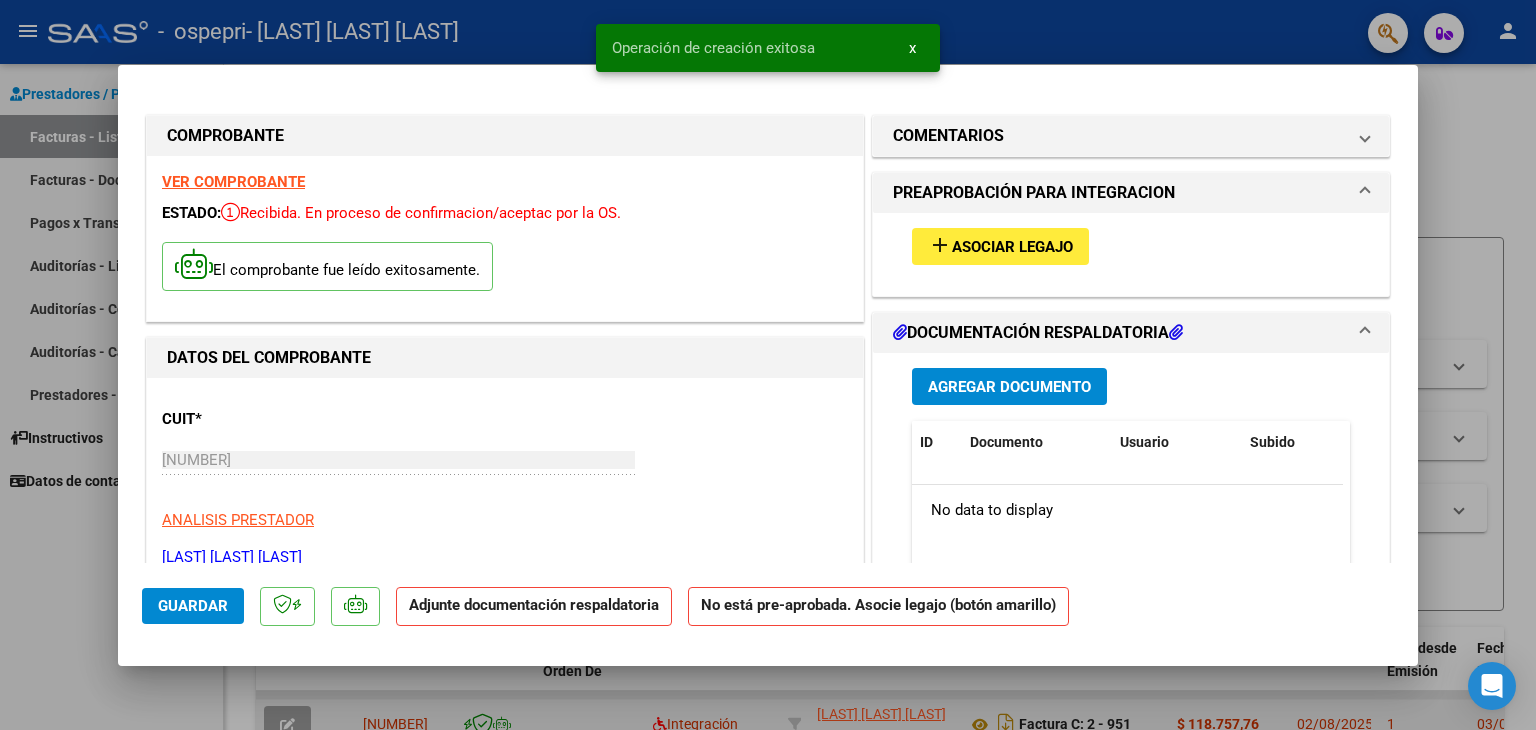 click on "DOCUMENTACIÓN RESPALDATORIA" at bounding box center (1038, 333) 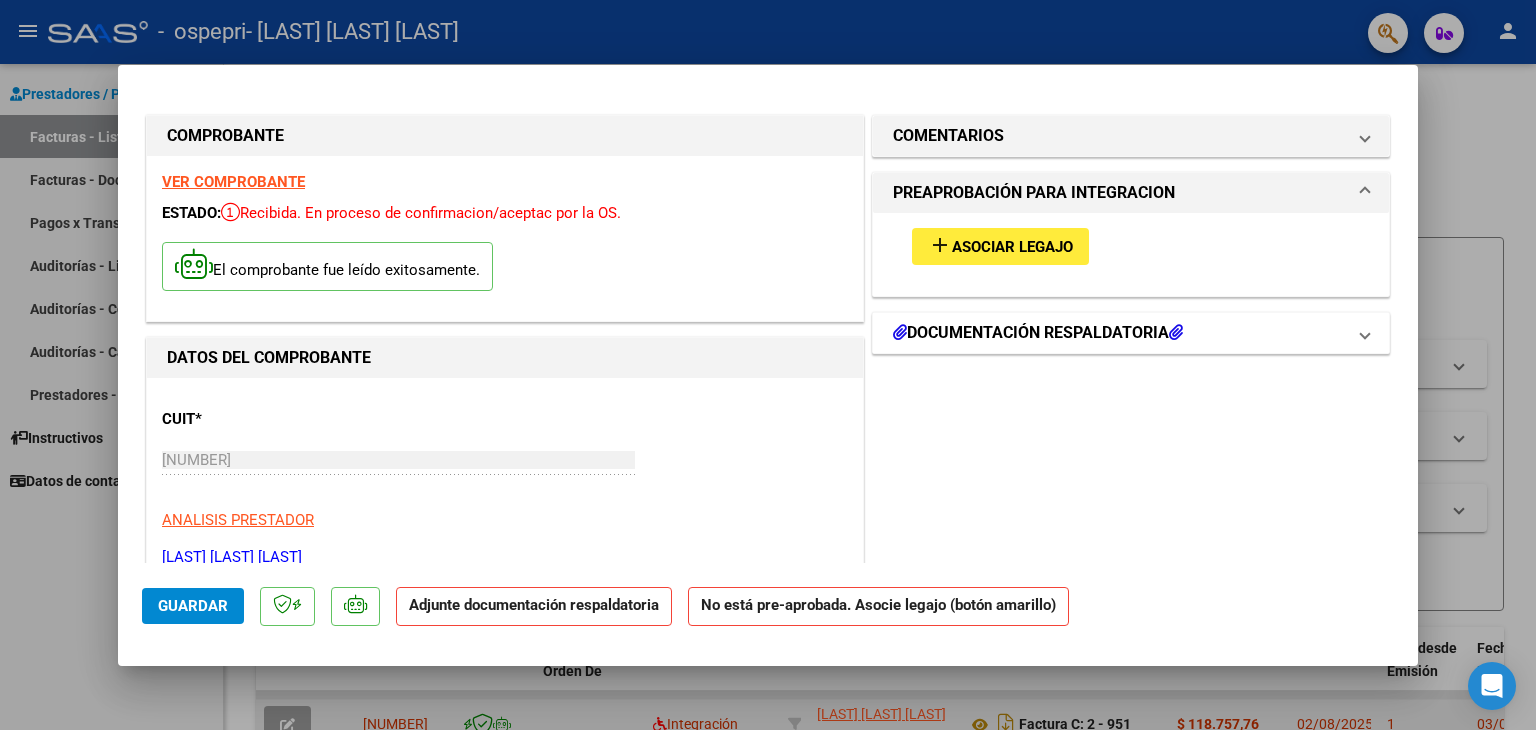 click on "DOCUMENTACIÓN RESPALDATORIA" at bounding box center [1038, 333] 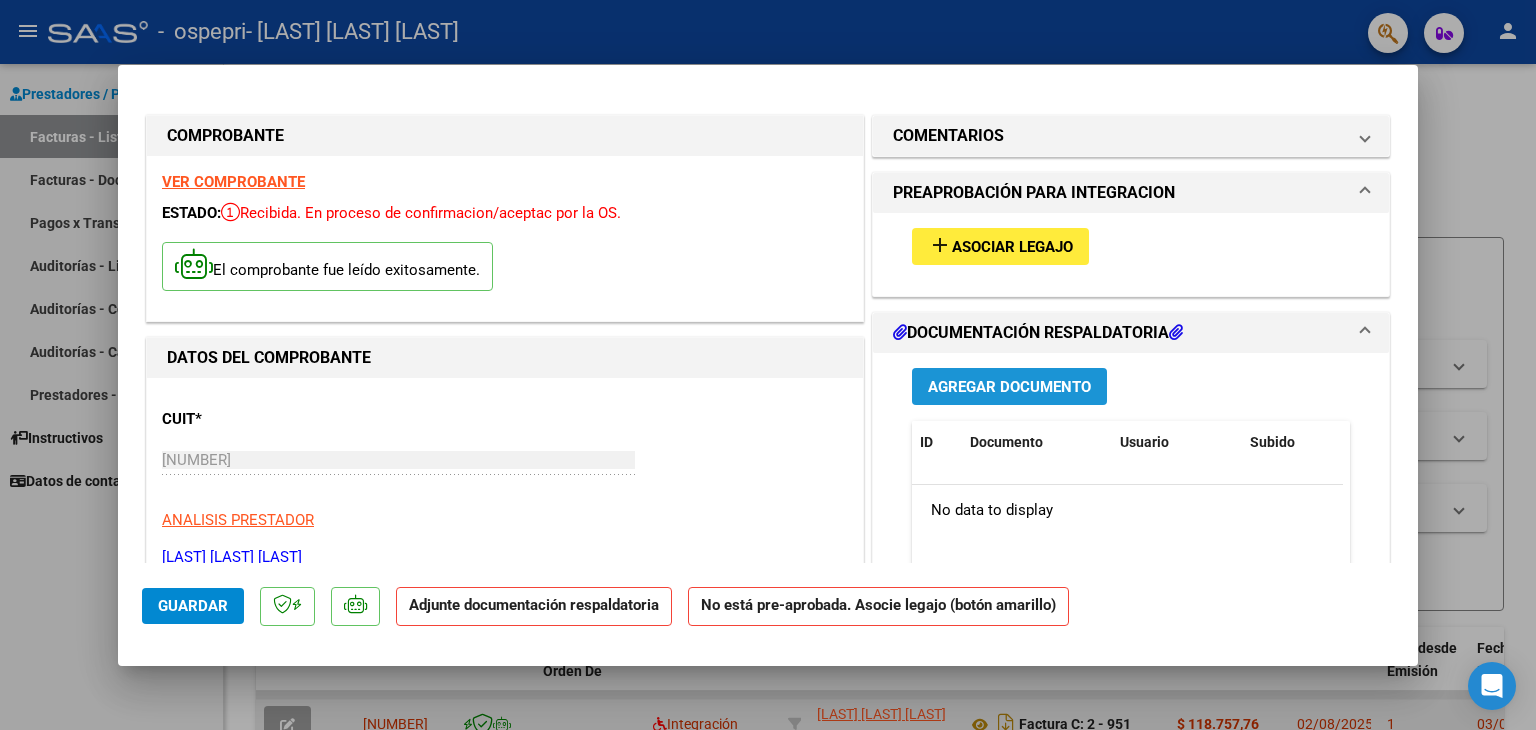 click on "Agregar Documento" at bounding box center (1009, 386) 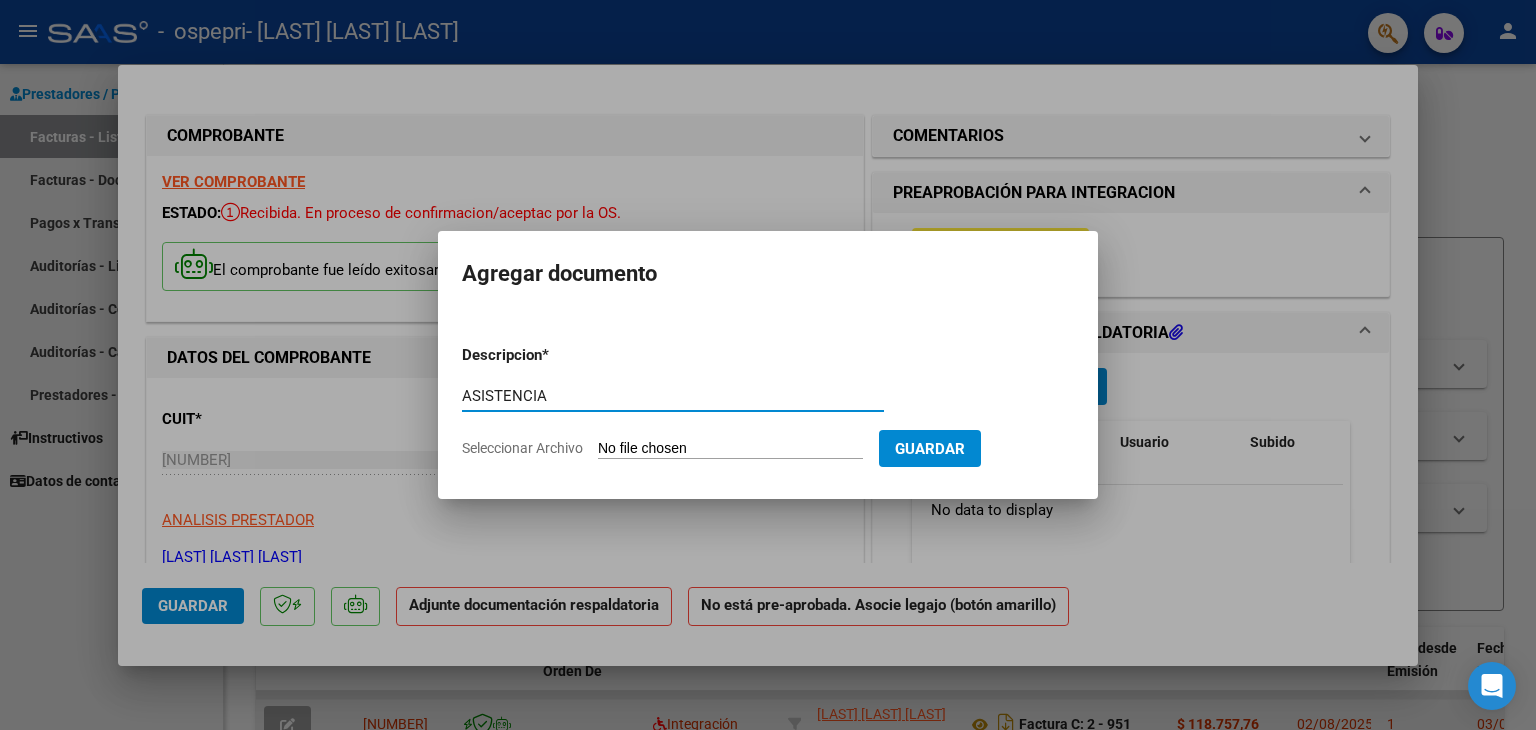 type on "ASISTENCIA" 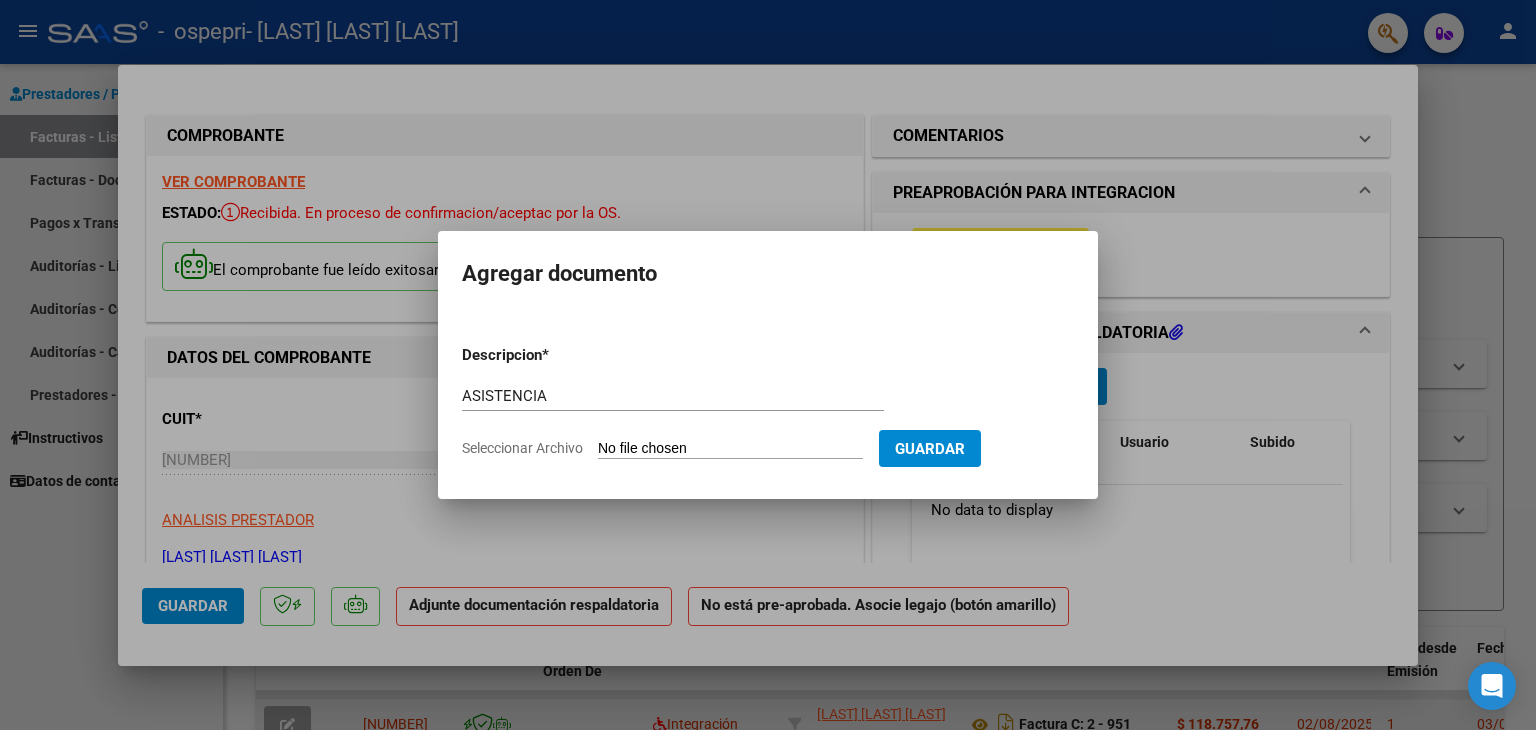 click on "Seleccionar Archivo" at bounding box center (730, 449) 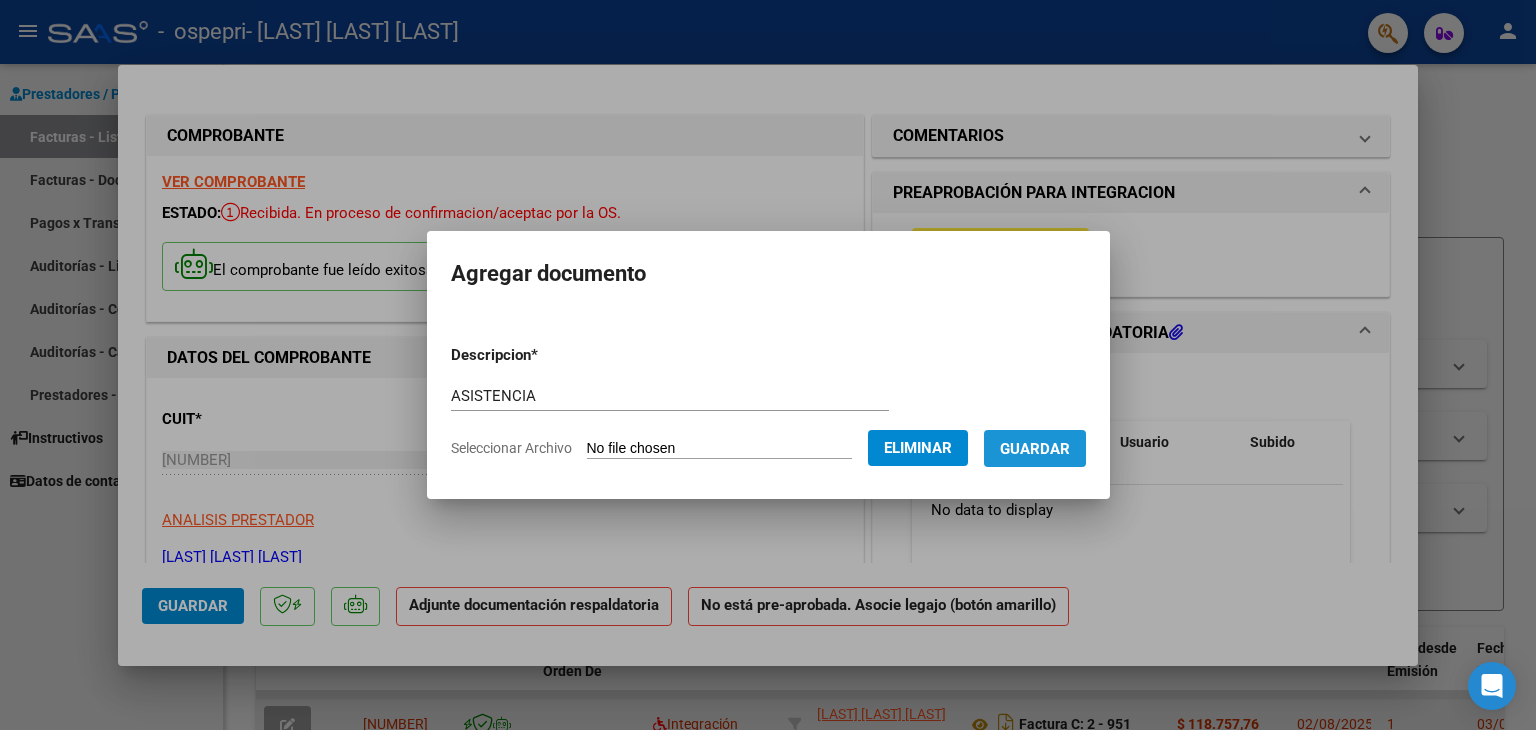 click on "Guardar" at bounding box center [1035, 448] 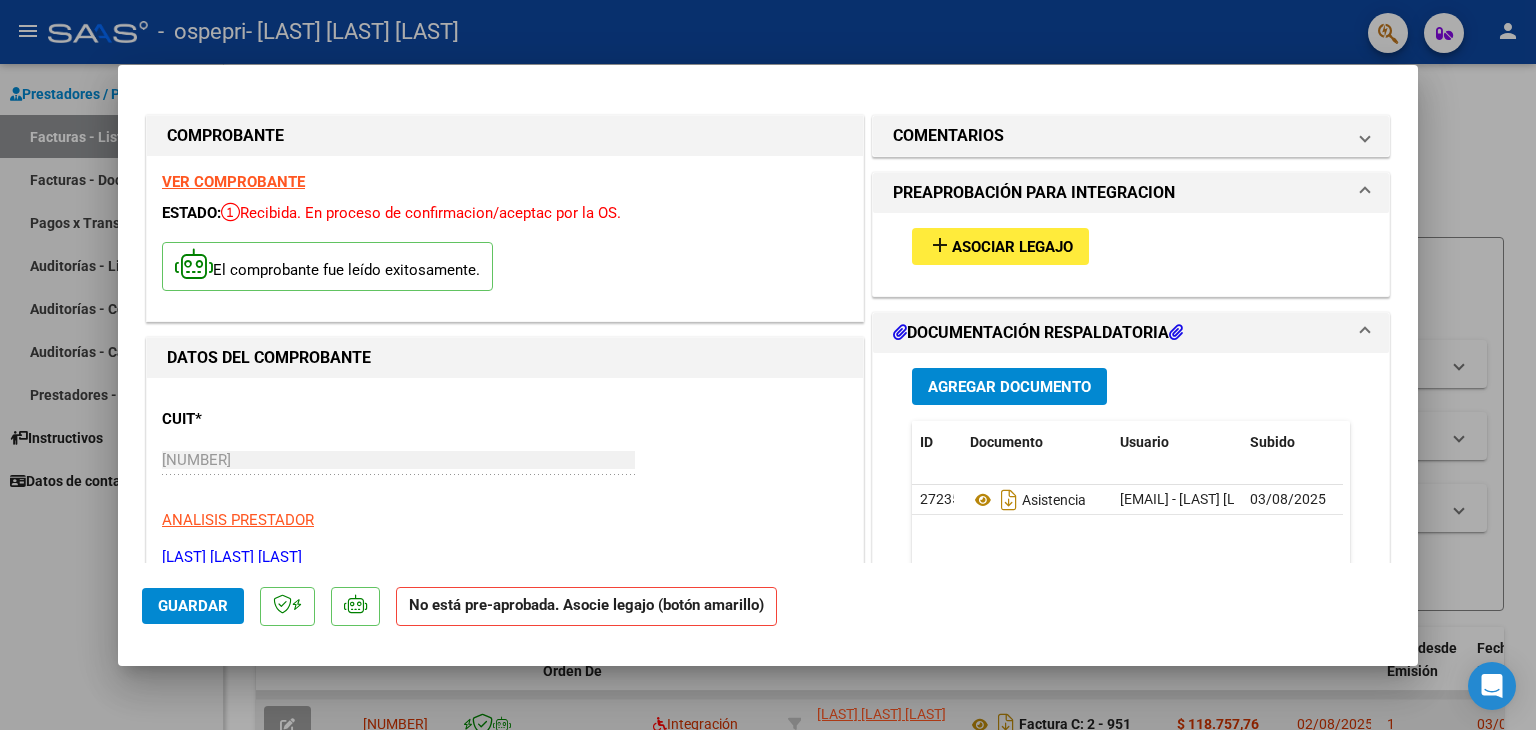 click at bounding box center [768, 365] 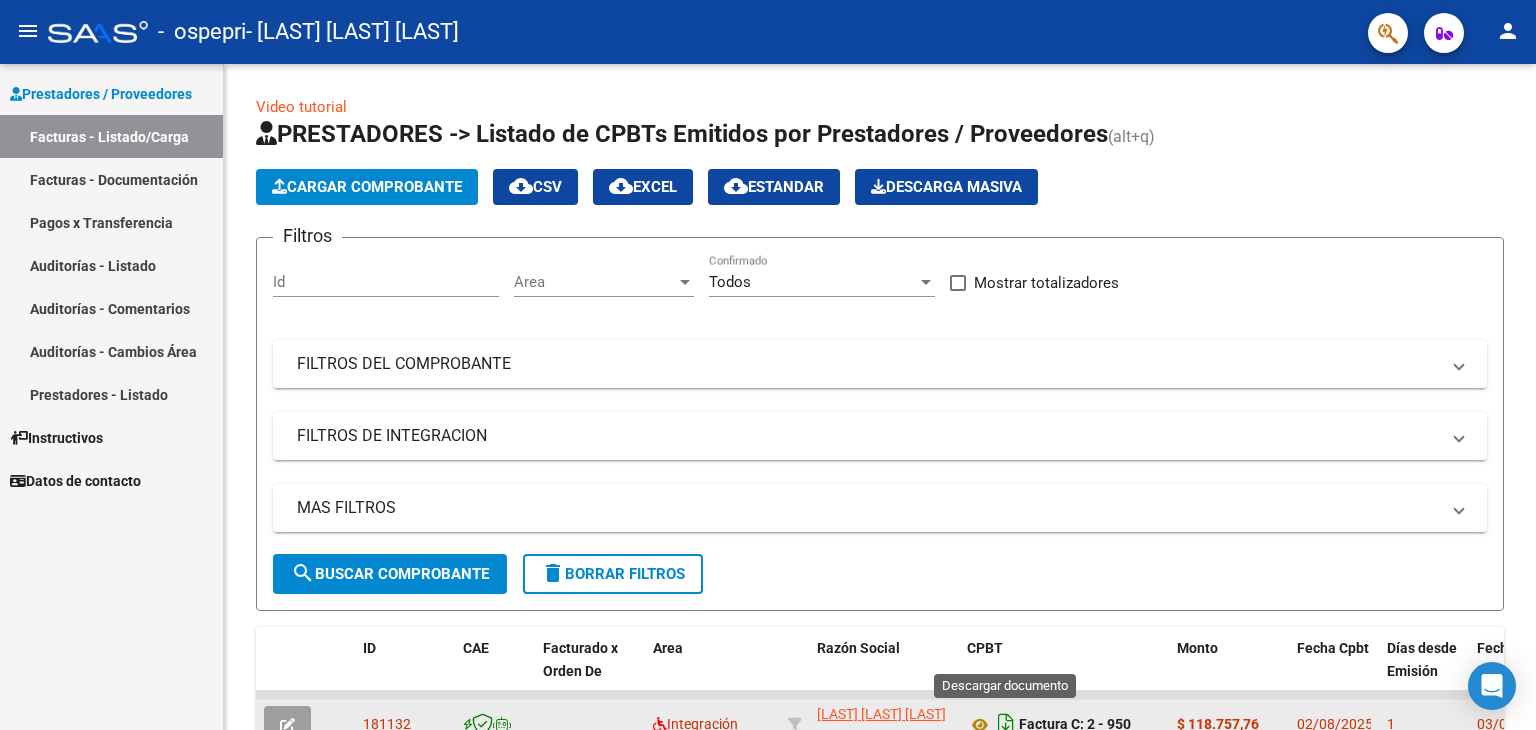 click 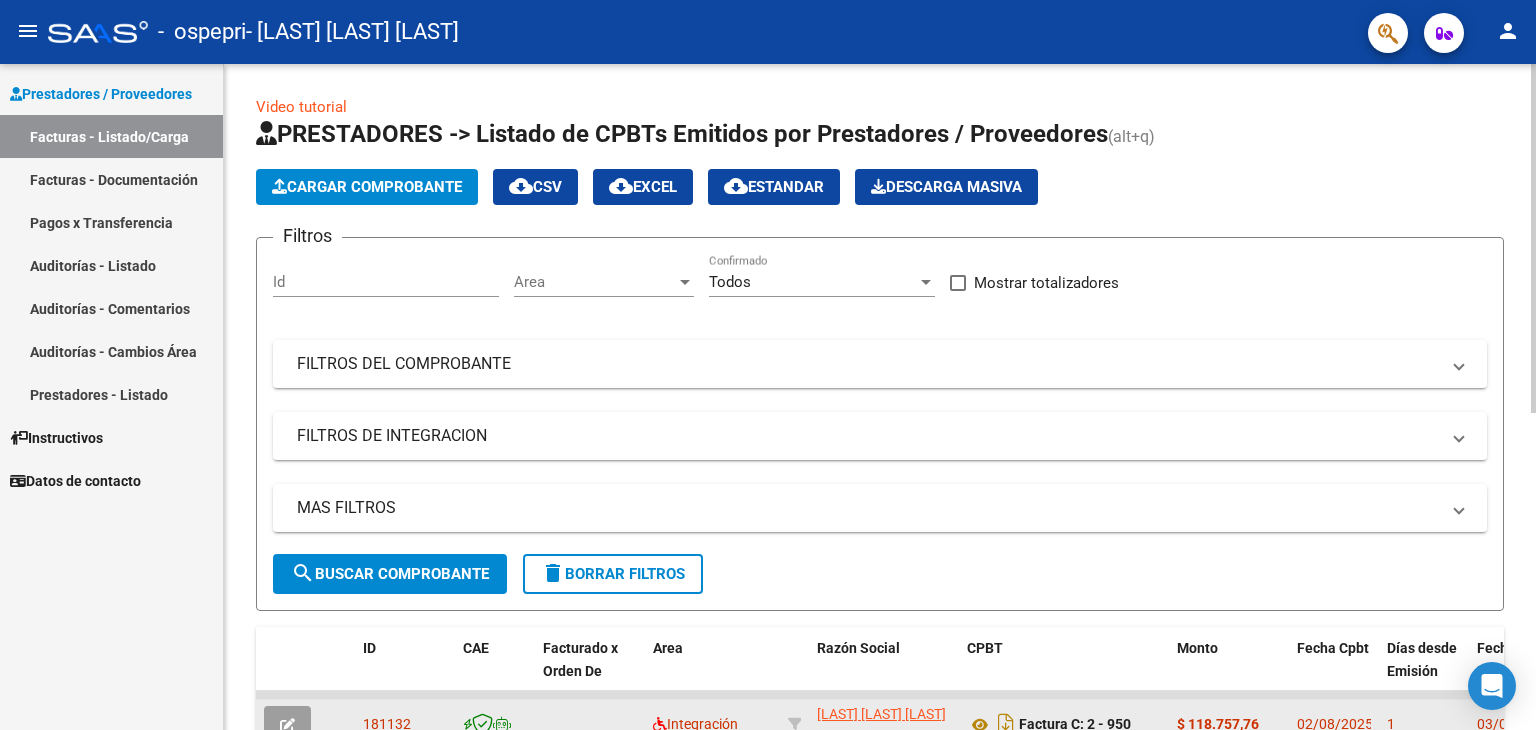 scroll, scrollTop: 604, scrollLeft: 0, axis: vertical 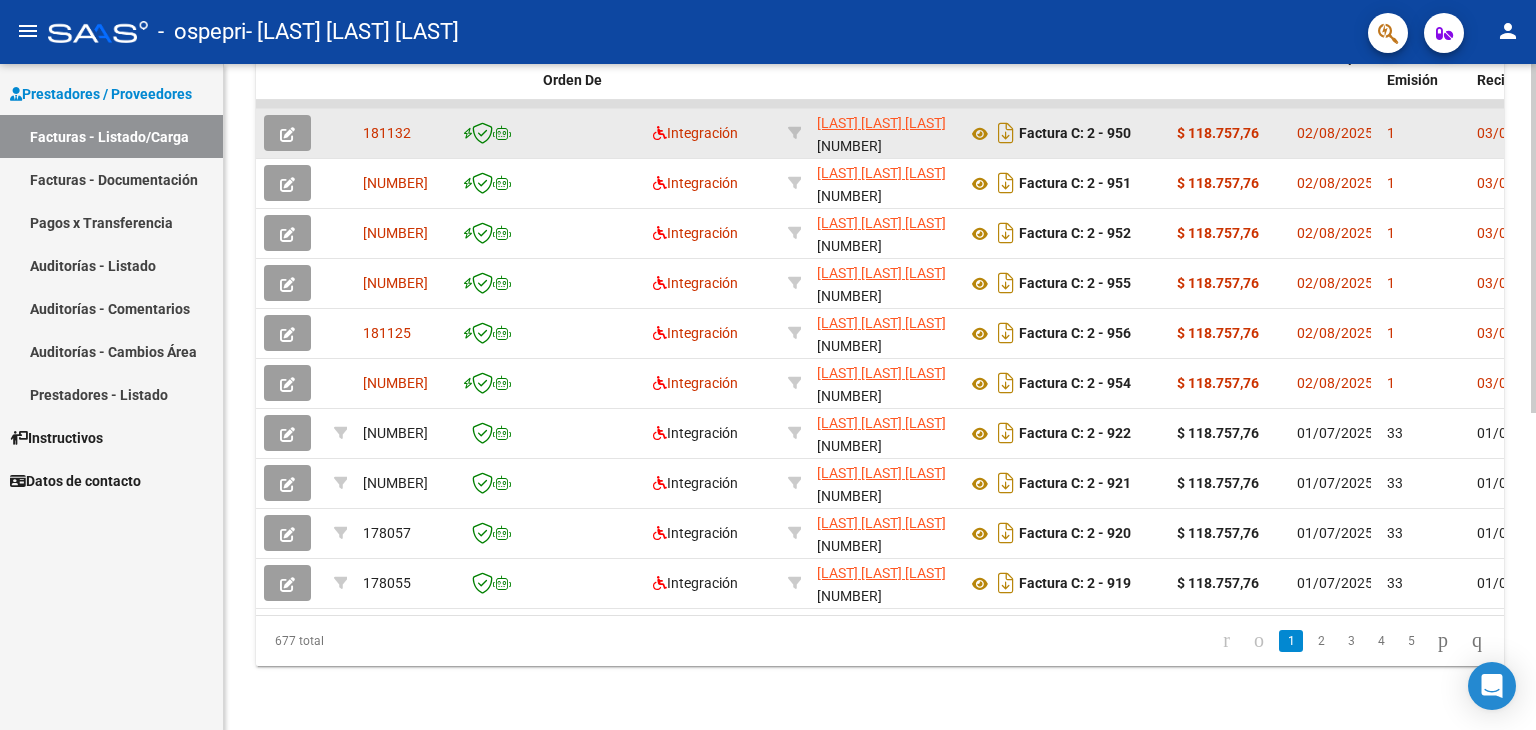 click 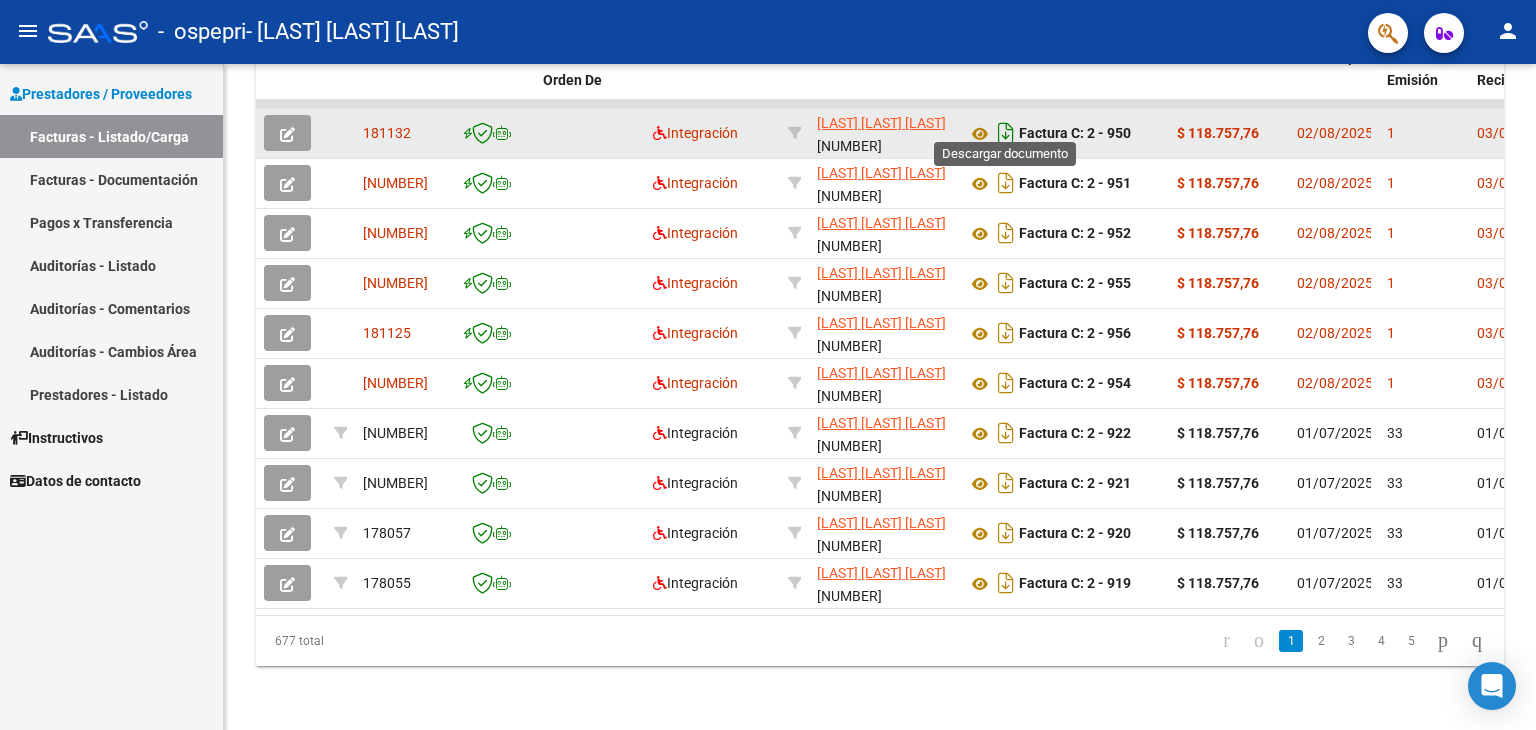 click 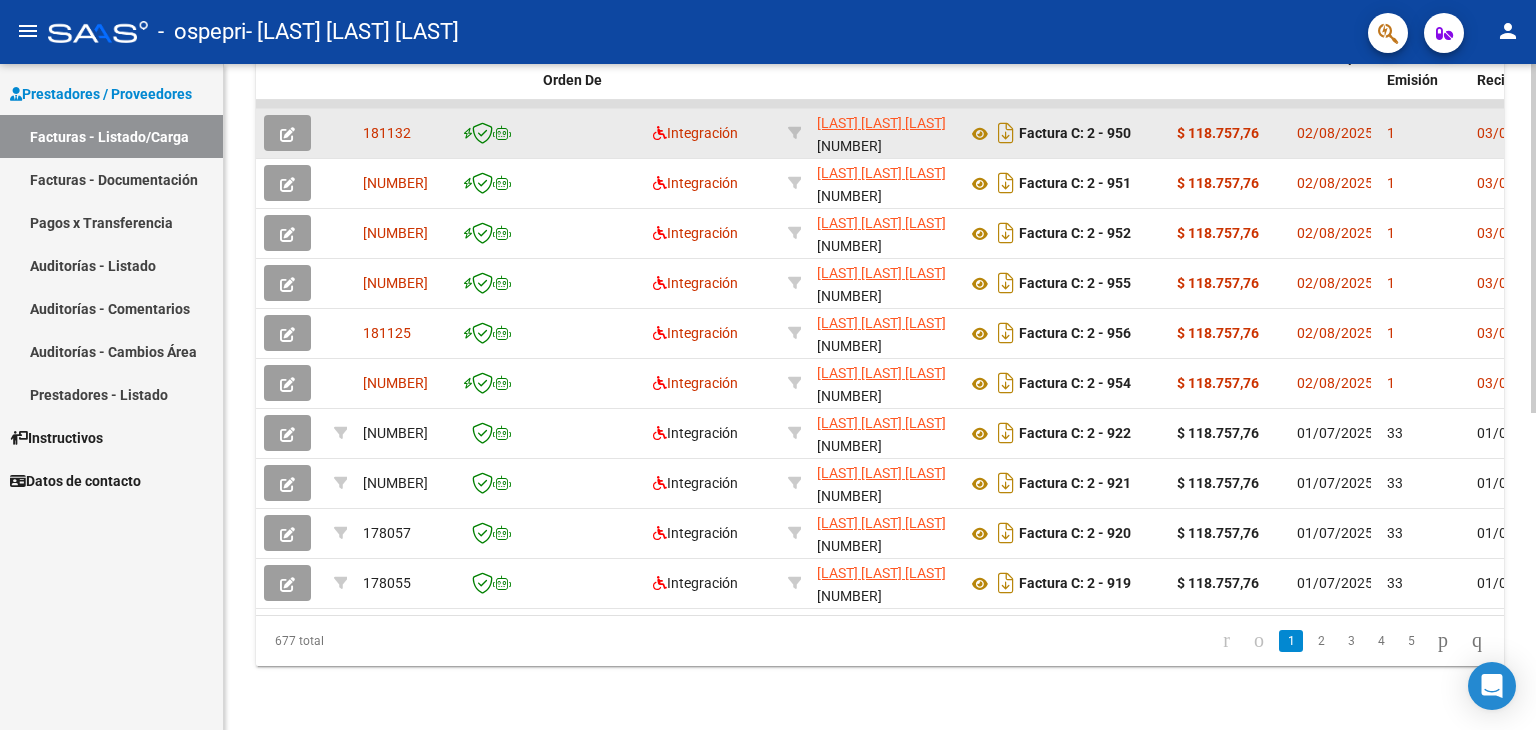 scroll, scrollTop: 0, scrollLeft: 0, axis: both 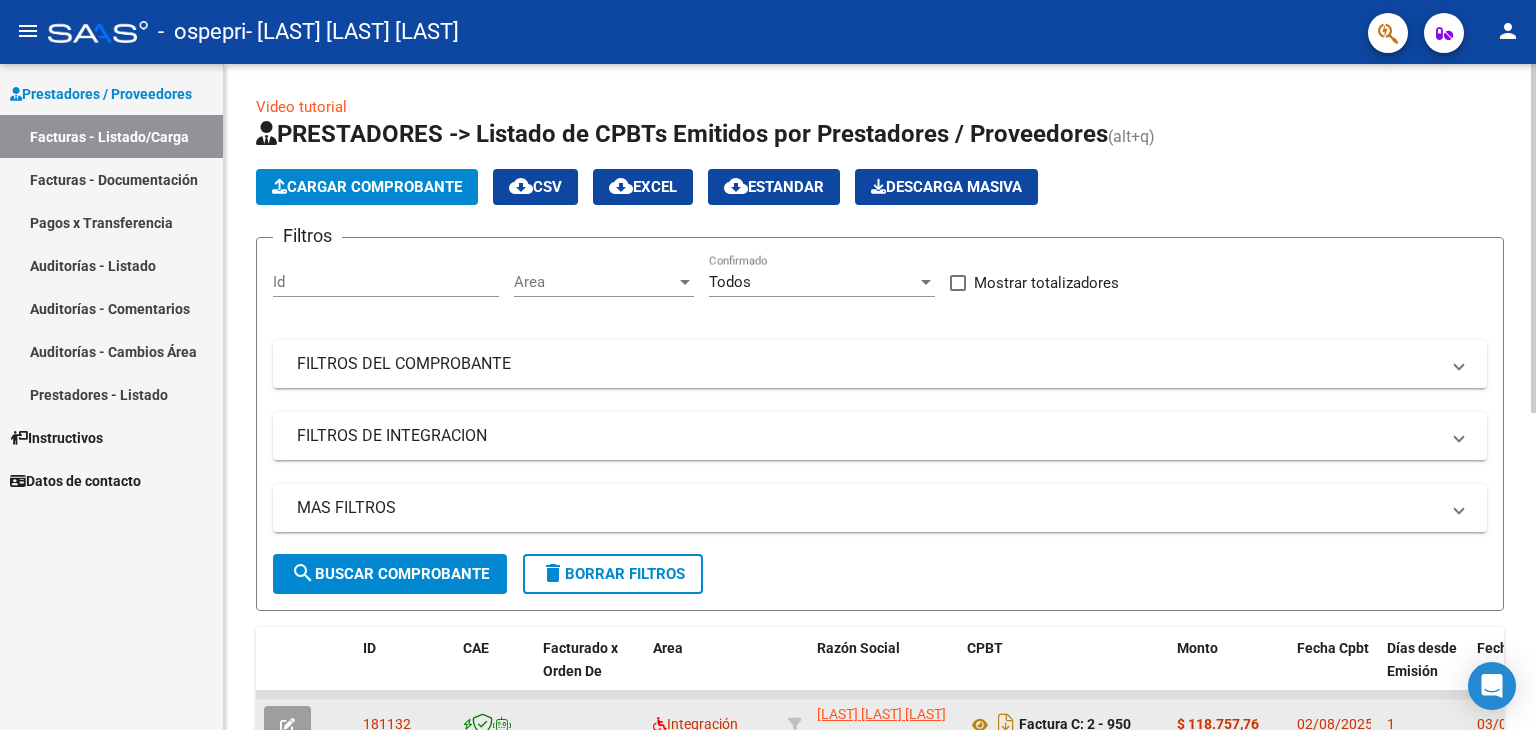 click 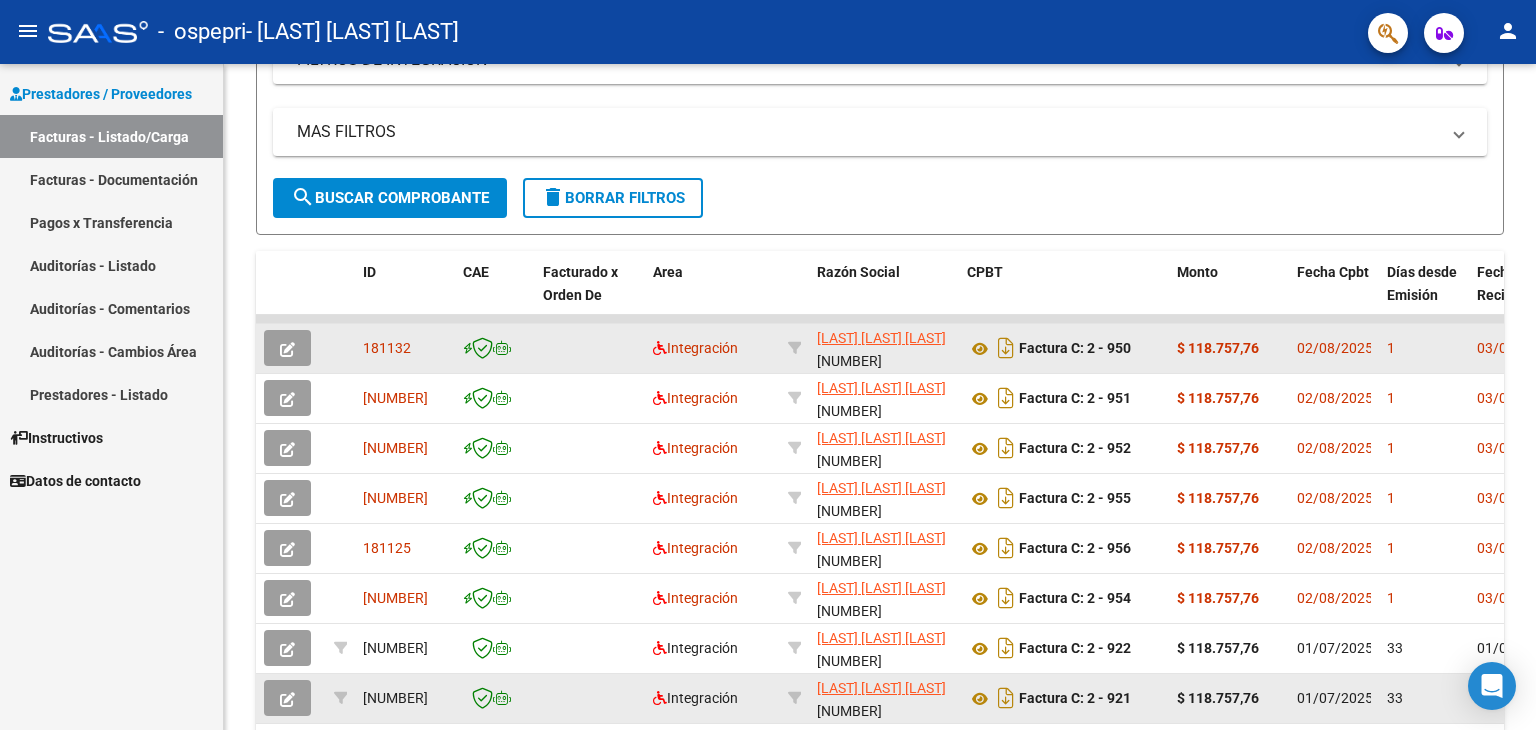 click on "33" 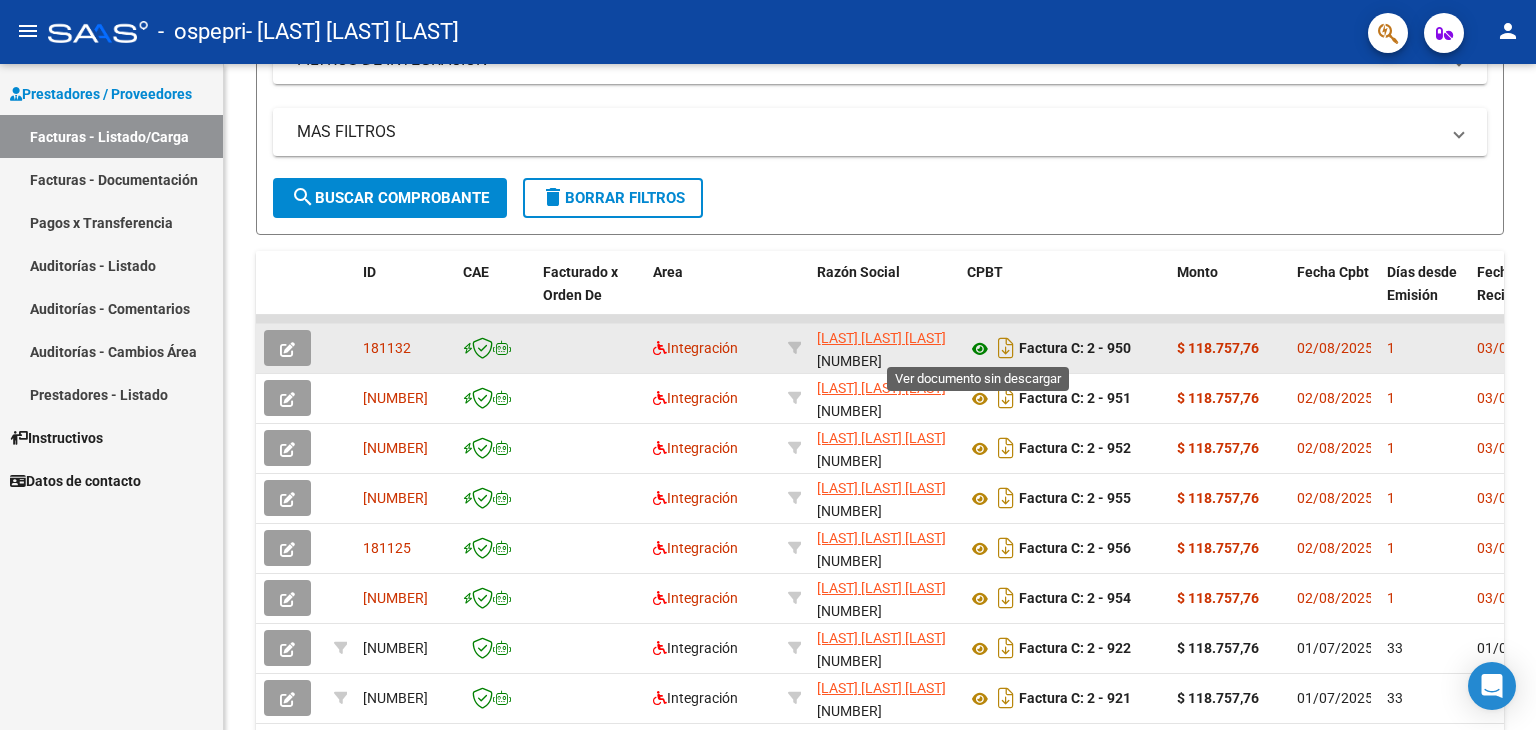 click 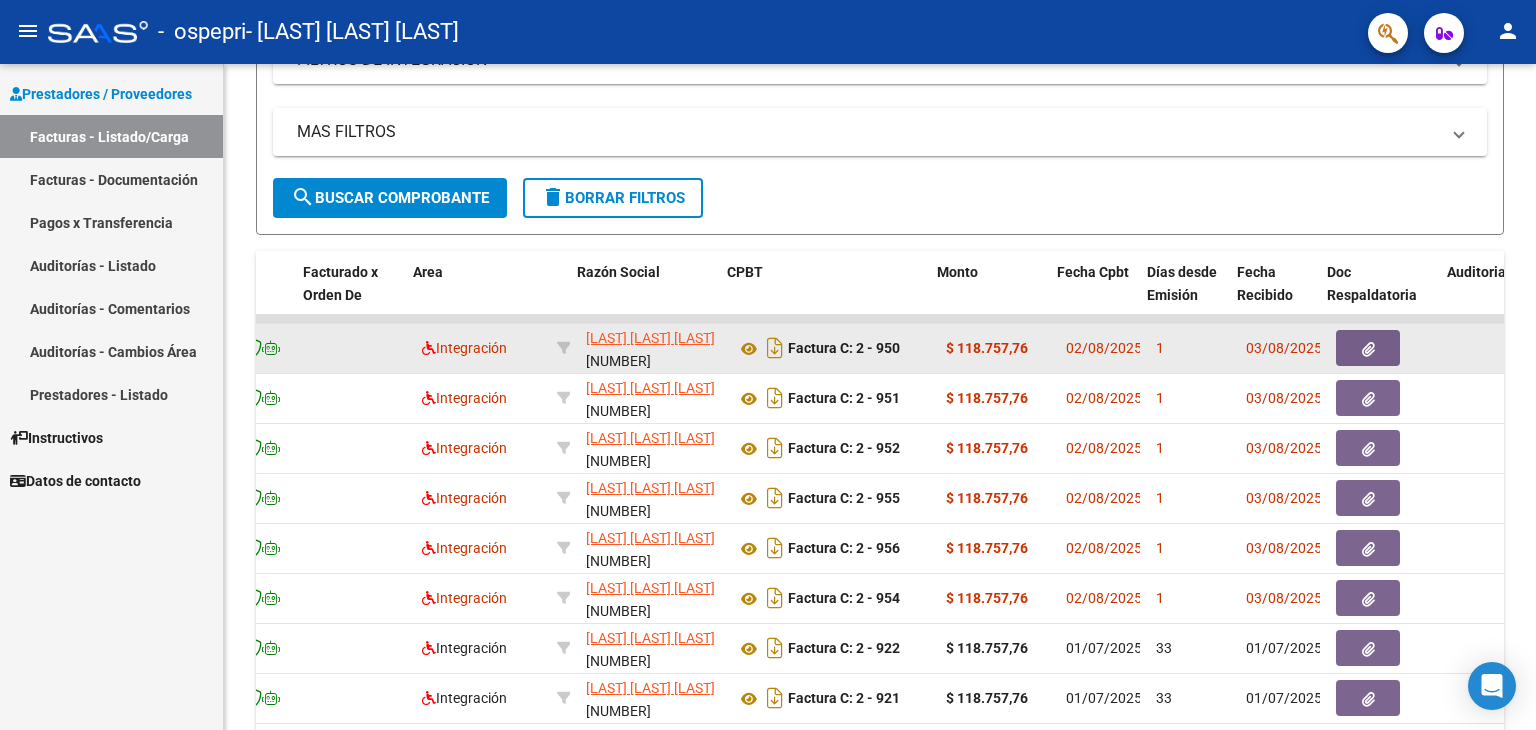 scroll, scrollTop: 0, scrollLeft: 280, axis: horizontal 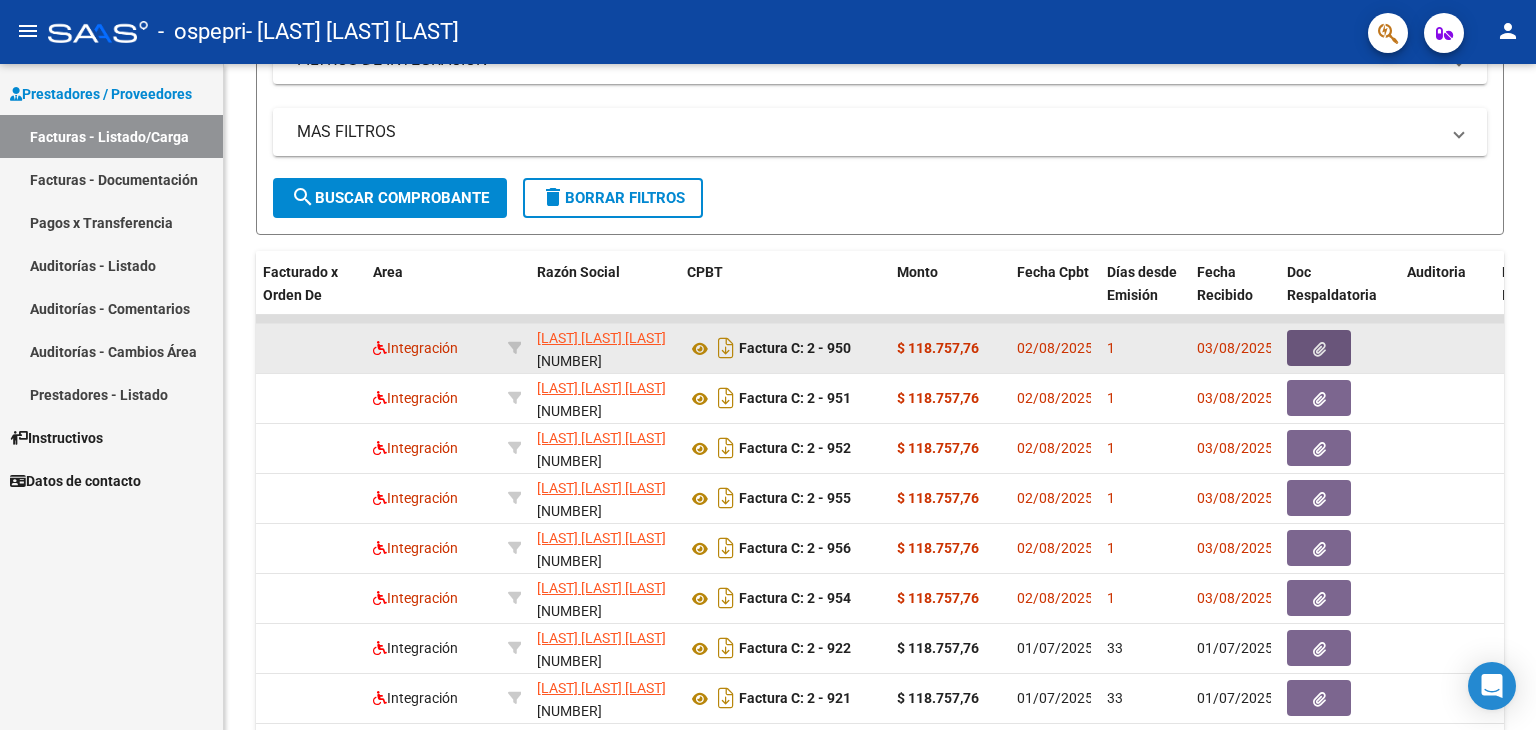 click 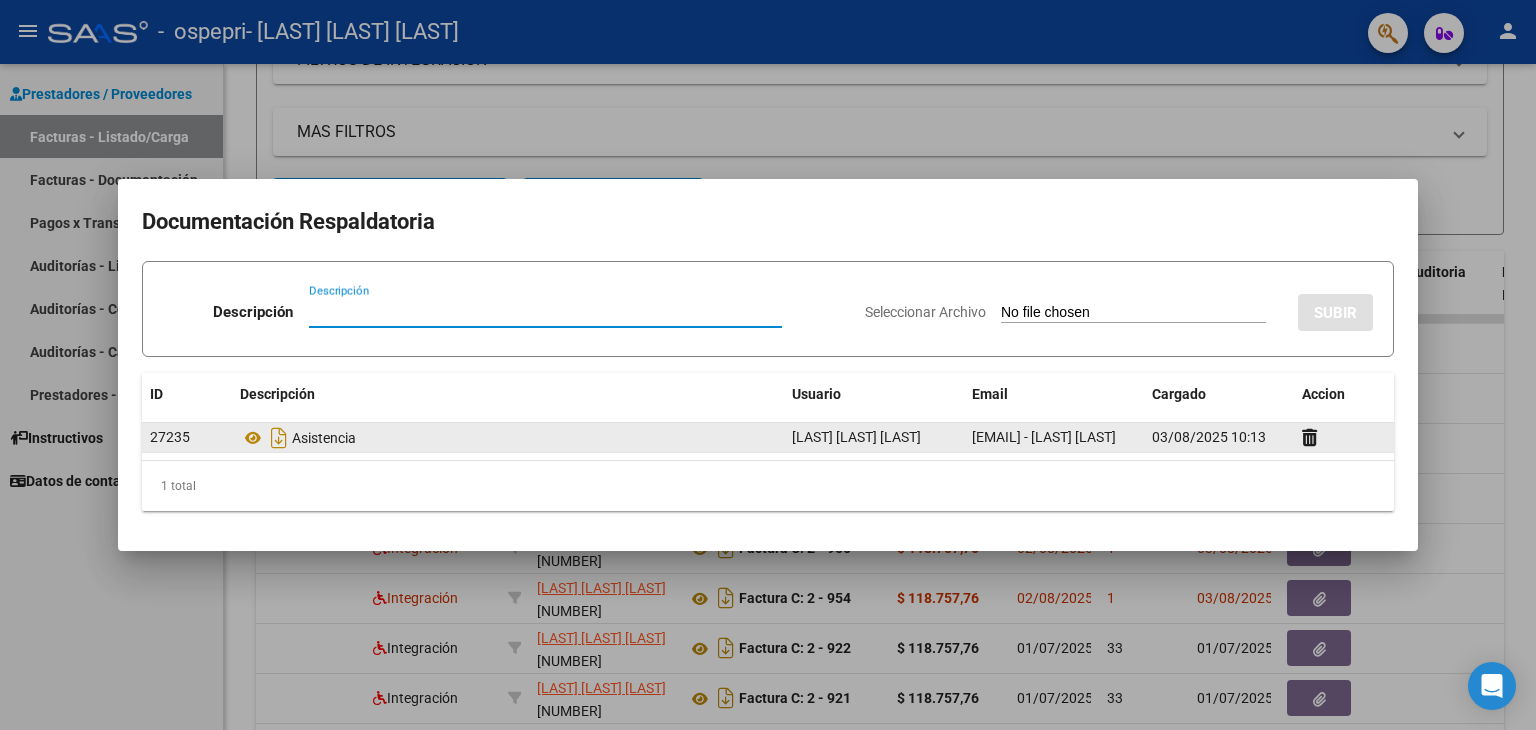click on "Asistencia" 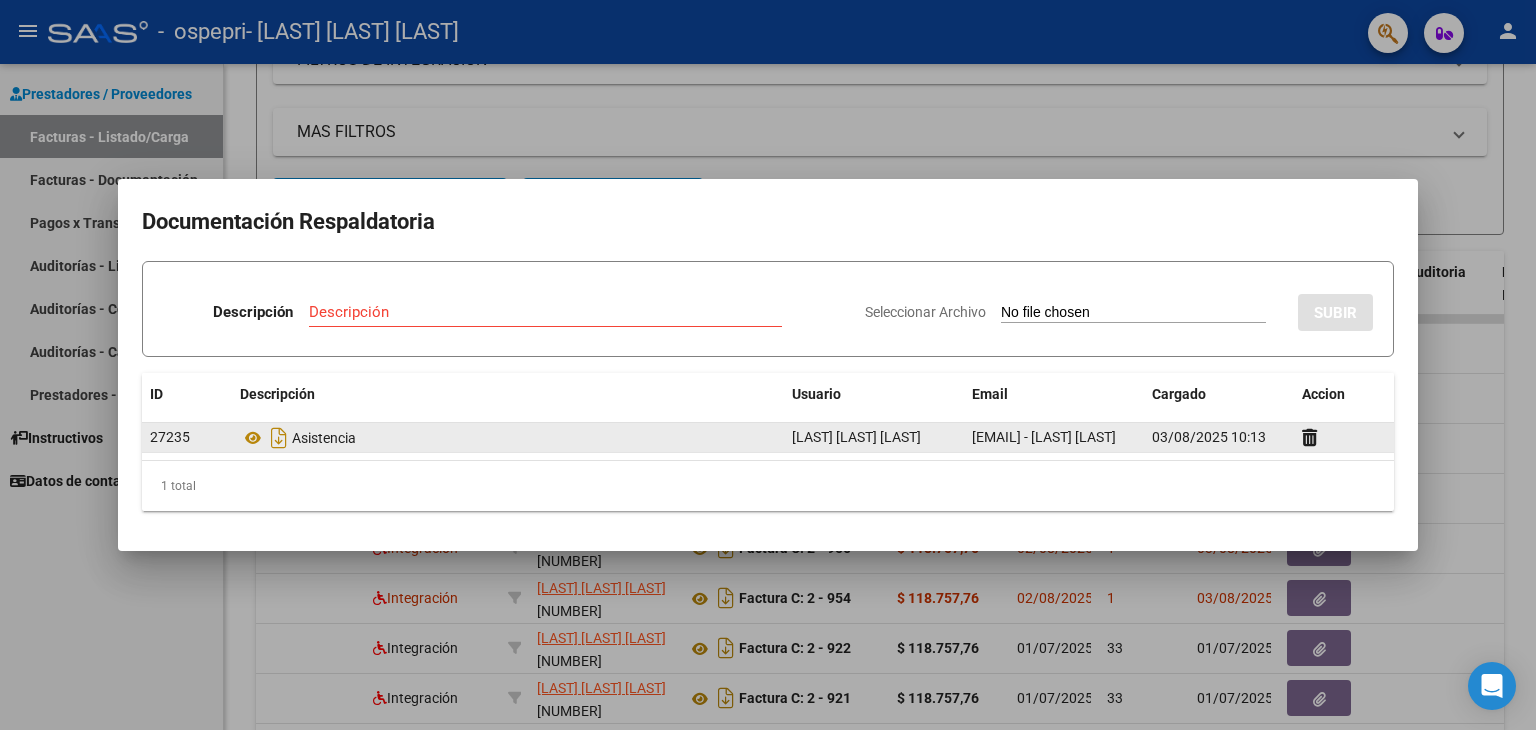 click on "Asistencia" 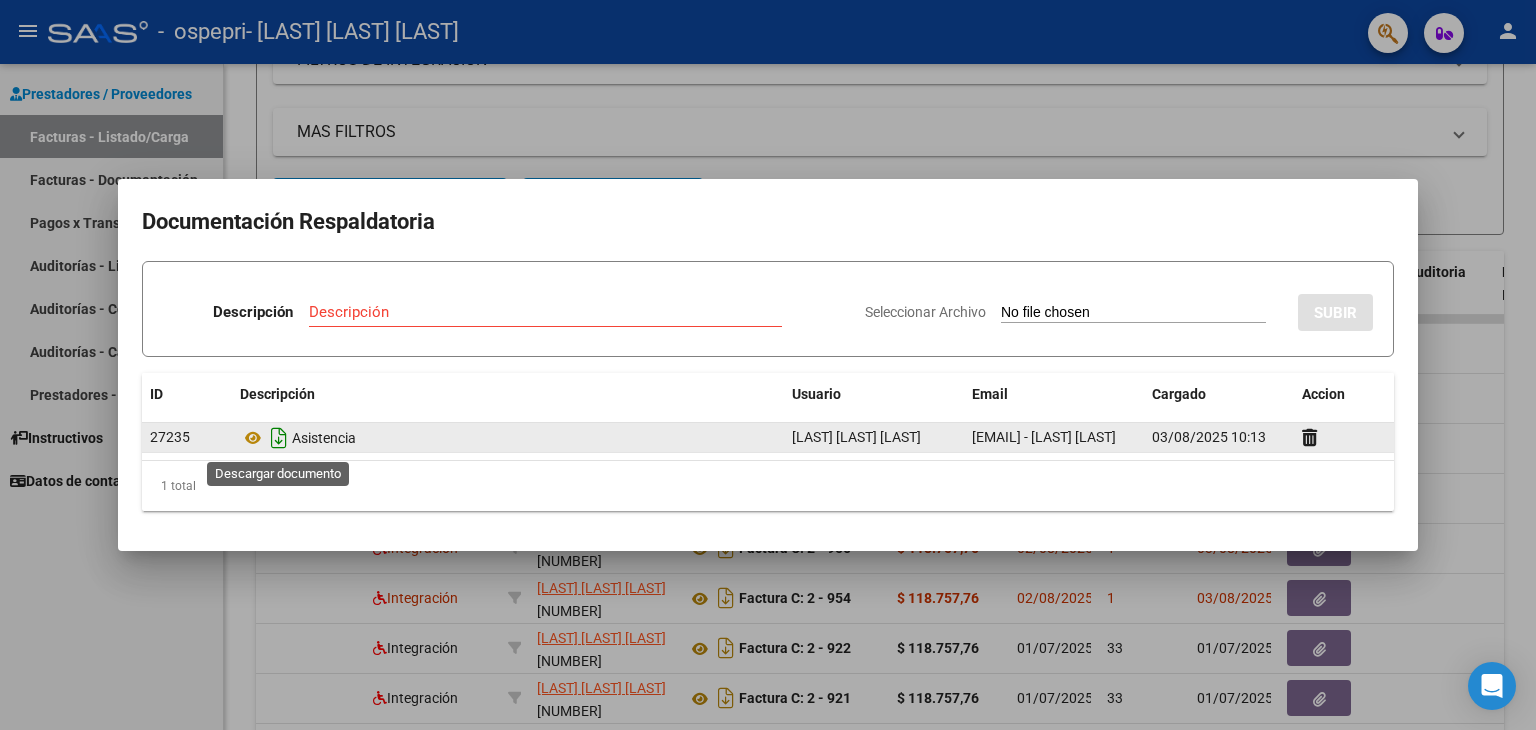 click 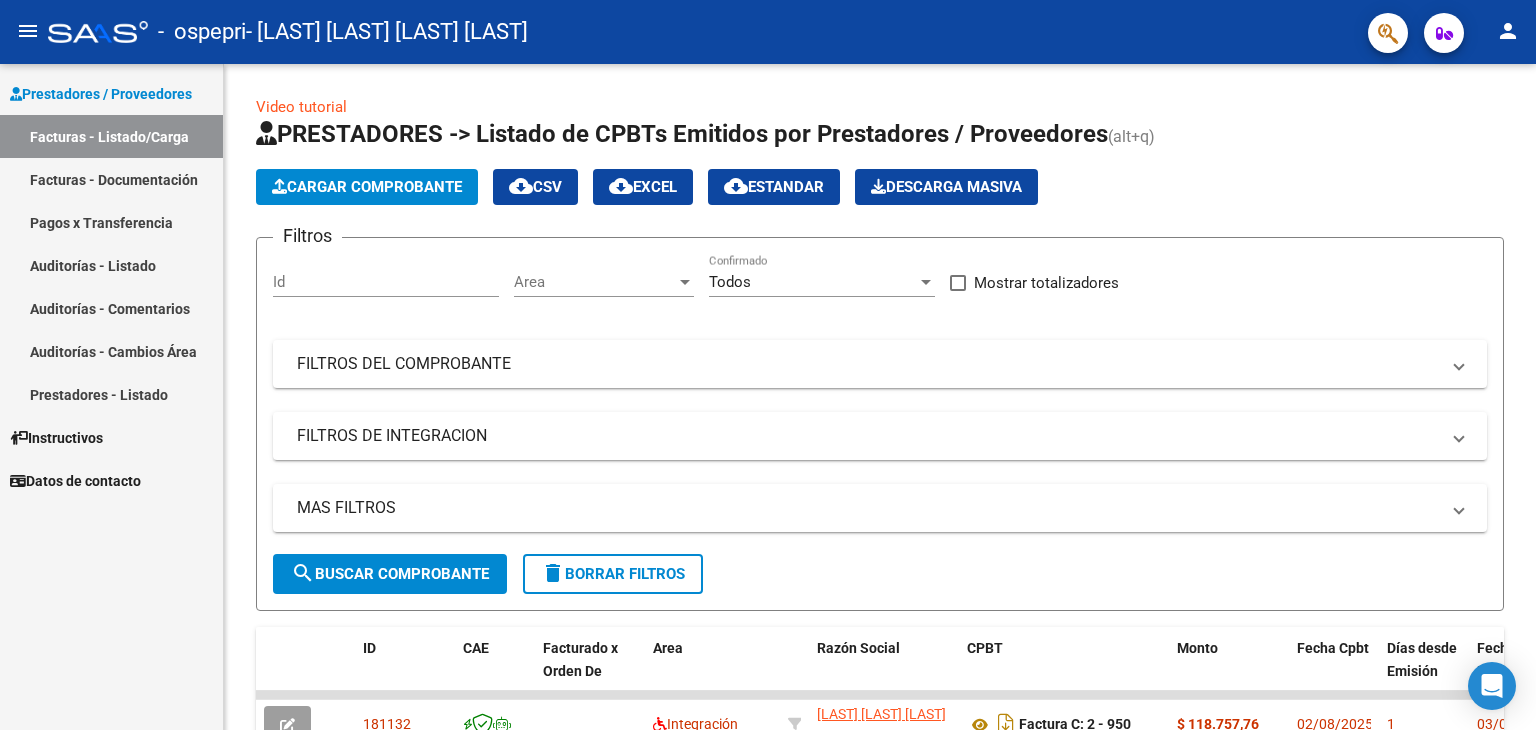 scroll, scrollTop: 0, scrollLeft: 0, axis: both 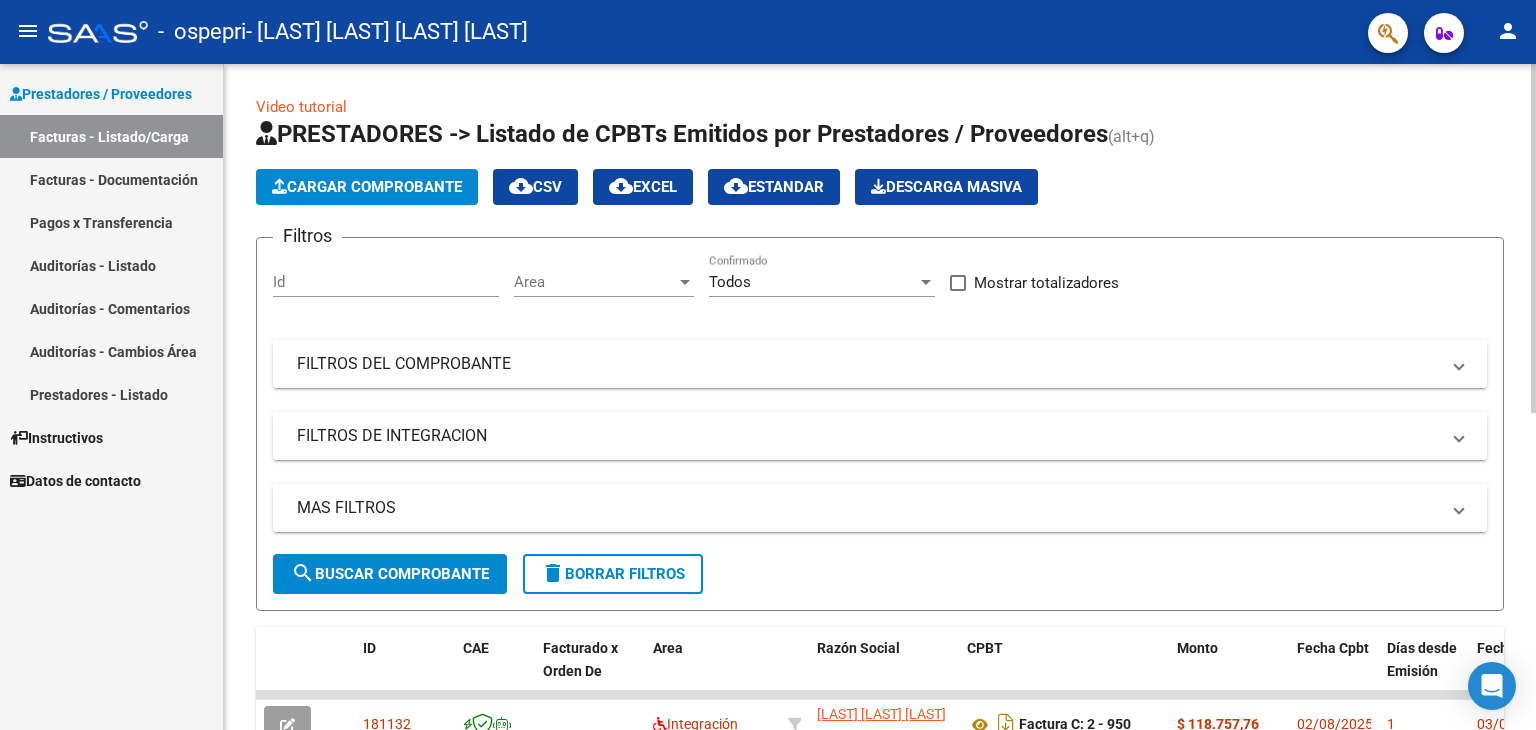 click on "Cargar Comprobante" 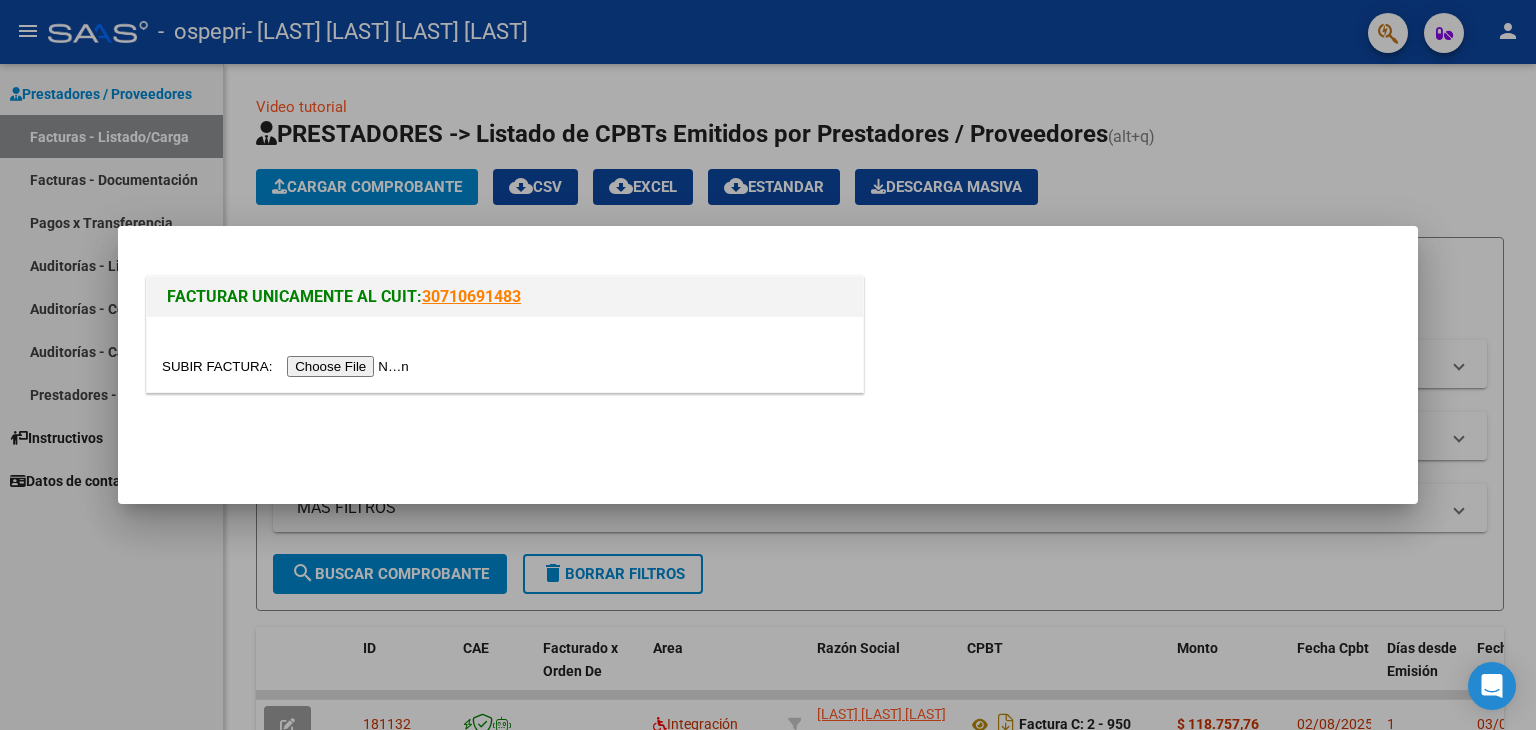 click at bounding box center [288, 366] 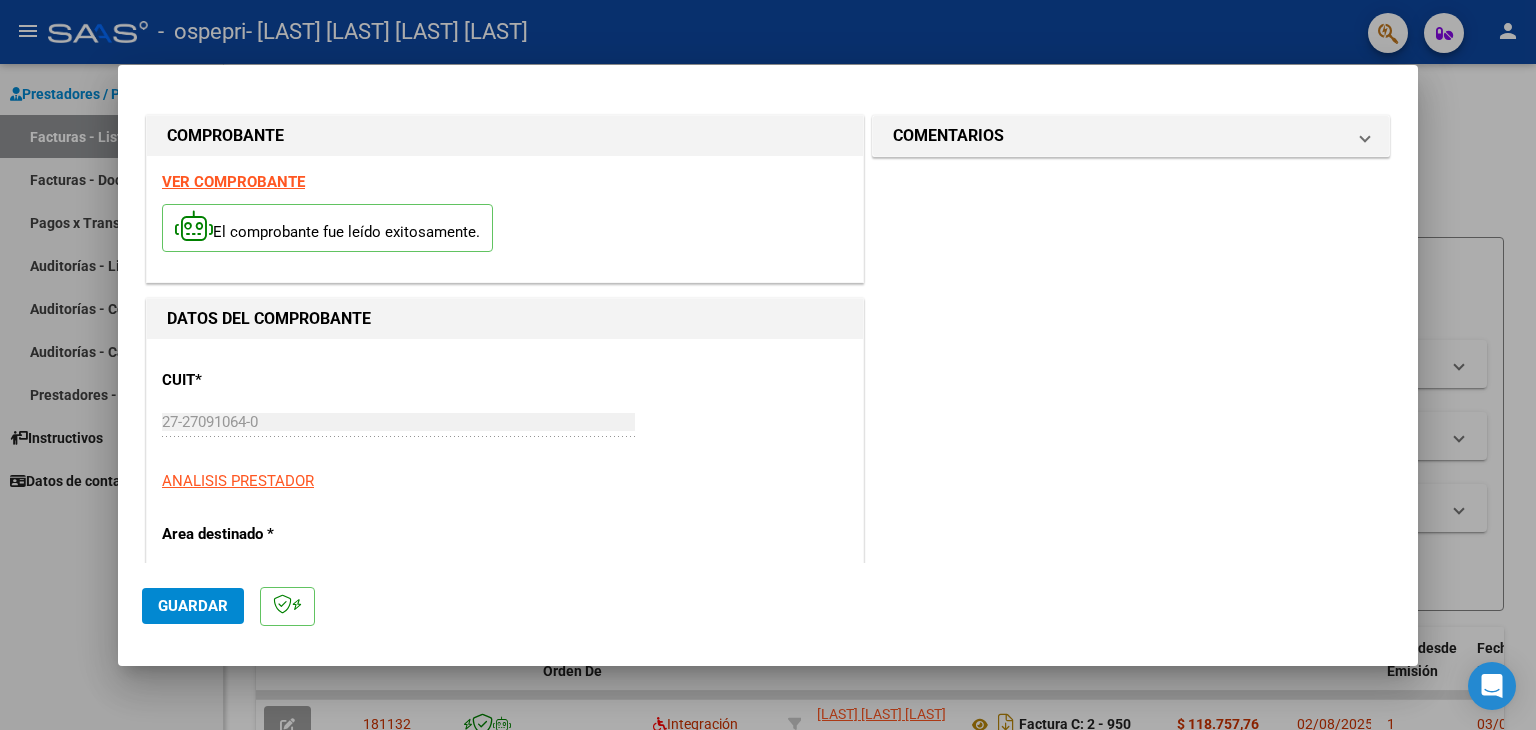 scroll, scrollTop: 414, scrollLeft: 0, axis: vertical 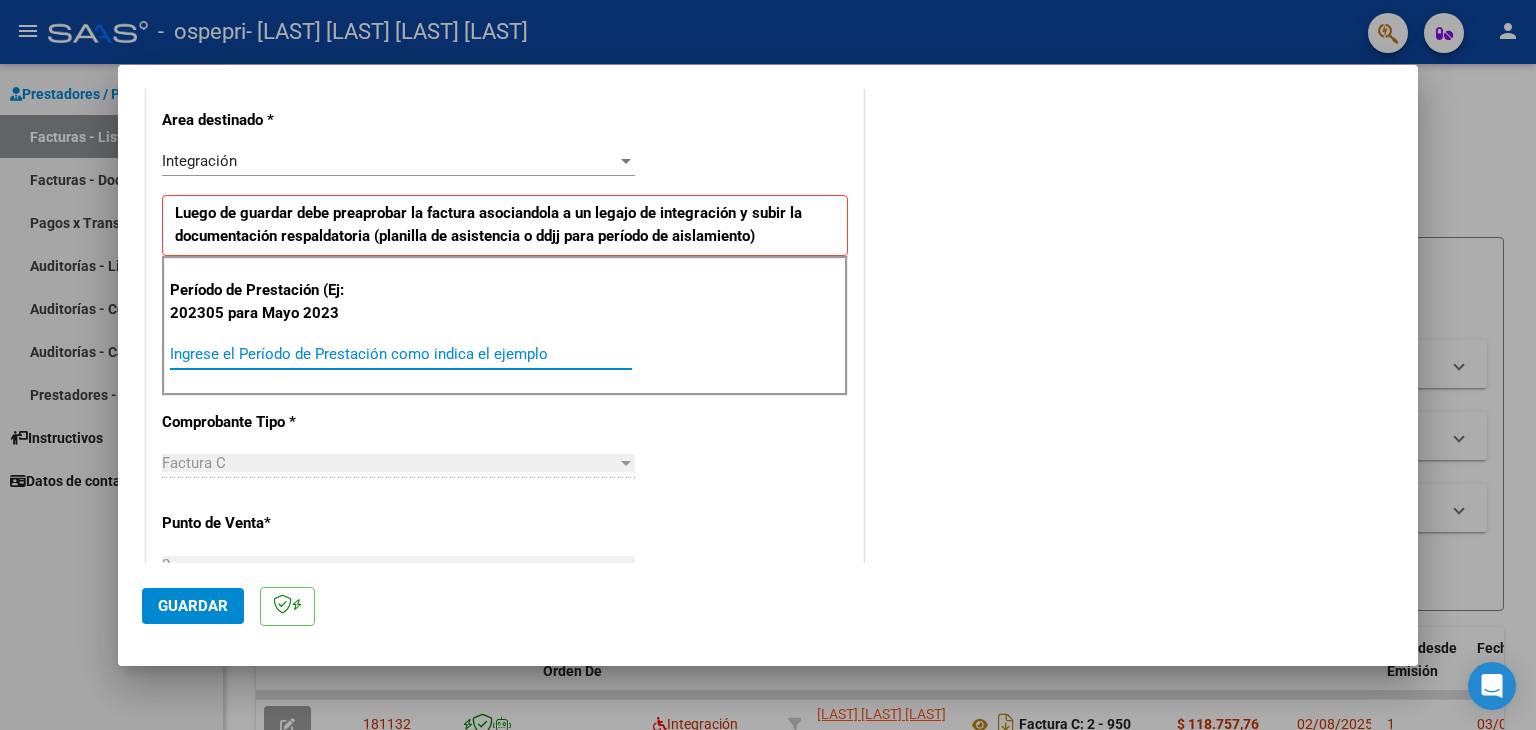 click on "Ingrese el Período de Prestación como indica el ejemplo" at bounding box center [401, 354] 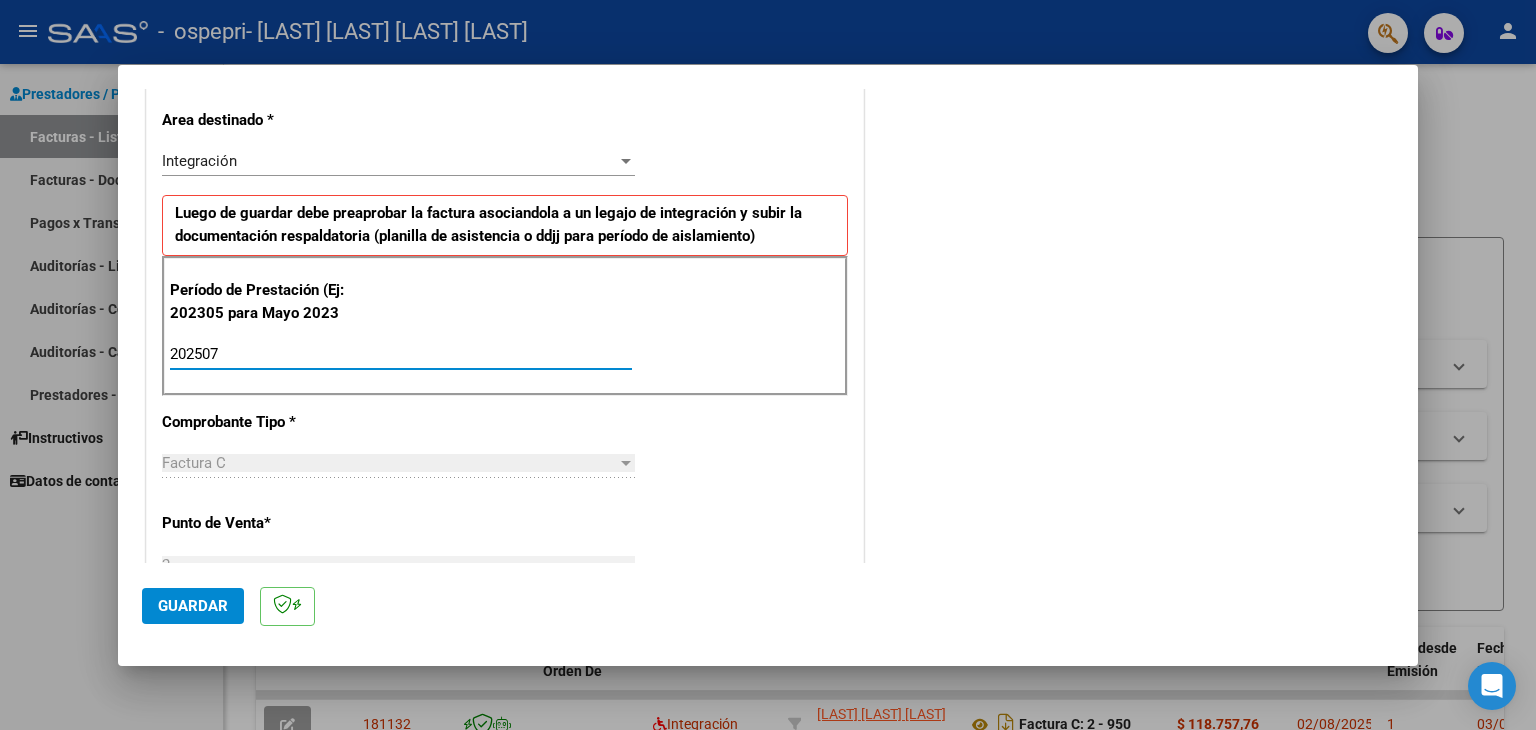 type on "202507" 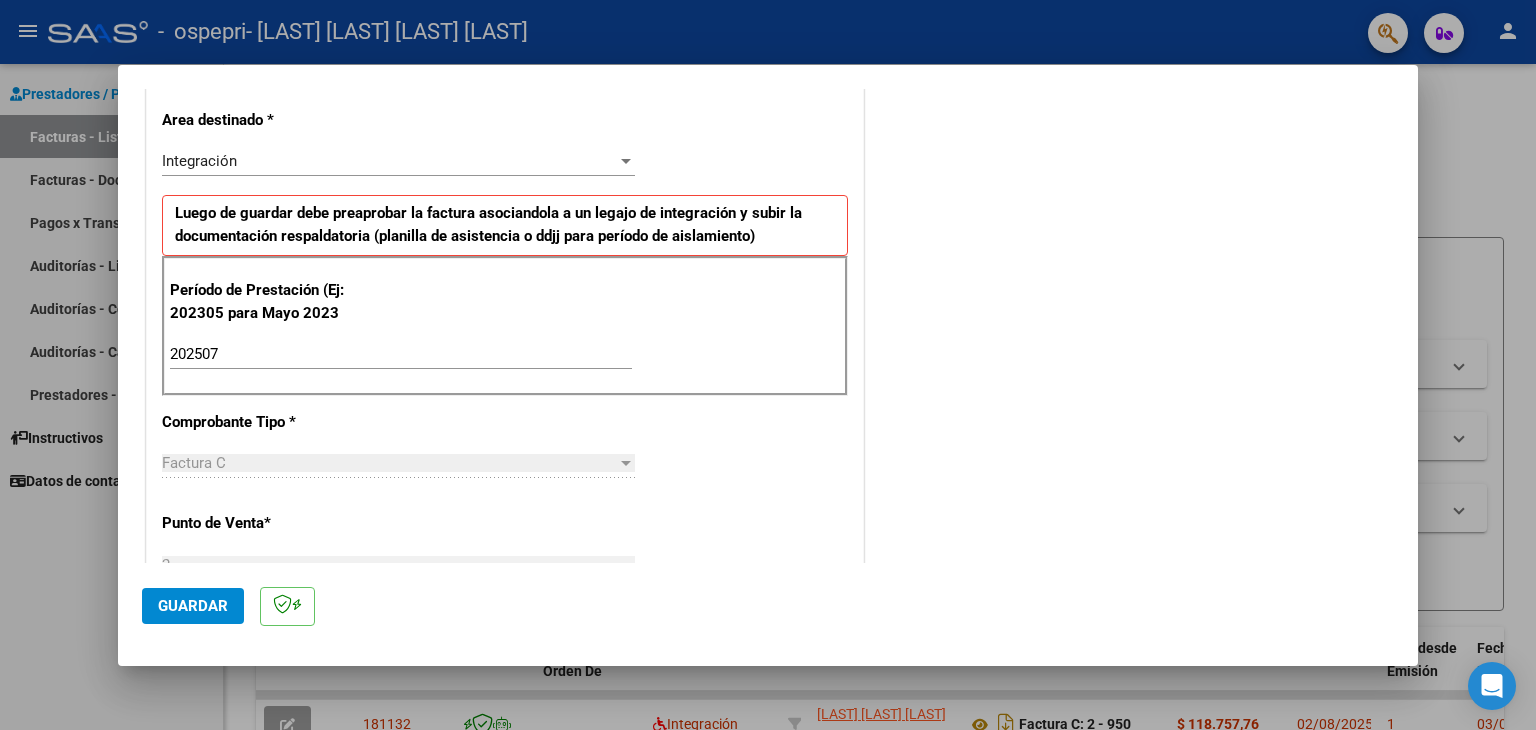 click on "Guardar" 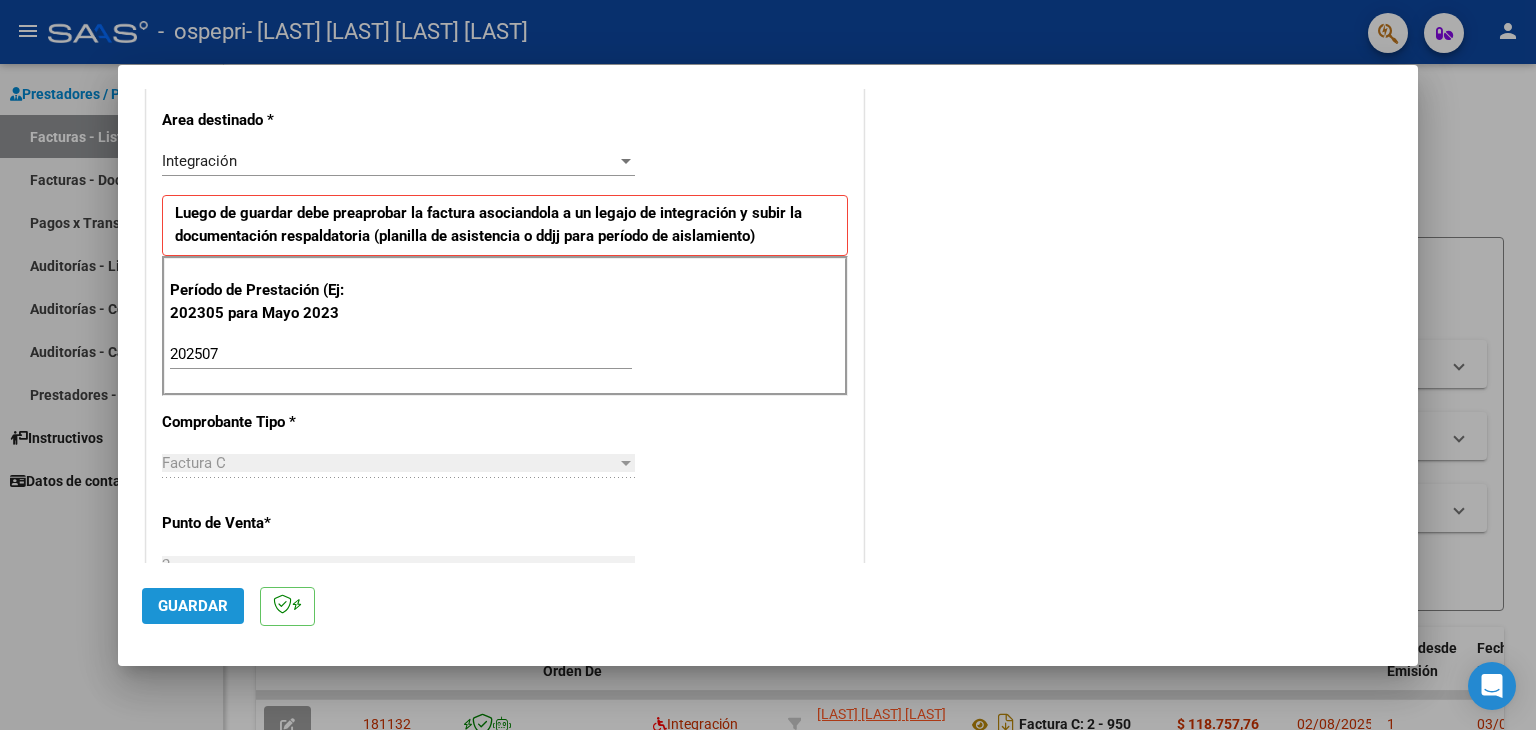 click on "Guardar" 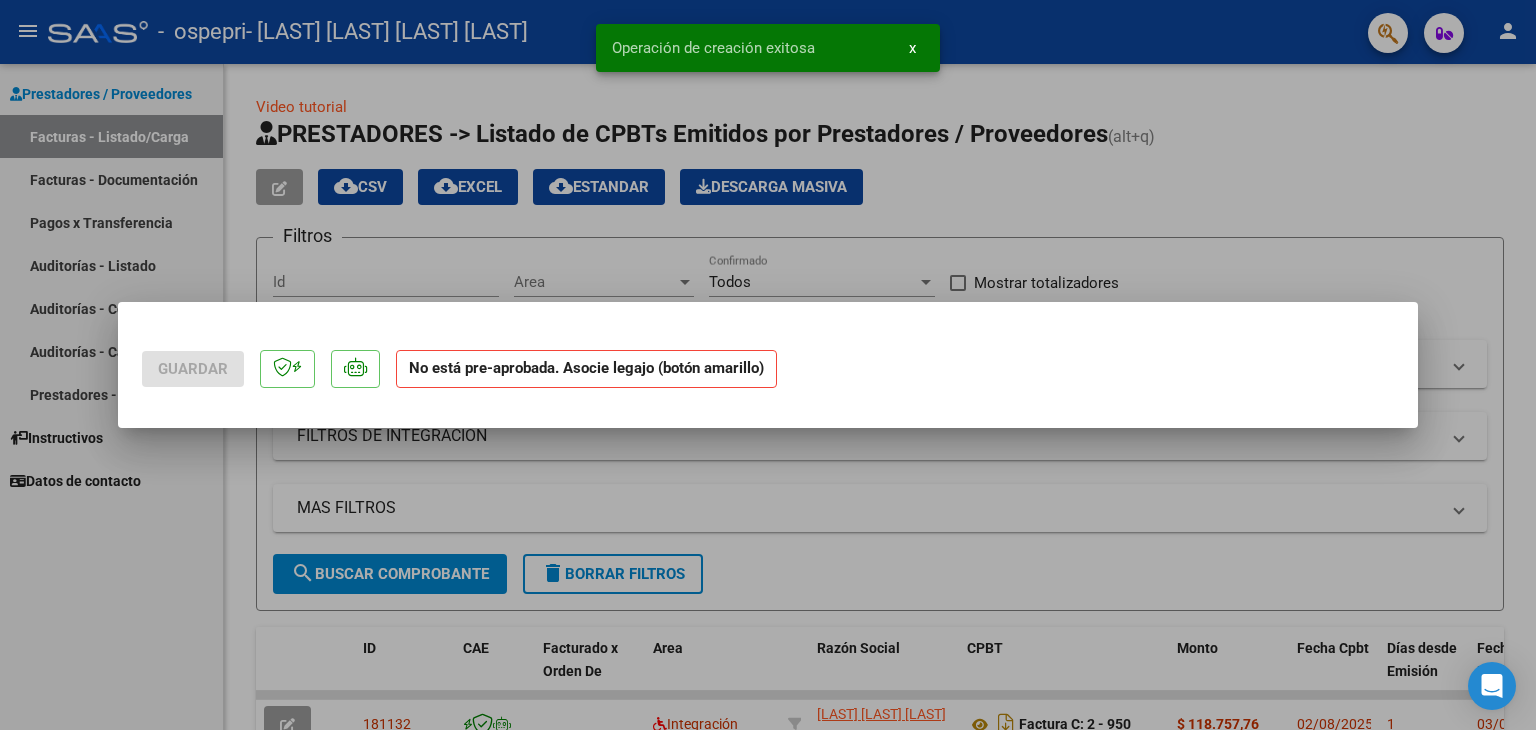 scroll, scrollTop: 0, scrollLeft: 0, axis: both 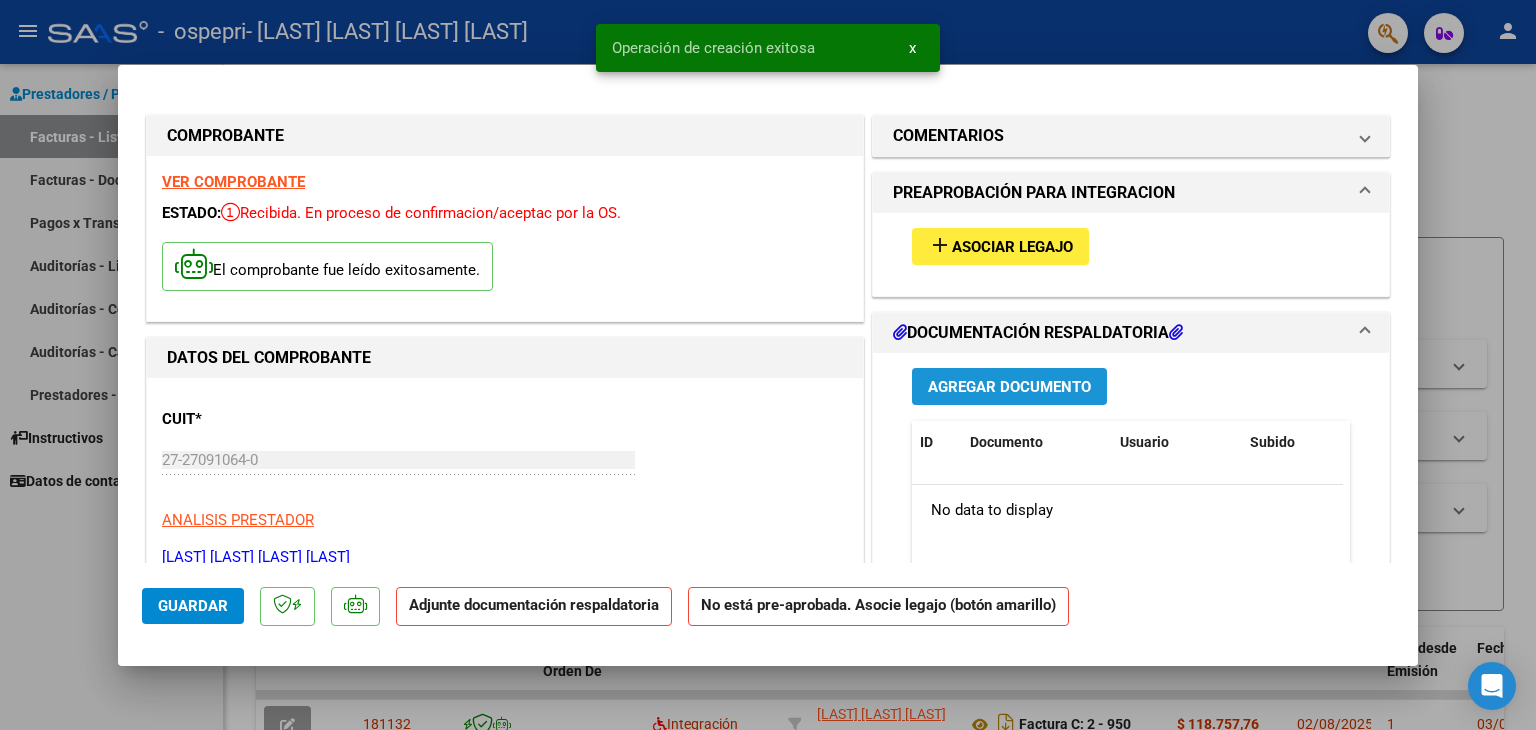 click on "Agregar Documento" at bounding box center (1009, 387) 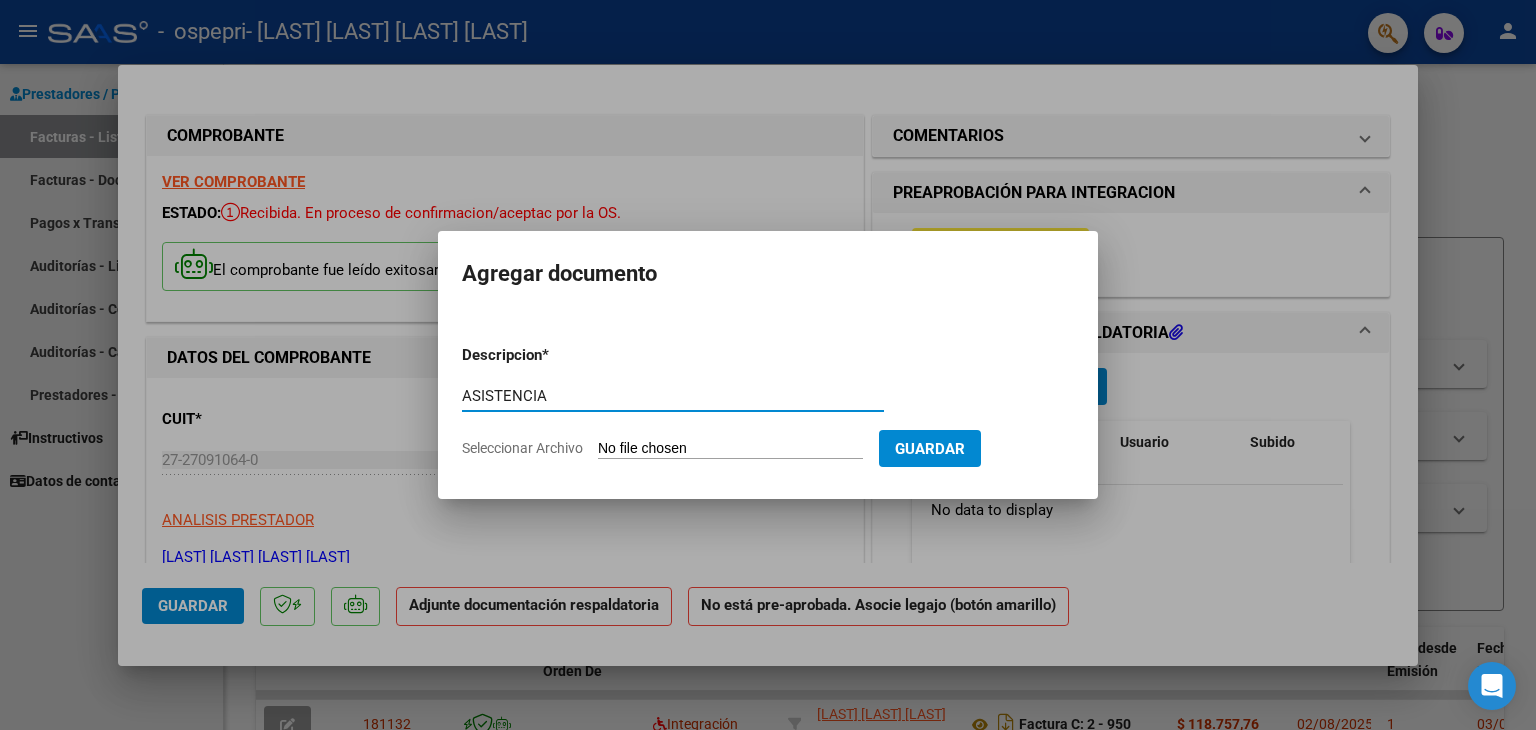 type on "ASISTENCIA" 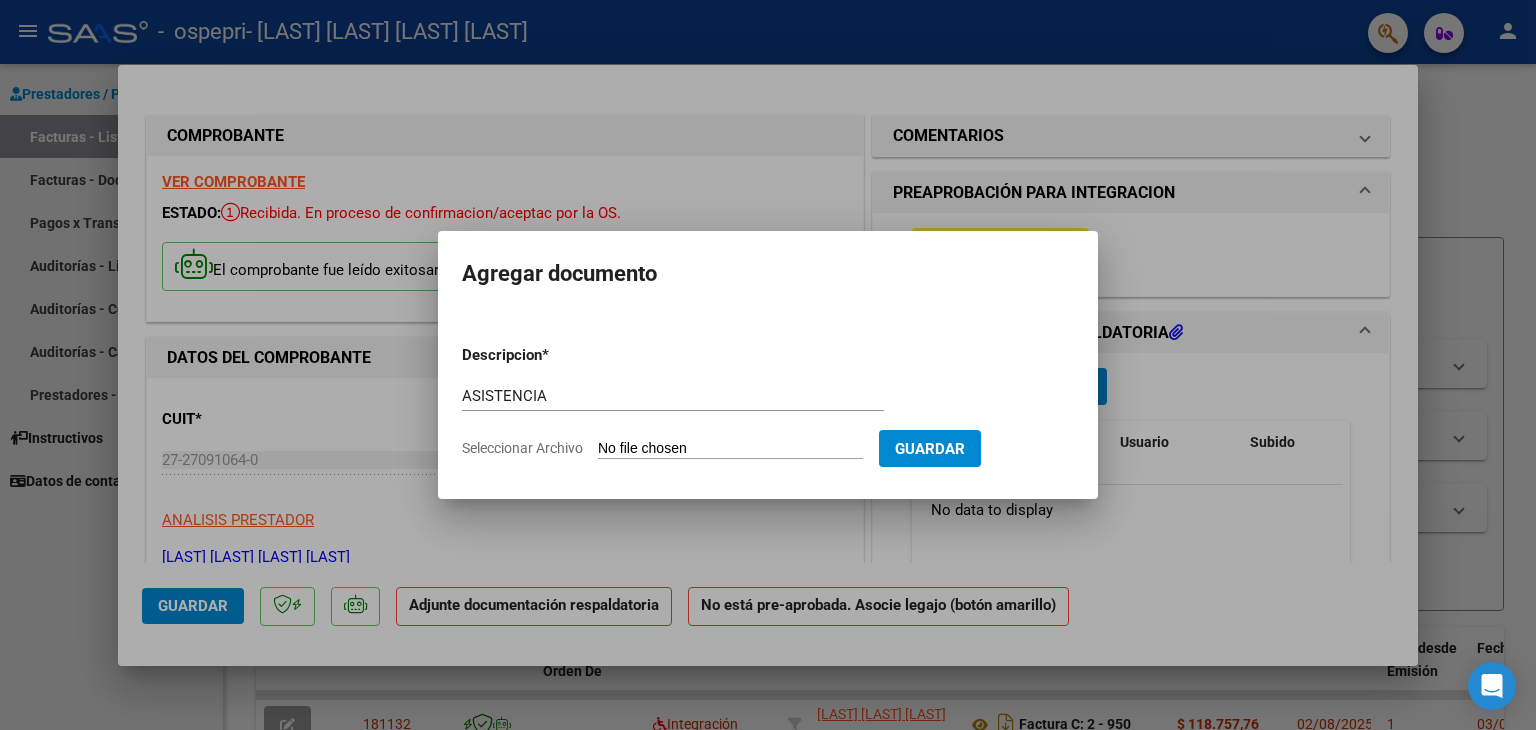 click on "Descripcion  *   ASISTENCIA Escriba aquí una descripcion  Seleccionar Archivo Guardar" at bounding box center (768, 402) 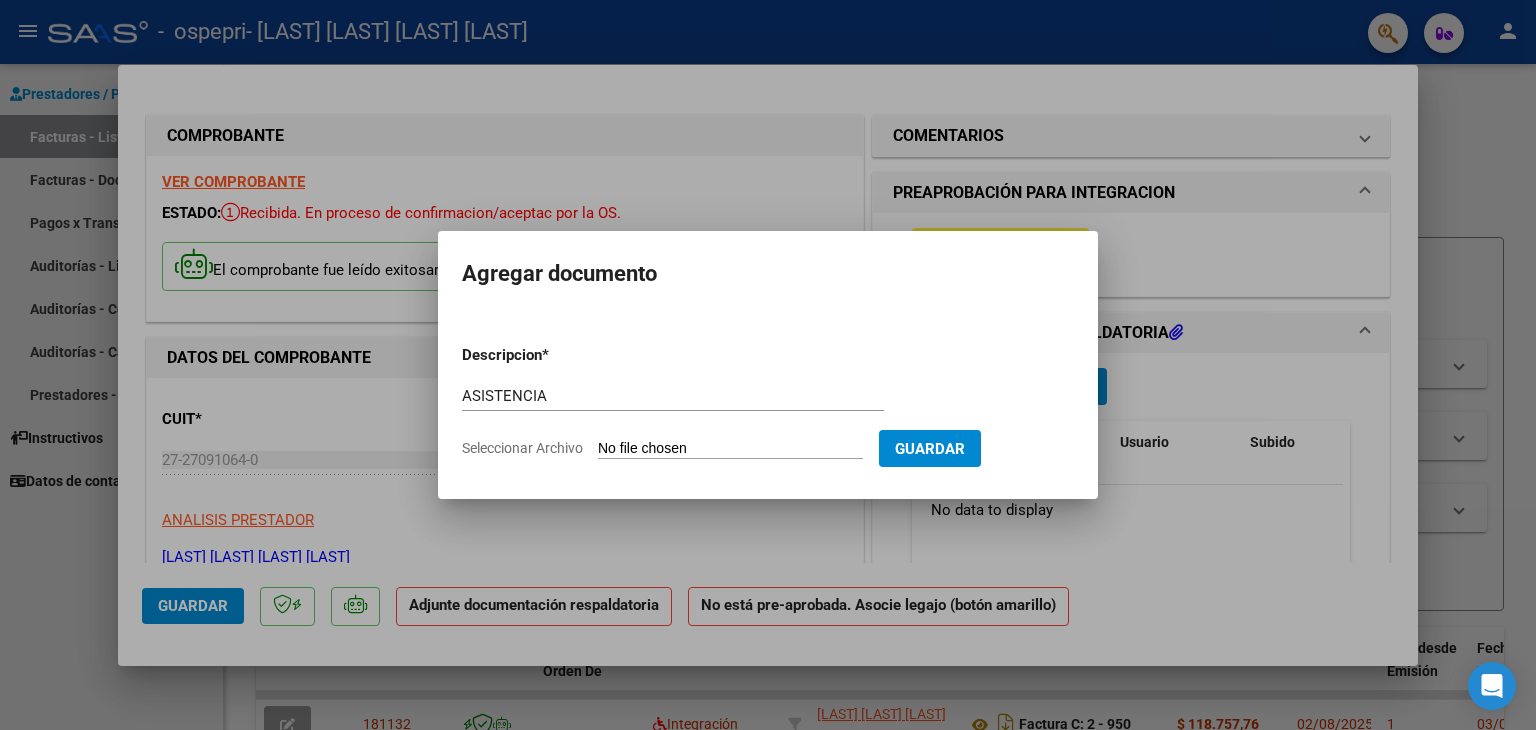 type on "C:\fakepath\CamScanner 7-31-25 17.36.pdf" 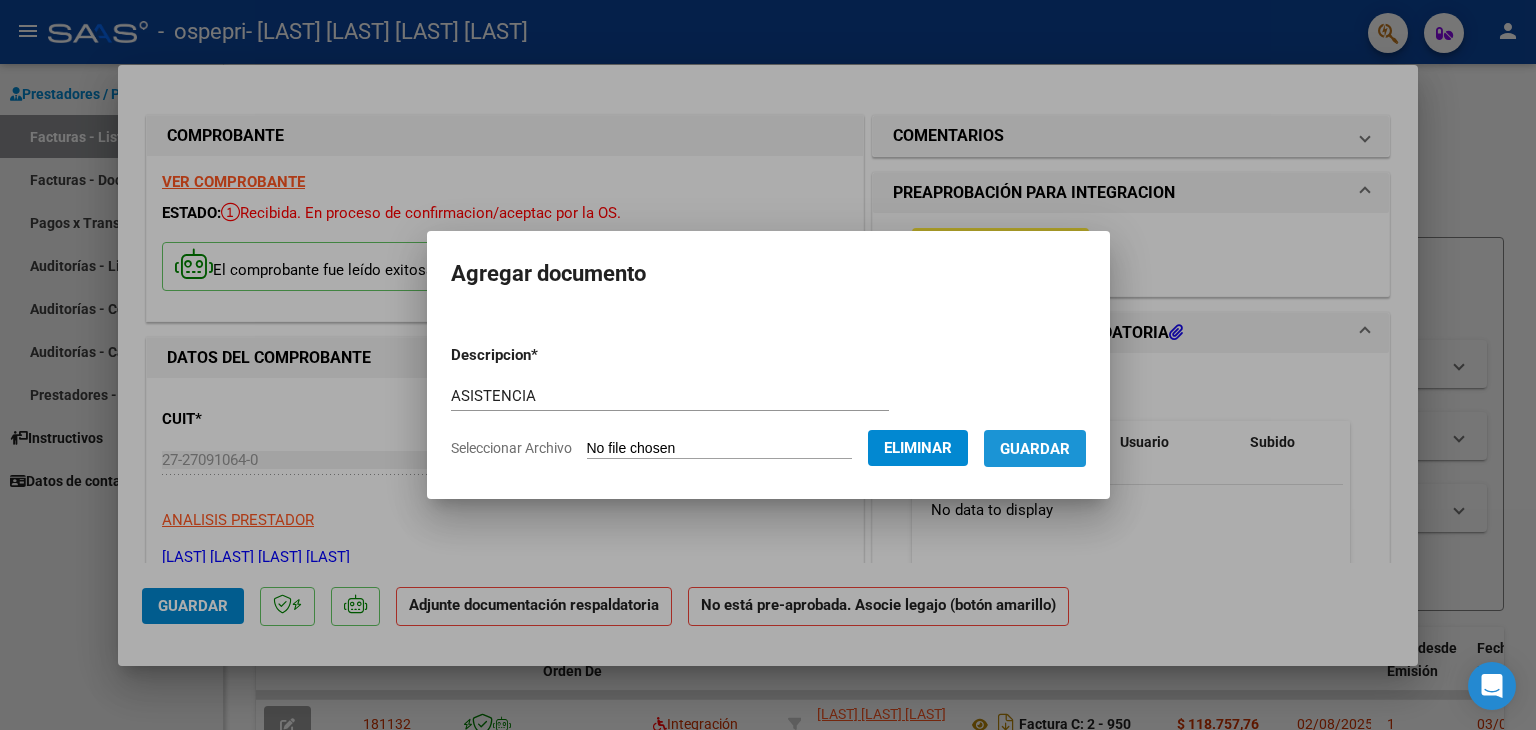 click on "Guardar" at bounding box center (1035, 448) 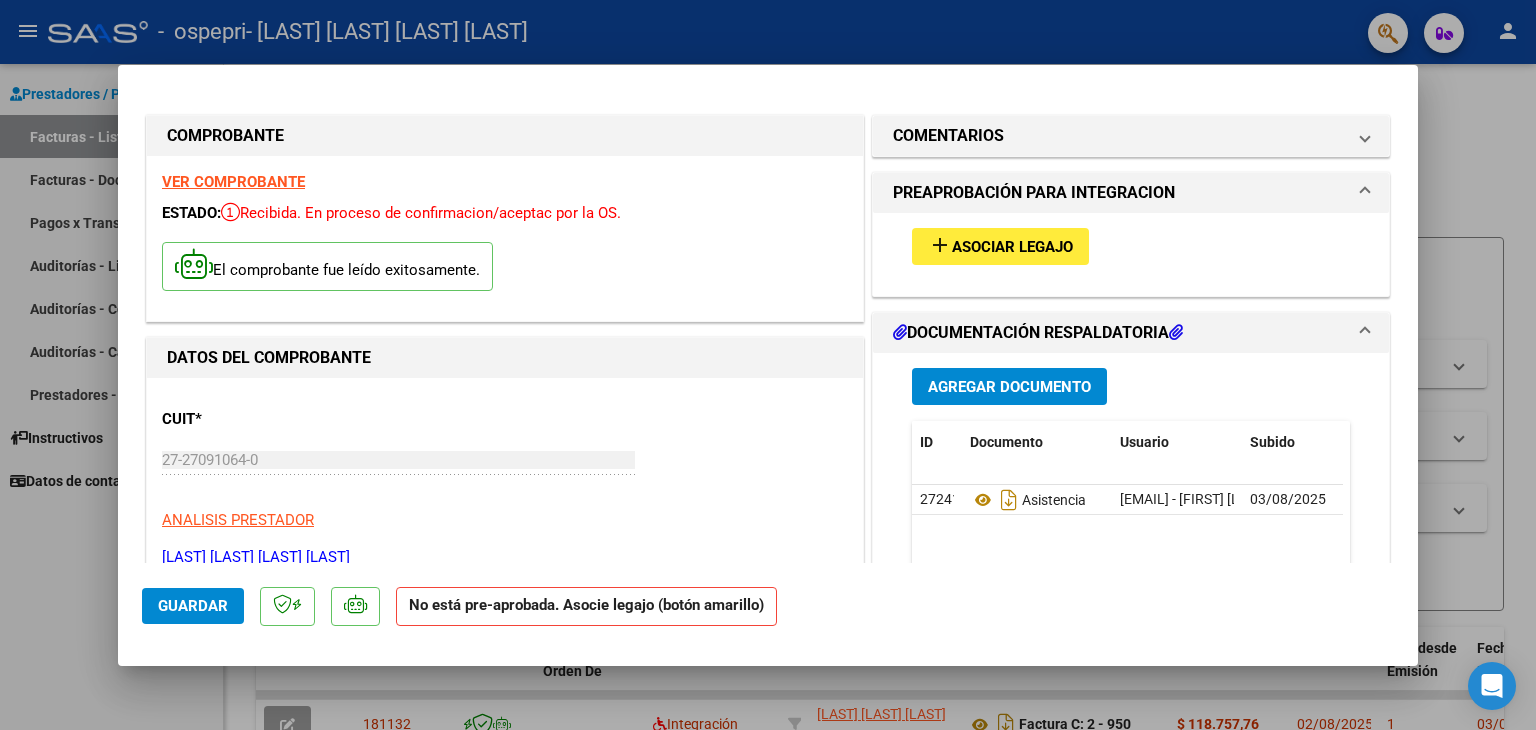 click at bounding box center (768, 365) 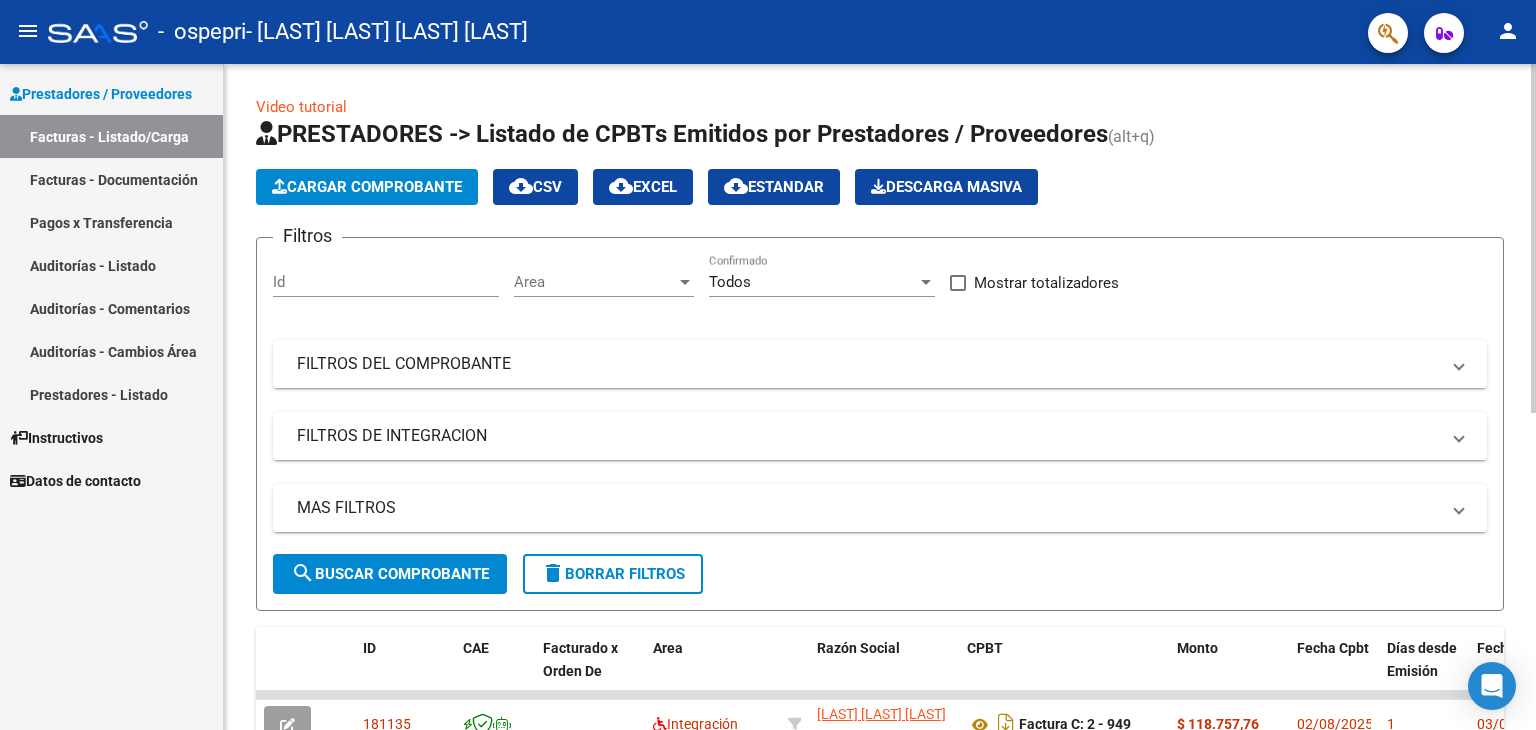scroll, scrollTop: 604, scrollLeft: 0, axis: vertical 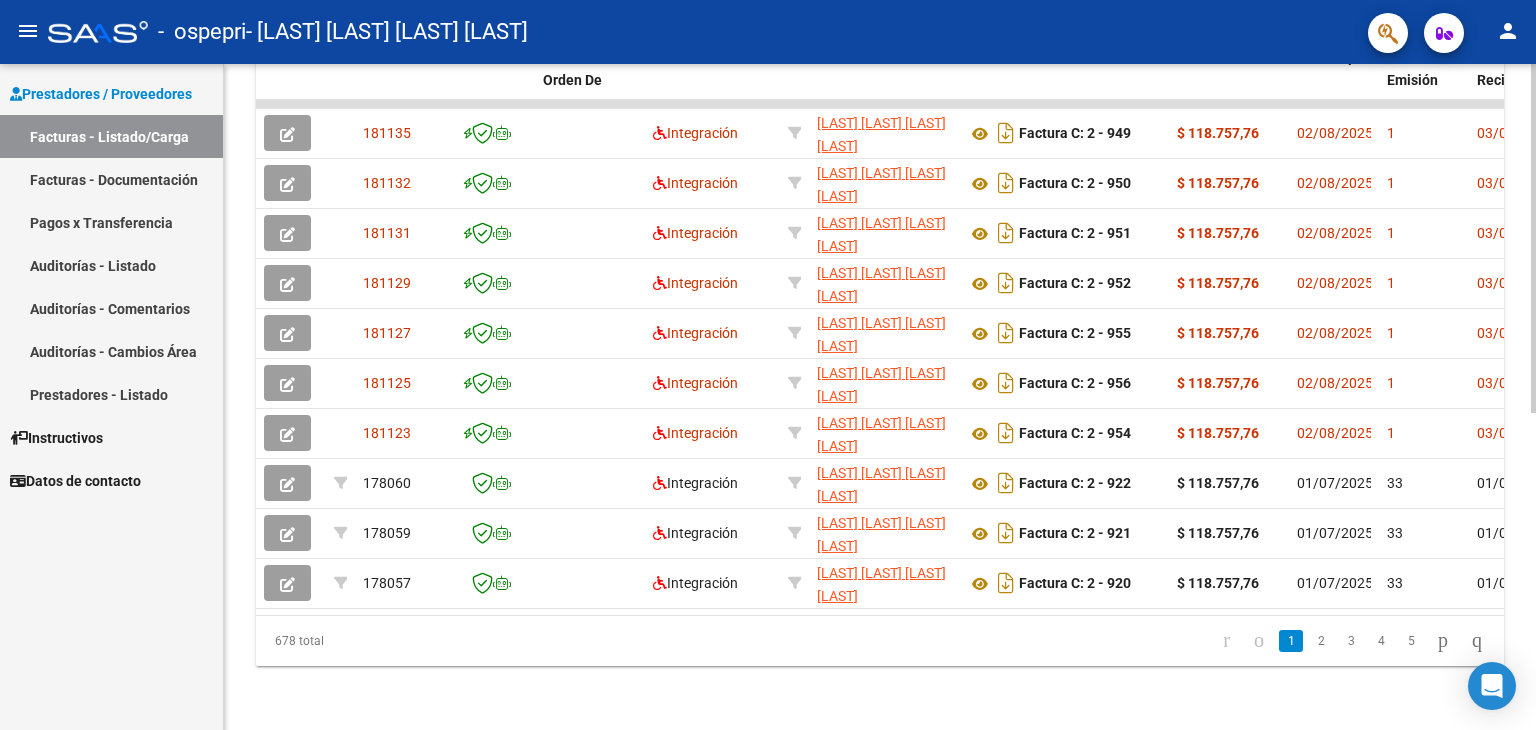 click on "Video tutorial   PRESTADORES -> Listado de CPBTs Emitidos por Prestadores / Proveedores (alt+q)   Cargar Comprobante
cloud_download  CSV  cloud_download  EXCEL  cloud_download  Estandar   Descarga Masiva
Filtros Id Area Area Todos Confirmado   Mostrar totalizadores   FILTROS DEL COMPROBANTE  Comprobante Tipo Comprobante Tipo Start date – End date Fec. Comprobante Desde / Hasta Días Emisión Desde(cant. días) Días Emisión Hasta(cant. días) CUIT / Razón Social Pto. Venta Nro. Comprobante Código SSS CAE Válido CAE Válido Todos Cargado Módulo Hosp. Todos Tiene facturacion Apócrifa Hospital Refes  FILTROS DE INTEGRACION  Período De Prestación Campos del Archivo de Rendición Devuelto x SSS (dr_envio) Todos Rendido x SSS (dr_envio) Tipo de Registro Tipo de Registro Período Presentación Período Presentación Campos del Legajo Asociado (preaprobación) Afiliado Legajo (cuil/nombre) Todos Solo facturas preaprobadas  MAS FILTROS  Todos Con Doc. Respaldatoria Todos Con Trazabilidad Todos – – 1" 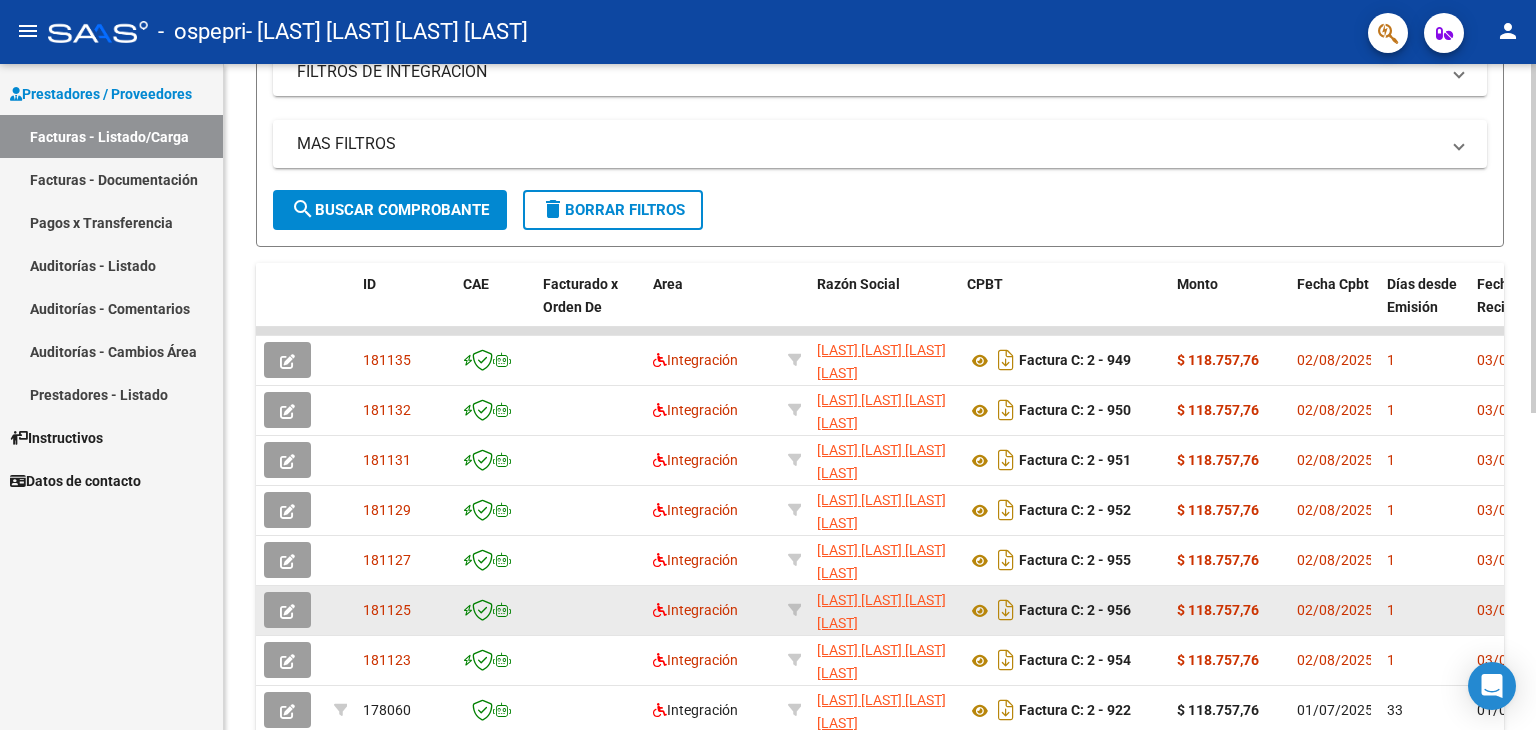 scroll, scrollTop: 324, scrollLeft: 0, axis: vertical 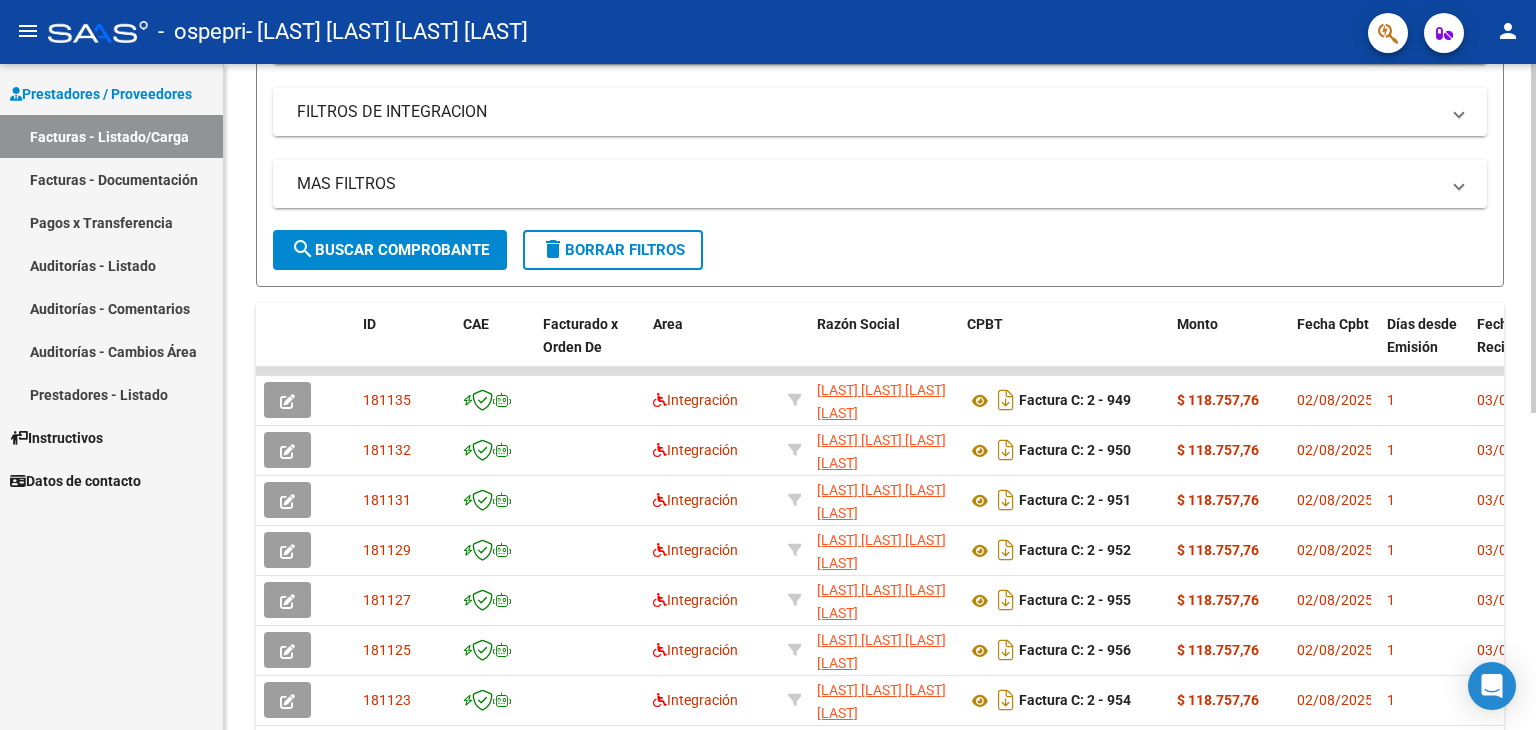 click on "MAS FILTROS  Todos Con Doc. Respaldatoria Todos Con Trazabilidad Todos Asociado a Expediente Sur Auditoría Auditoría Auditoría Id Start date – End date Auditoría Confirmada Desde / Hasta Start date – End date Fec. Rec. Desde / Hasta Start date – End date Fec. Creado Desde / Hasta Start date – End date Fec. Vencimiento  Desde / Hasta Op Estado Estado Start date – End date Fec. Confirmado Desde / Hasta Todos Procesado Por Tesorería Todos Archivado" 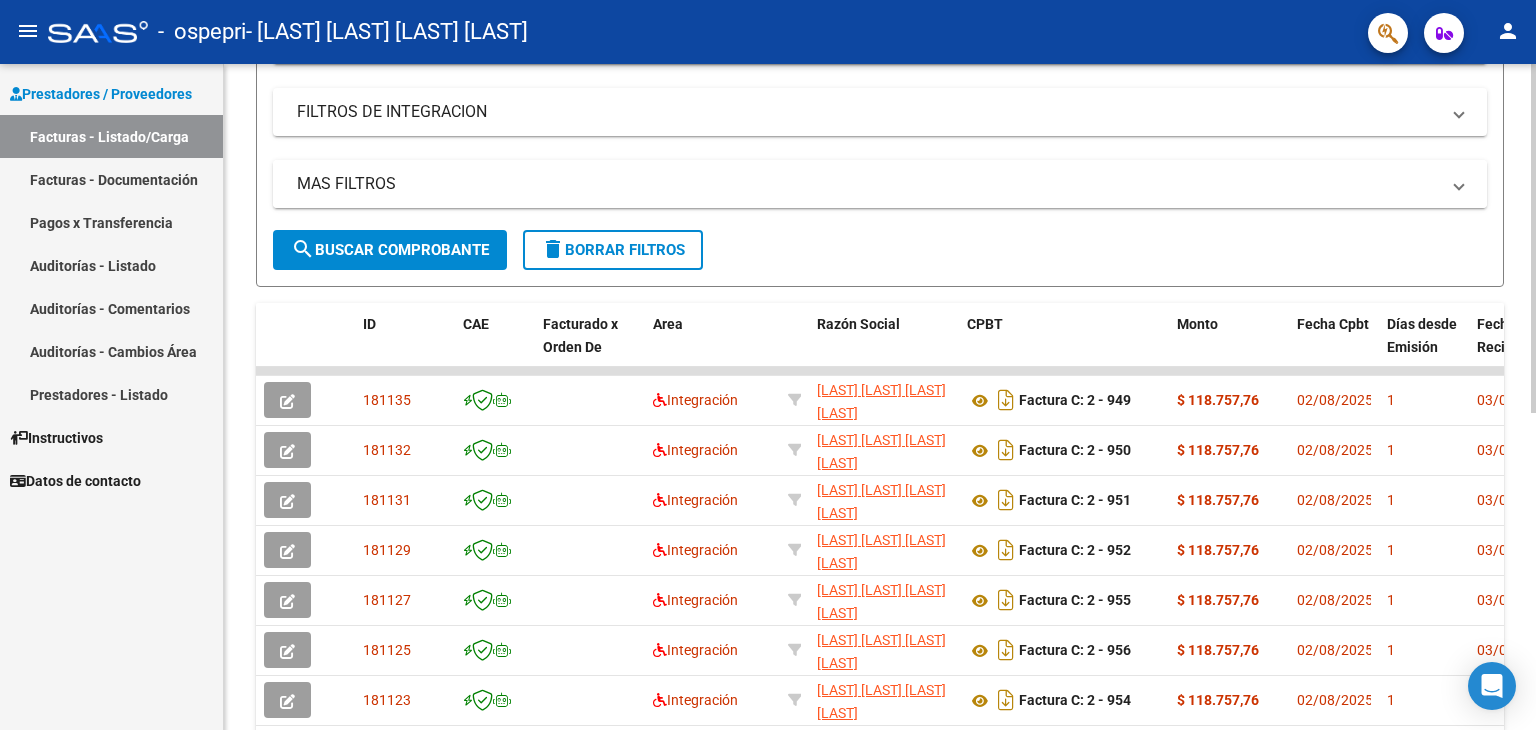 click on "MAS FILTROS" at bounding box center [880, 184] 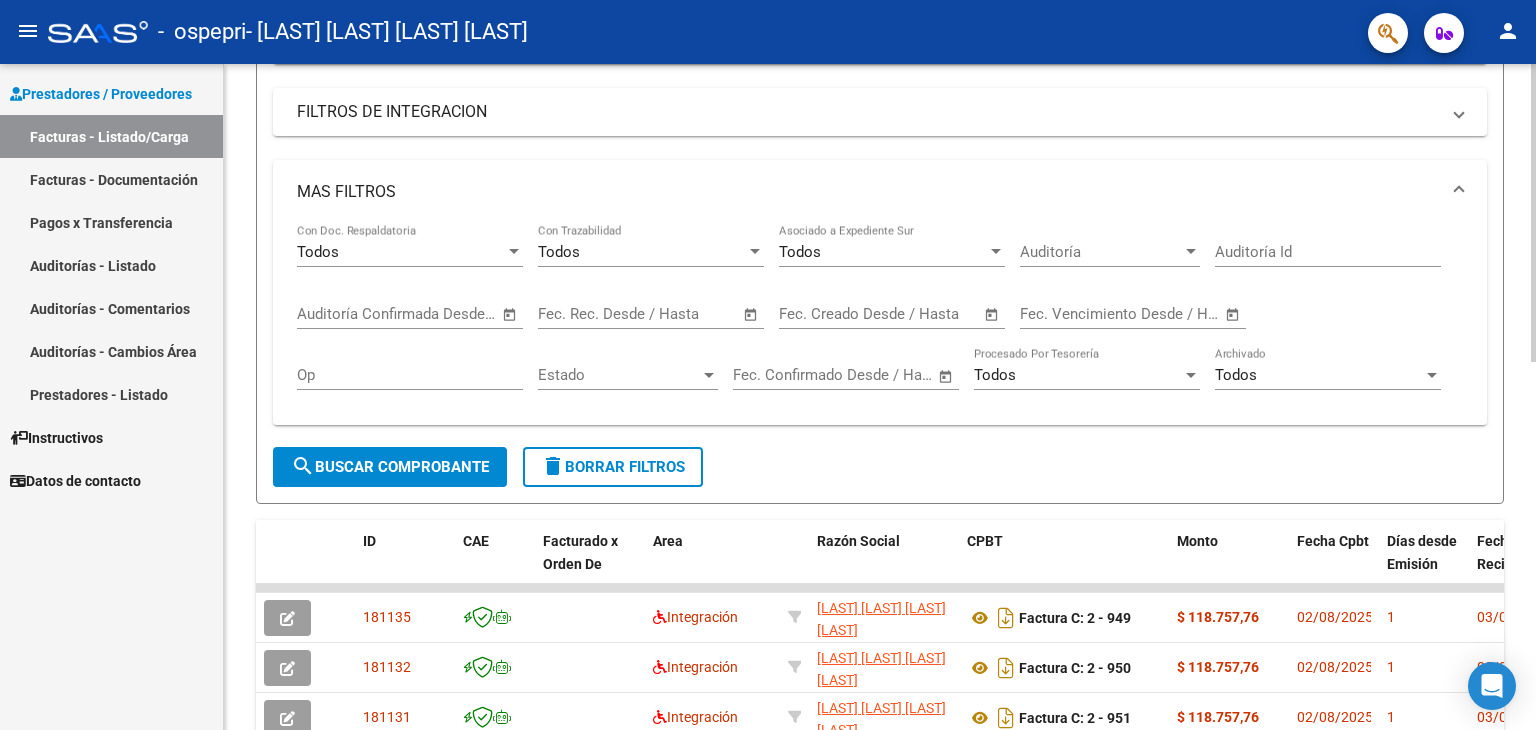 click on "Filtros Id Area Area Todos Confirmado   Mostrar totalizadores   FILTROS DEL COMPROBANTE  Comprobante Tipo Comprobante Tipo Start date – End date Fec. Comprobante Desde / Hasta Días Emisión Desde(cant. días) Días Emisión Hasta(cant. días) CUIT / Razón Social Pto. Venta Nro. Comprobante Código SSS CAE Válido CAE Válido Todos Cargado Módulo Hosp. Todos Tiene facturacion Apócrifa Hospital Refes  FILTROS DE INTEGRACION  Período De Prestación Campos del Archivo de Rendición Devuelto x SSS (dr_envio) Todos Rendido x SSS (dr_envio) Tipo de Registro Tipo de Registro Período Presentación Período Presentación Campos del Legajo Asociado (preaprobación) Afiliado Legajo (cuil/nombre) Todos Solo facturas preaprobadas  MAS FILTROS  Todos Con Doc. Respaldatoria Todos Con Trazabilidad Todos Asociado a Expediente Sur Auditoría Auditoría Auditoría Id Start date – End date Auditoría Confirmada Desde / Hasta Start date – End date Fec. Rec. Desde / Hasta Start date – End date Start date – End date" 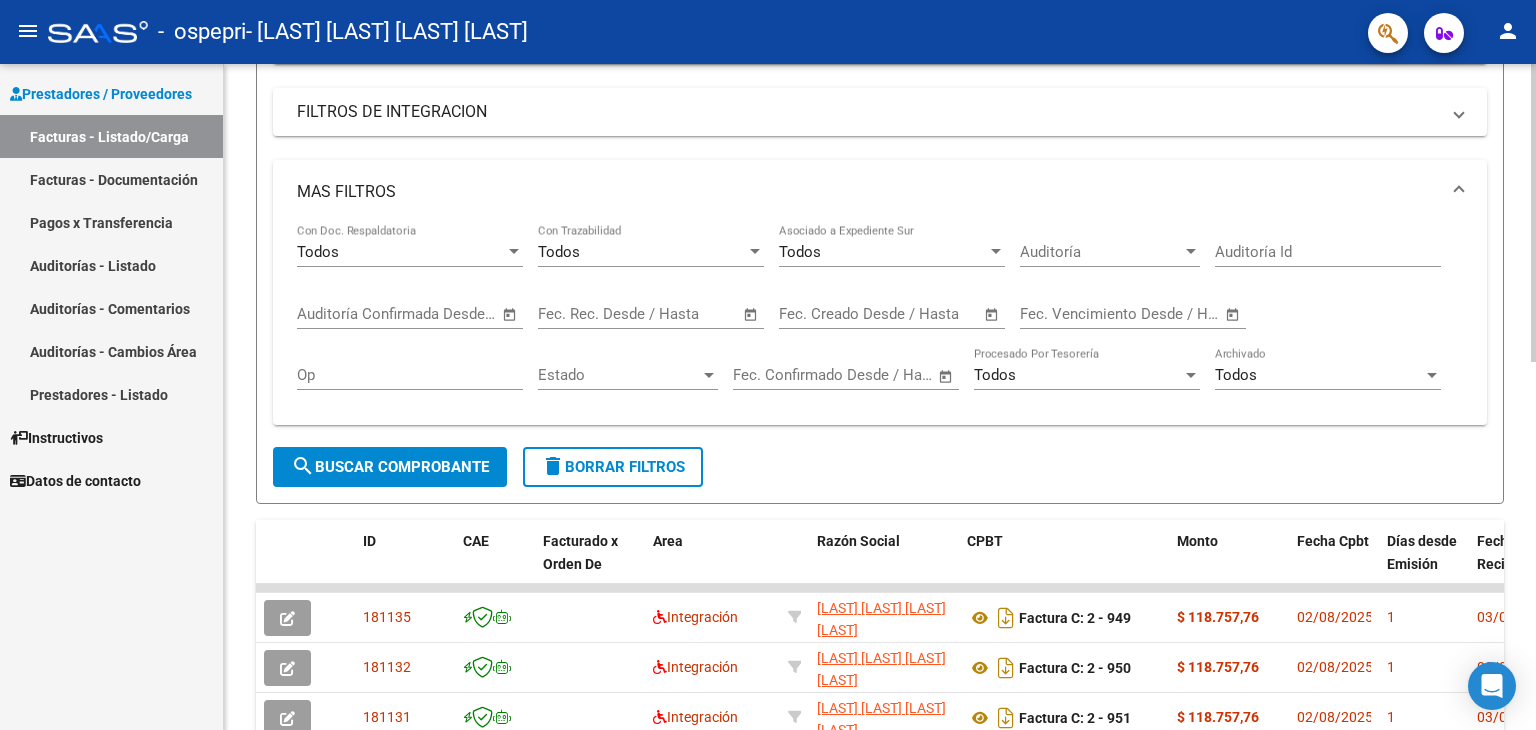scroll, scrollTop: 364, scrollLeft: 0, axis: vertical 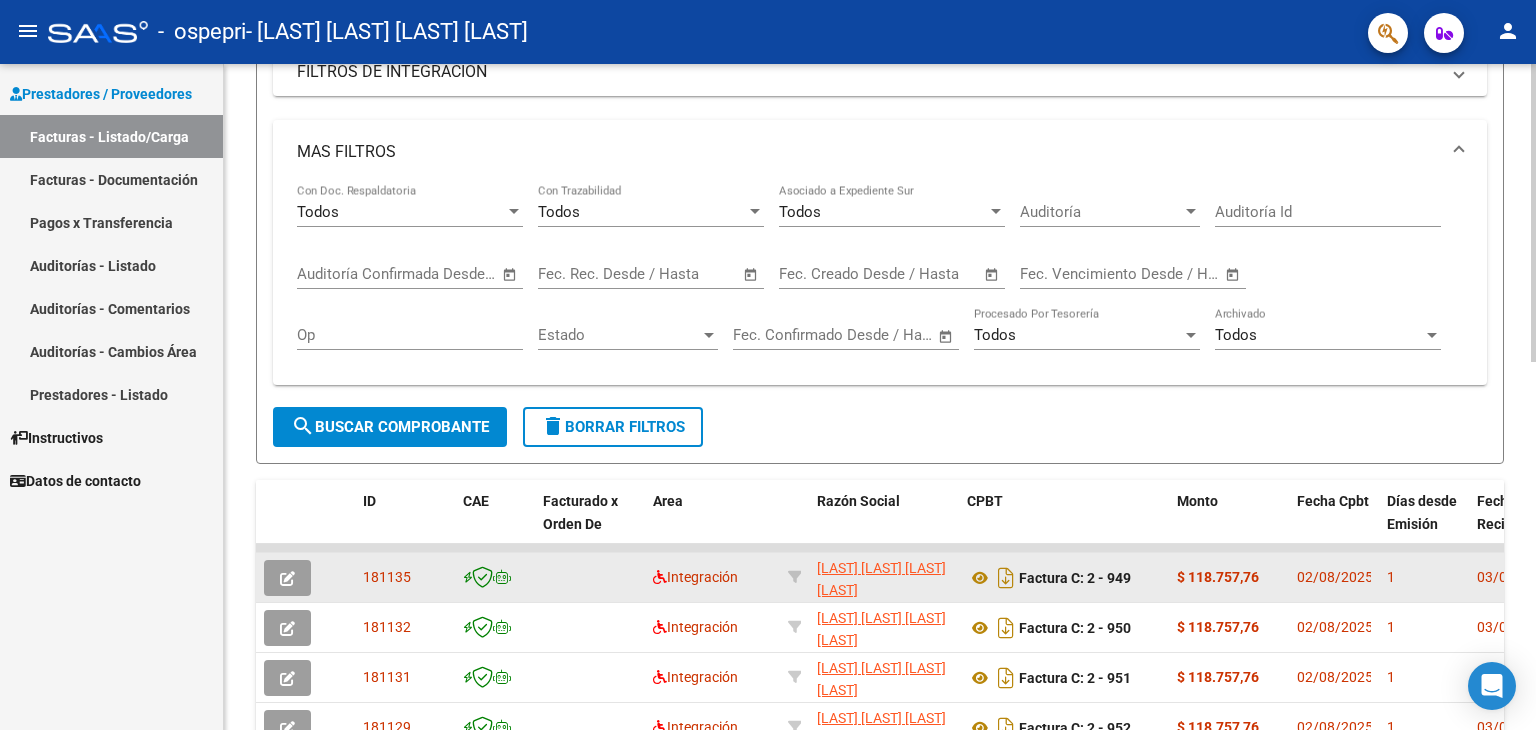 click on "$ 118.757,76" 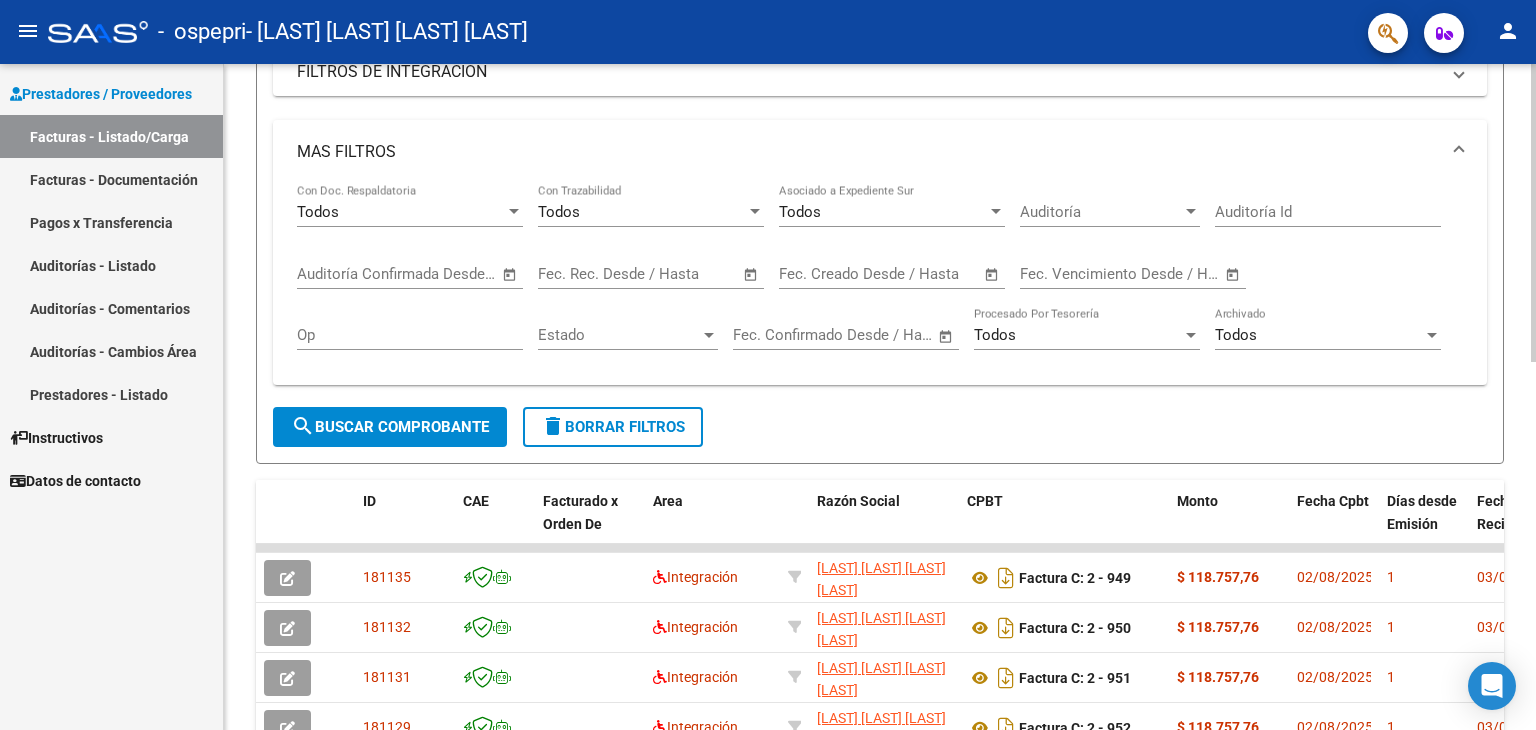 scroll, scrollTop: 792, scrollLeft: 0, axis: vertical 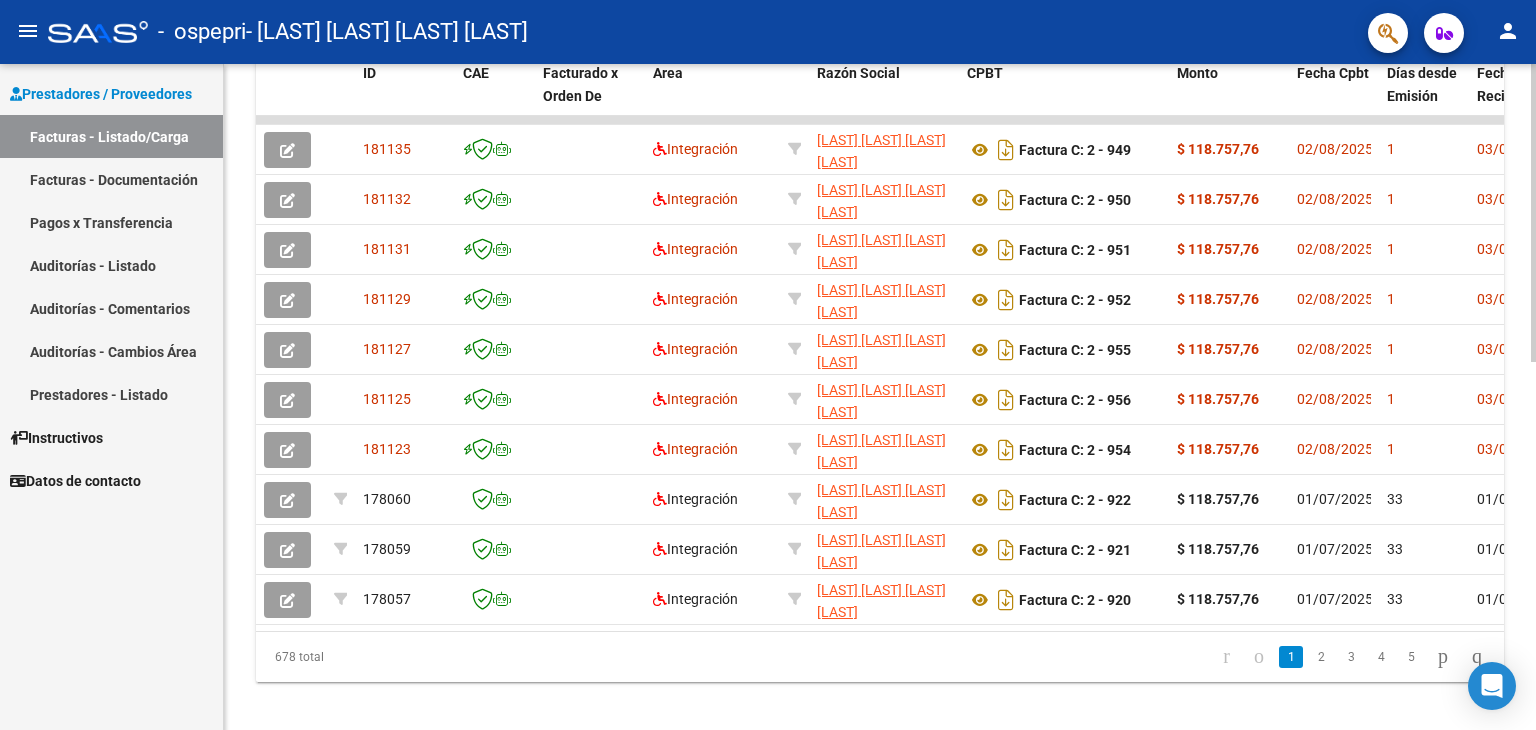 click on "1   2   3   4   5" 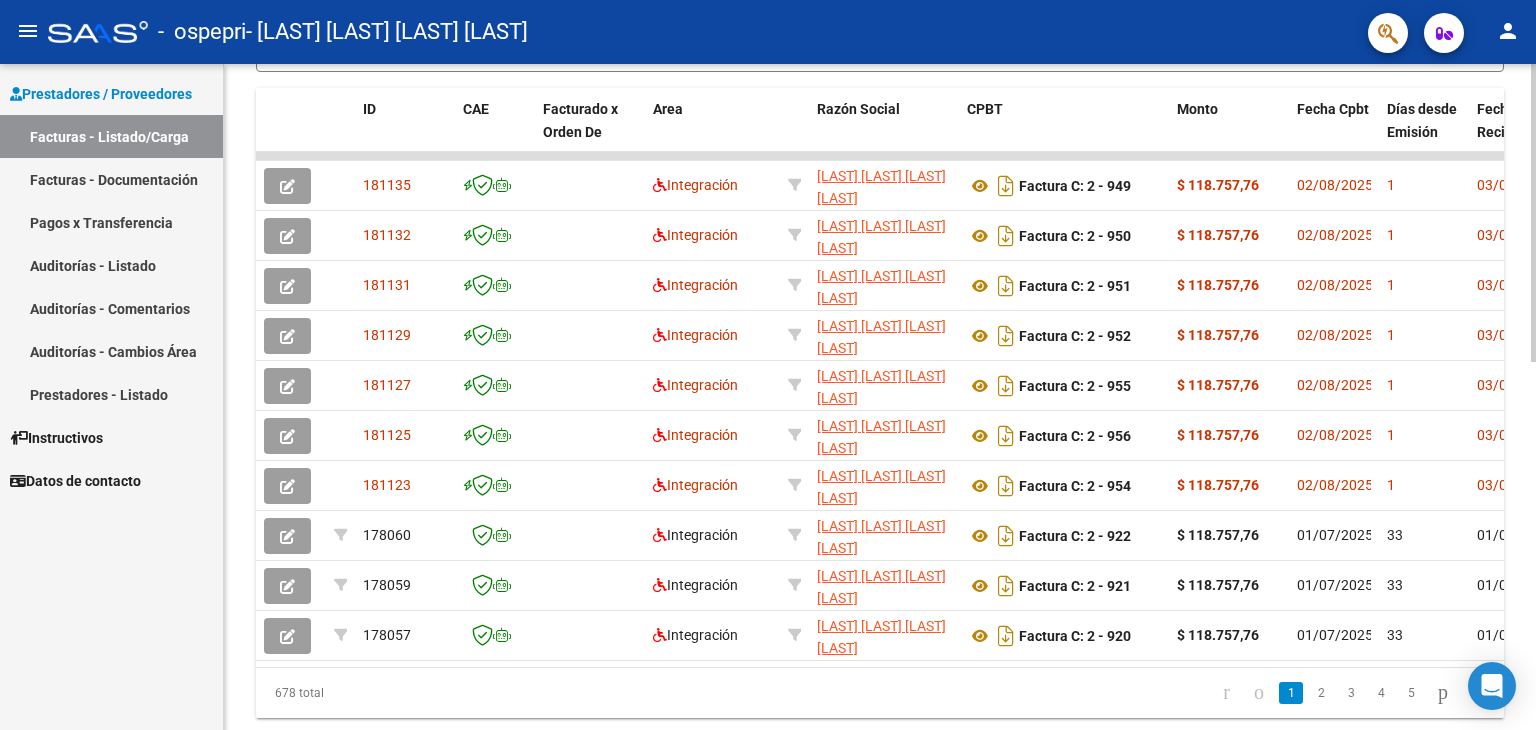 scroll, scrollTop: 752, scrollLeft: 0, axis: vertical 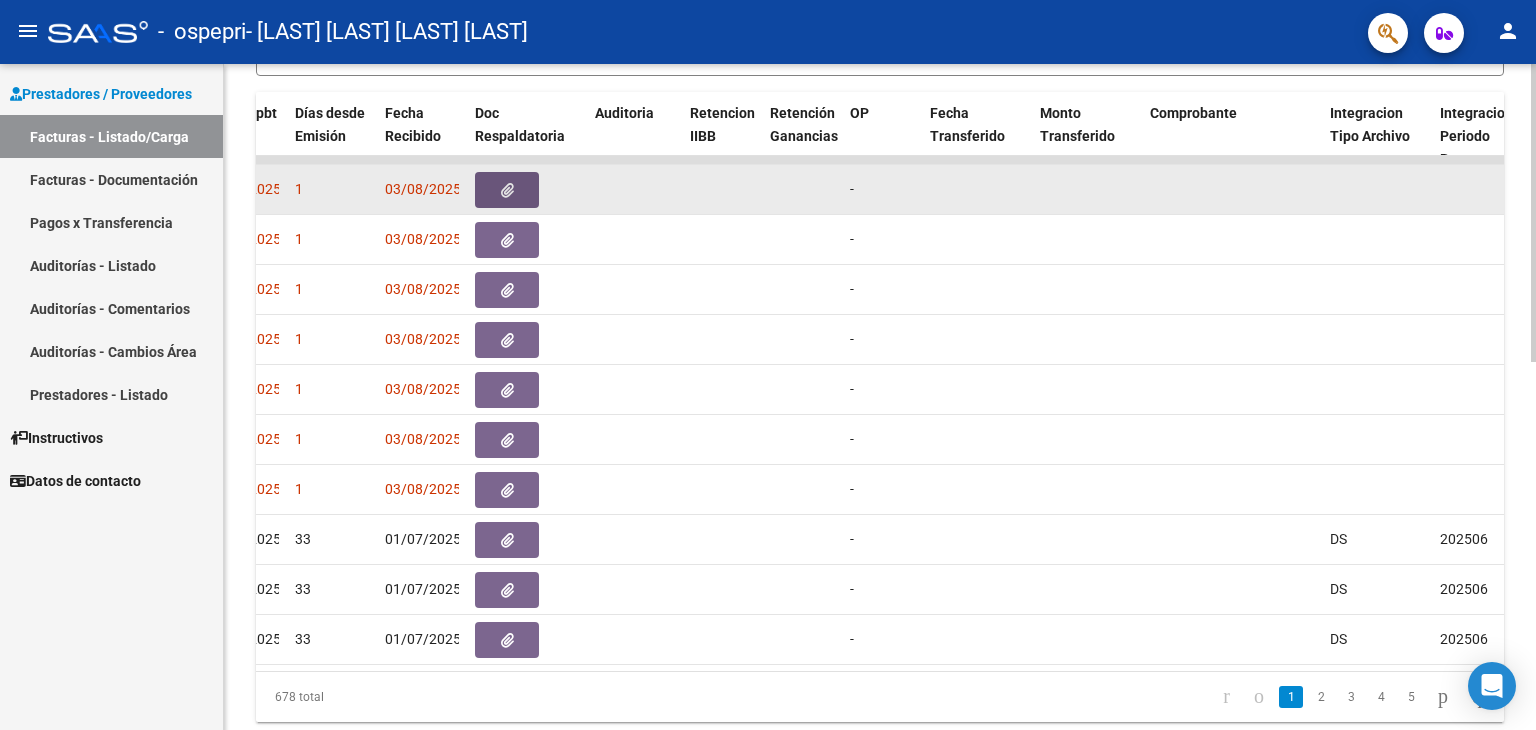 click 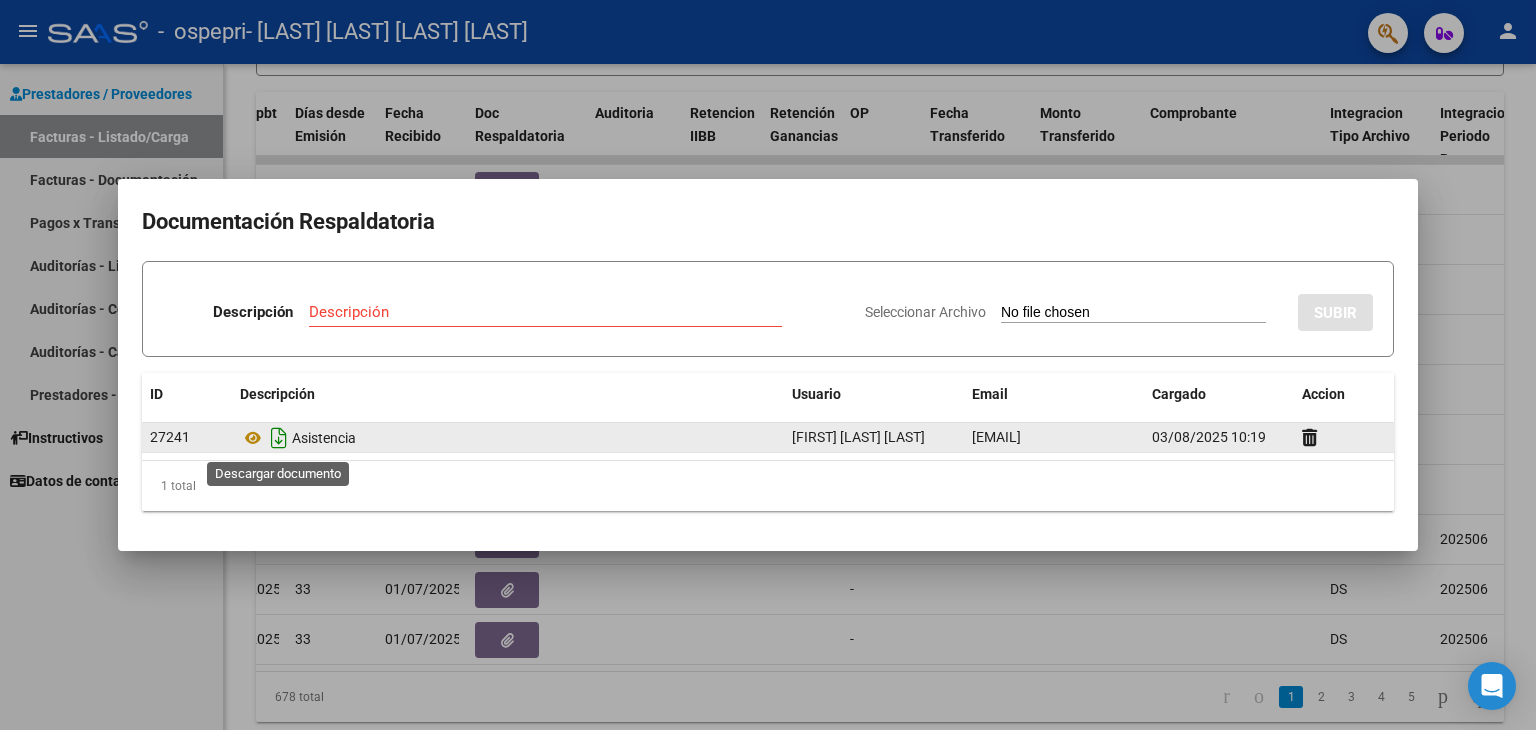 drag, startPoint x: 297, startPoint y: 440, endPoint x: 281, endPoint y: 440, distance: 16 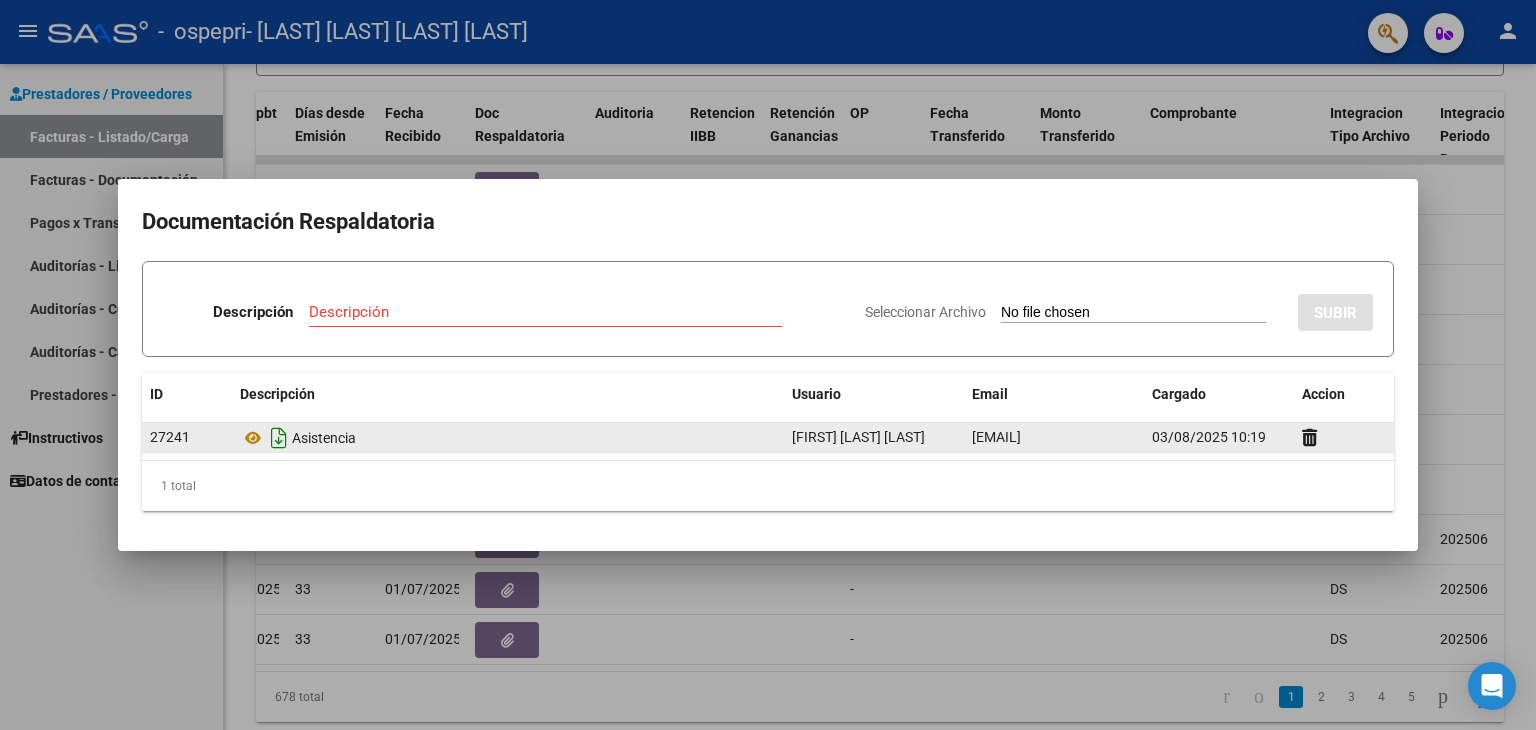 click 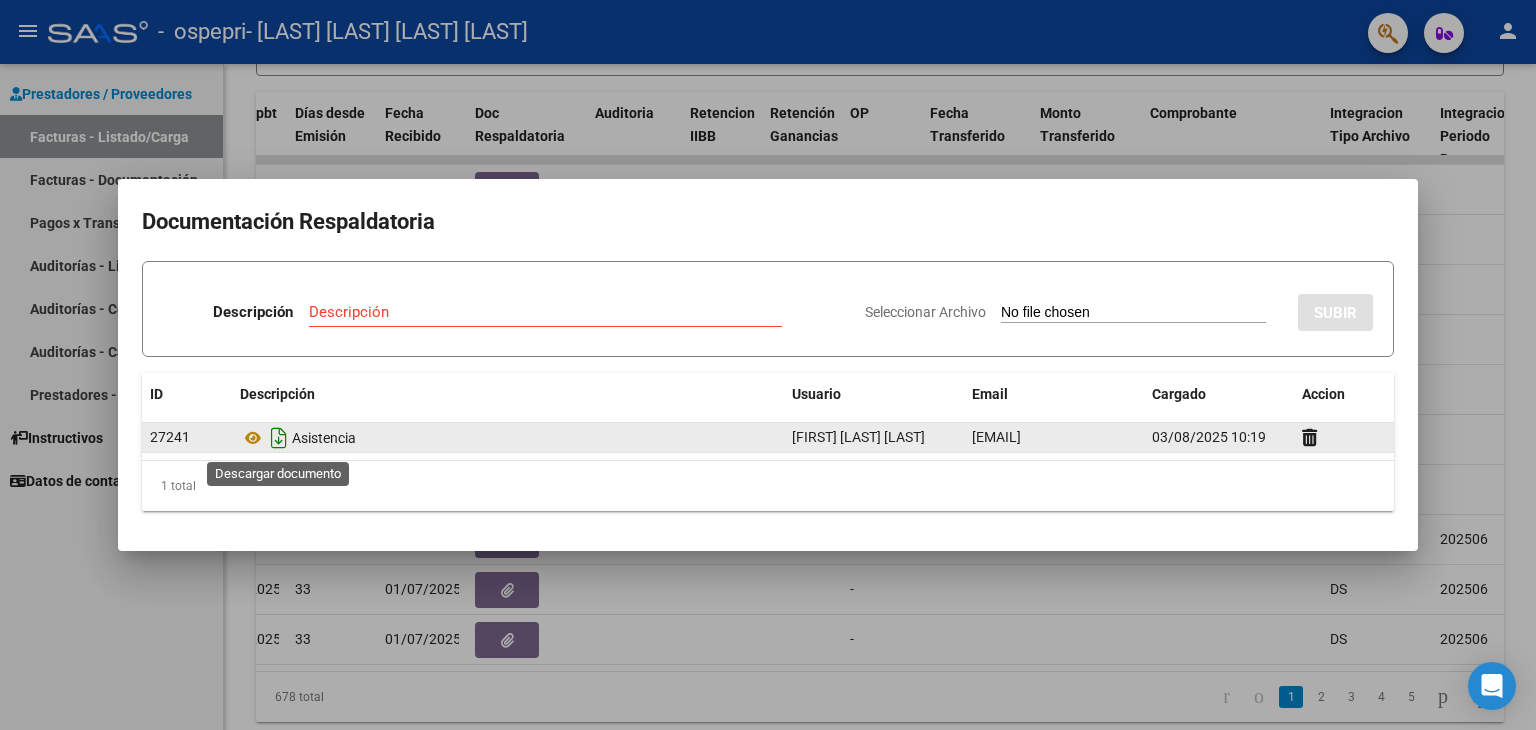 click 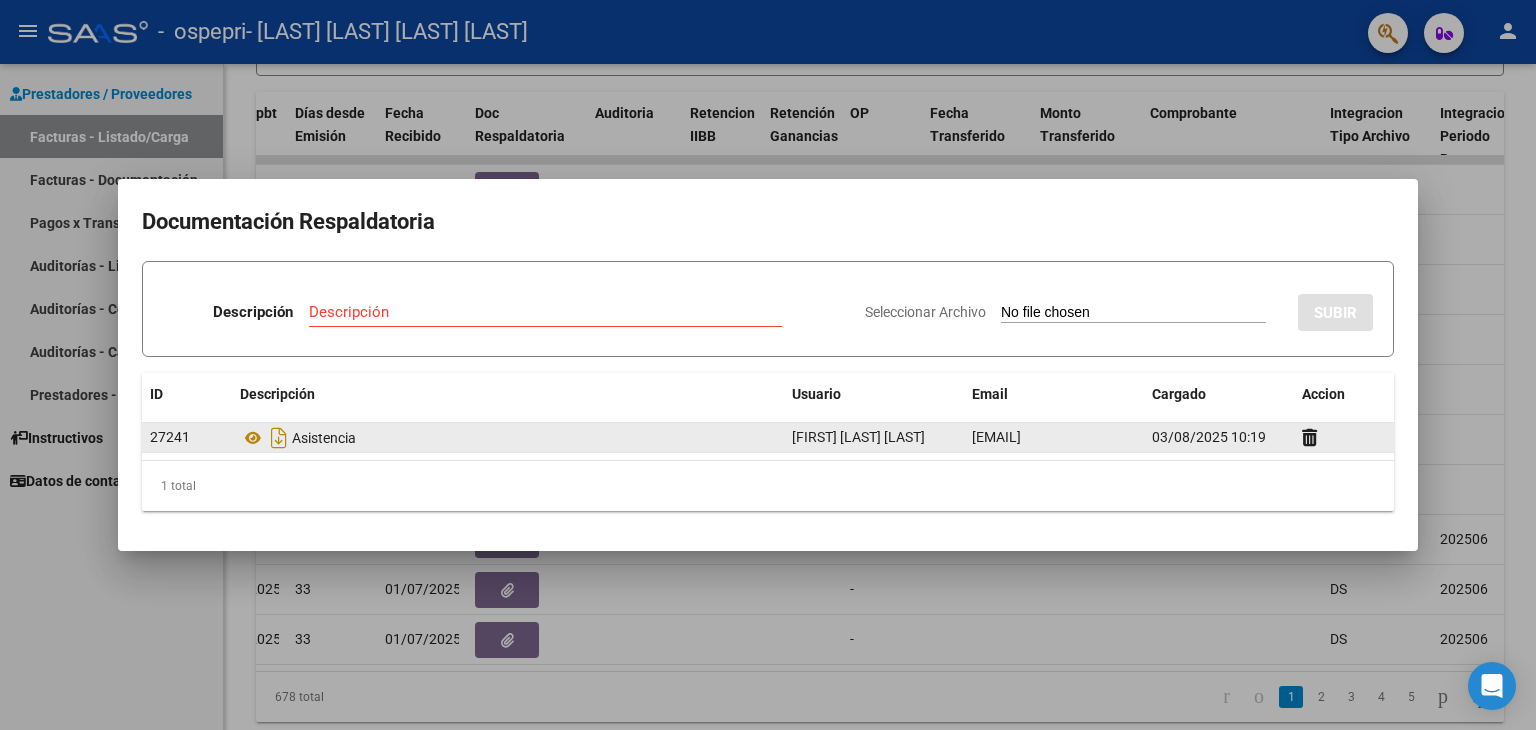 click at bounding box center [768, 365] 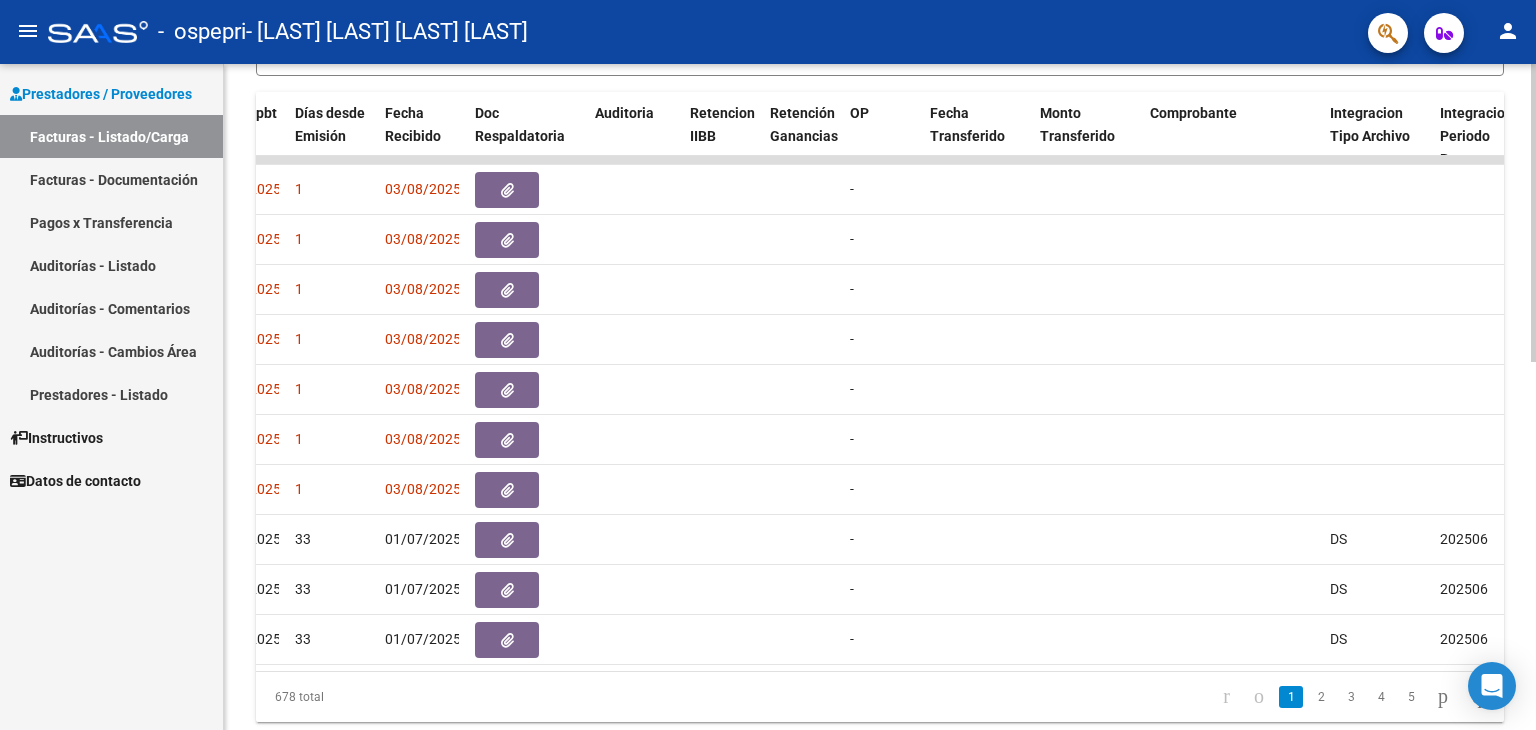 scroll, scrollTop: 0, scrollLeft: 0, axis: both 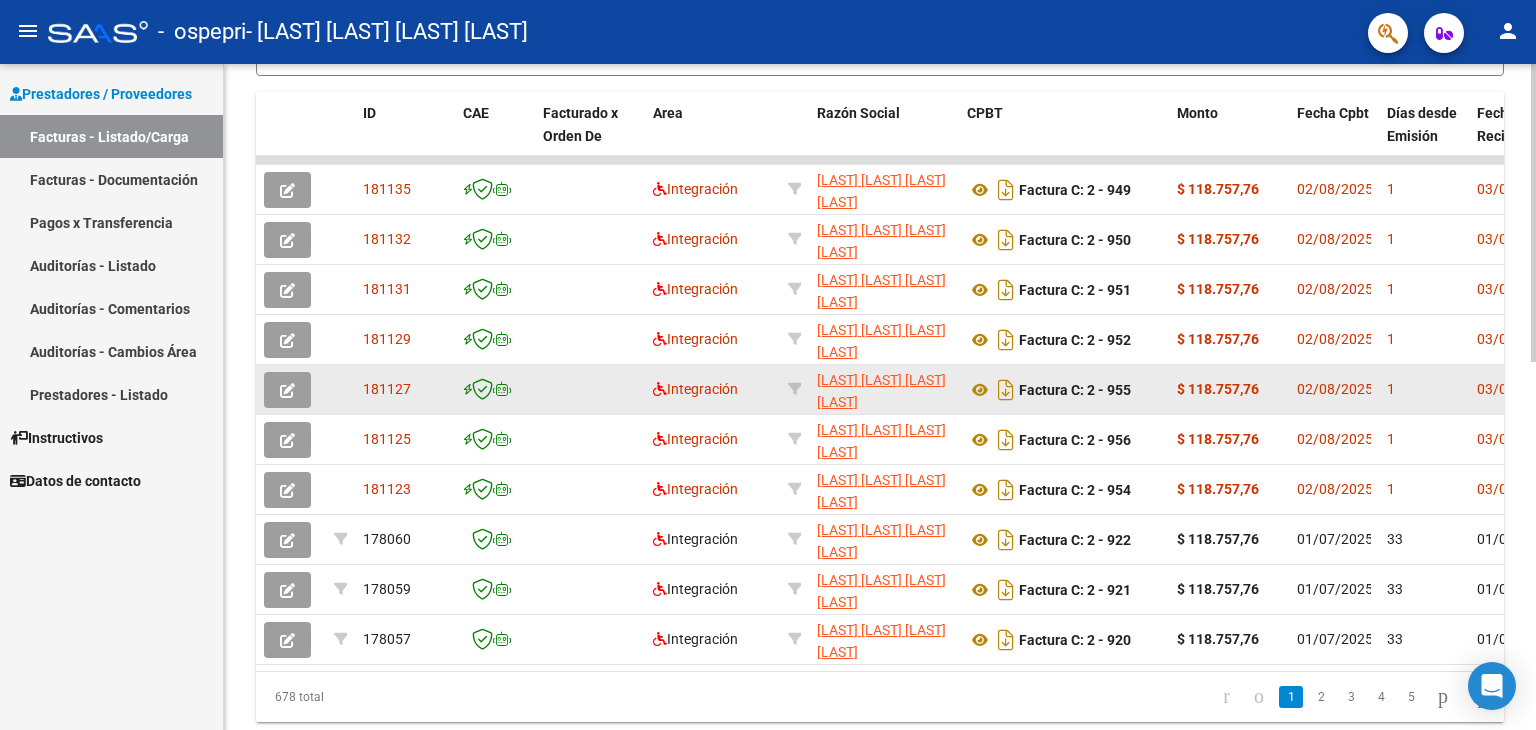 type 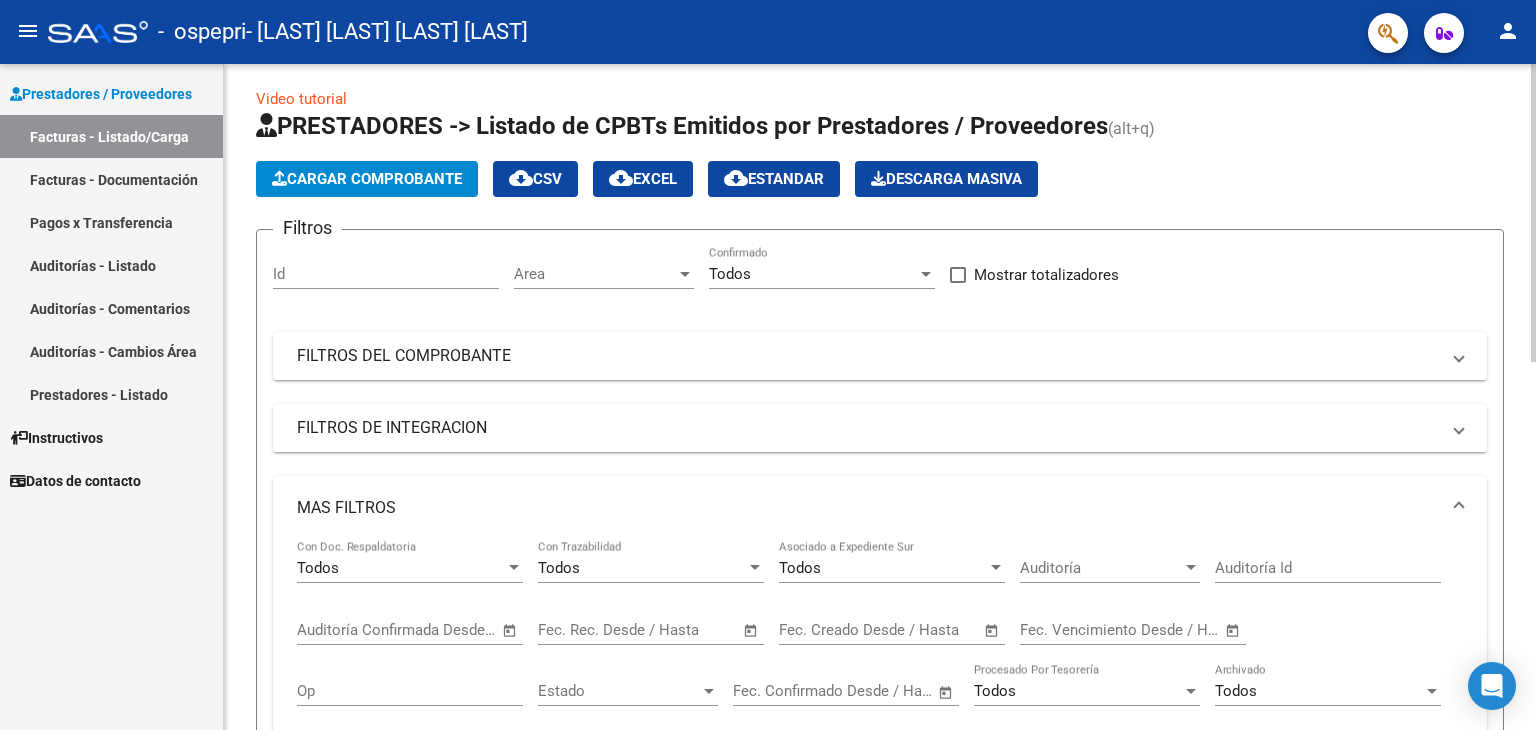 scroll, scrollTop: 0, scrollLeft: 0, axis: both 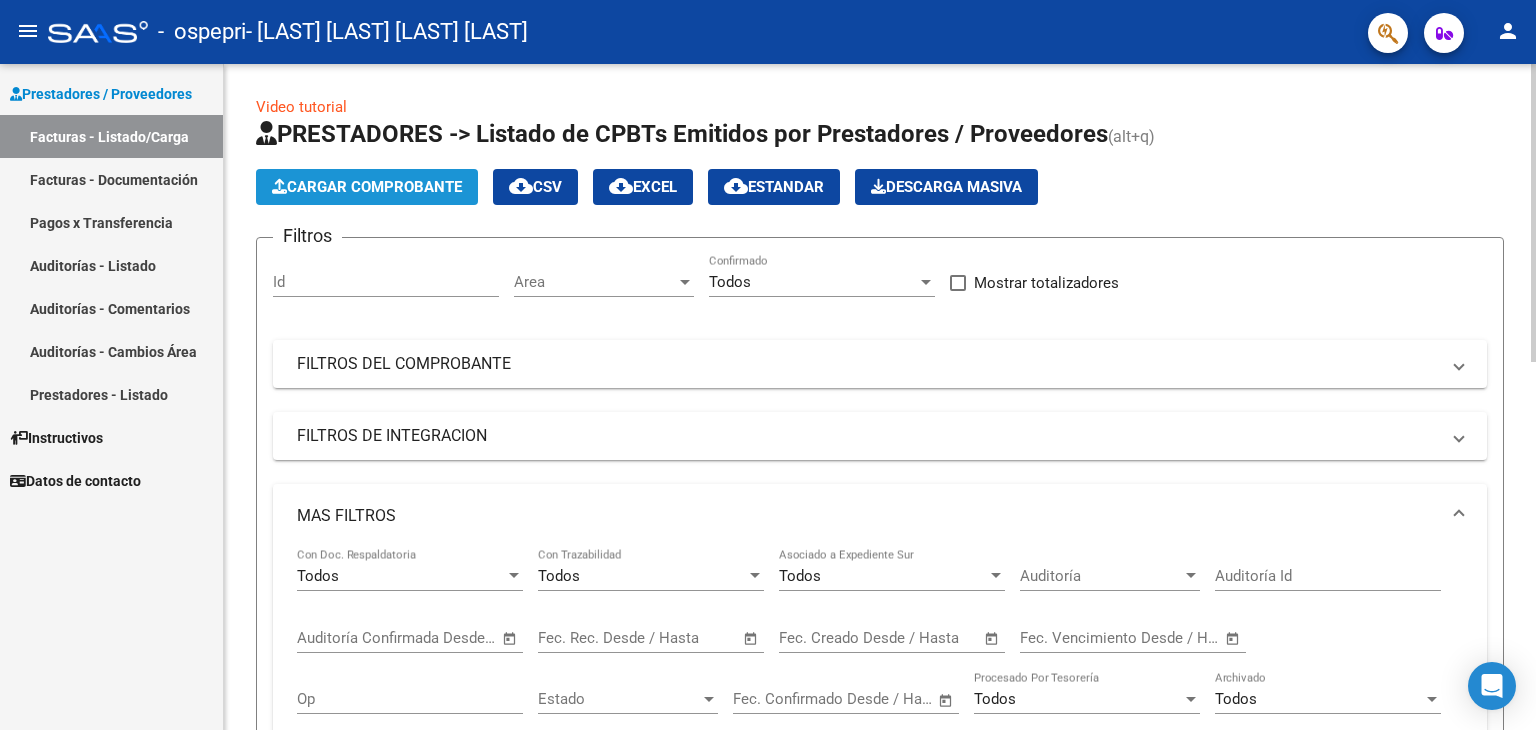 click on "Cargar Comprobante" 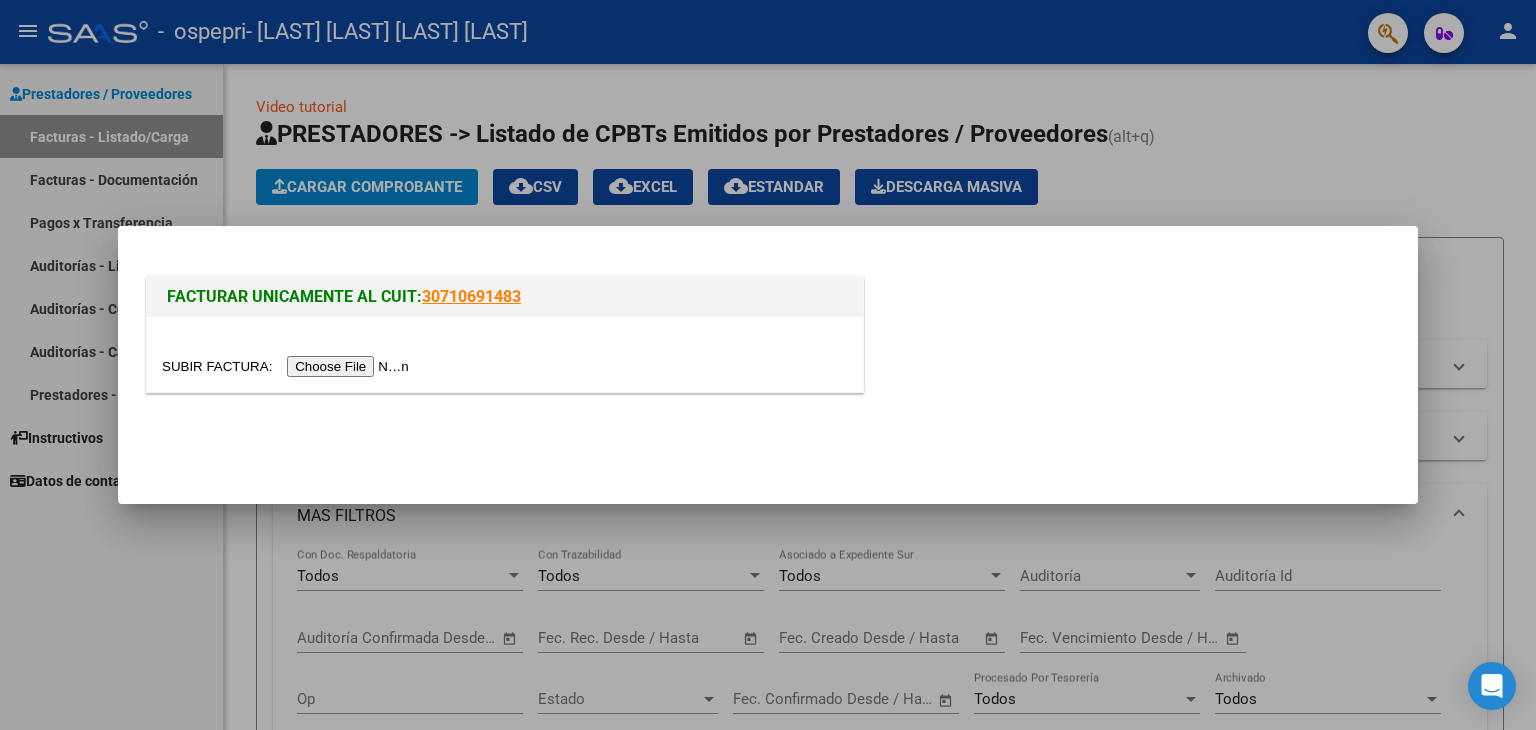 click at bounding box center (288, 366) 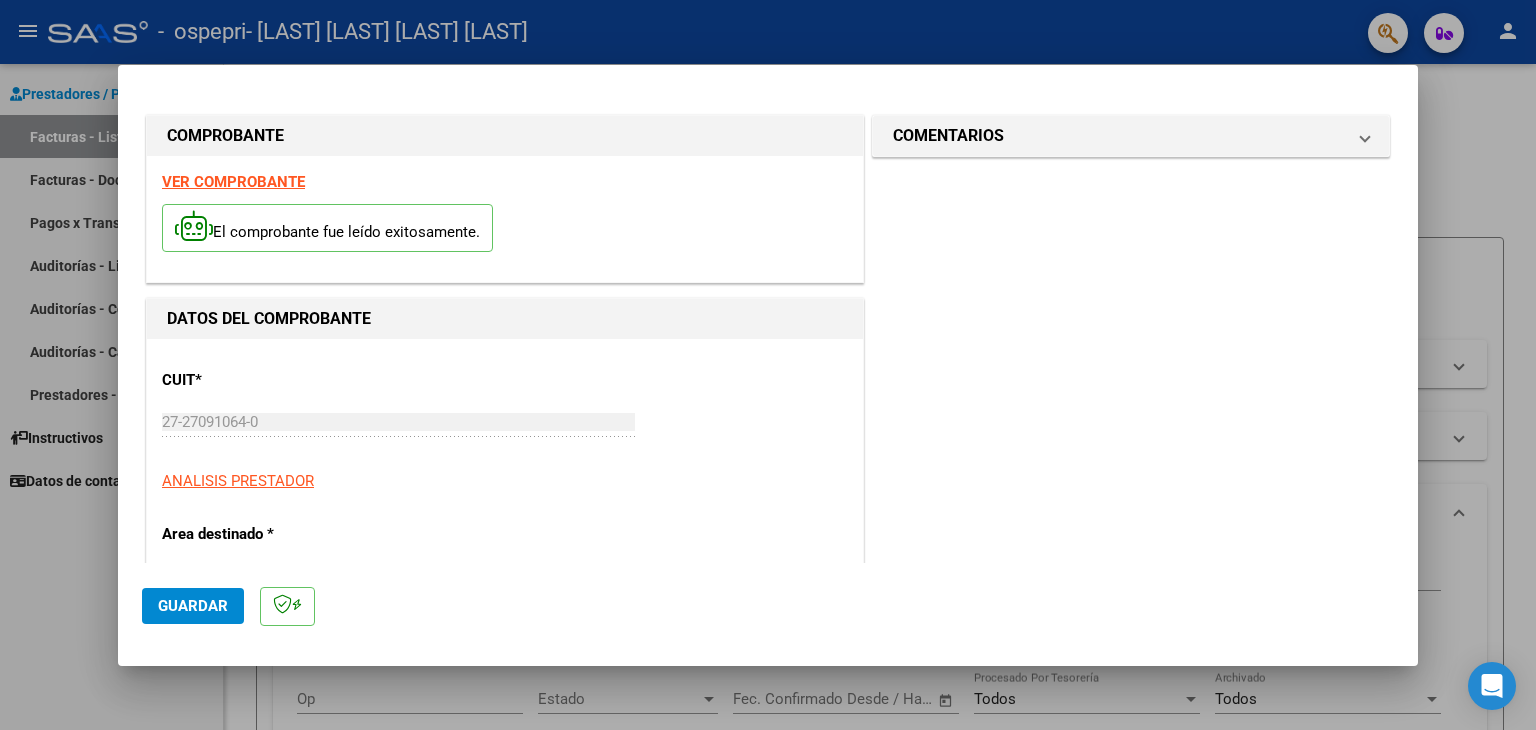 scroll, scrollTop: 414, scrollLeft: 0, axis: vertical 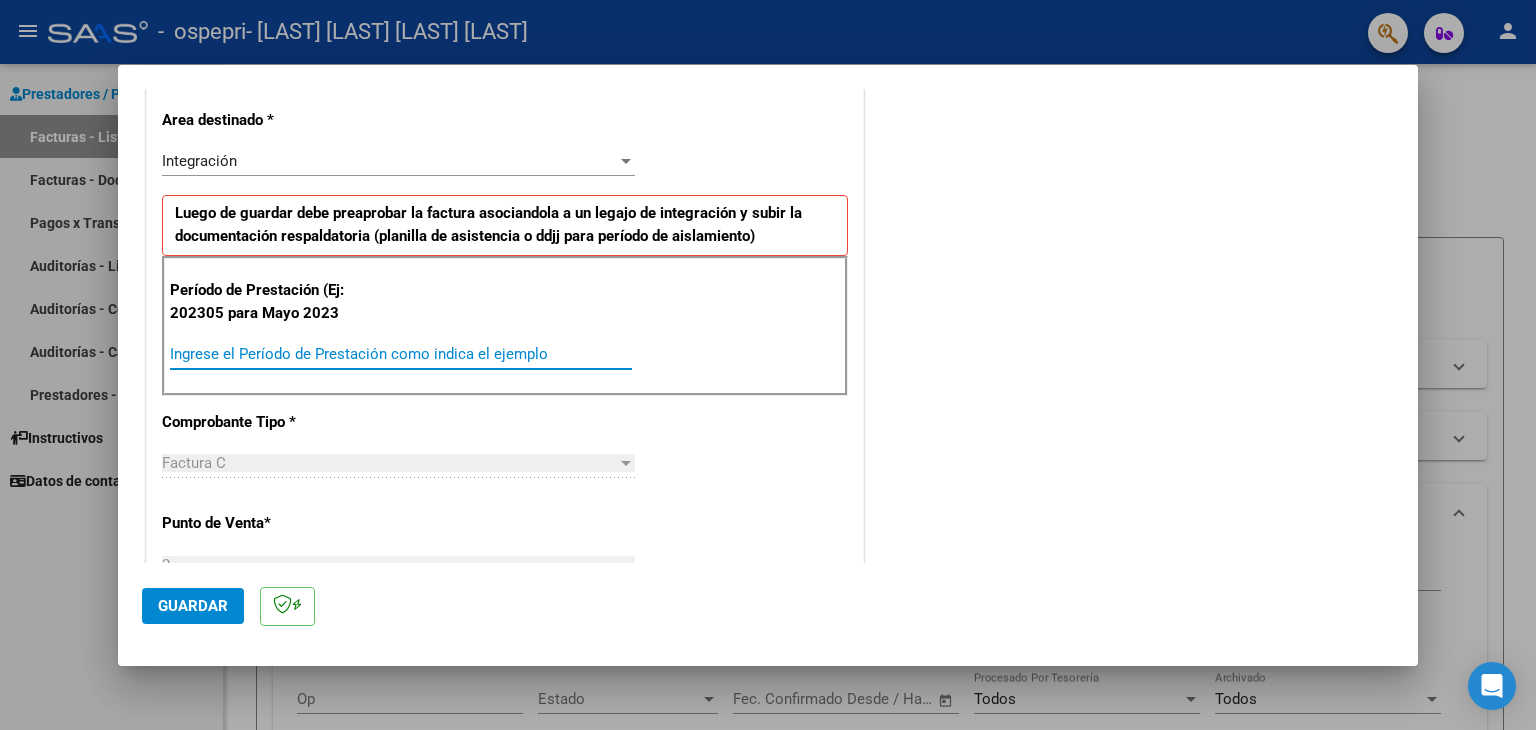 click on "Ingrese el Período de Prestación como indica el ejemplo" at bounding box center [401, 354] 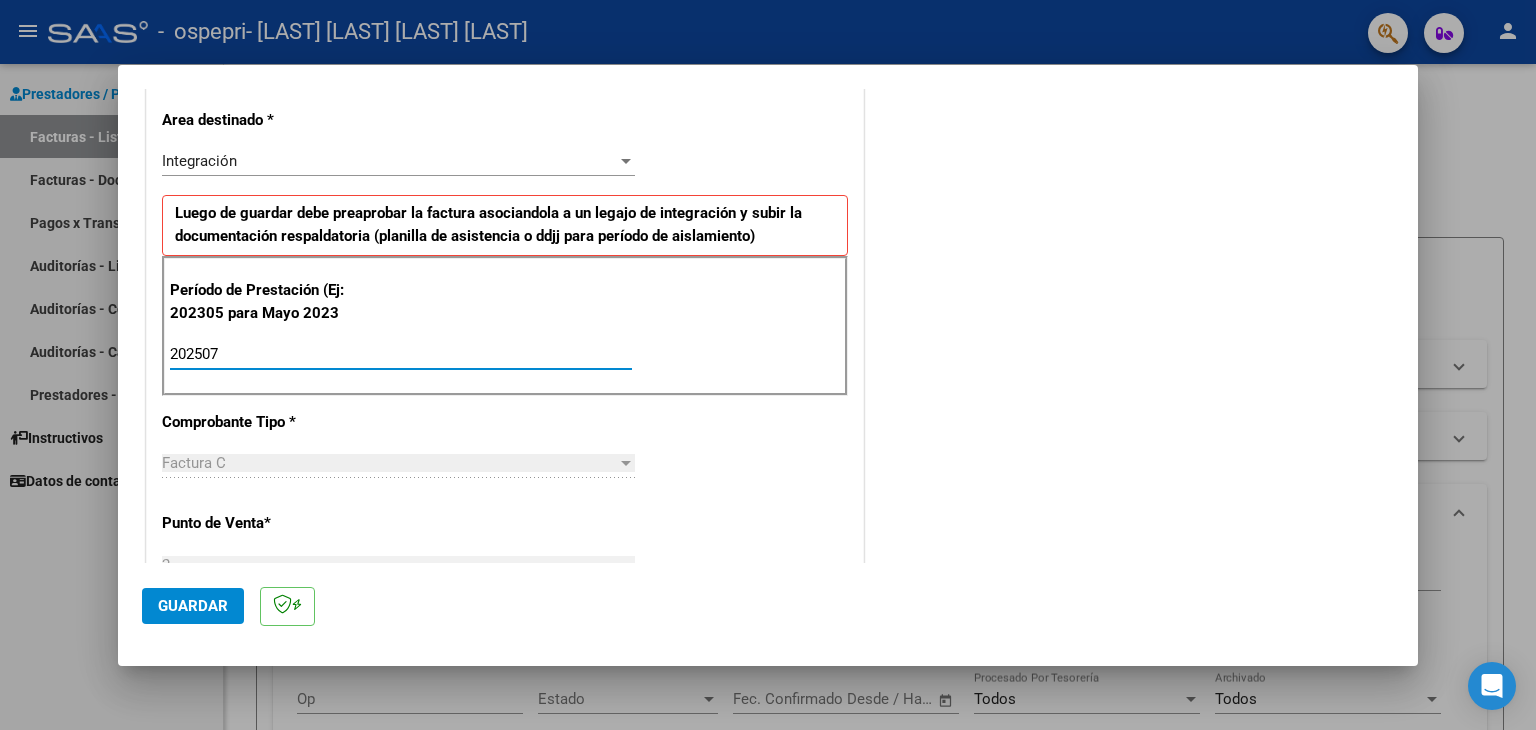 type on "202507" 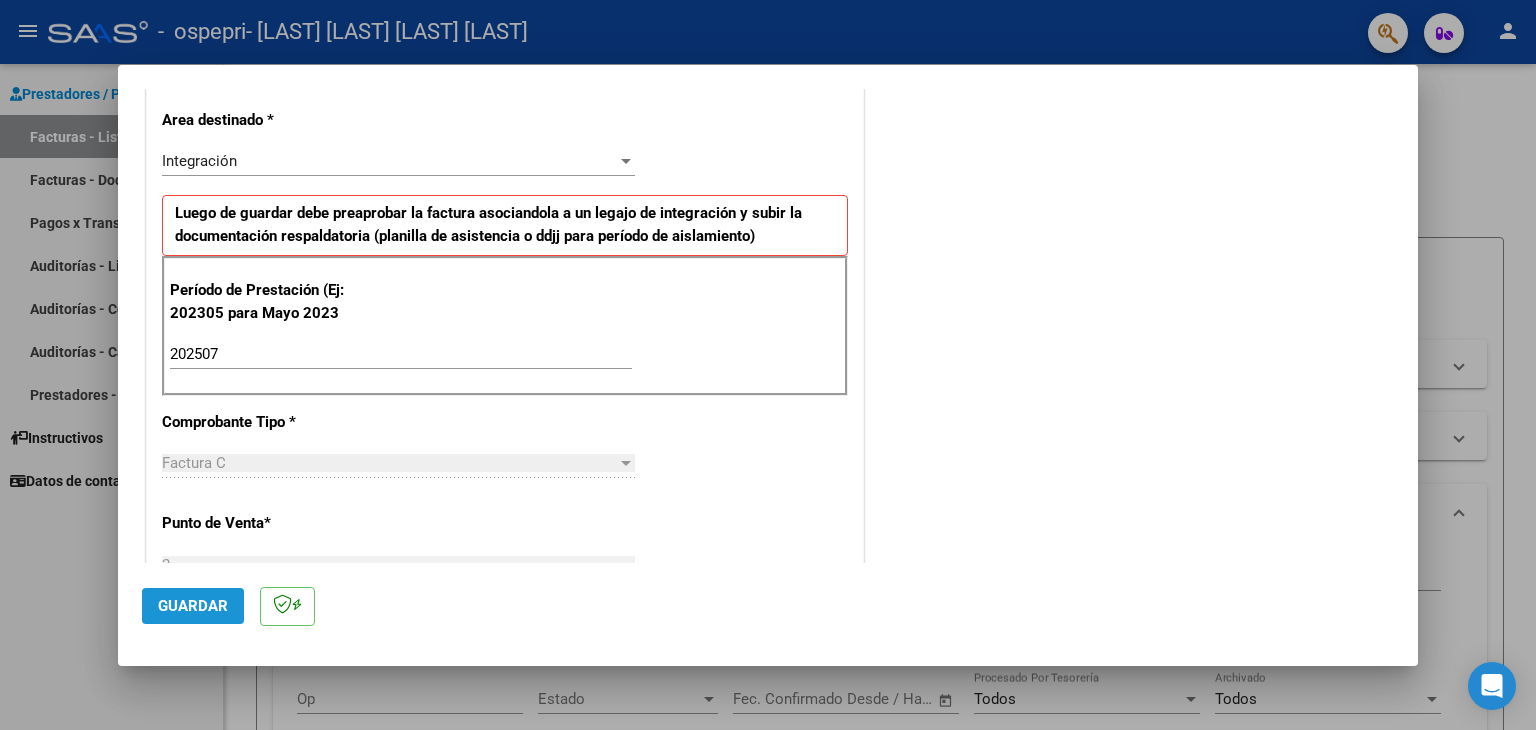click on "Guardar" 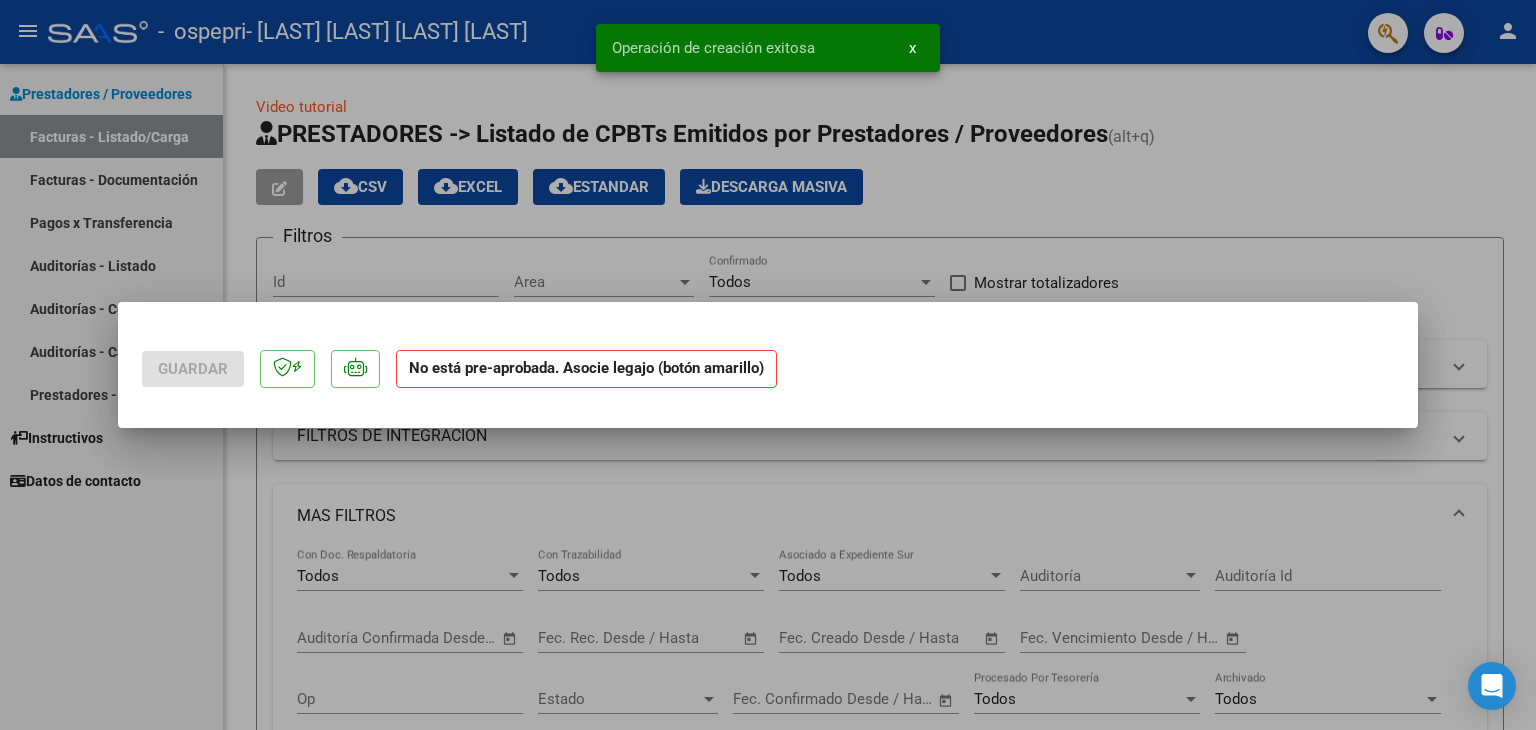 scroll, scrollTop: 0, scrollLeft: 0, axis: both 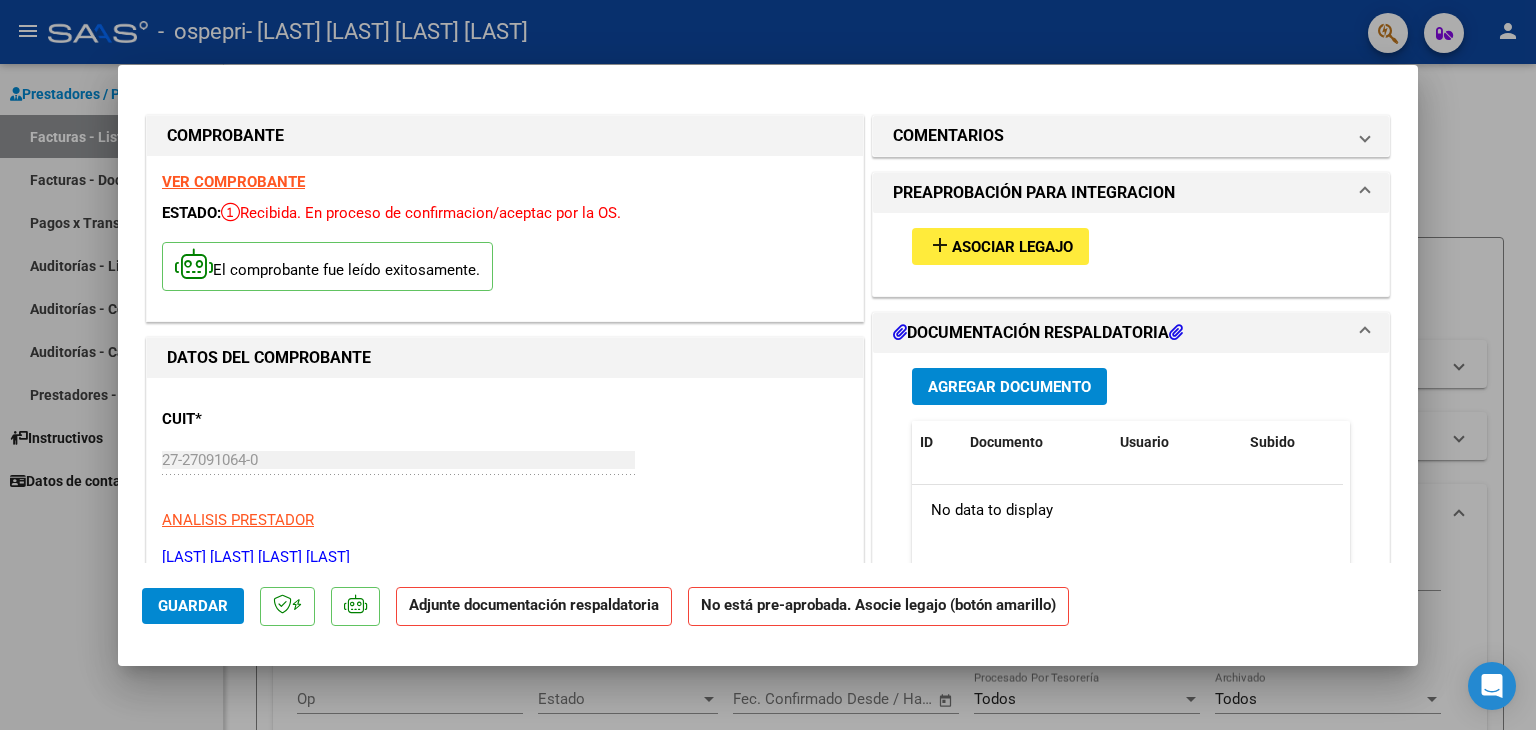 click on "DOCUMENTACIÓN RESPALDATORIA" at bounding box center [1038, 333] 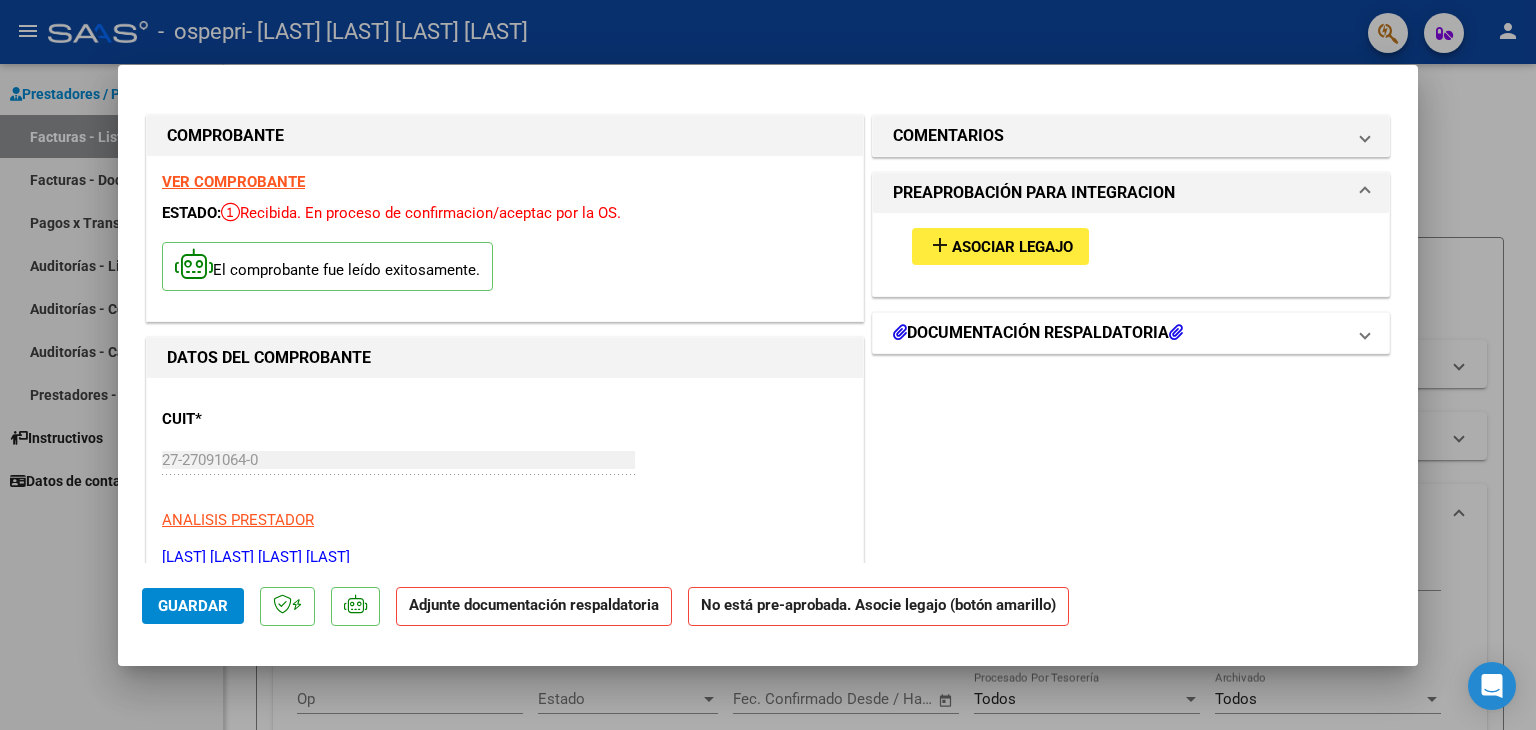 click on "DOCUMENTACIÓN RESPALDATORIA" at bounding box center [1038, 333] 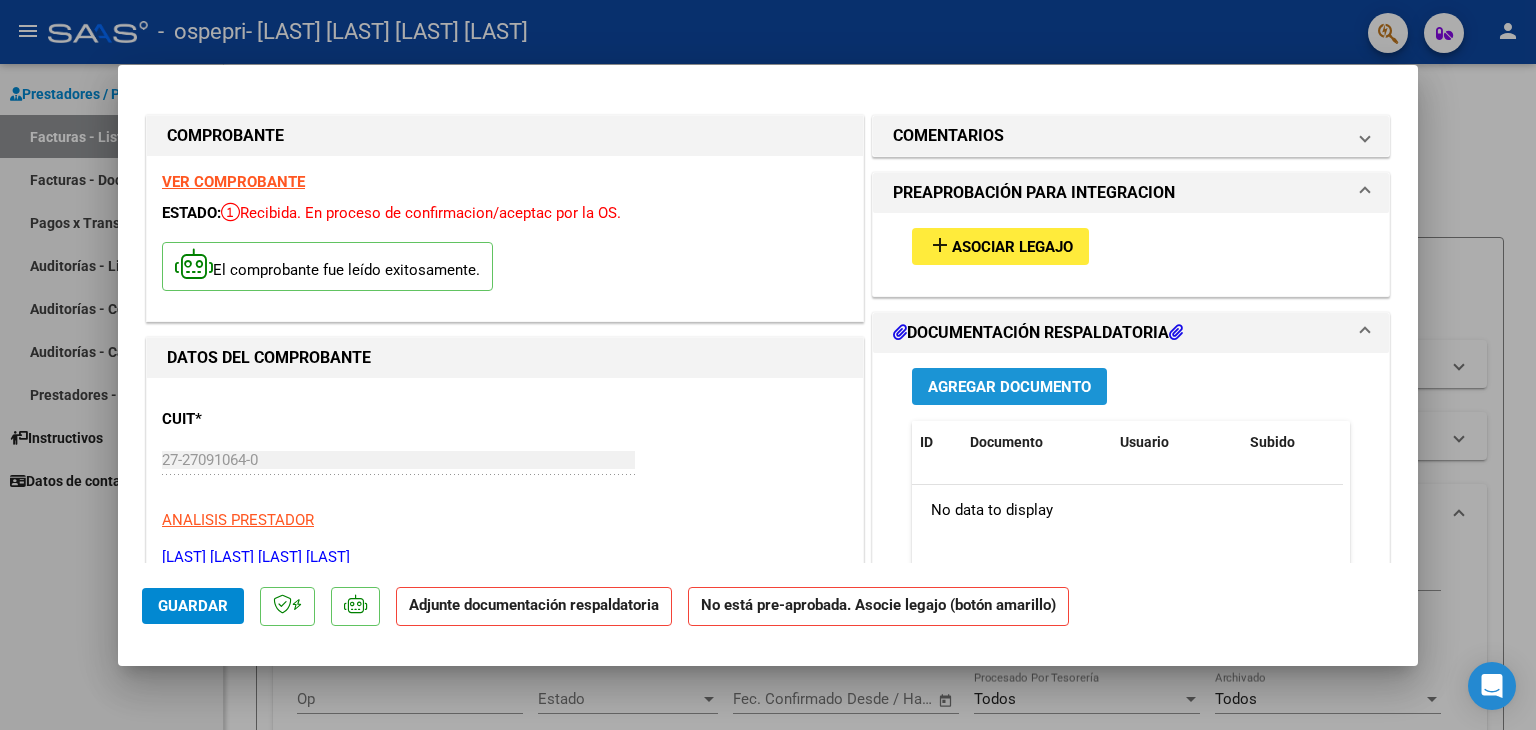 click on "Agregar Documento" at bounding box center (1009, 387) 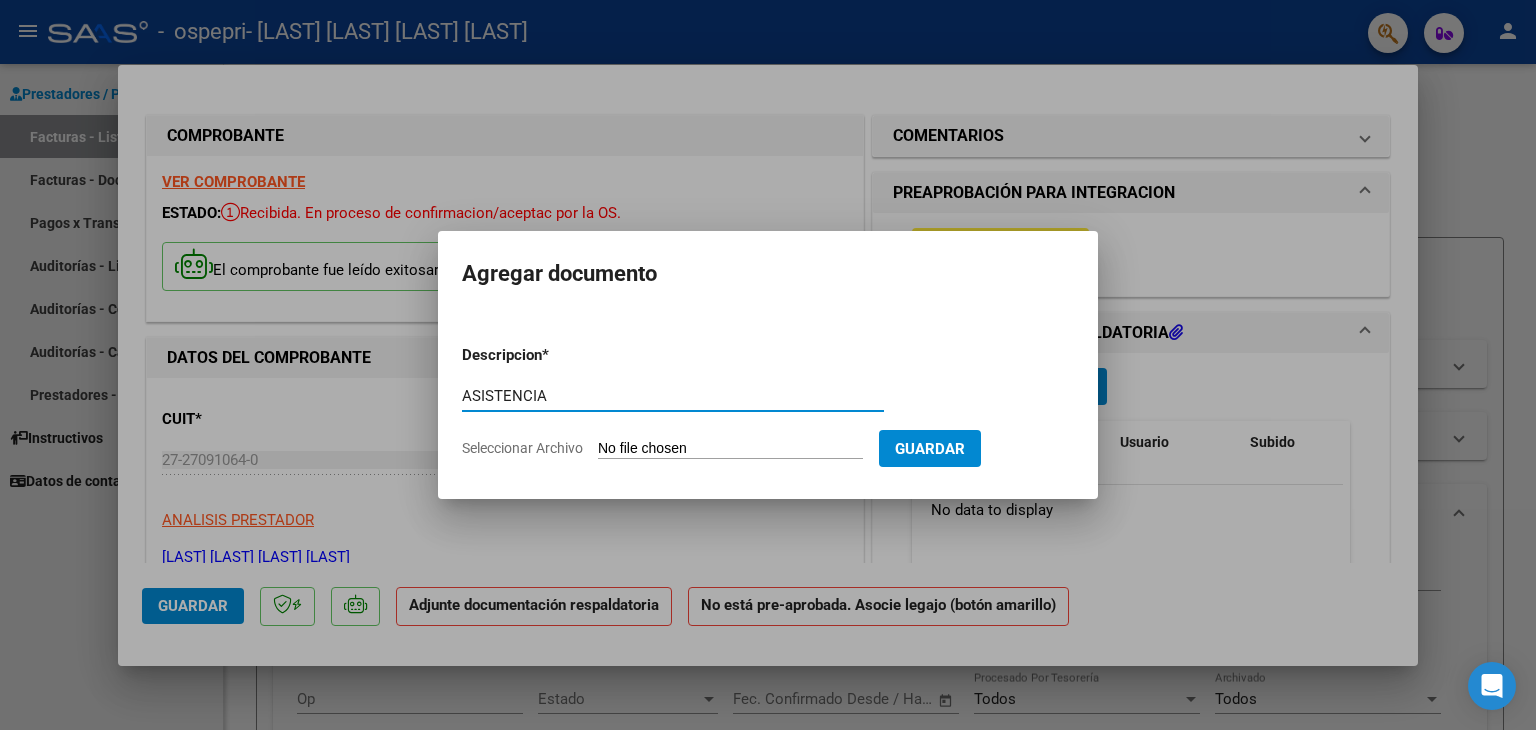 type on "ASISTENCIA" 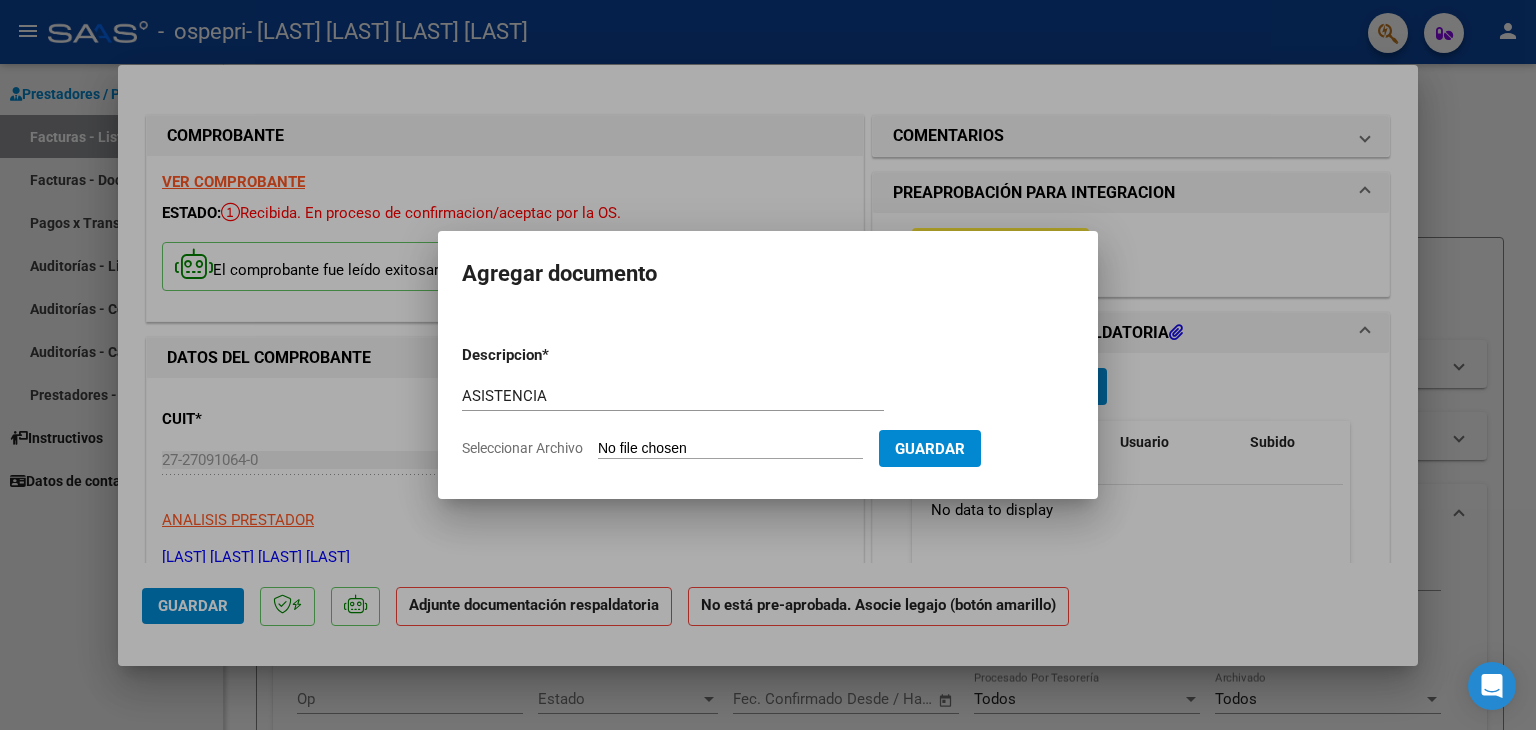 click on "Seleccionar Archivo" at bounding box center [730, 449] 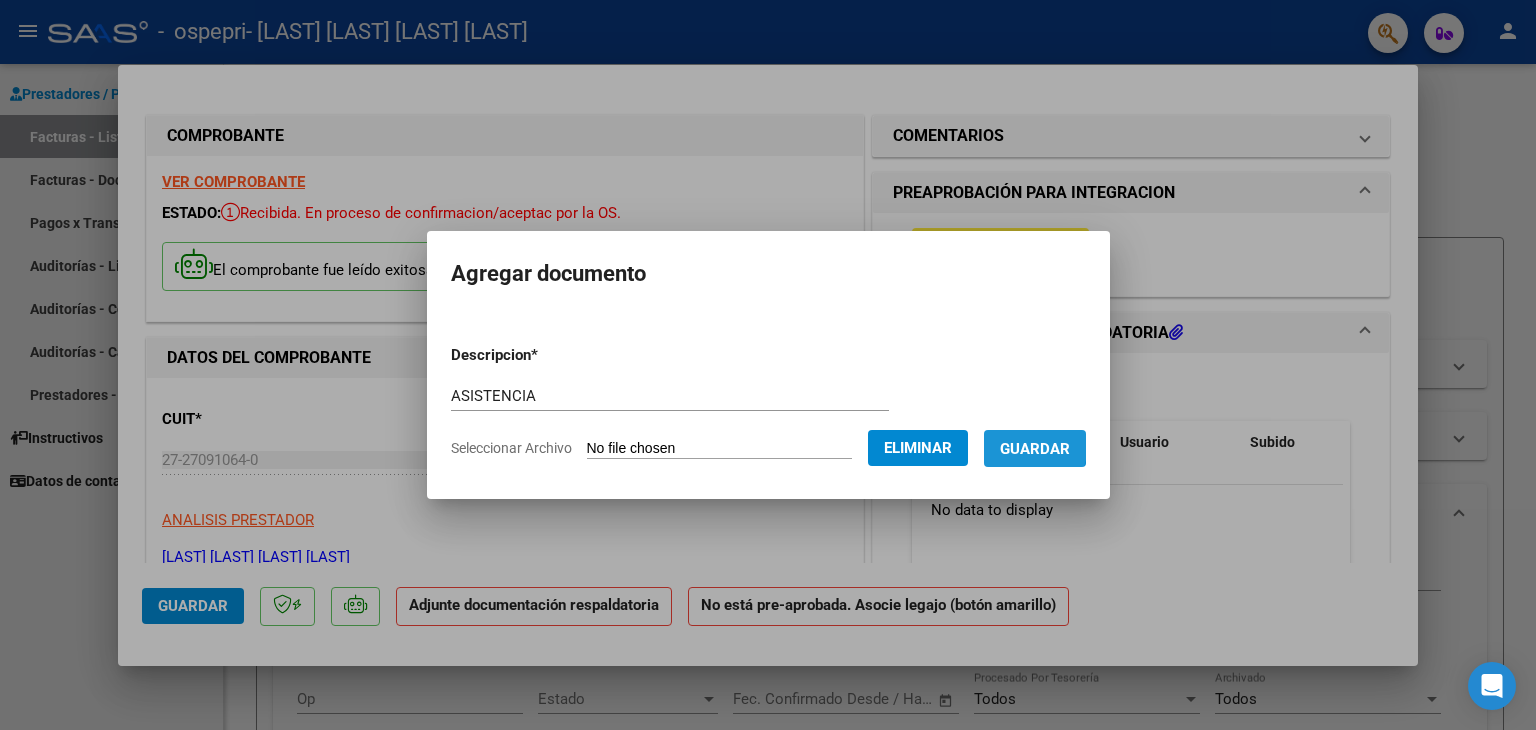 click on "Guardar" at bounding box center (1035, 449) 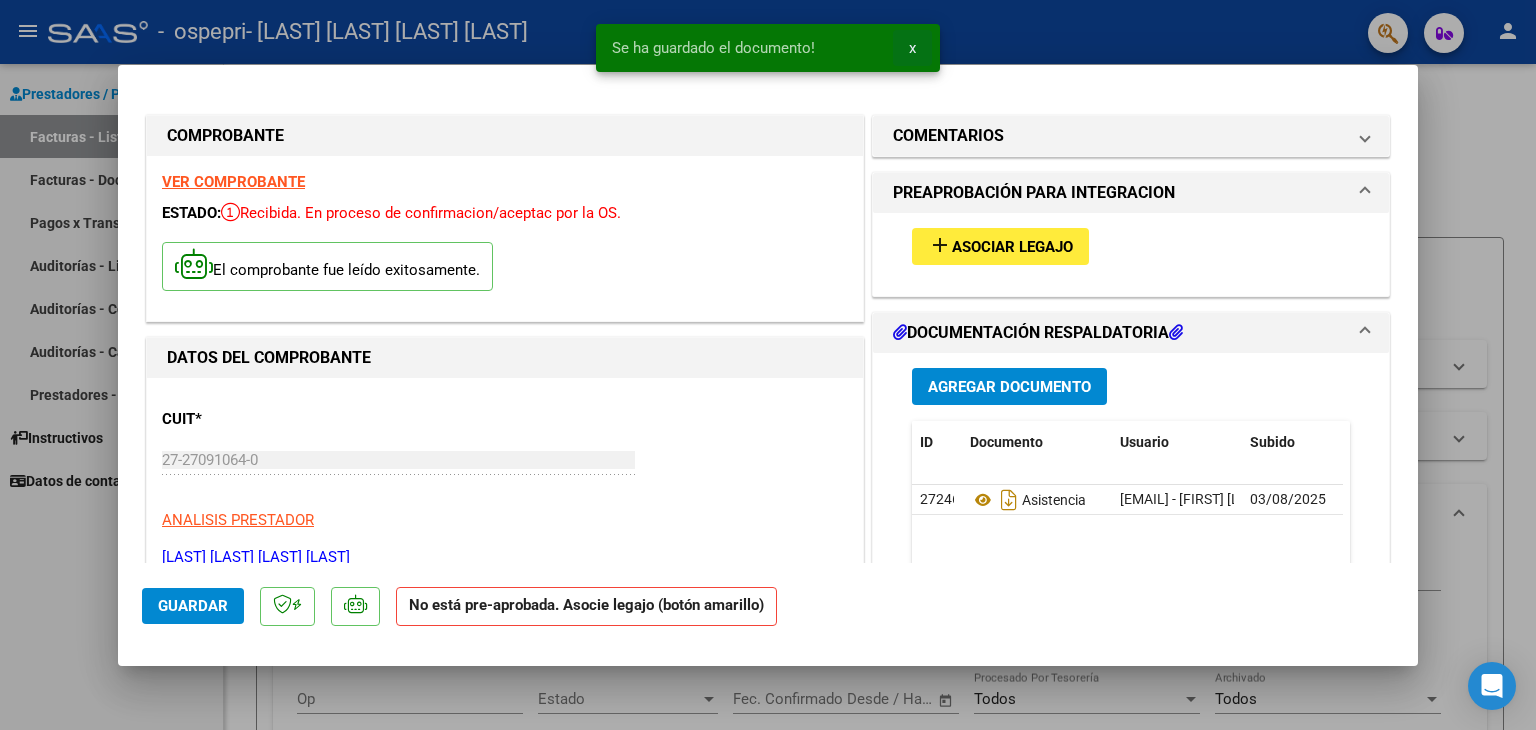 click on "x" at bounding box center (912, 48) 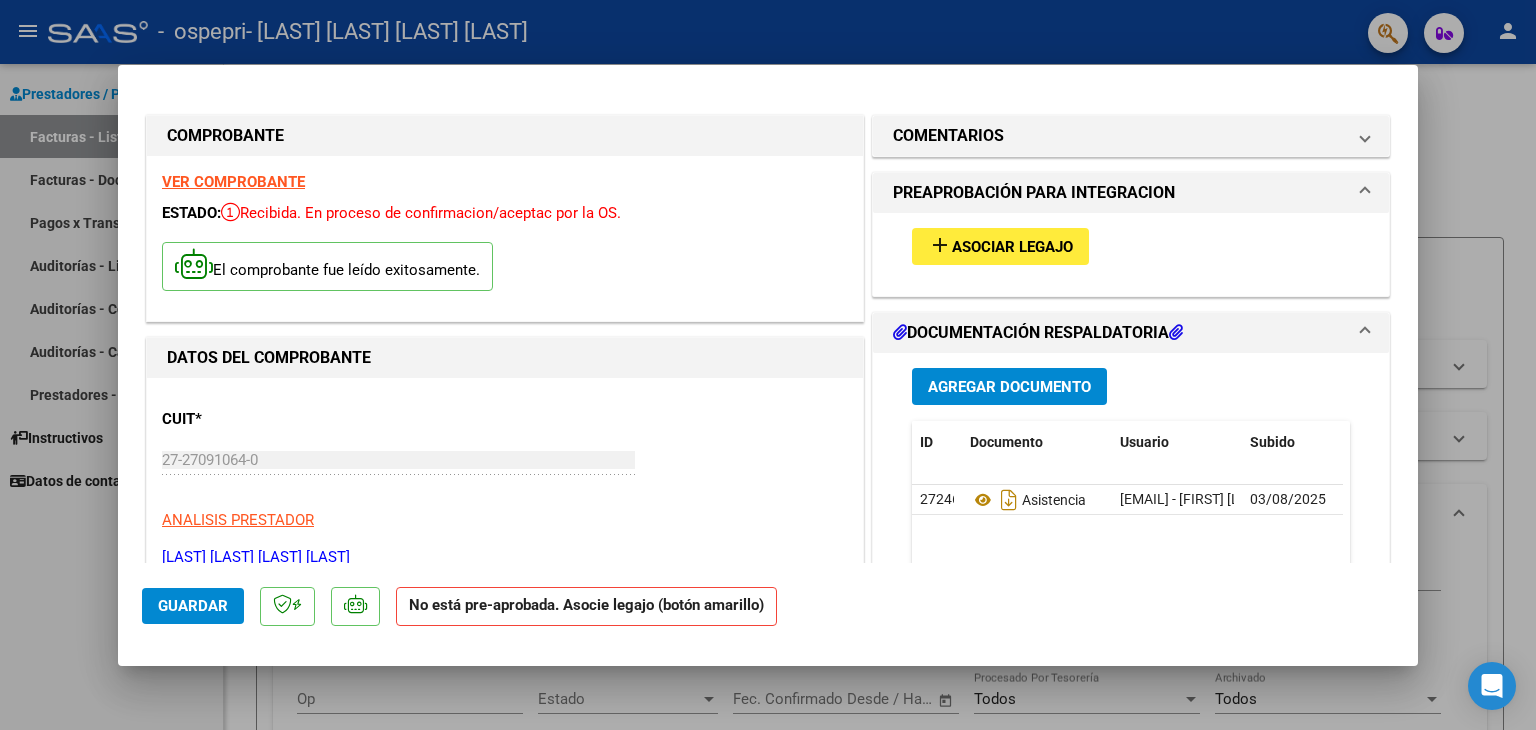 click at bounding box center (768, 365) 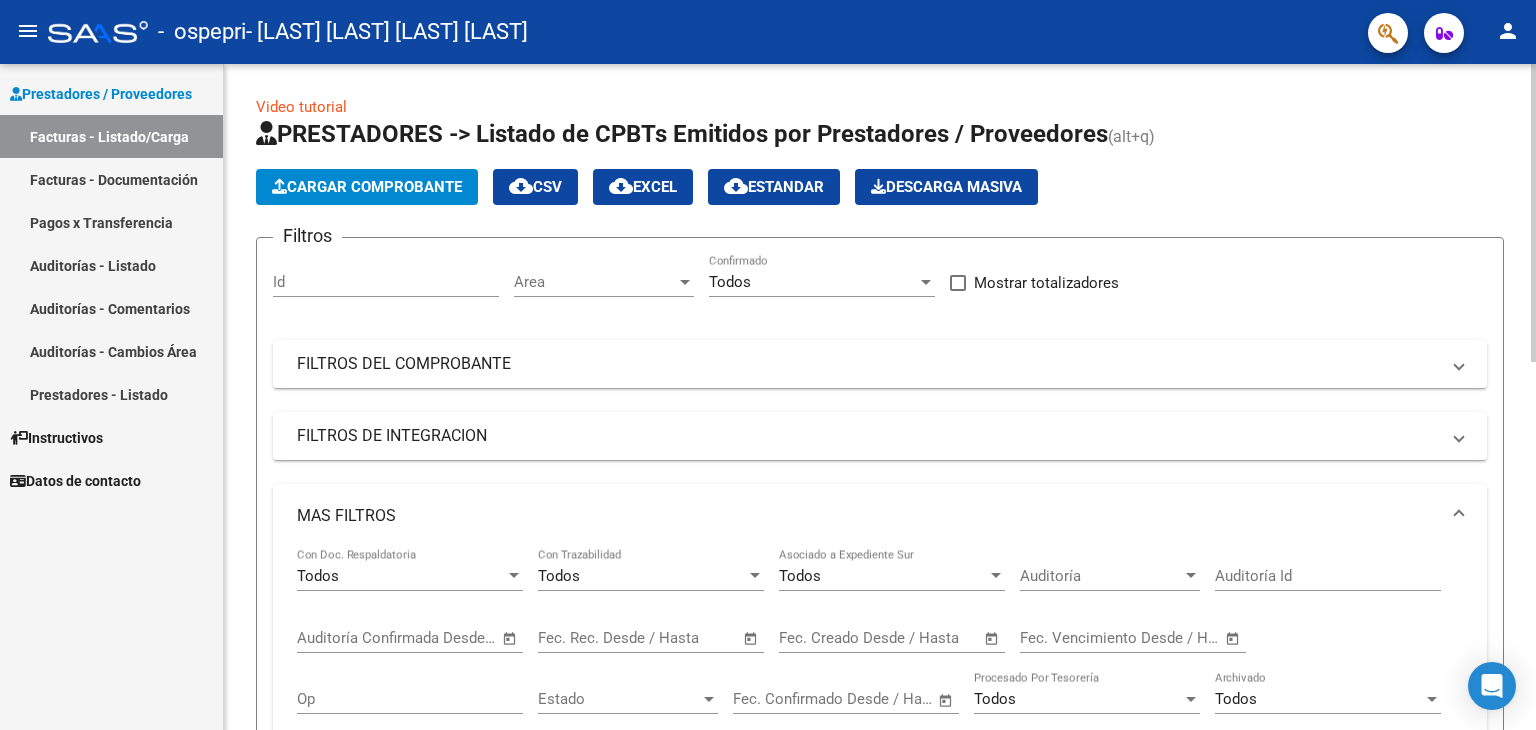 click on "Cargar Comprobante" 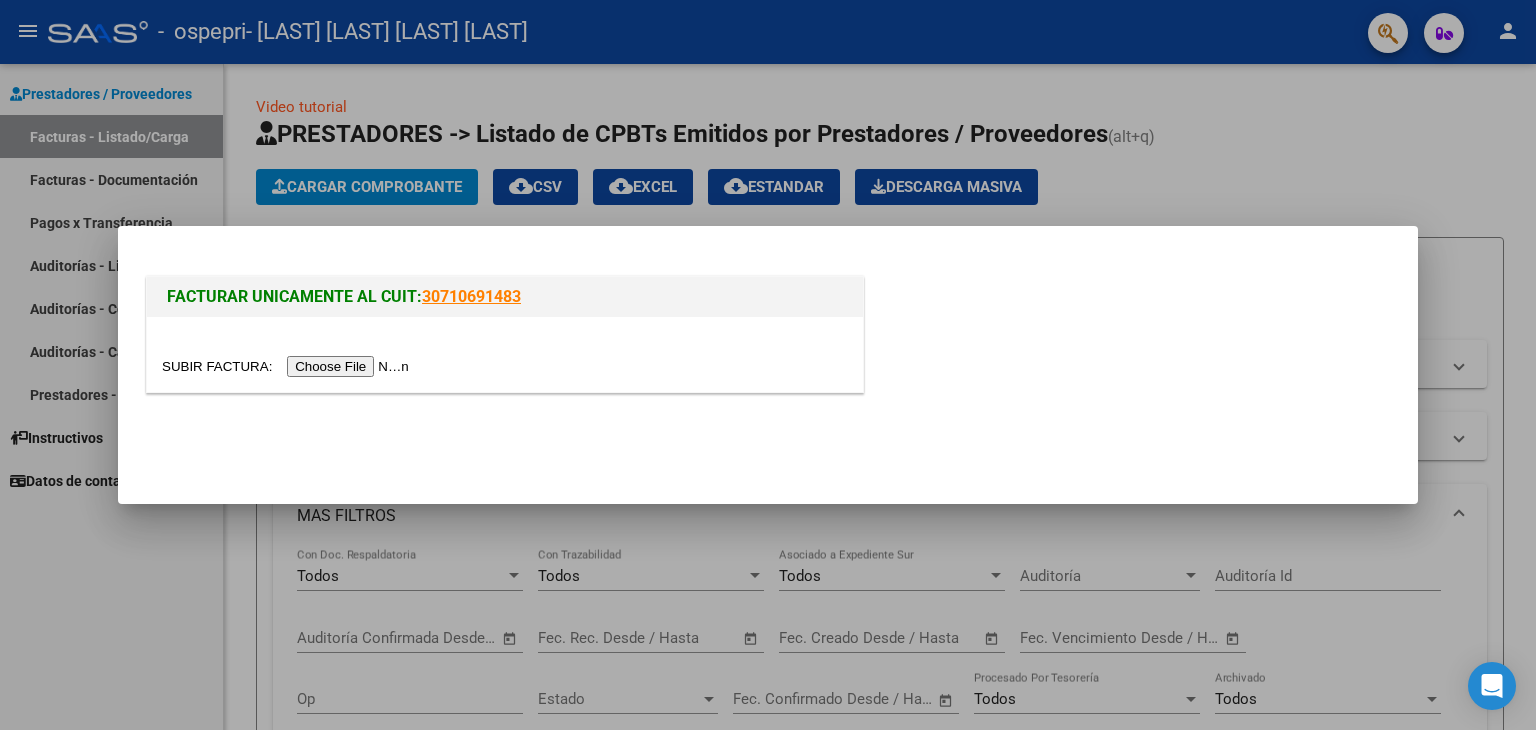 click at bounding box center [288, 366] 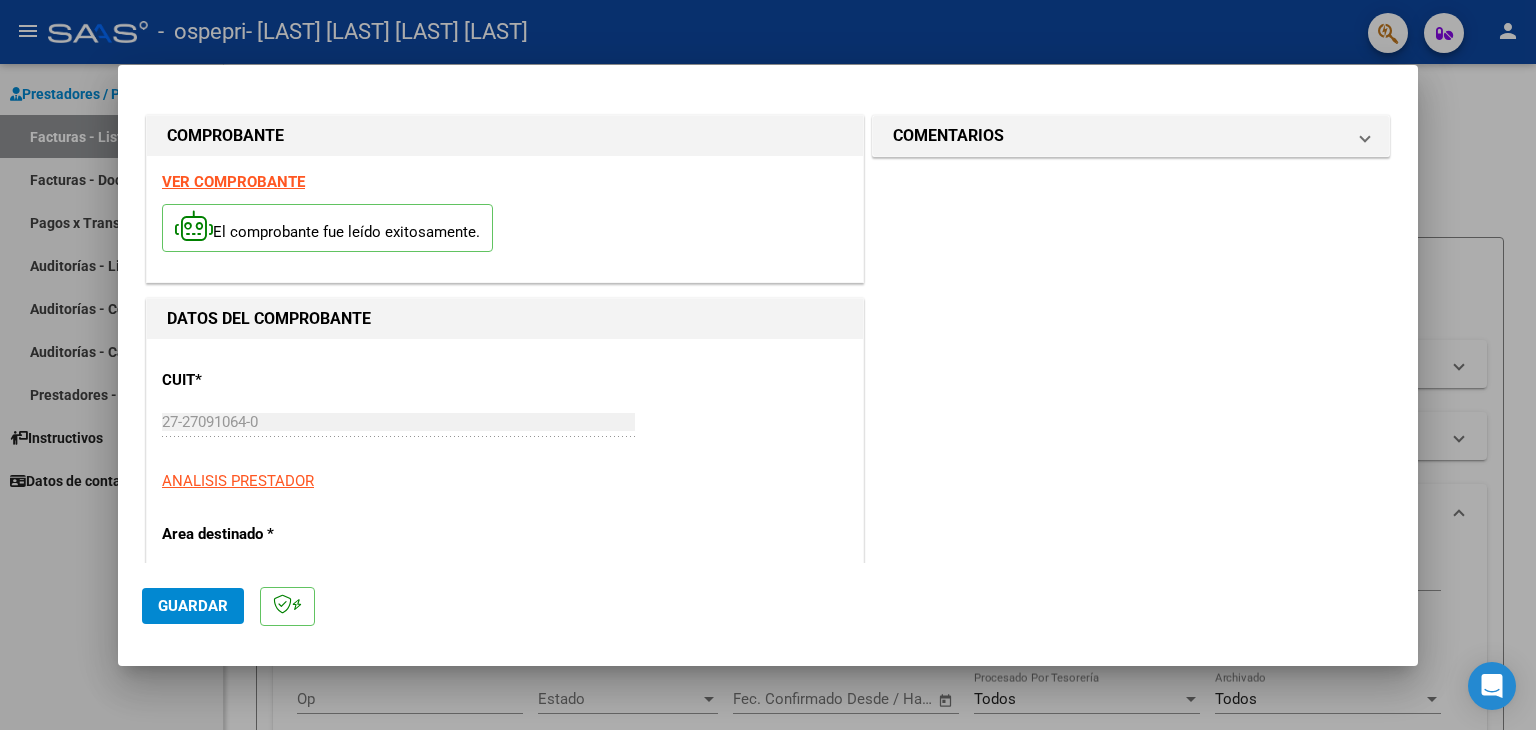 scroll, scrollTop: 414, scrollLeft: 0, axis: vertical 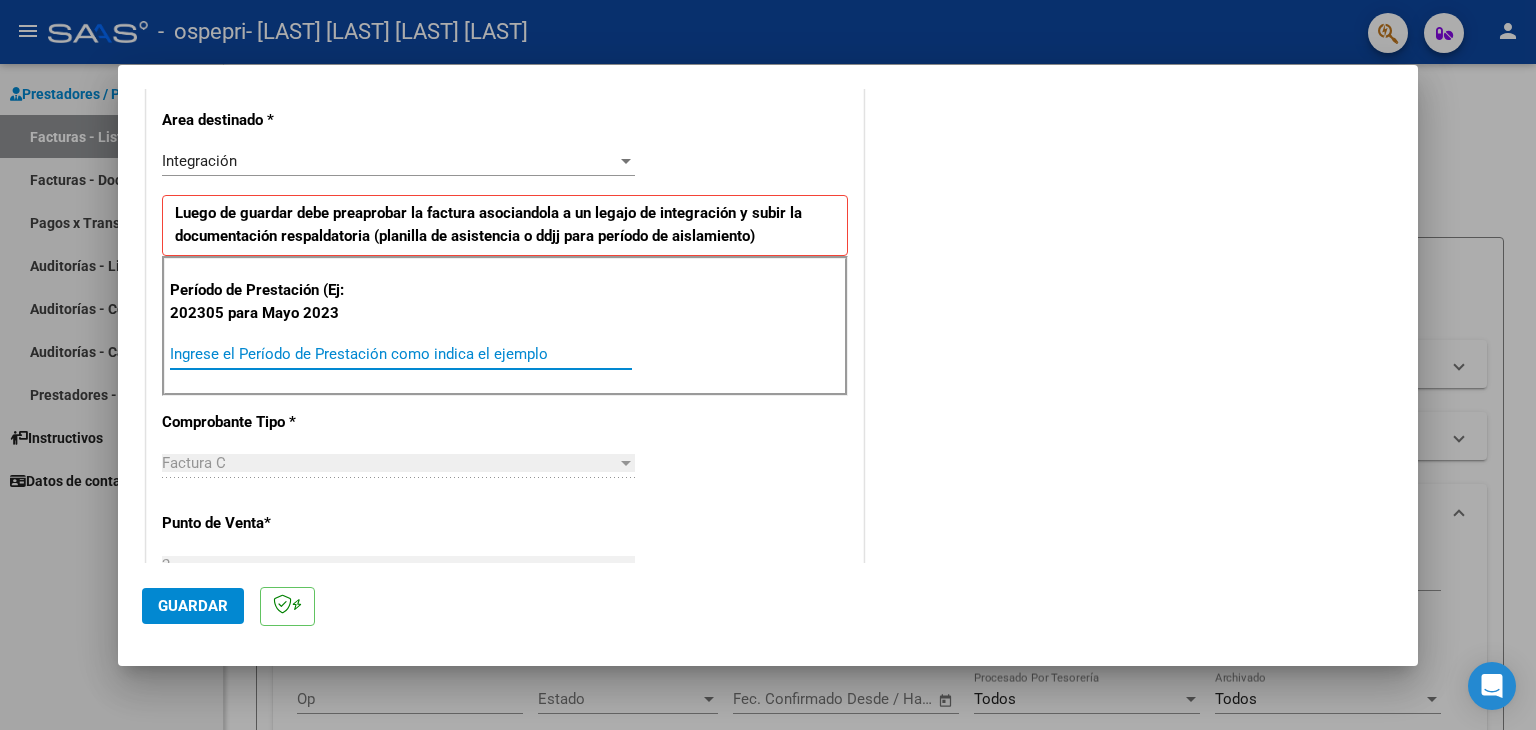 drag, startPoint x: 500, startPoint y: 339, endPoint x: 465, endPoint y: 345, distance: 35.510563 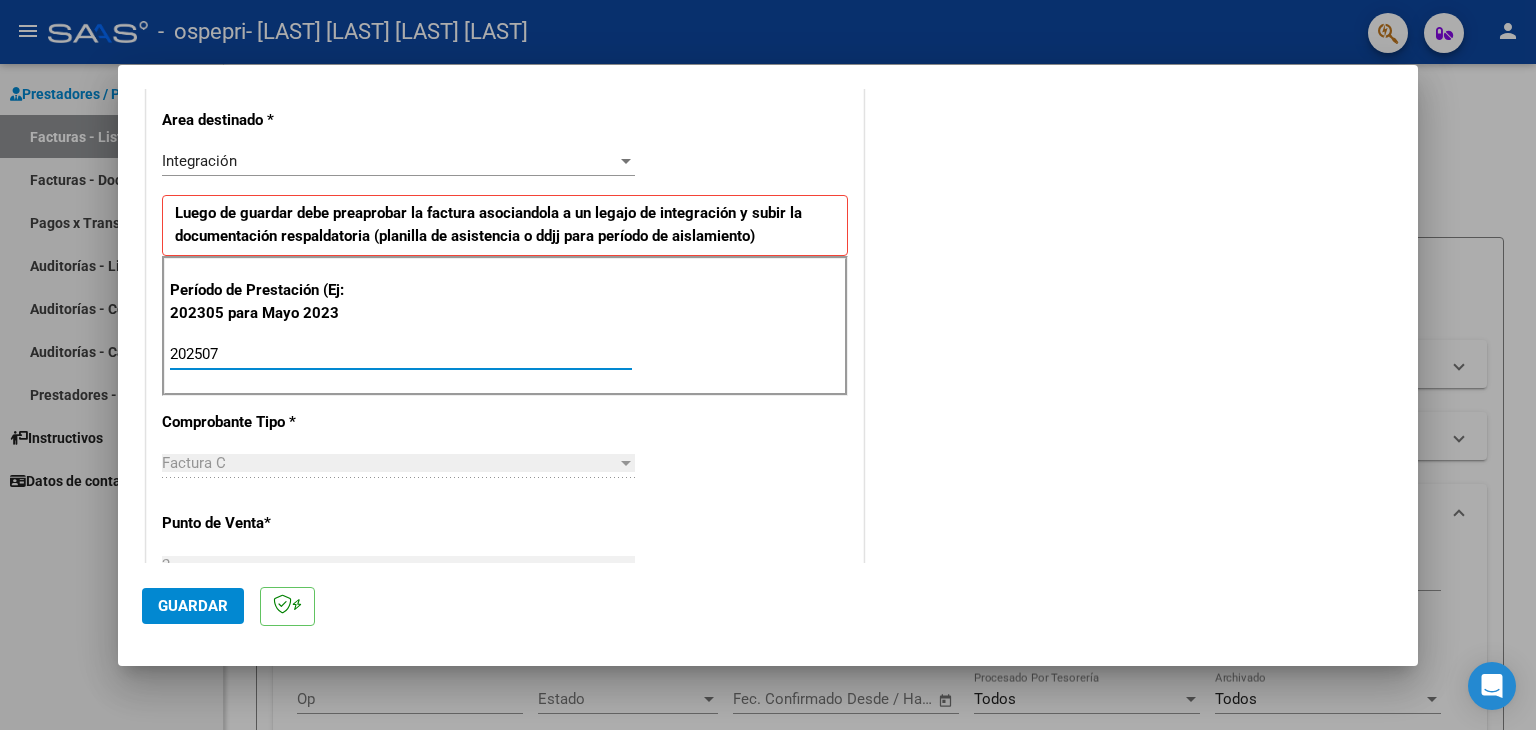 type on "202507" 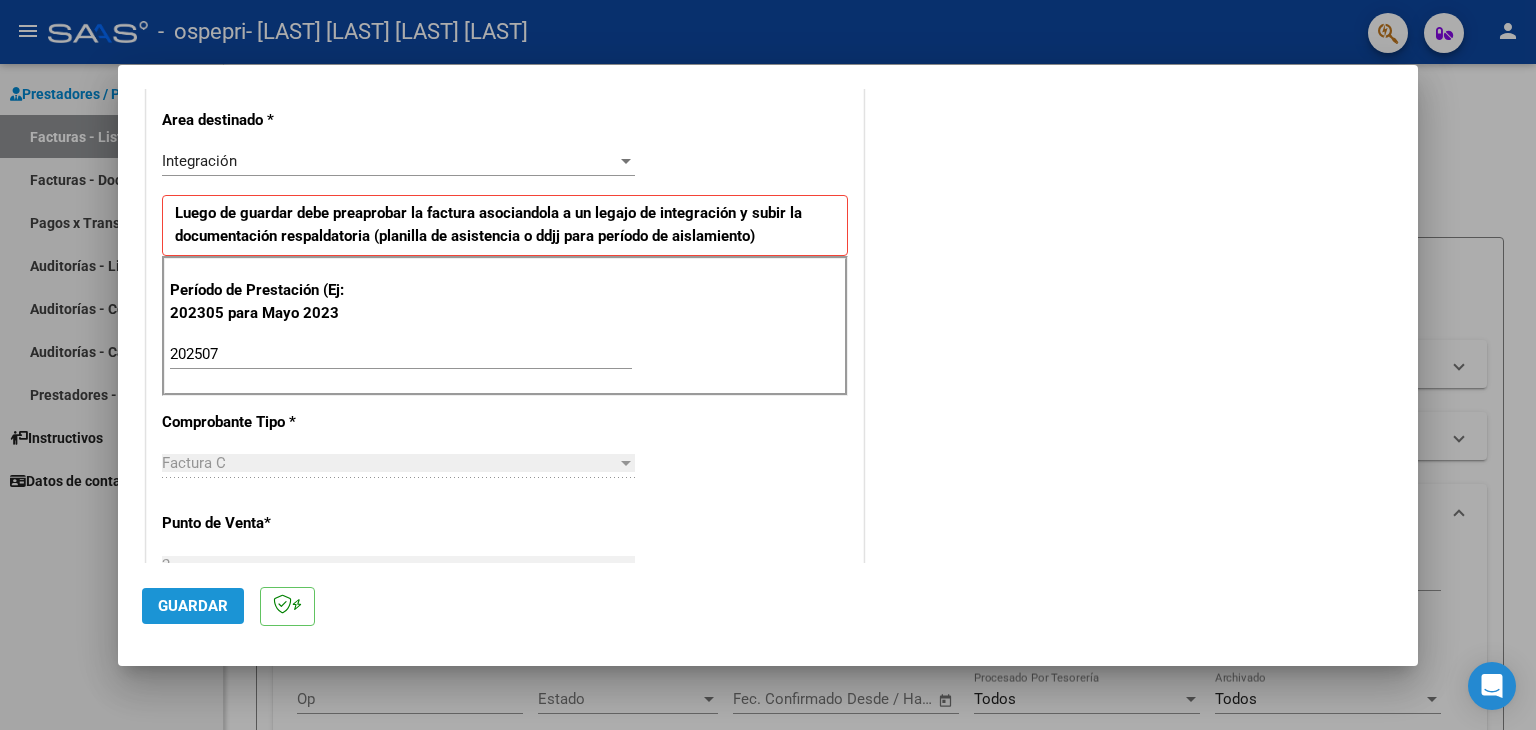 click on "Guardar" 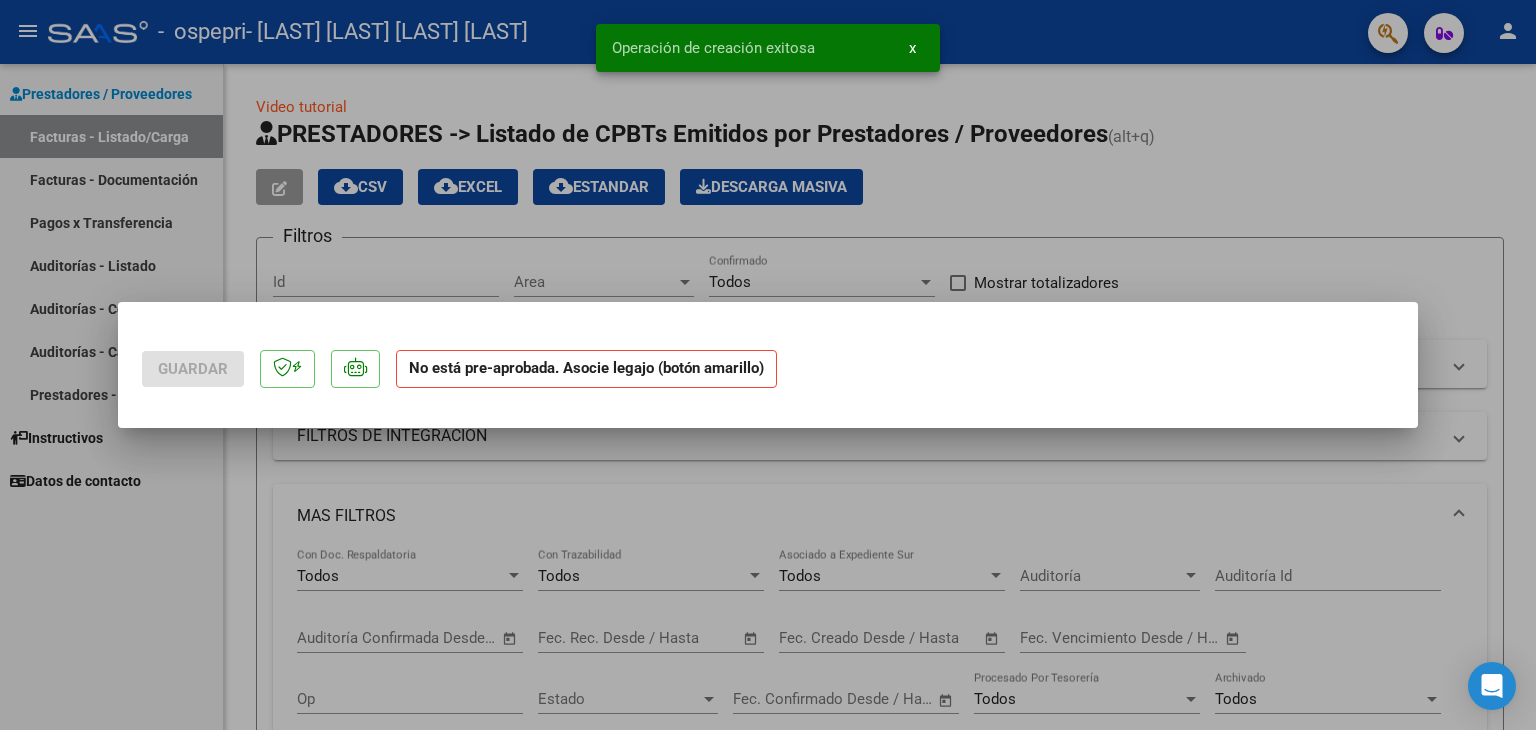 scroll, scrollTop: 0, scrollLeft: 0, axis: both 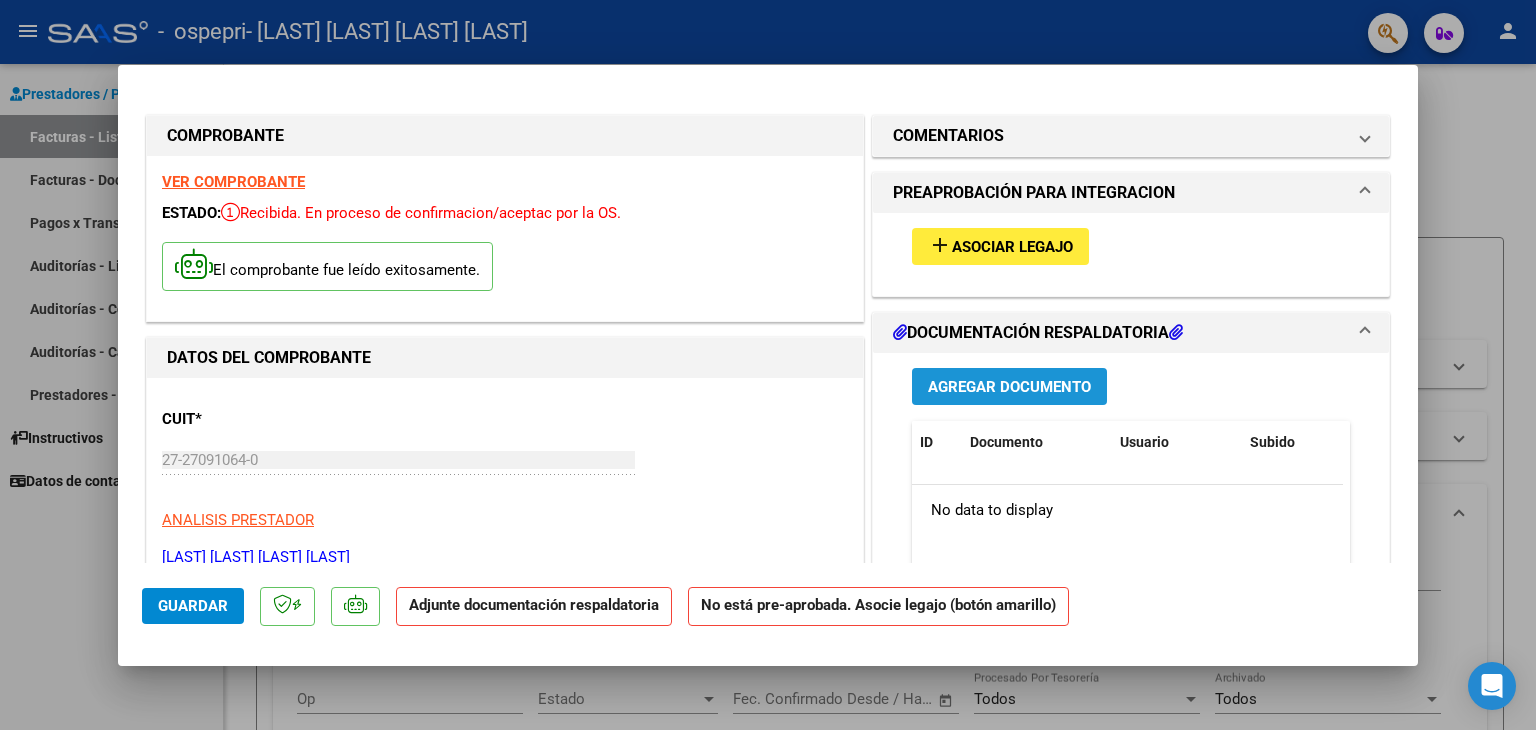 click on "Agregar Documento" at bounding box center [1009, 387] 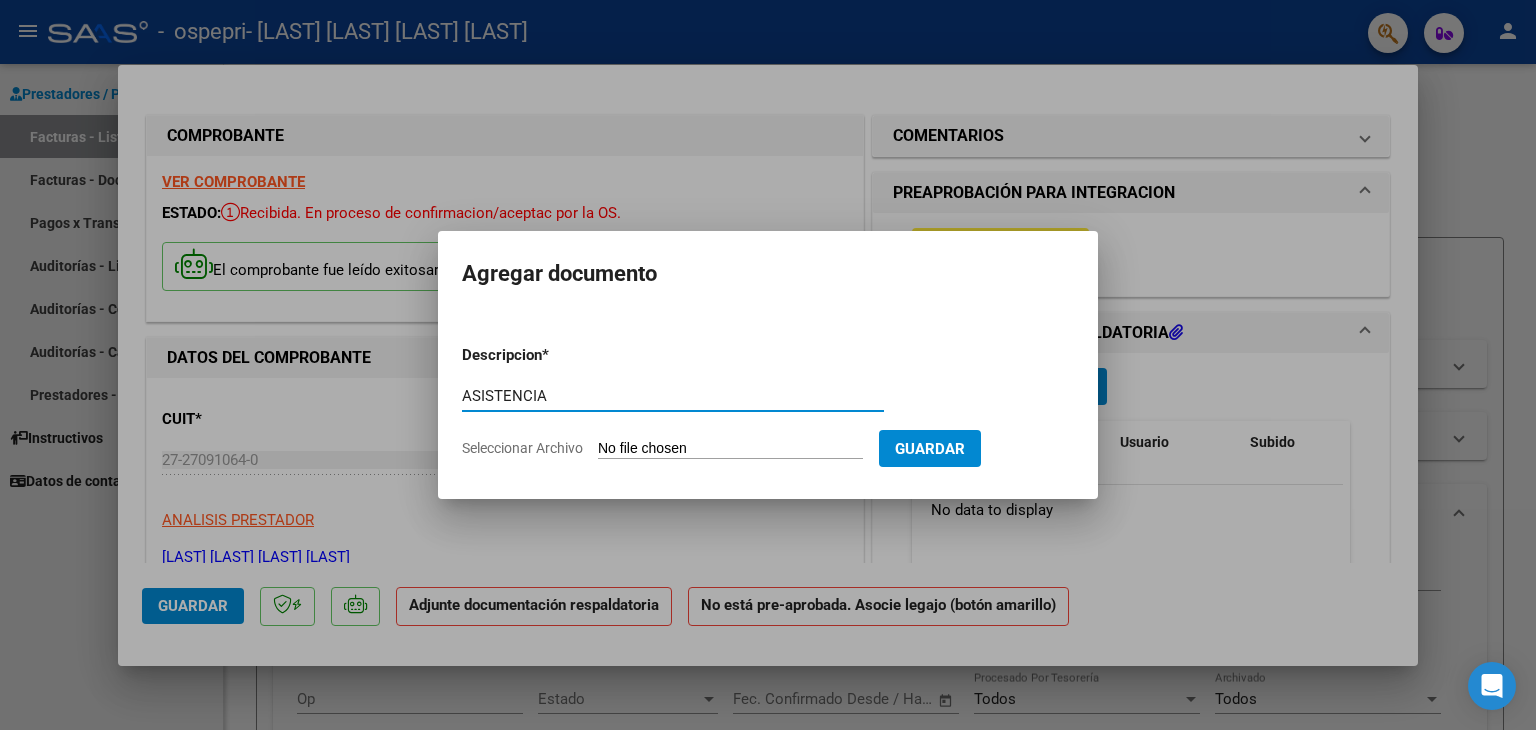 type on "ASISTENCIA" 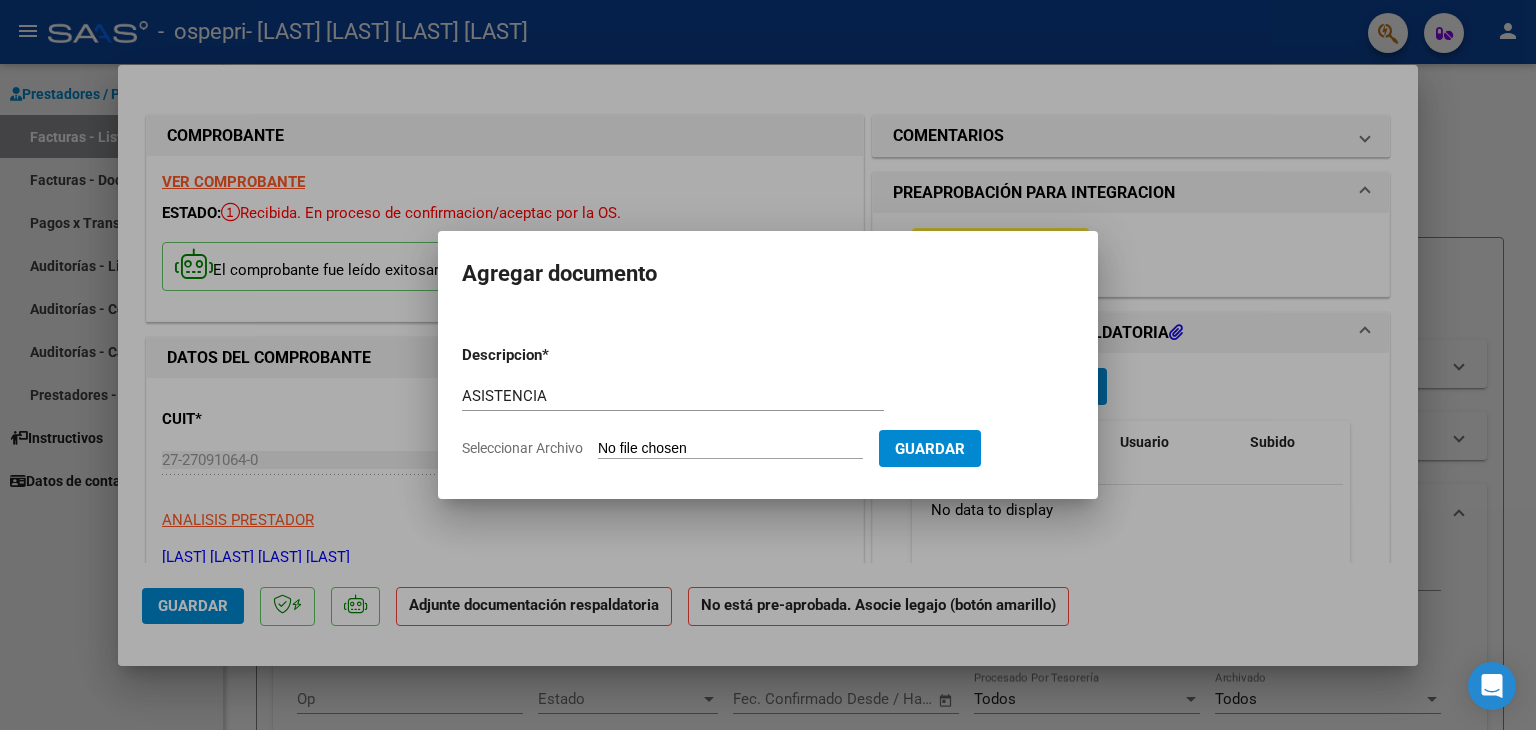 click on "Seleccionar Archivo" at bounding box center (730, 449) 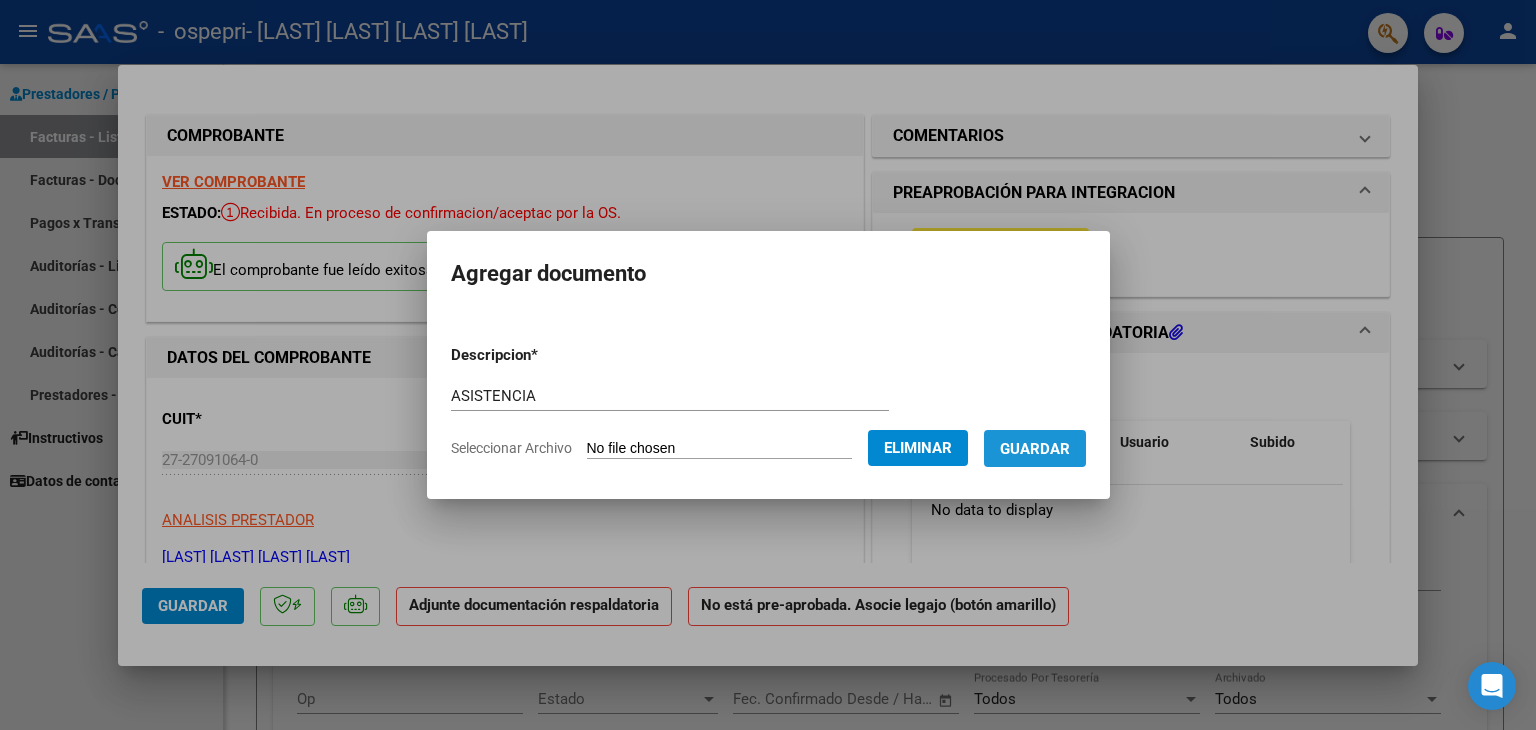 click on "Guardar" at bounding box center (1035, 448) 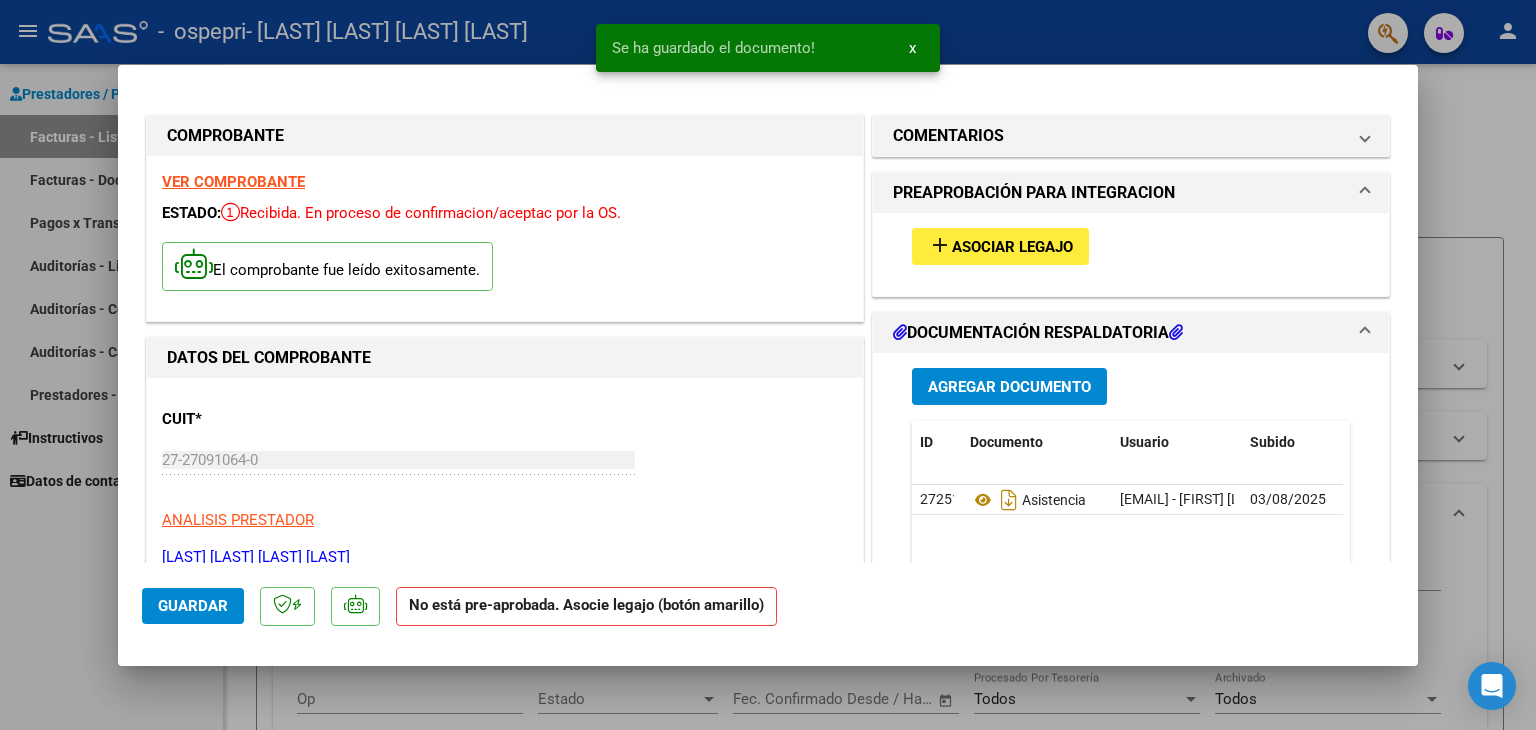 click at bounding box center [768, 365] 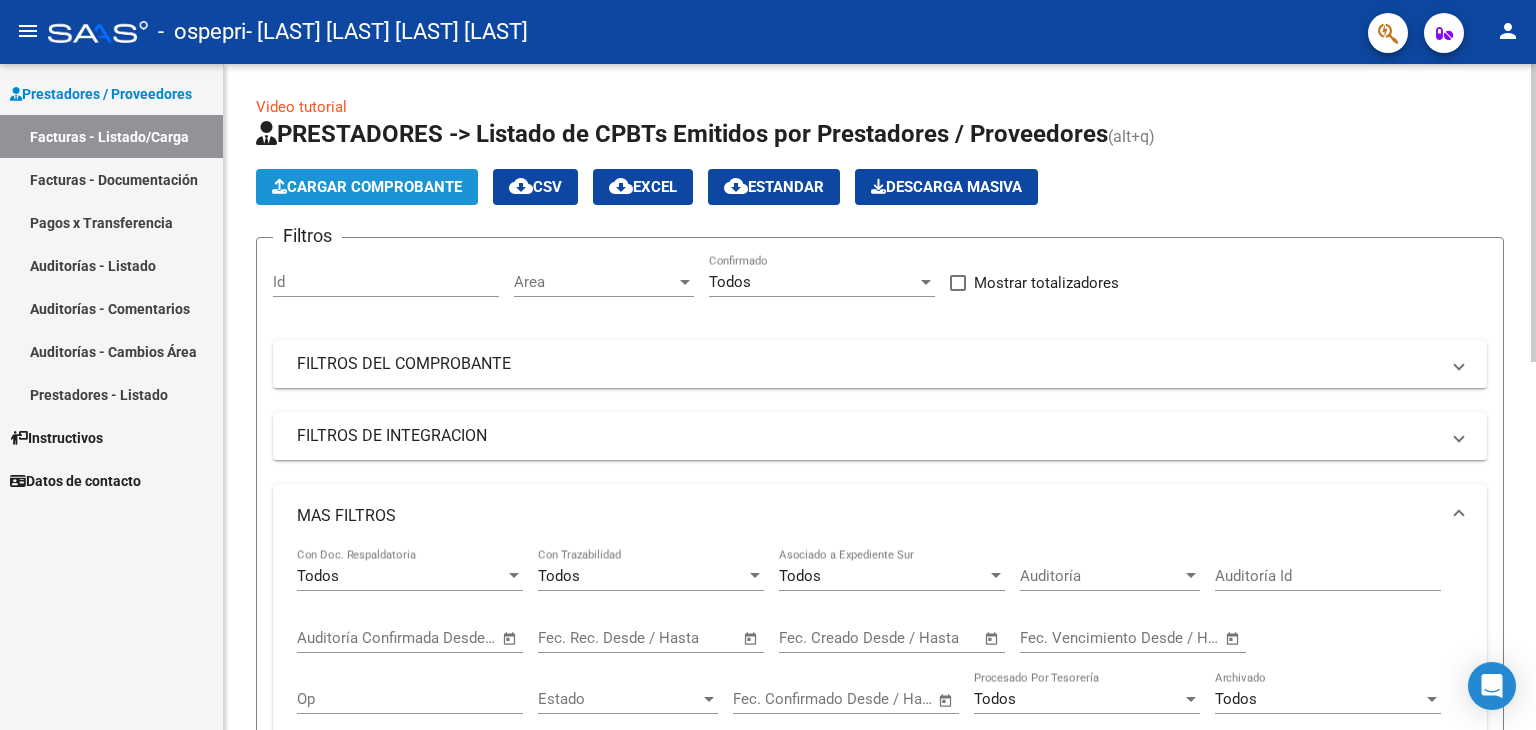 click on "Cargar Comprobante" 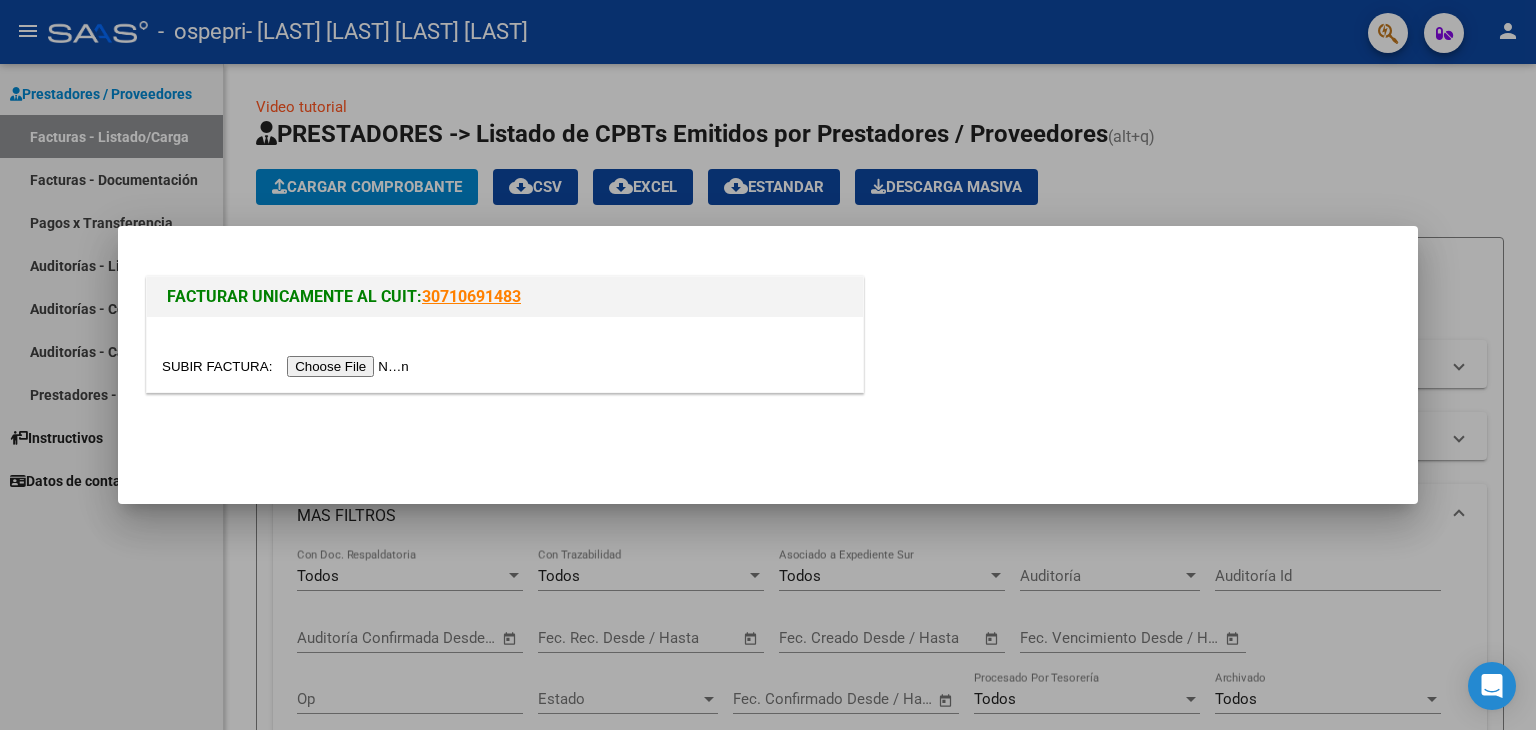 click at bounding box center (288, 366) 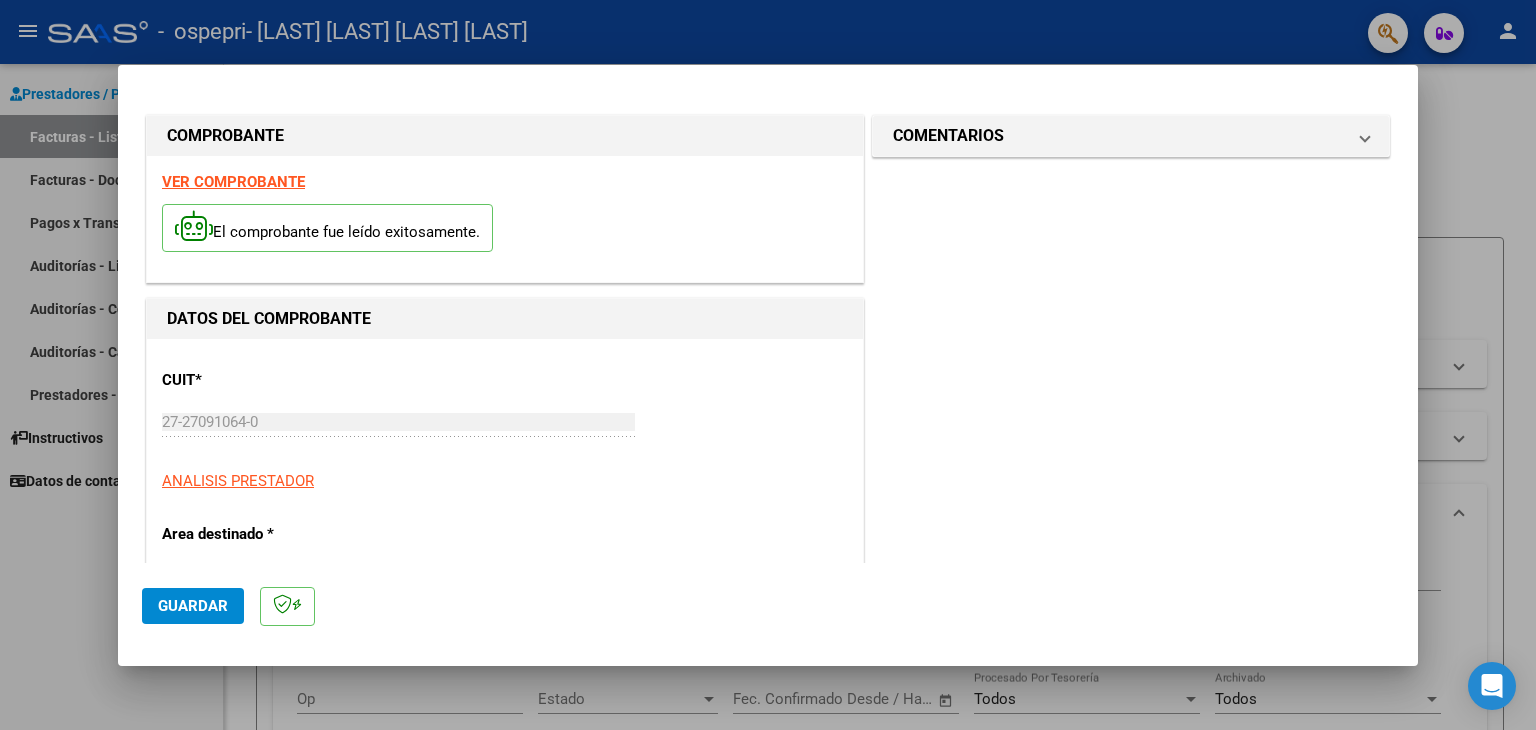click on "COMENTARIOS Comentarios del Prestador / Gerenciador:" at bounding box center (1131, 961) 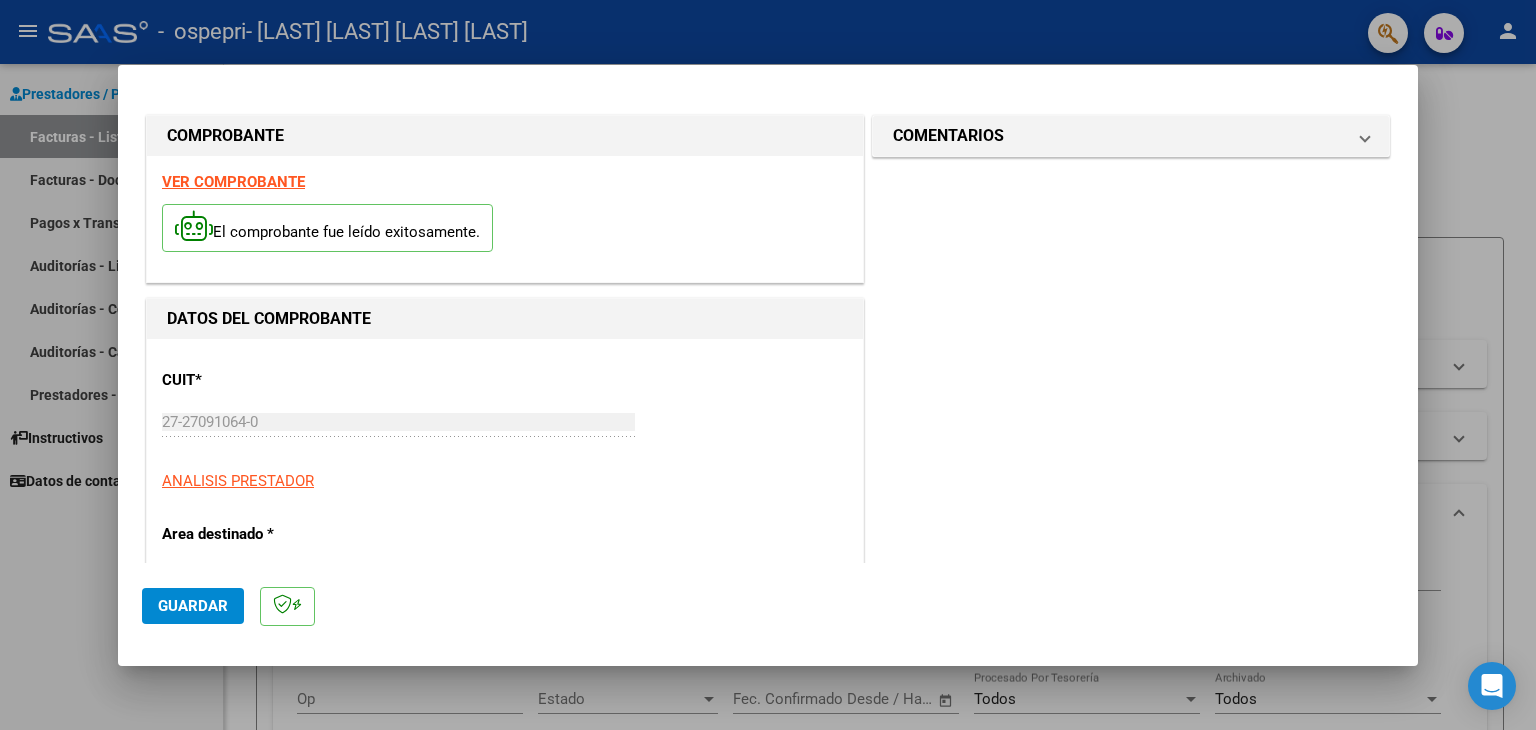 scroll, scrollTop: 414, scrollLeft: 0, axis: vertical 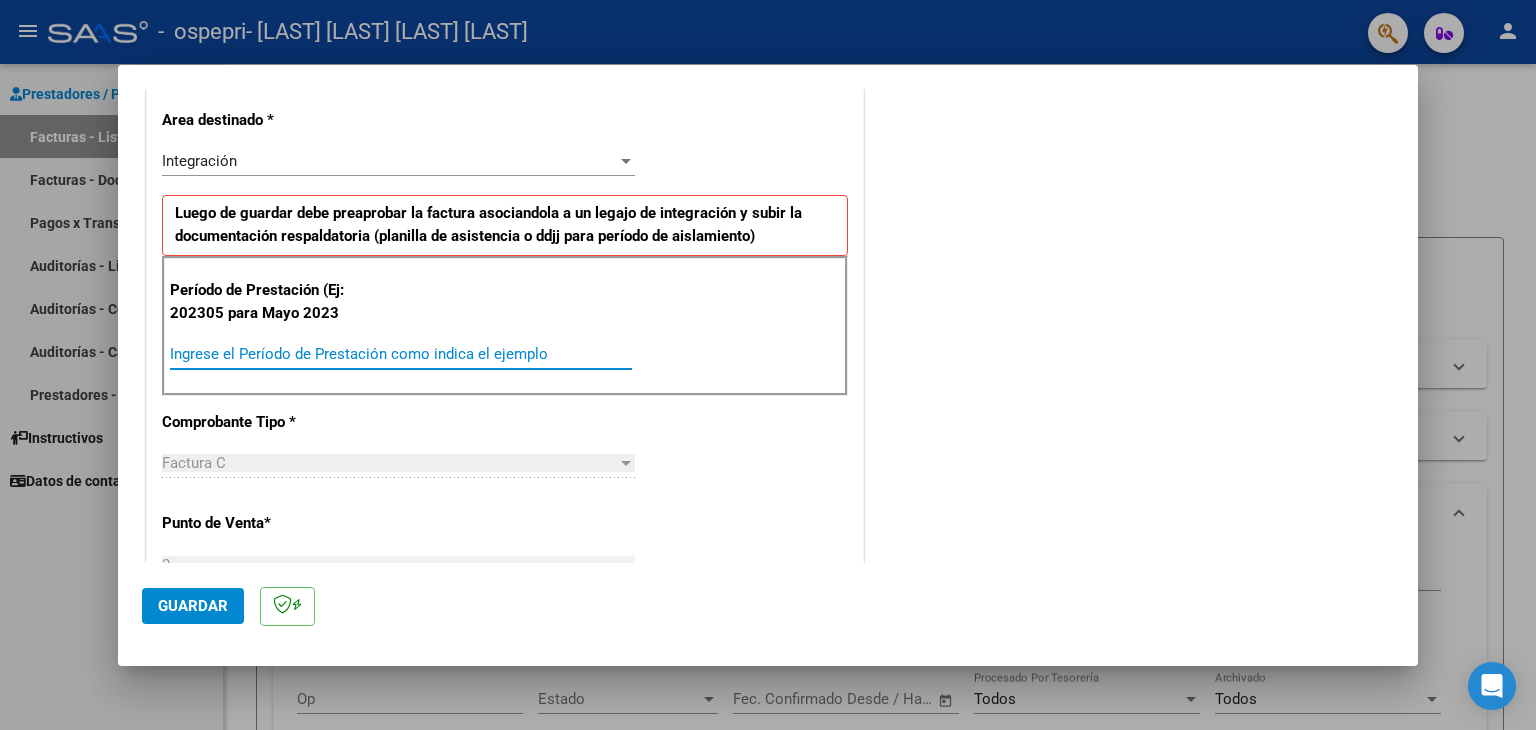 click on "Ingrese el Período de Prestación como indica el ejemplo" at bounding box center (401, 354) 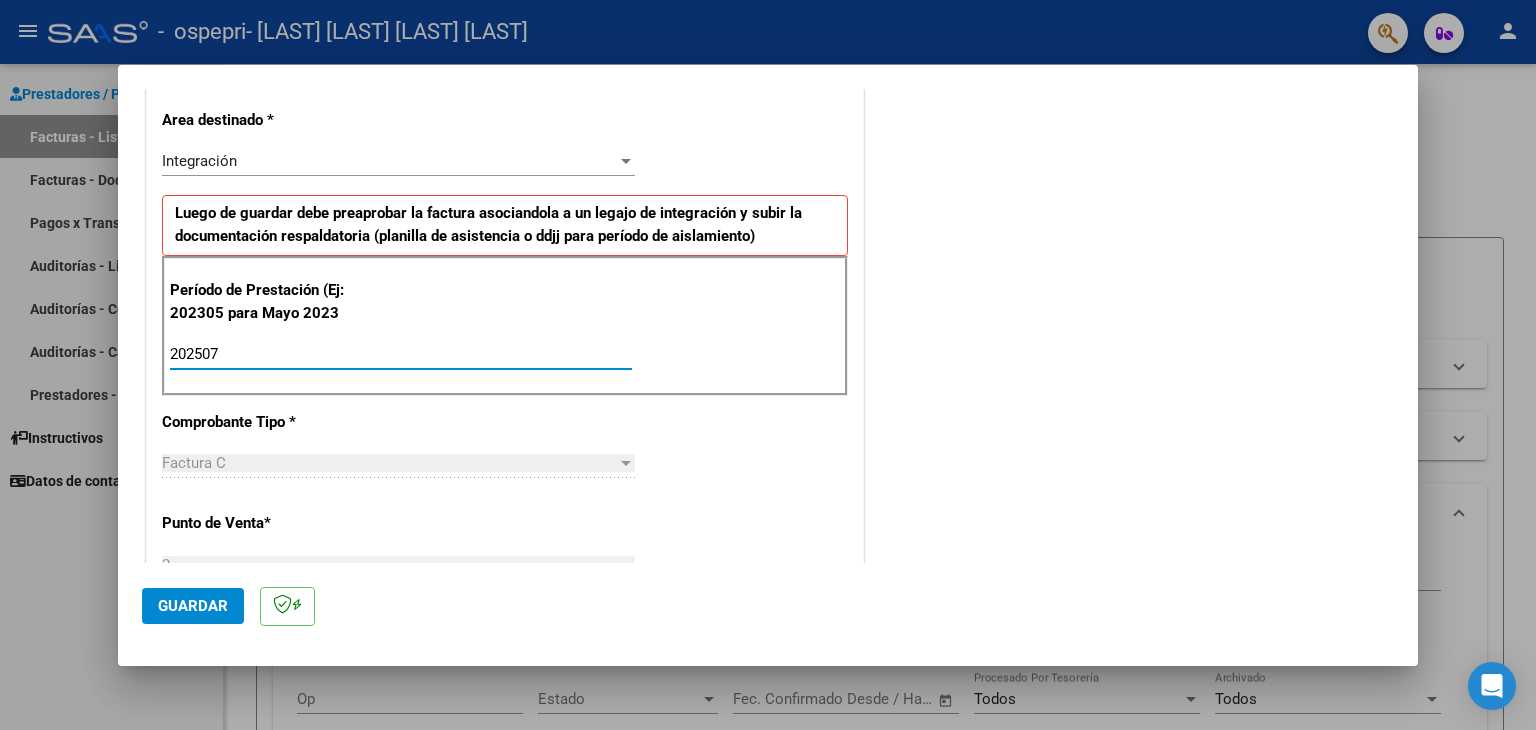 type on "202507" 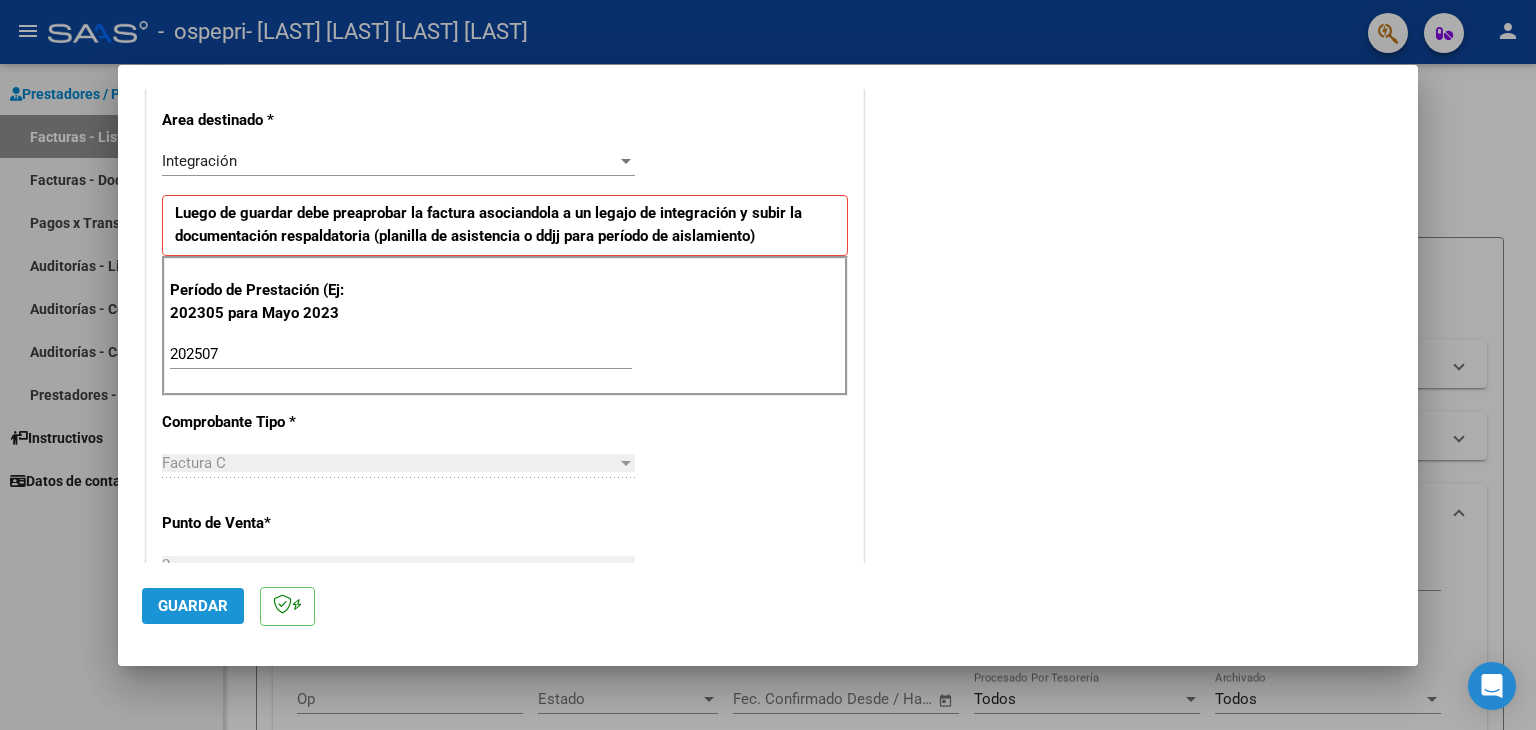 click on "Guardar" 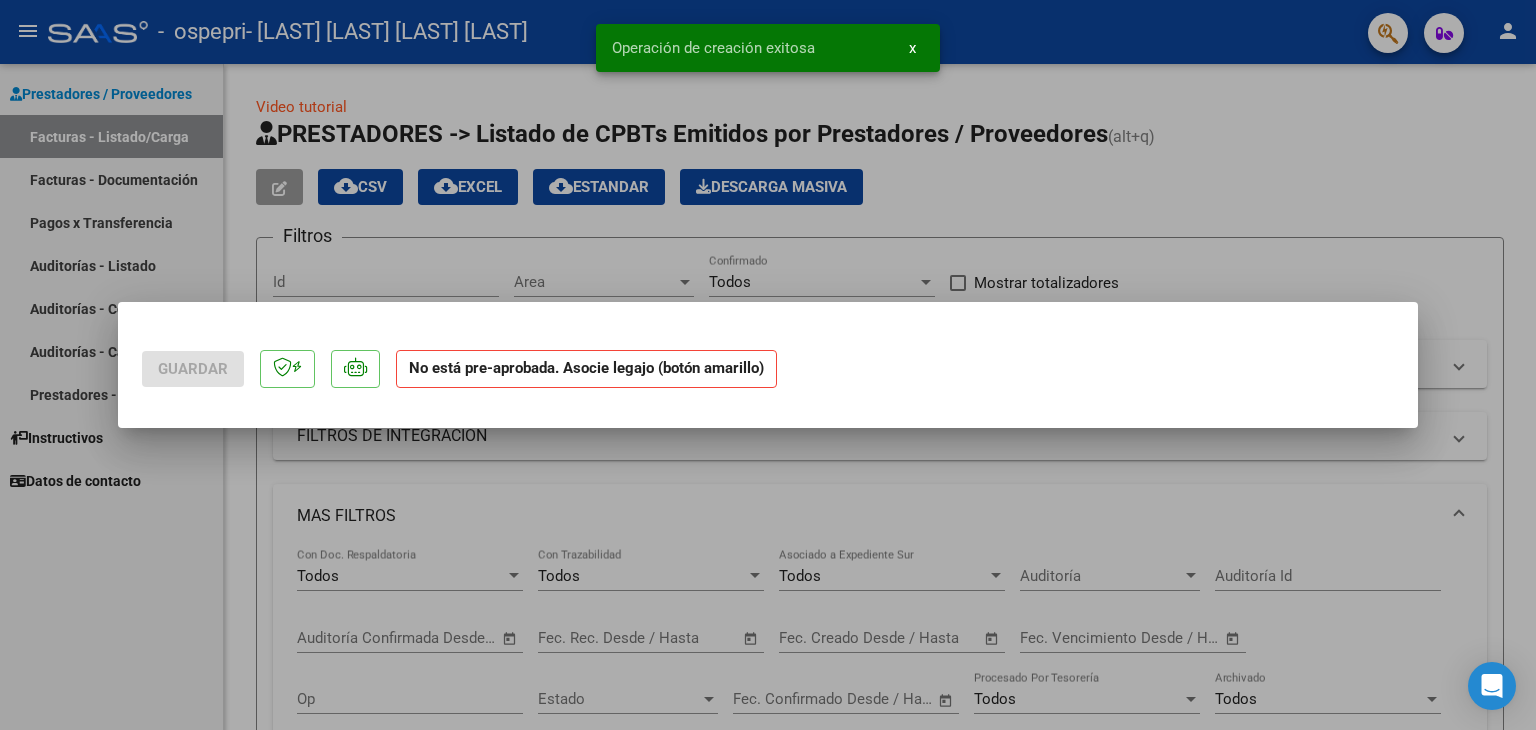 scroll, scrollTop: 0, scrollLeft: 0, axis: both 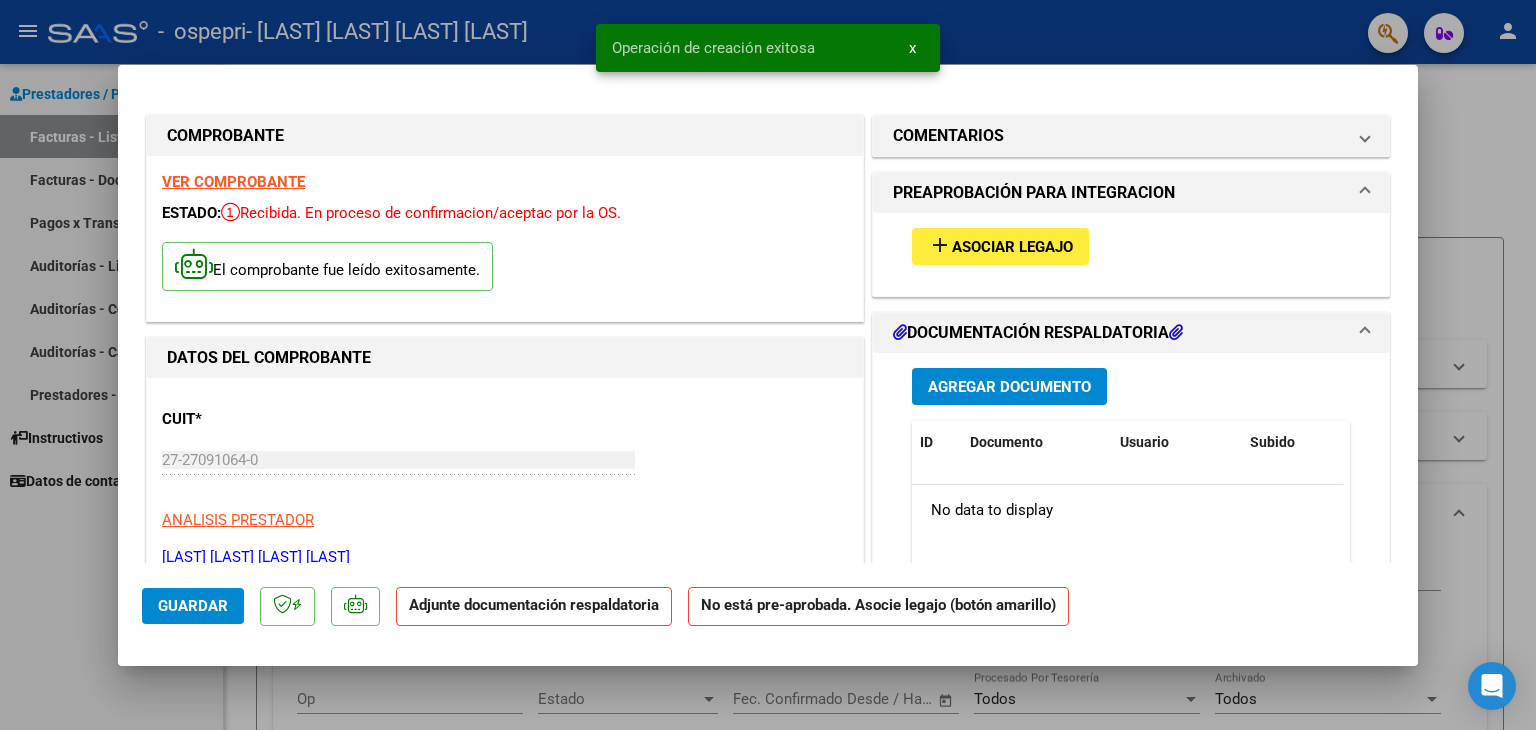 click on "DOCUMENTACIÓN RESPALDATORIA" at bounding box center (1038, 333) 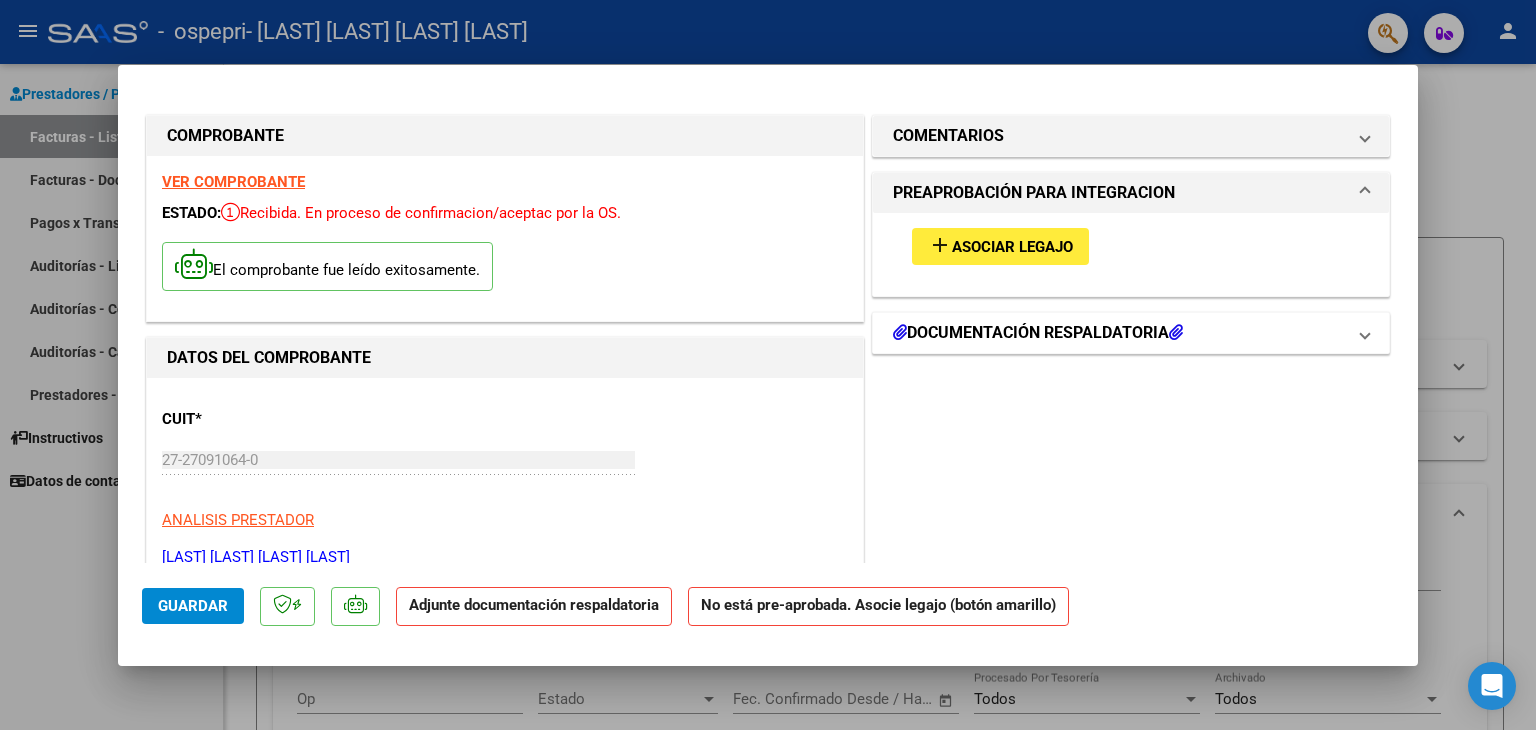 click on "DOCUMENTACIÓN RESPALDATORIA" at bounding box center (1038, 333) 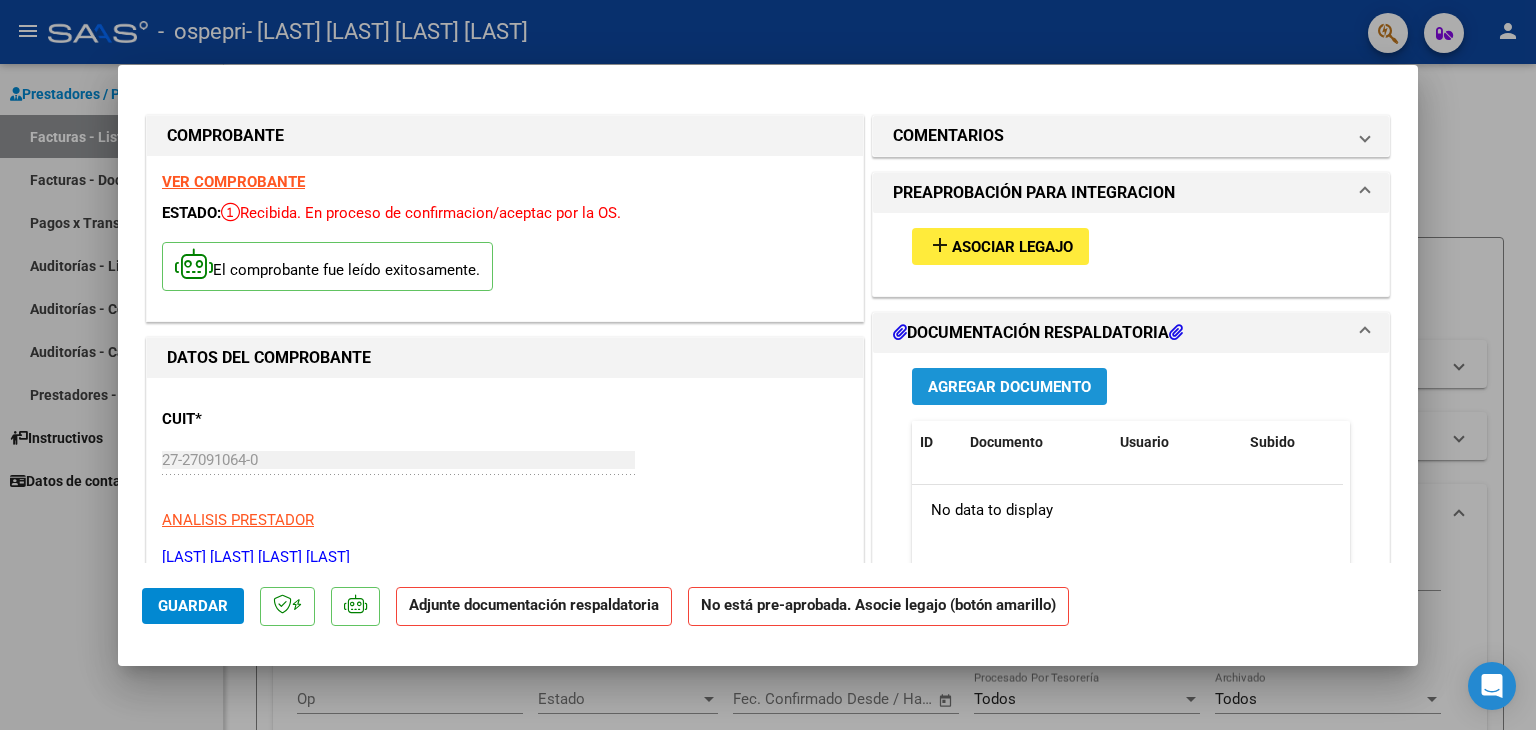 click on "Agregar Documento" at bounding box center (1009, 386) 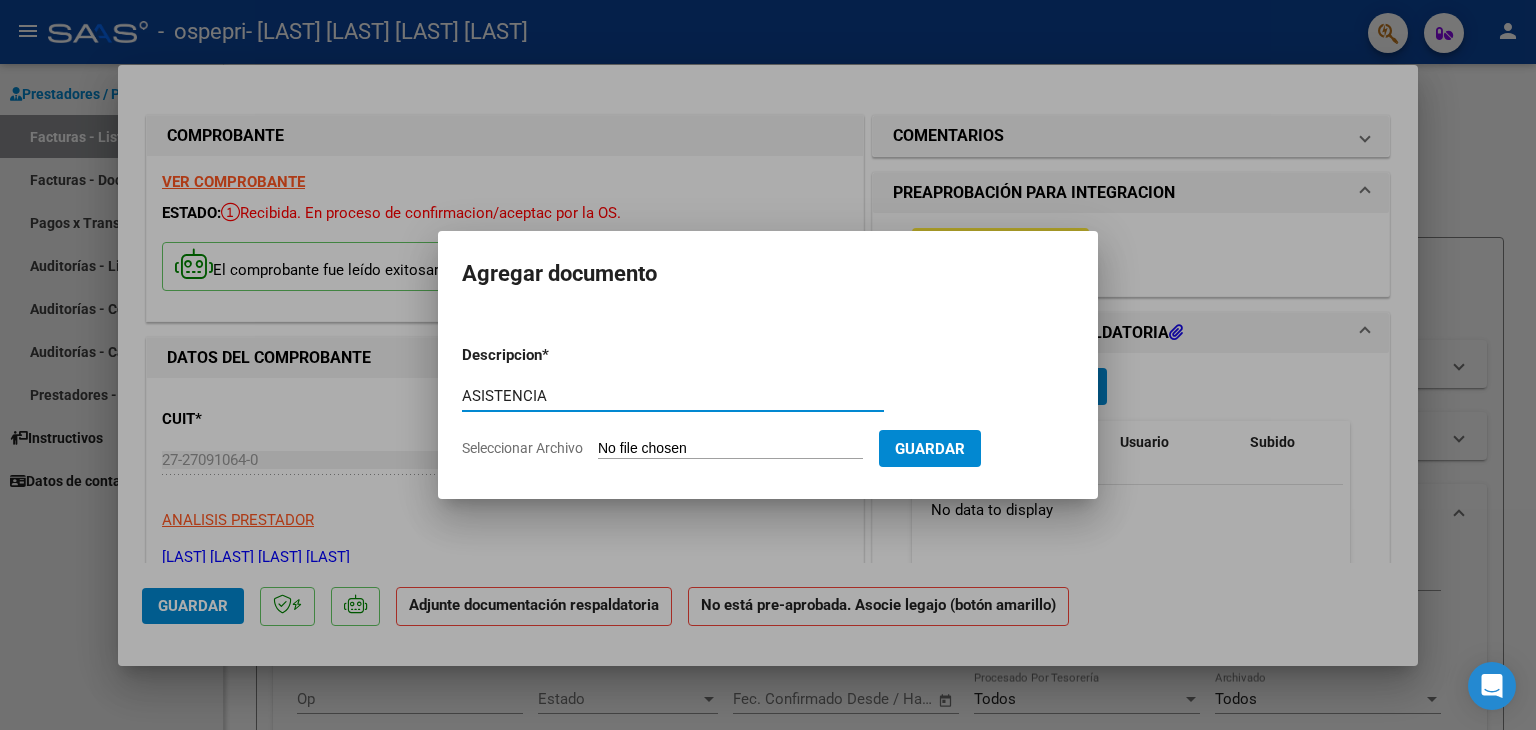type on "ASISTENCIA" 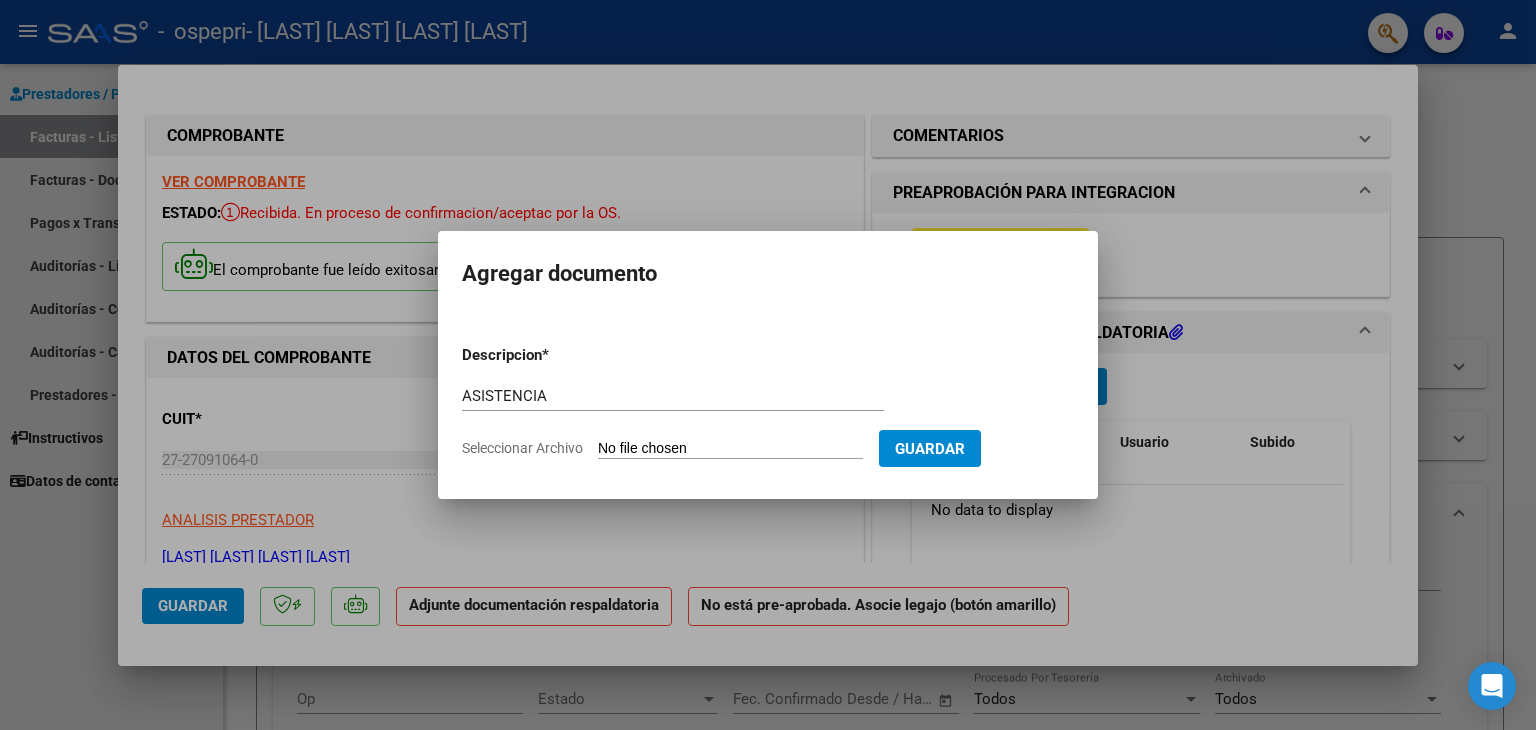 click on "Seleccionar Archivo" at bounding box center [730, 449] 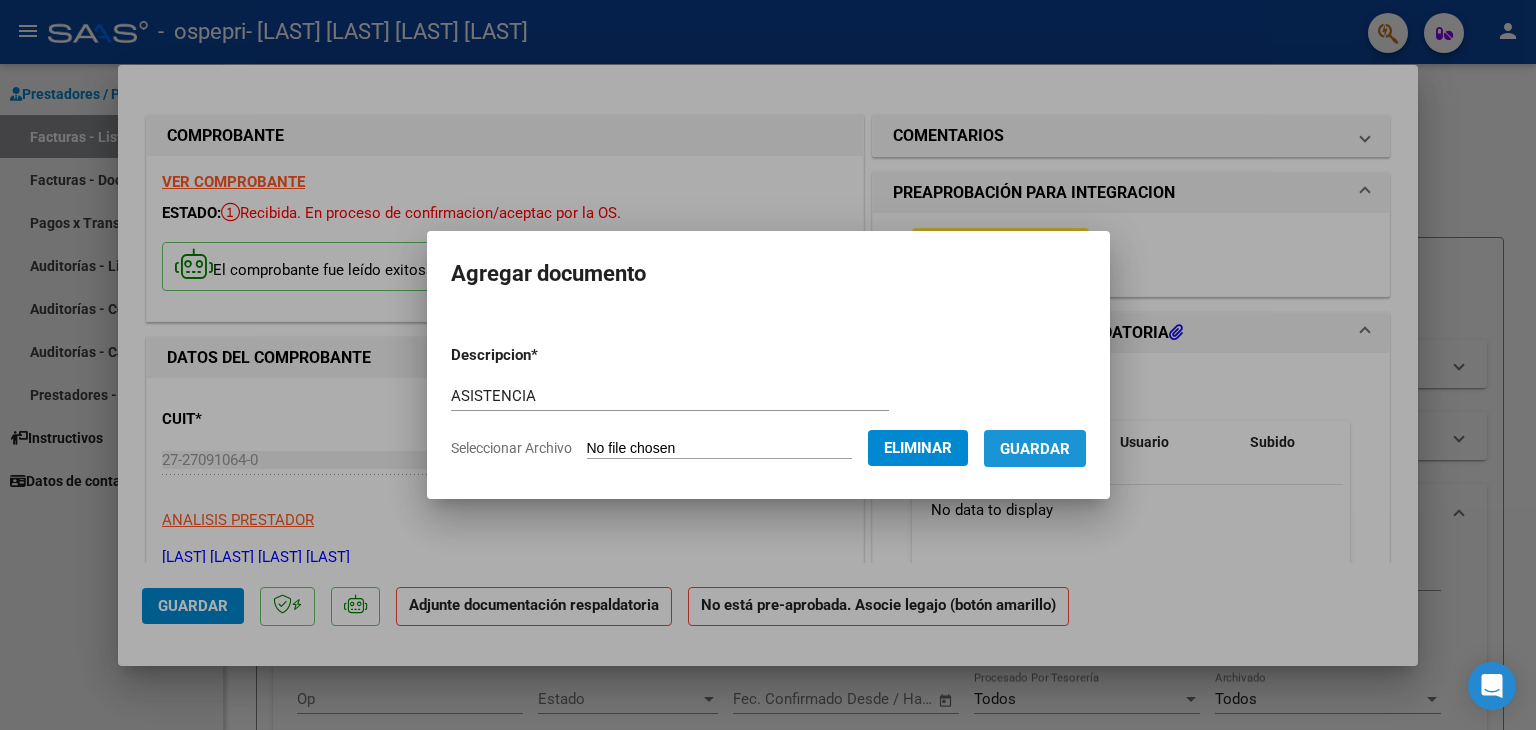 click on "Guardar" at bounding box center (1035, 449) 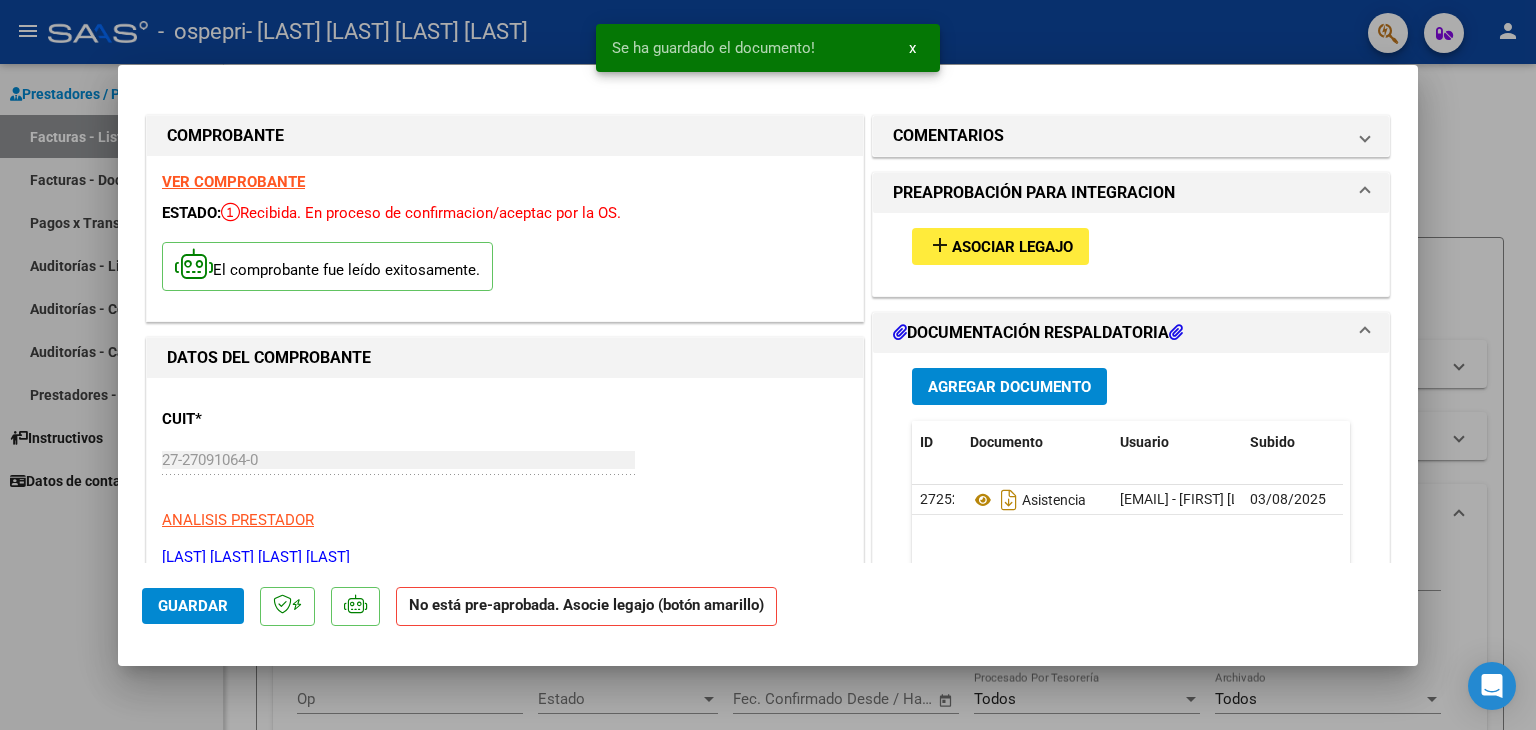 click at bounding box center [768, 365] 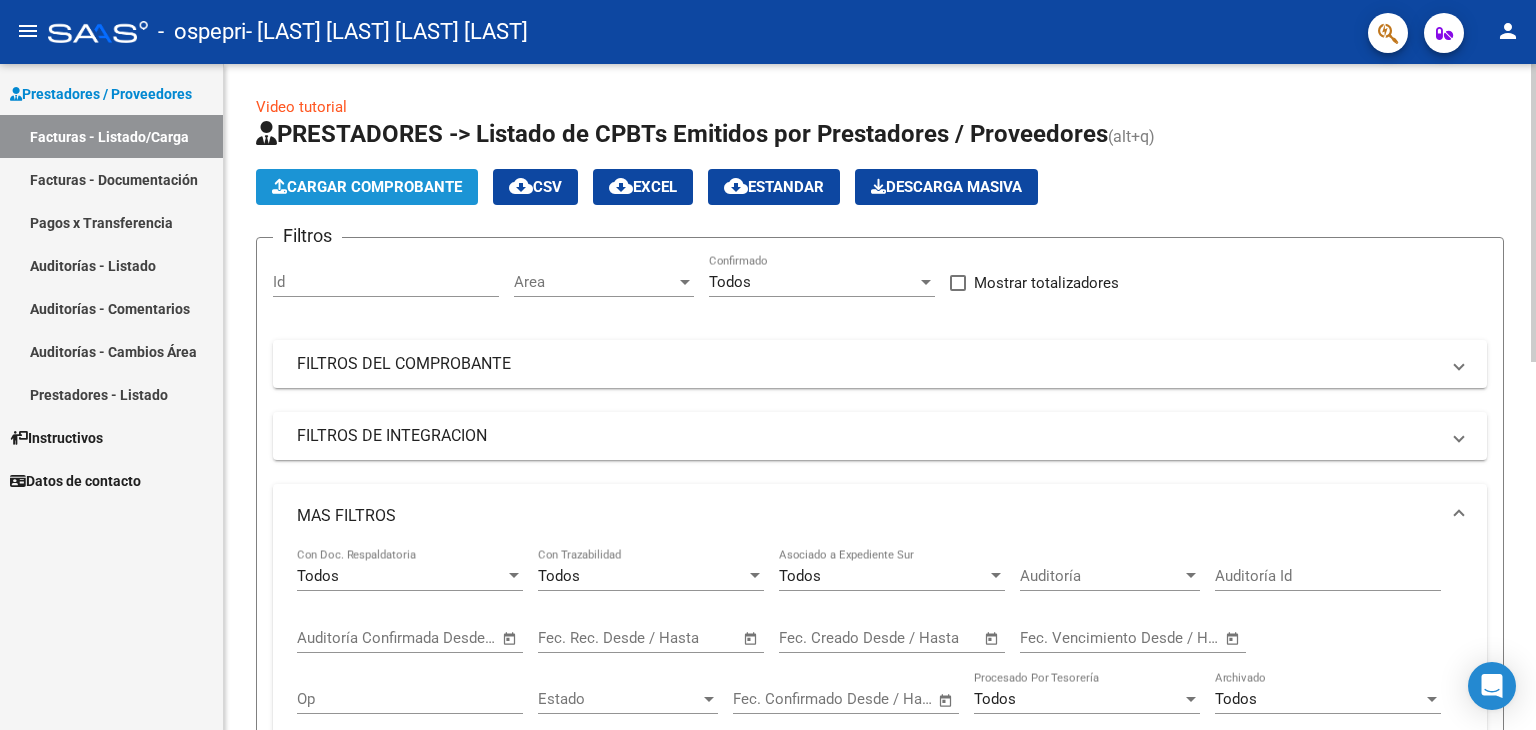 click on "Cargar Comprobante" 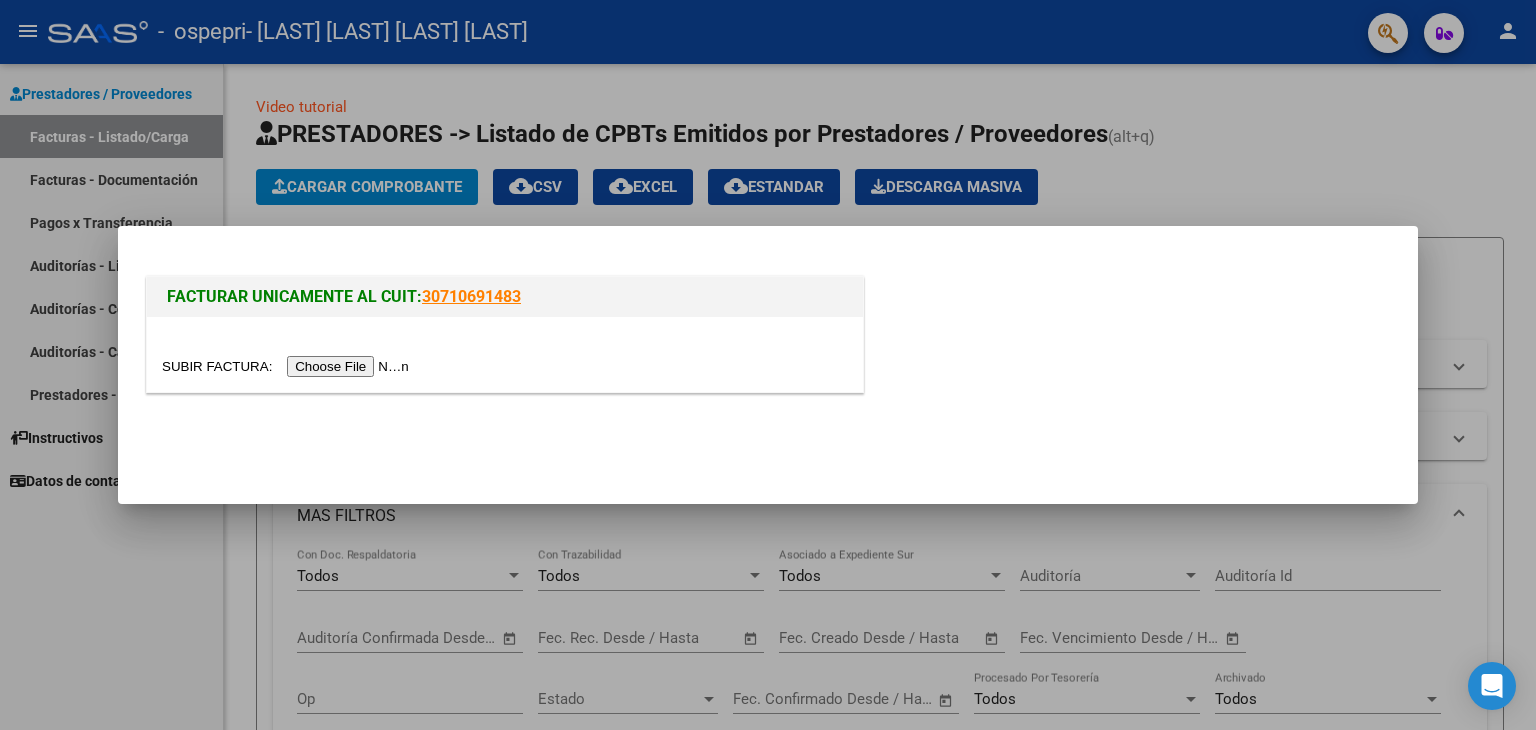 click at bounding box center (288, 366) 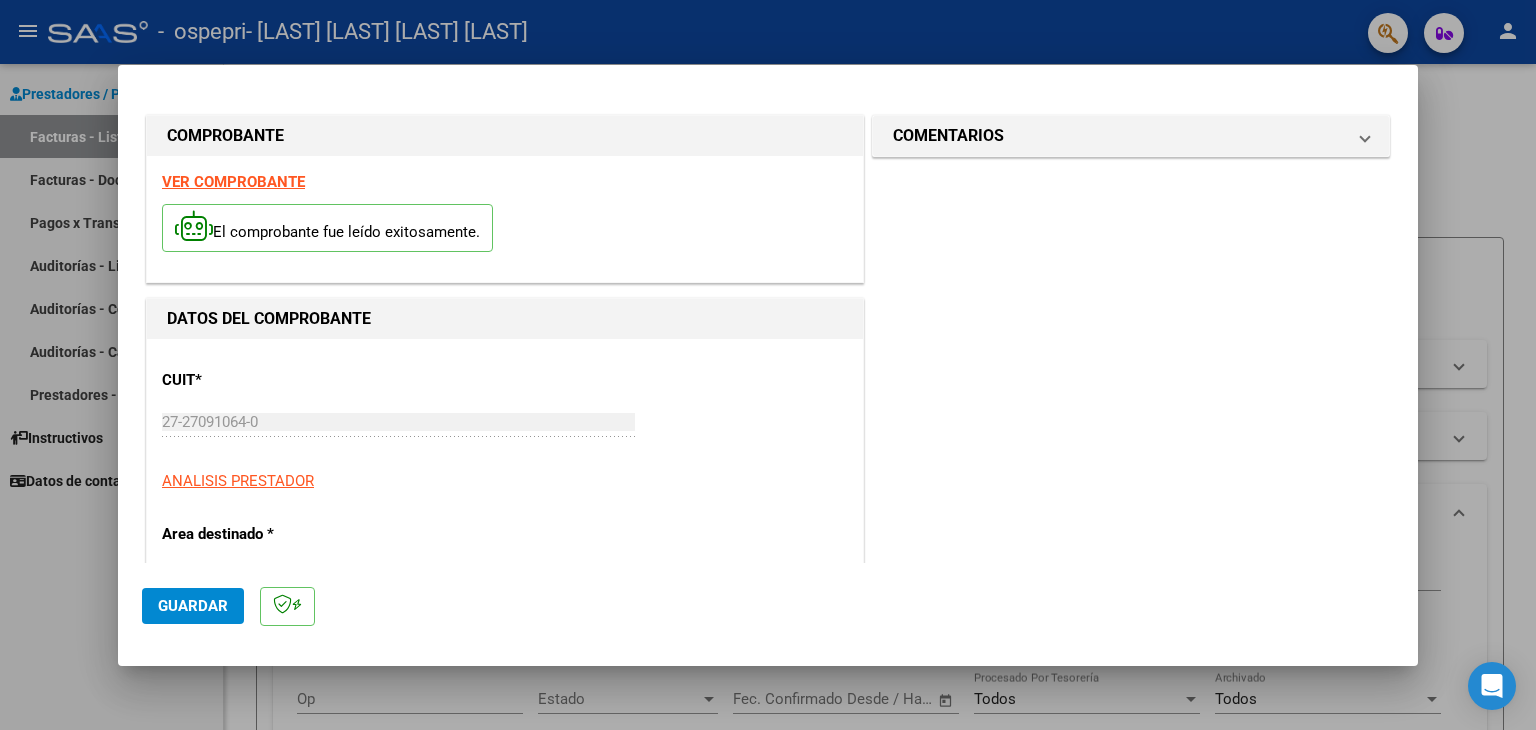 click on "COMENTARIOS Comentarios del Prestador / Gerenciador:" at bounding box center [1131, 961] 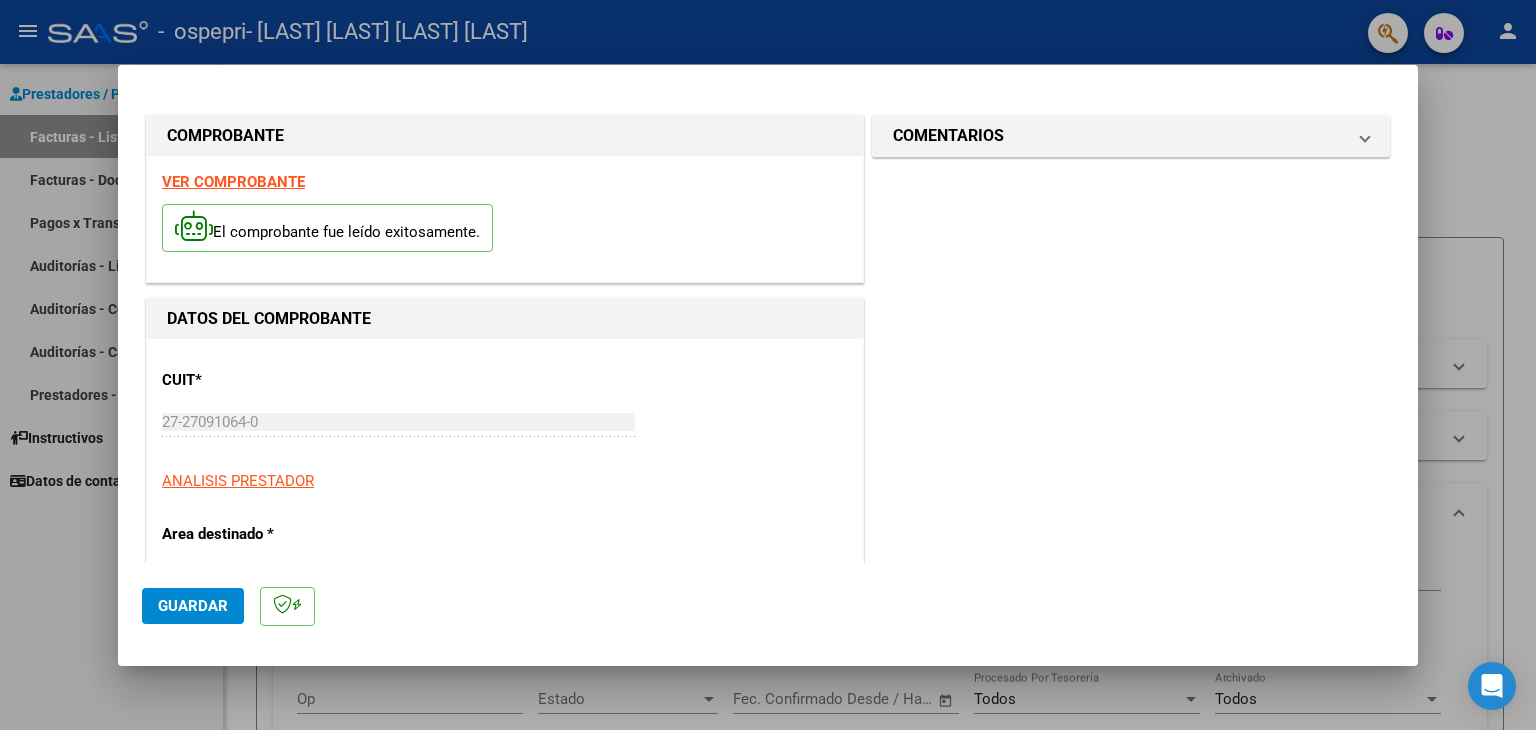 scroll, scrollTop: 415, scrollLeft: 0, axis: vertical 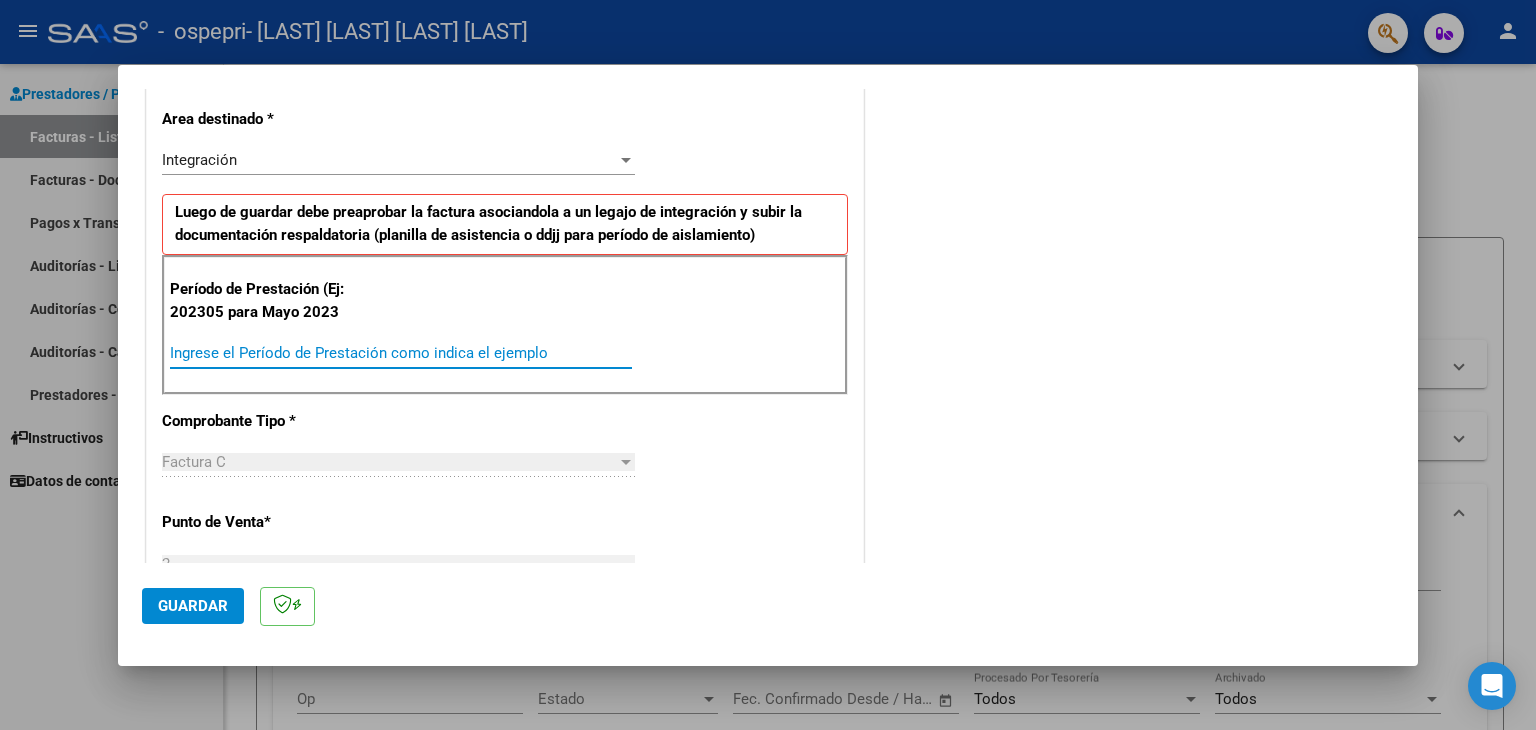 click on "Ingrese el Período de Prestación como indica el ejemplo" at bounding box center (401, 353) 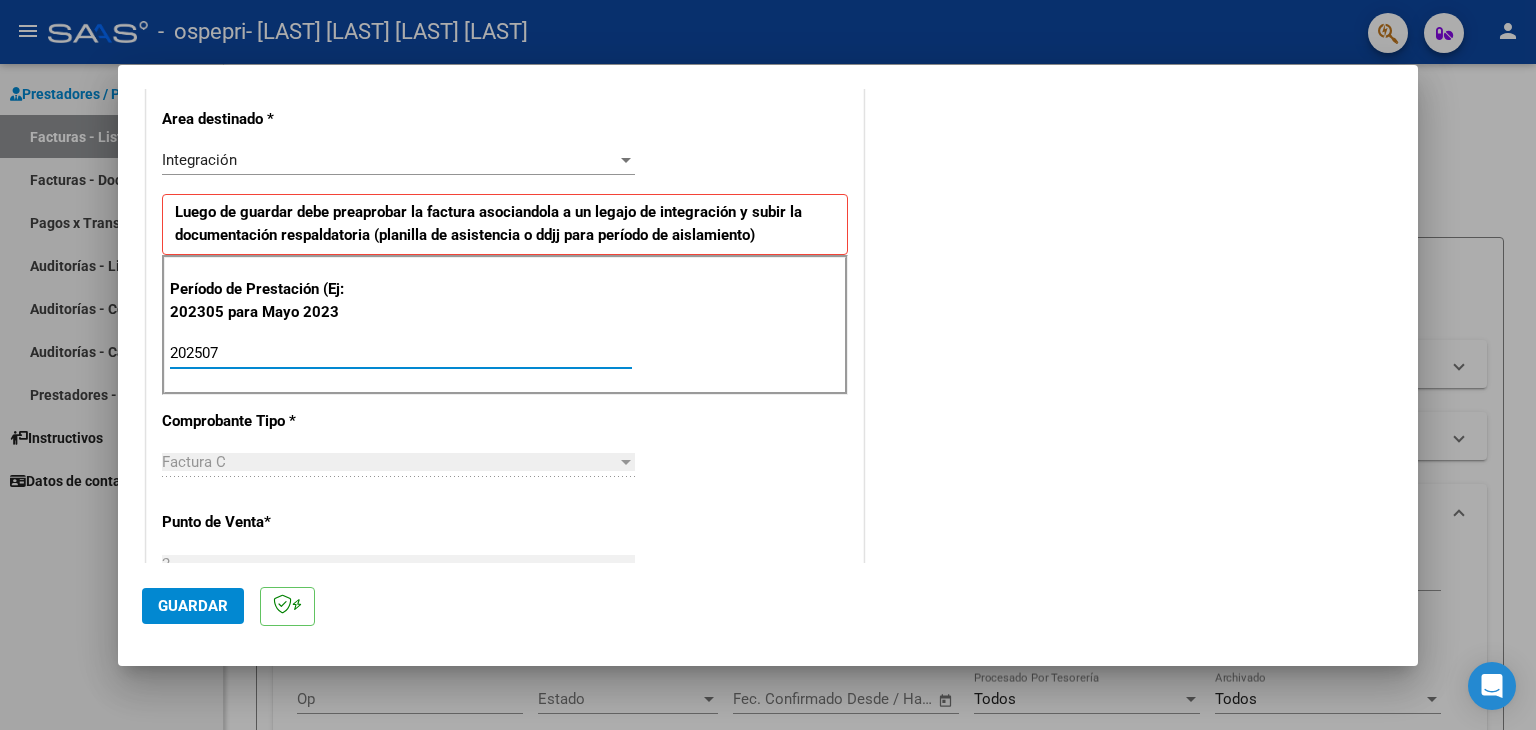 type on "202507" 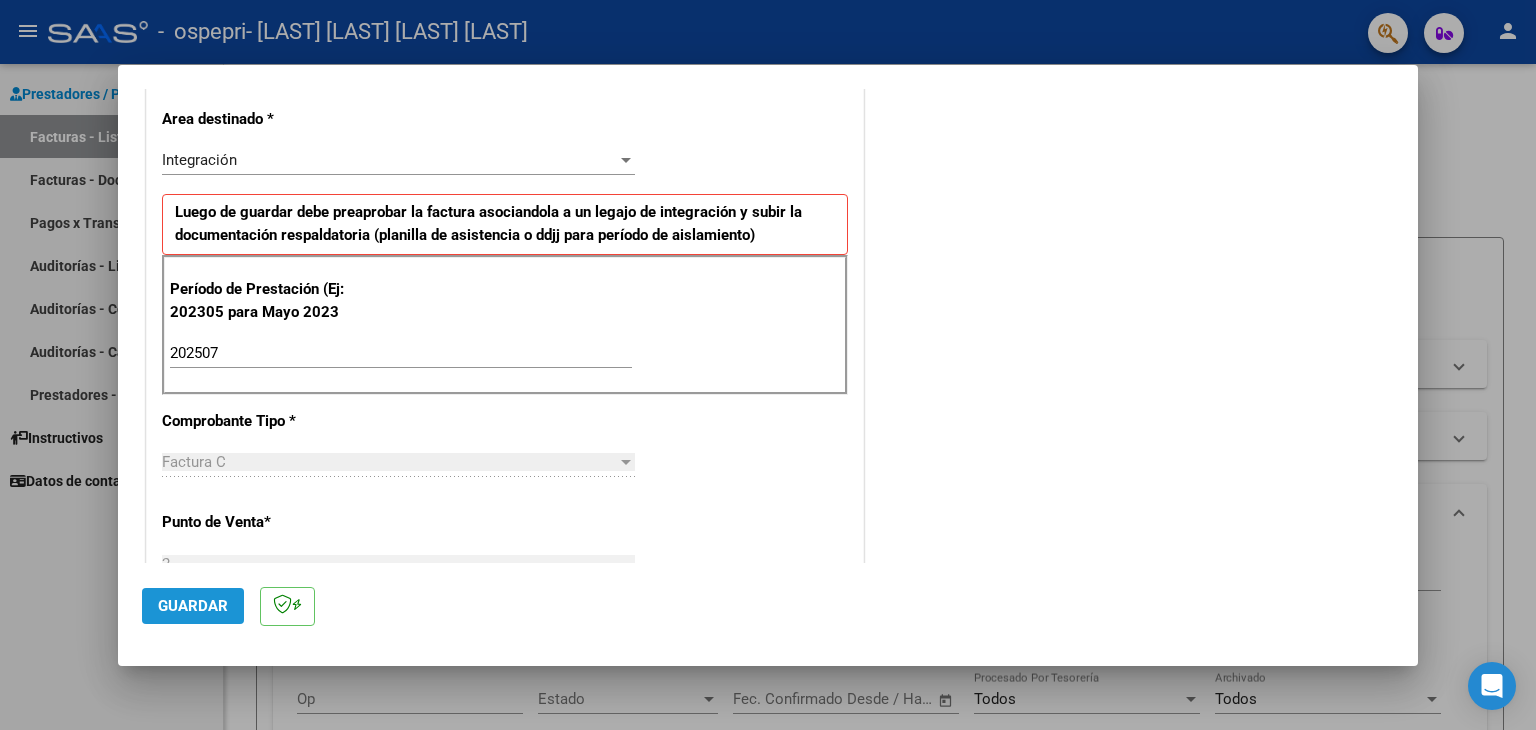 click on "Guardar" 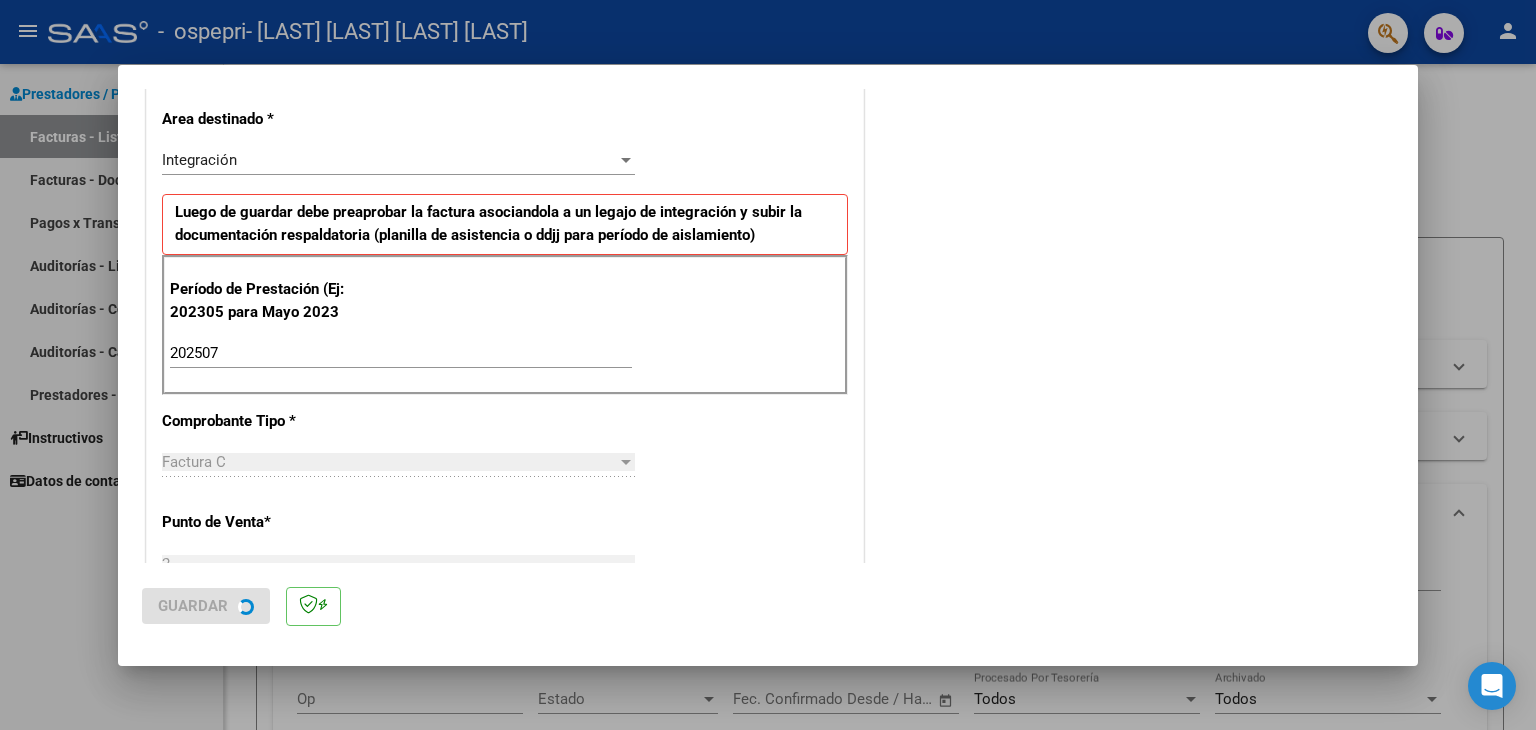 scroll, scrollTop: 0, scrollLeft: 0, axis: both 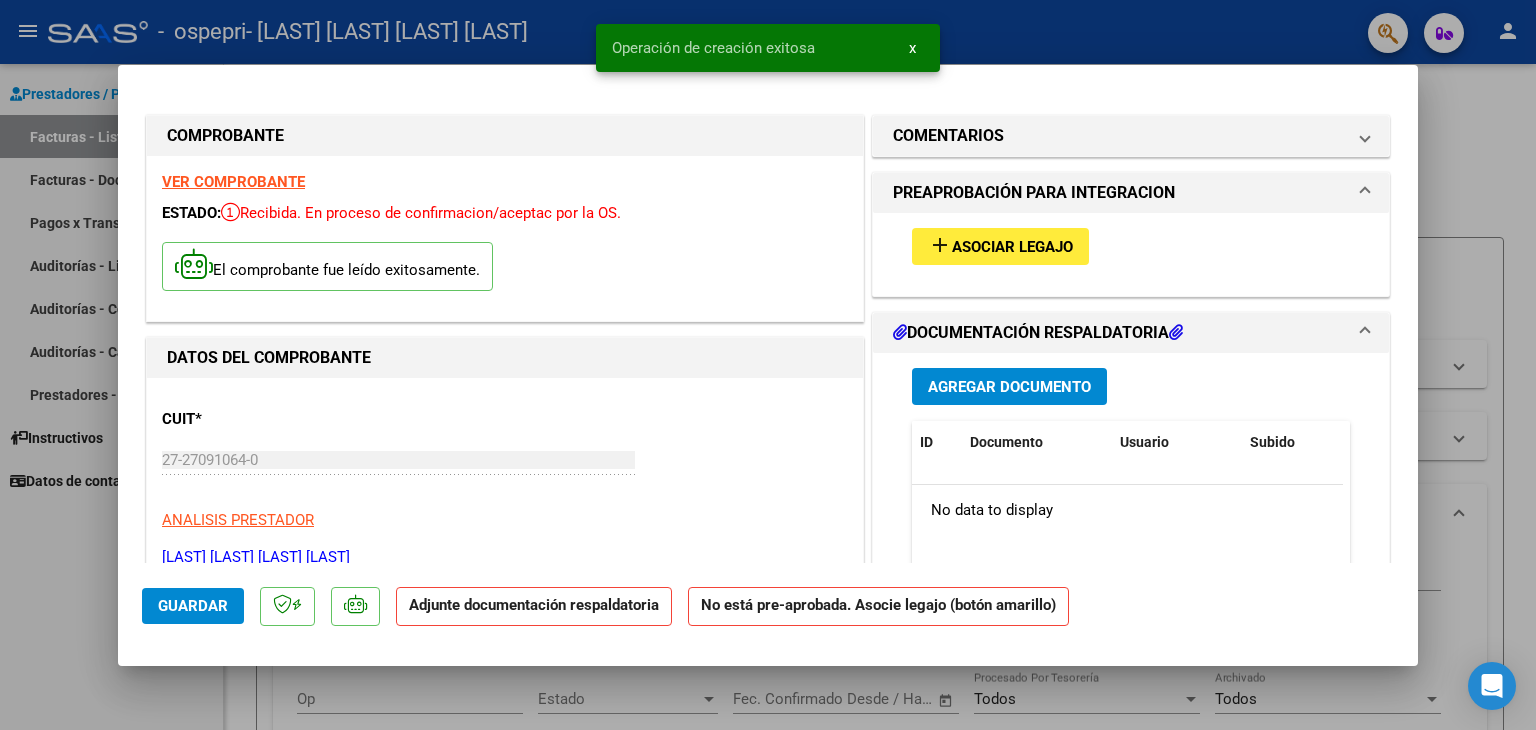 click on "DOCUMENTACIÓN RESPALDATORIA" at bounding box center (1038, 333) 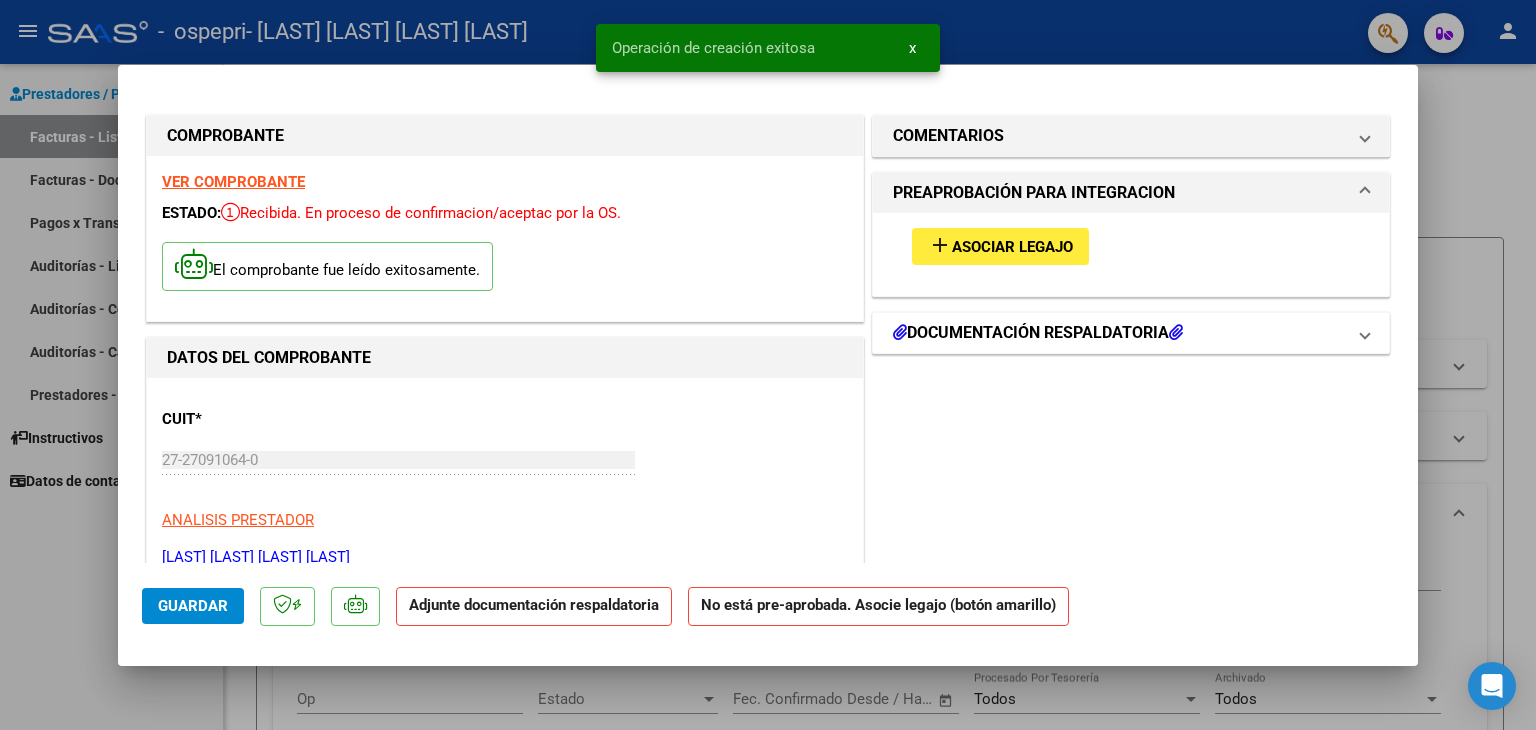 click on "DOCUMENTACIÓN RESPALDATORIA" at bounding box center (1038, 333) 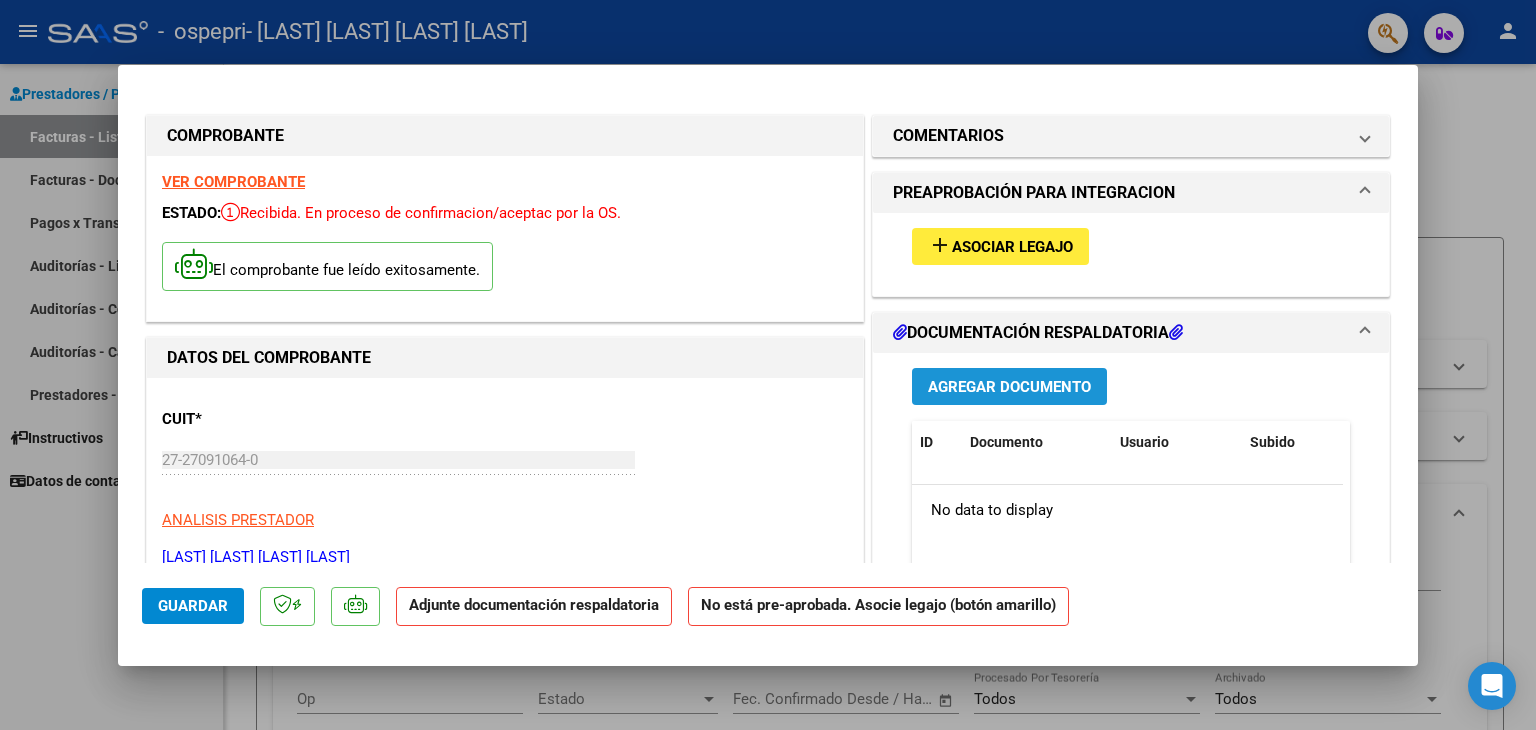 click on "Agregar Documento" at bounding box center (1009, 386) 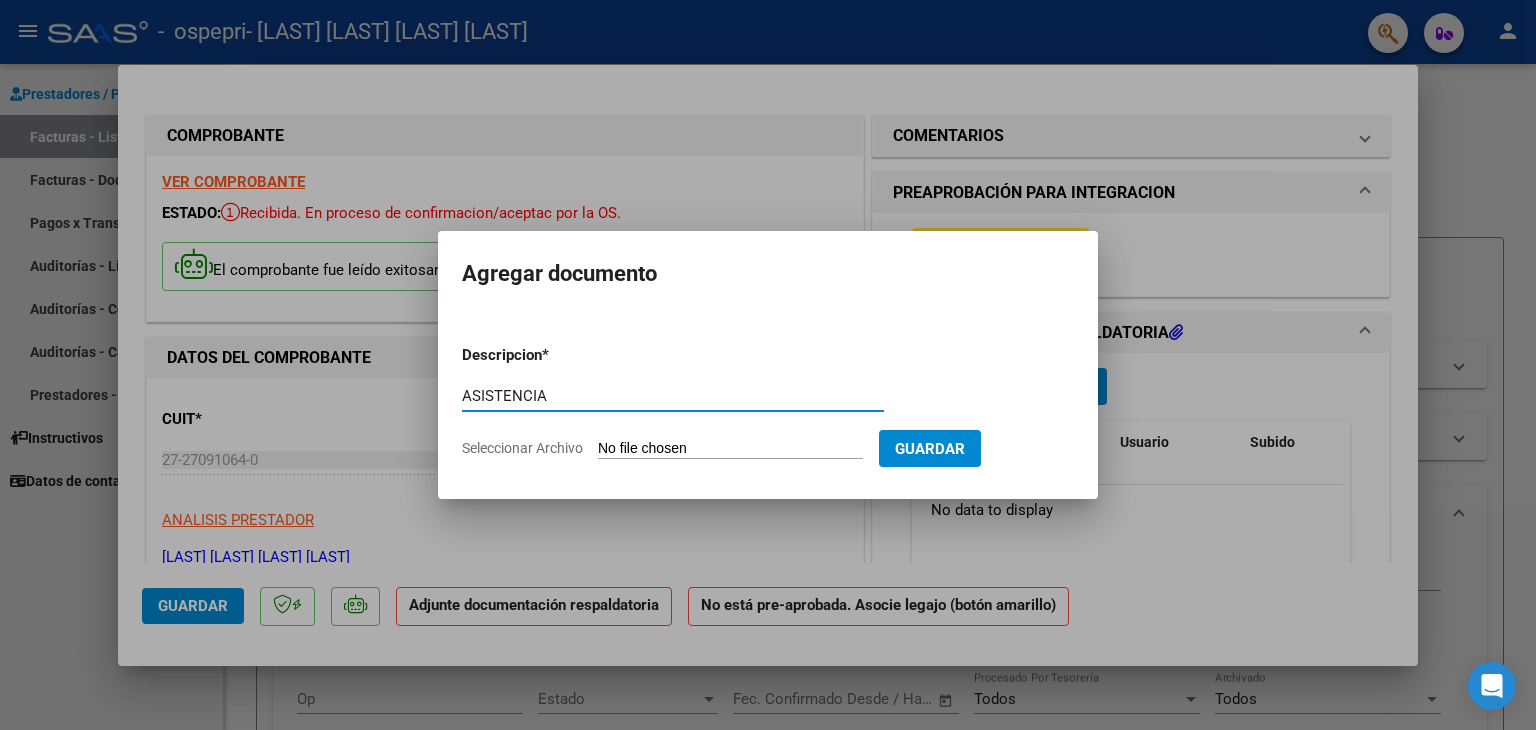 type on "ASISTENCIA" 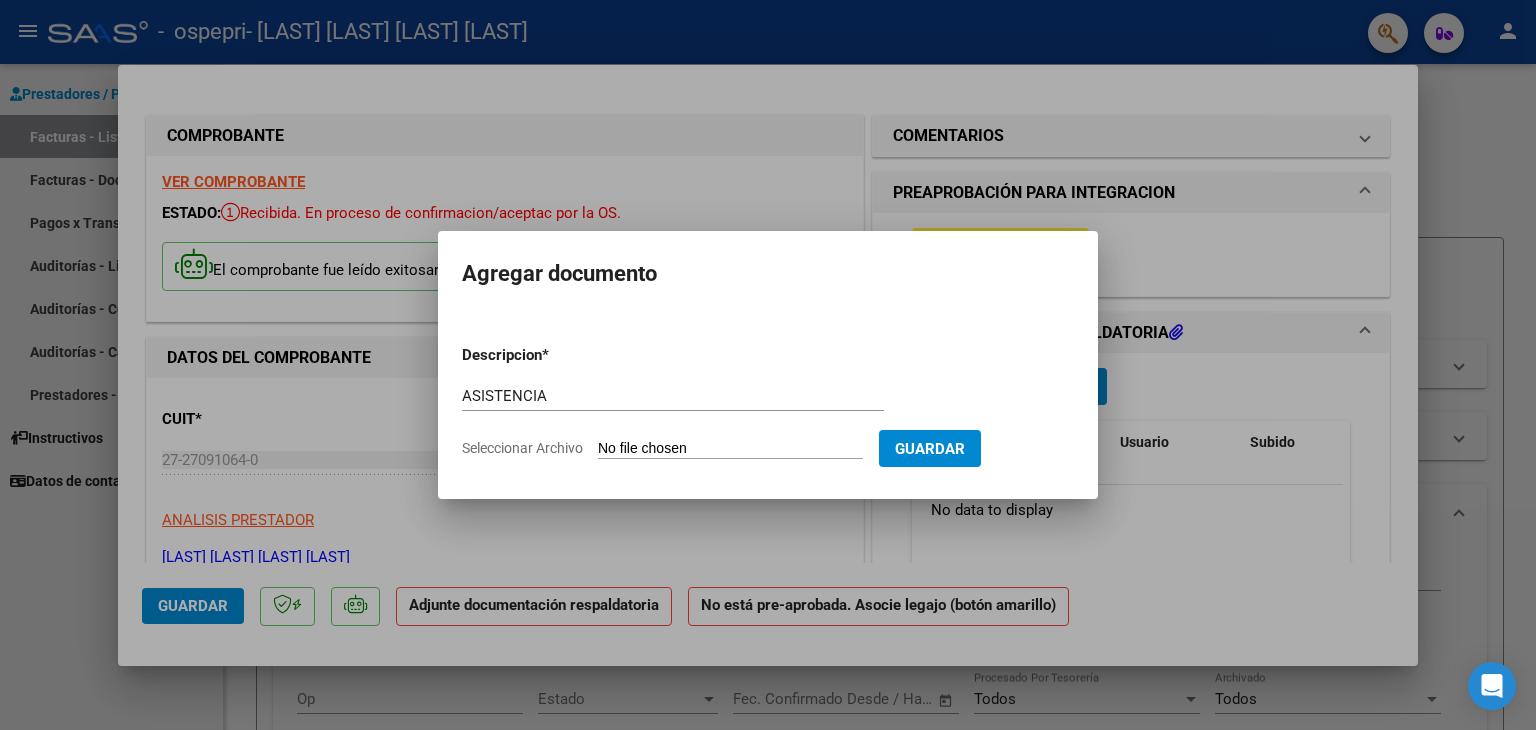 type on "C:\fakepath\CamScanner 7-31-25 17.39.pdf" 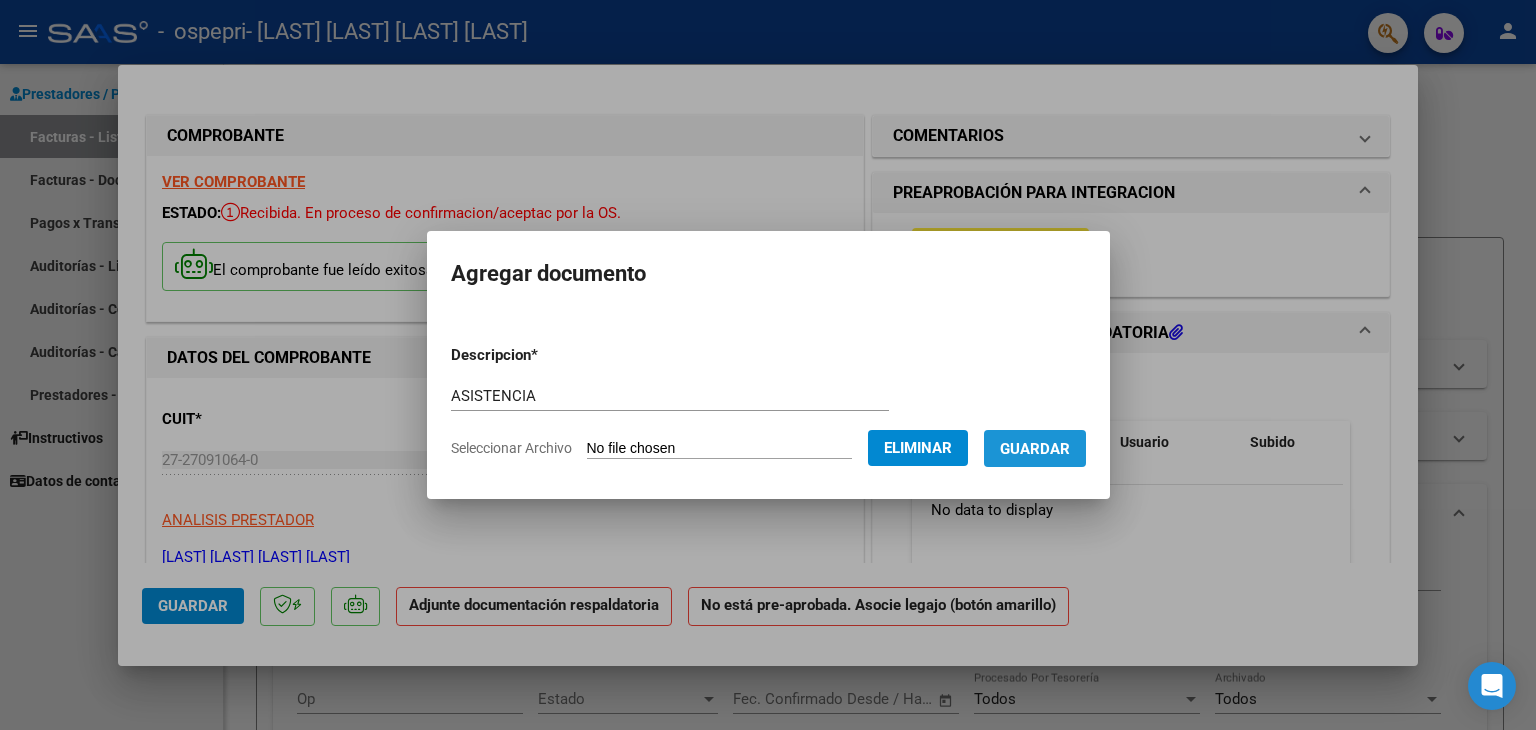 click on "Guardar" at bounding box center [1035, 449] 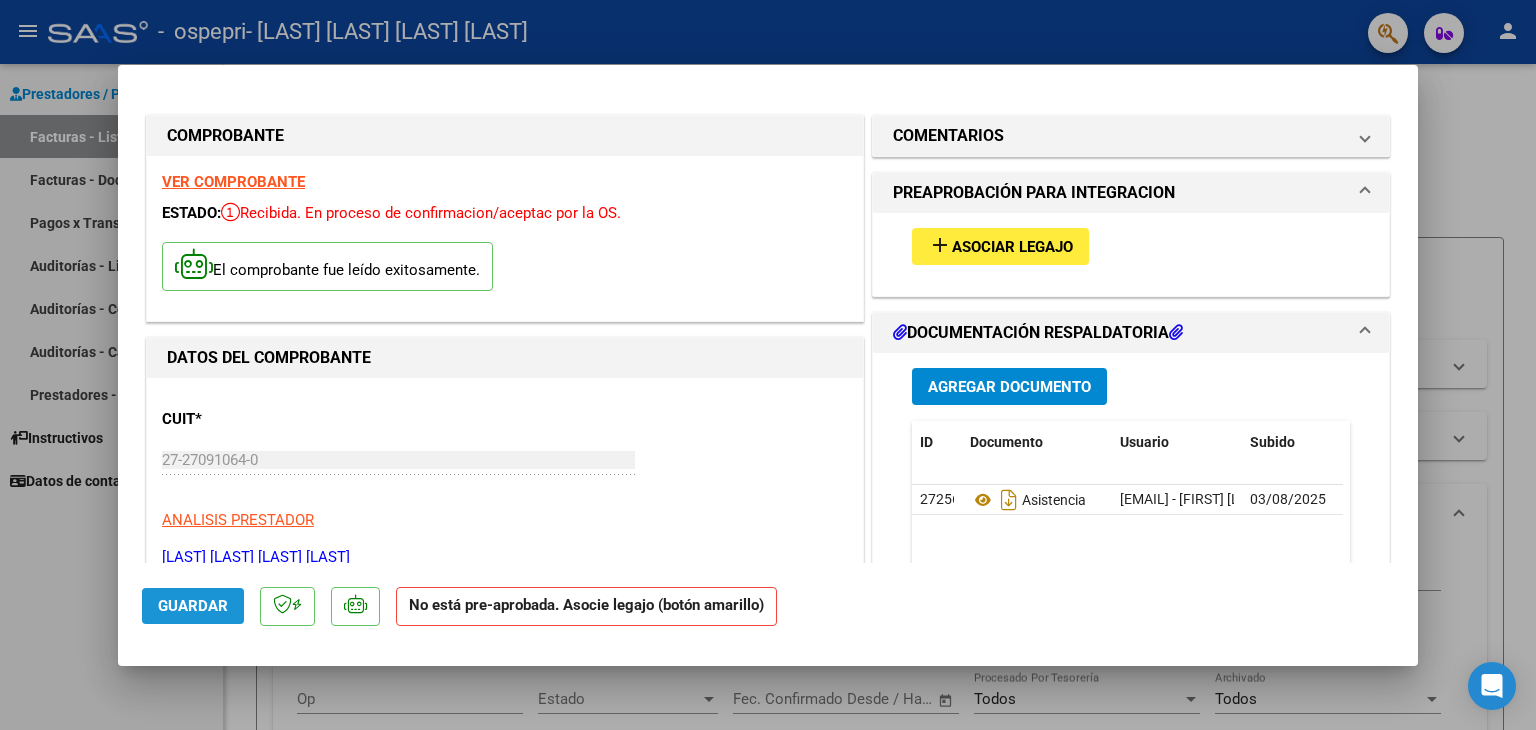 click on "Guardar" 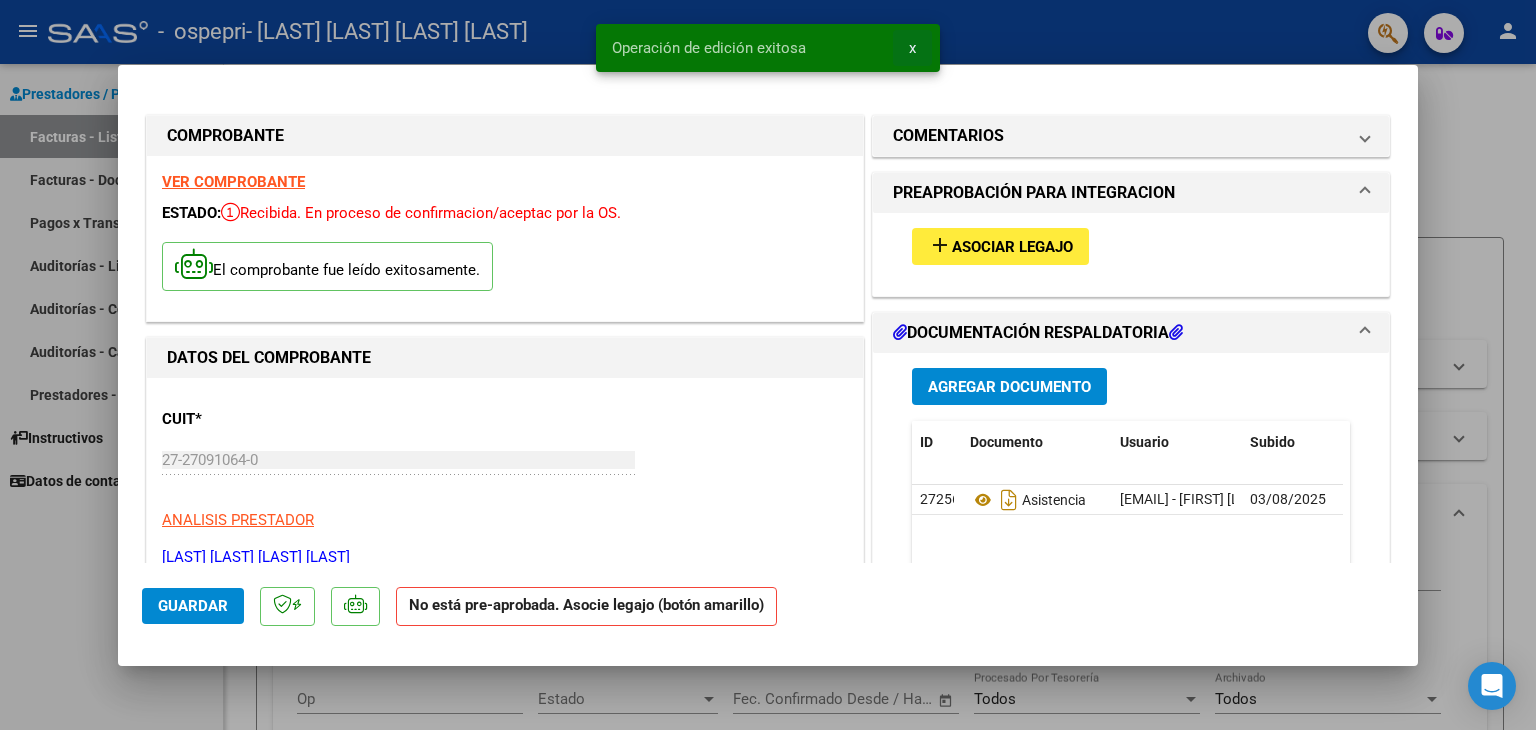 click on "x" at bounding box center (912, 48) 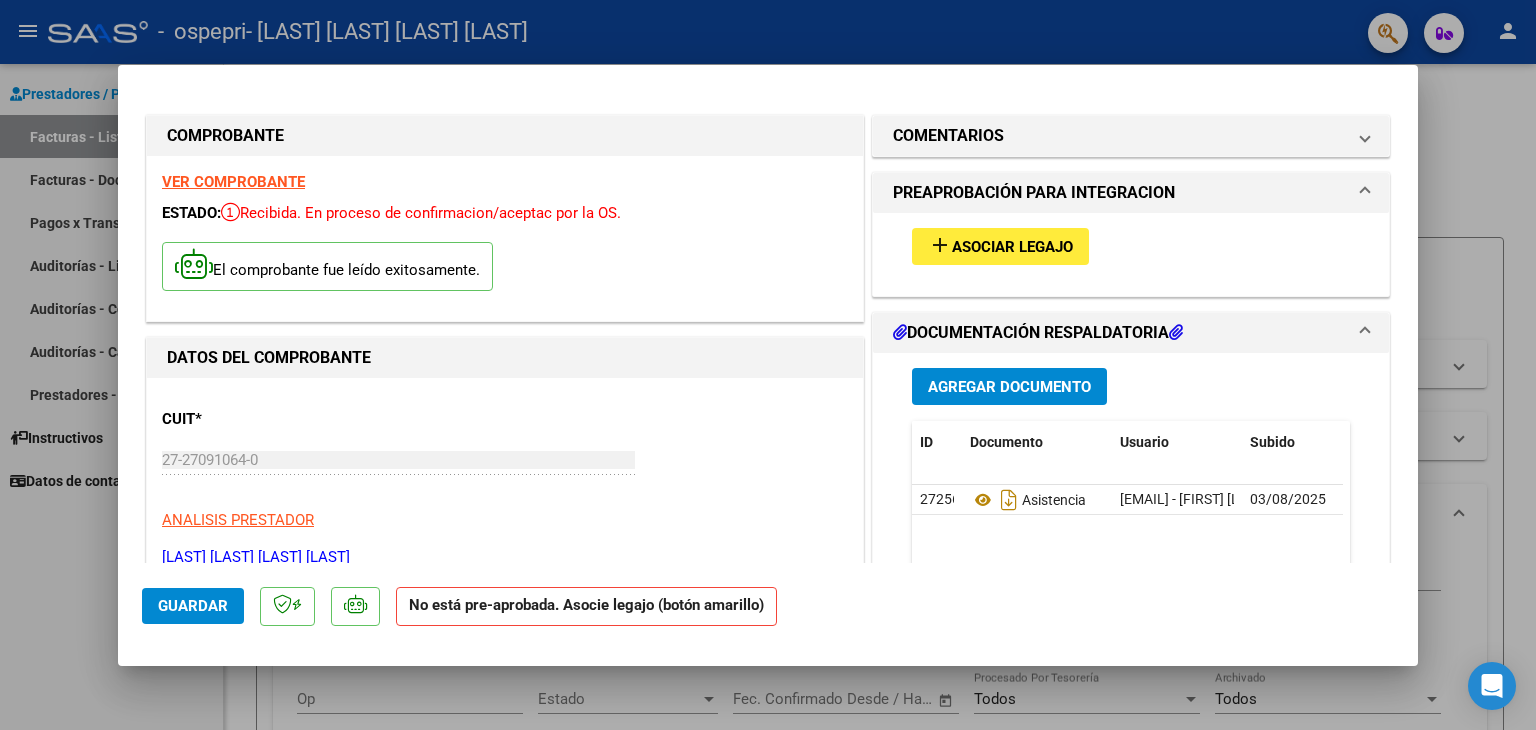 click at bounding box center (768, 365) 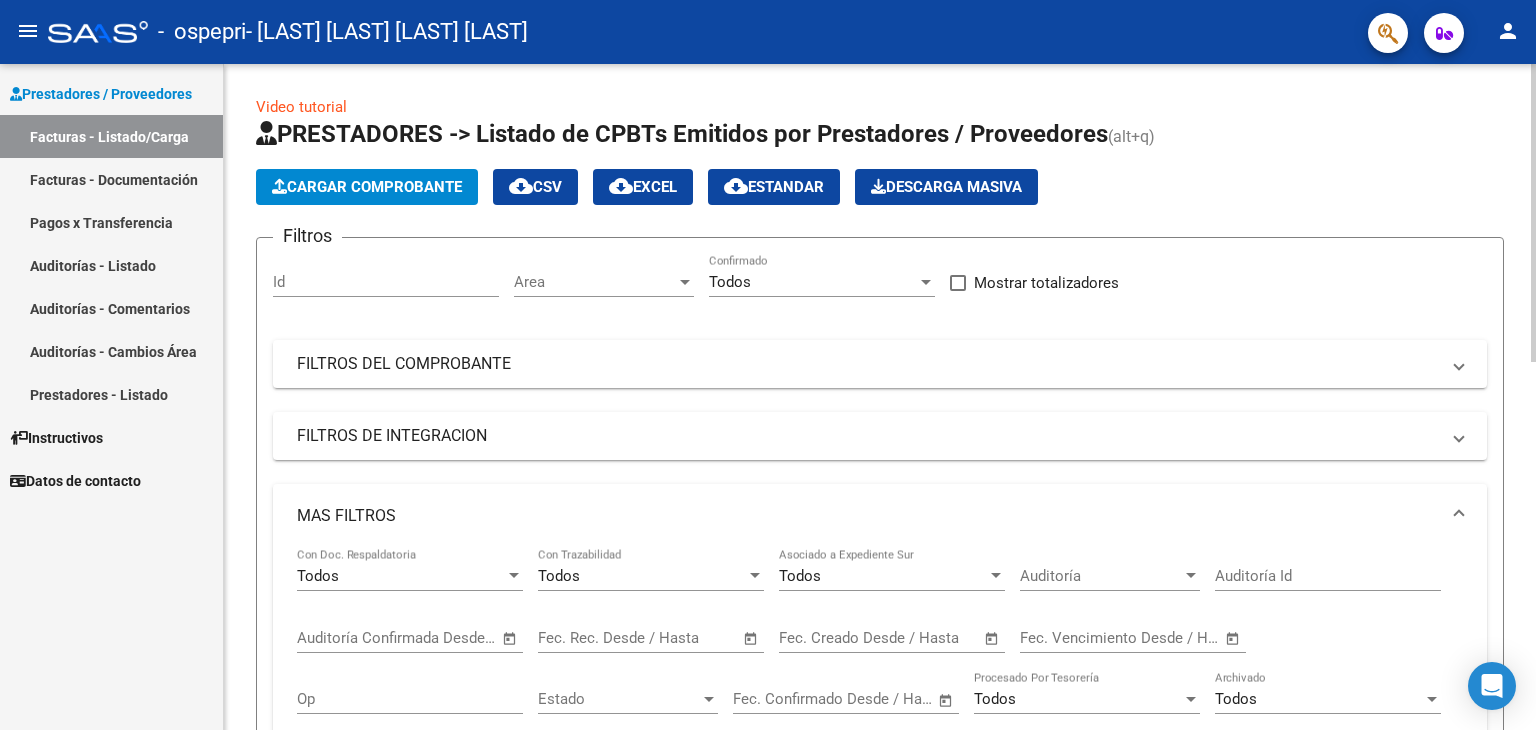 scroll, scrollTop: 666, scrollLeft: 0, axis: vertical 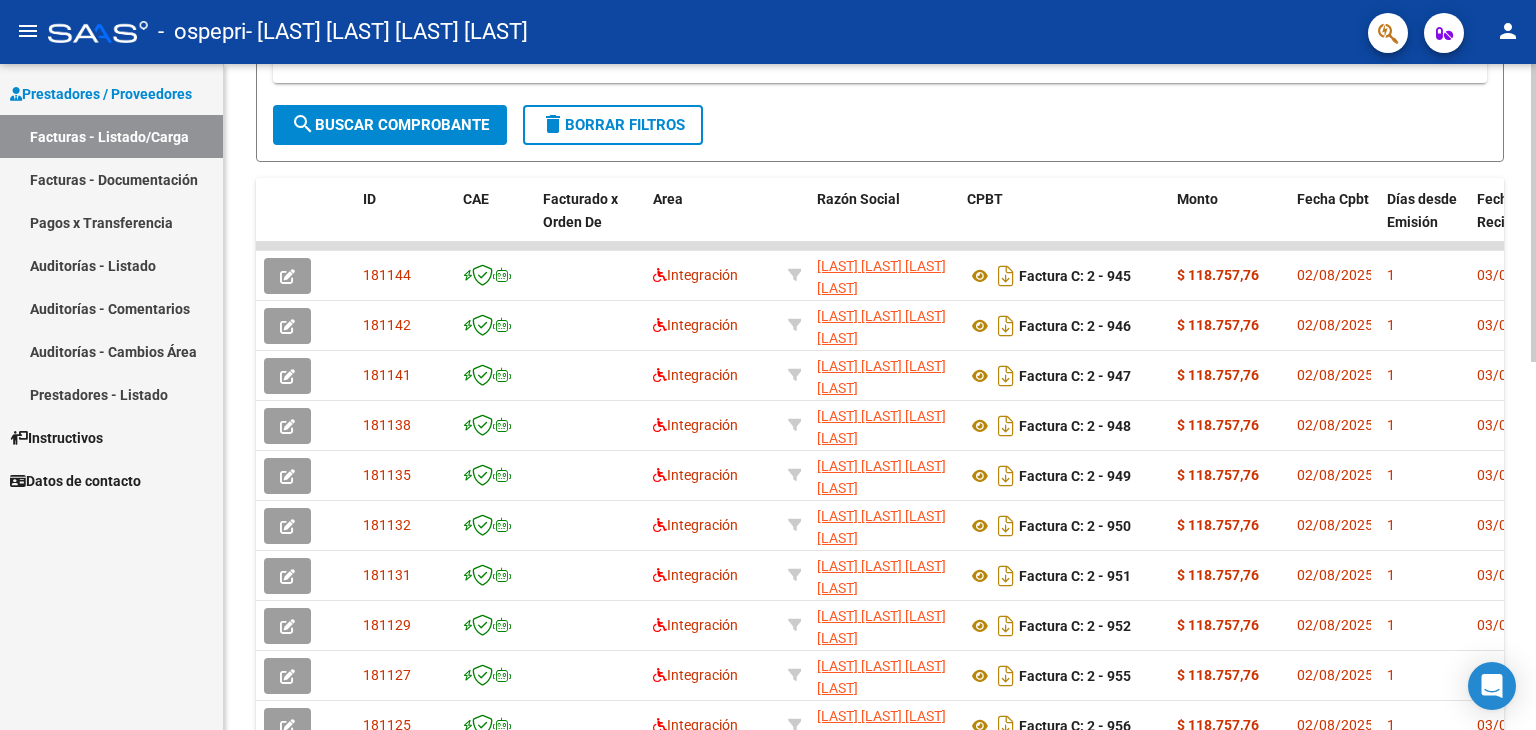 click 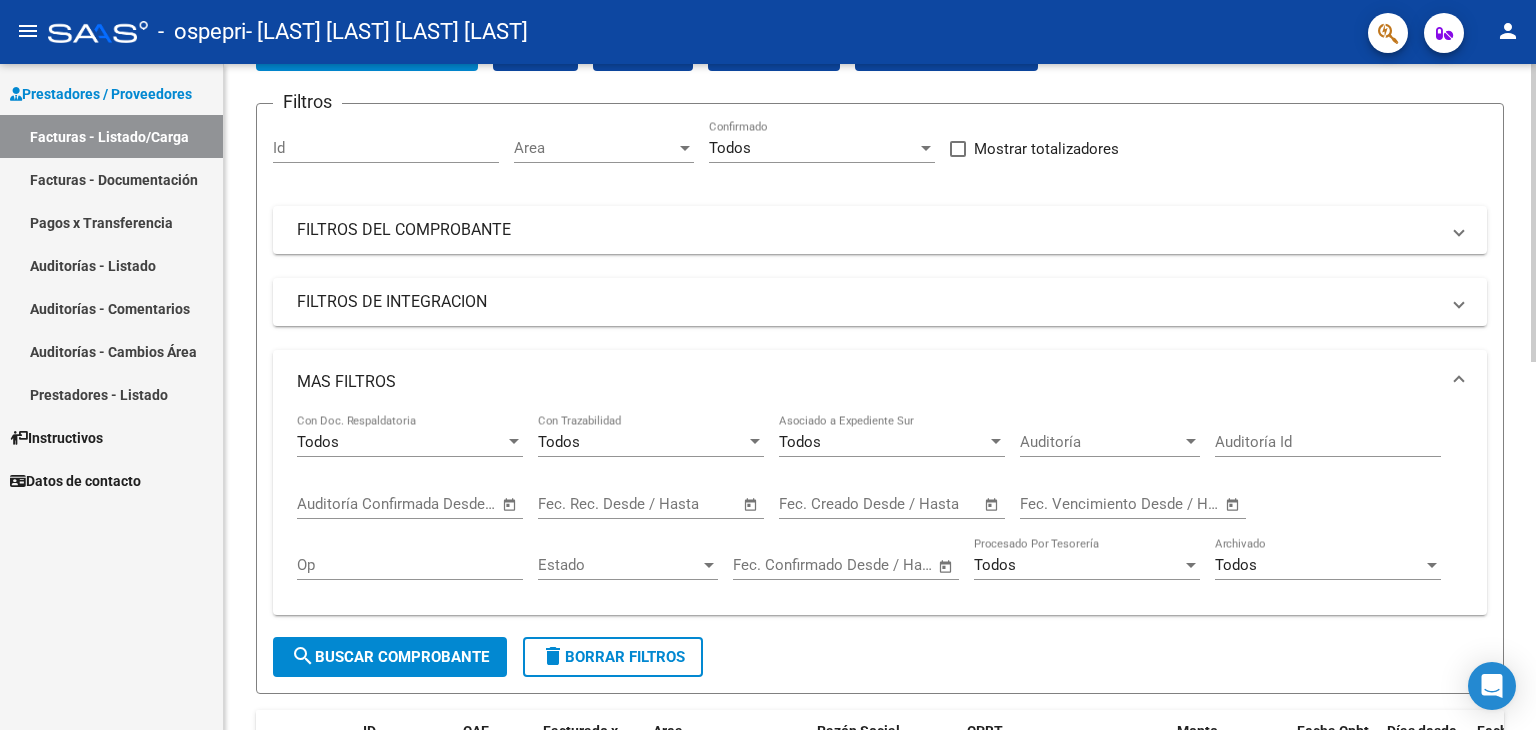 scroll, scrollTop: 0, scrollLeft: 0, axis: both 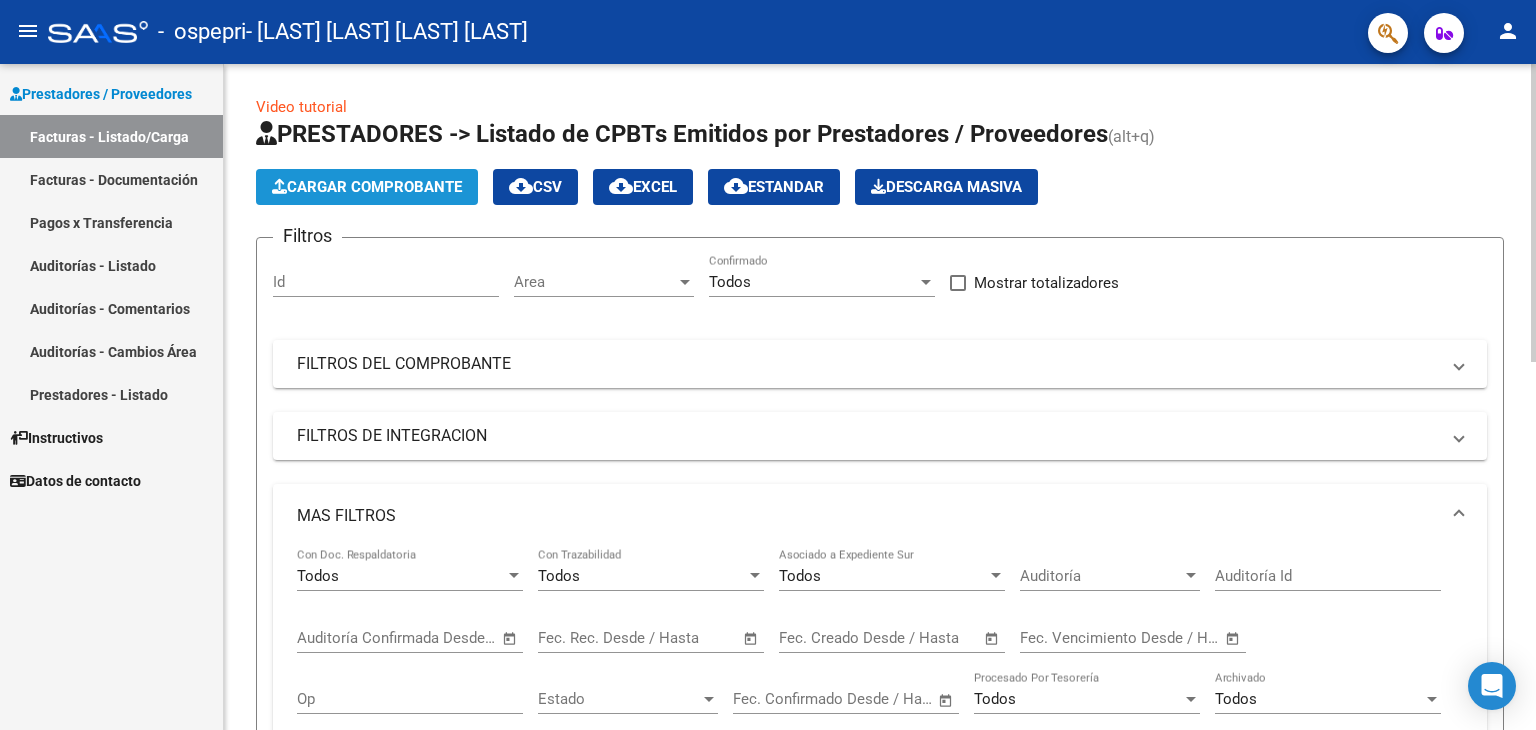 click on "Cargar Comprobante" 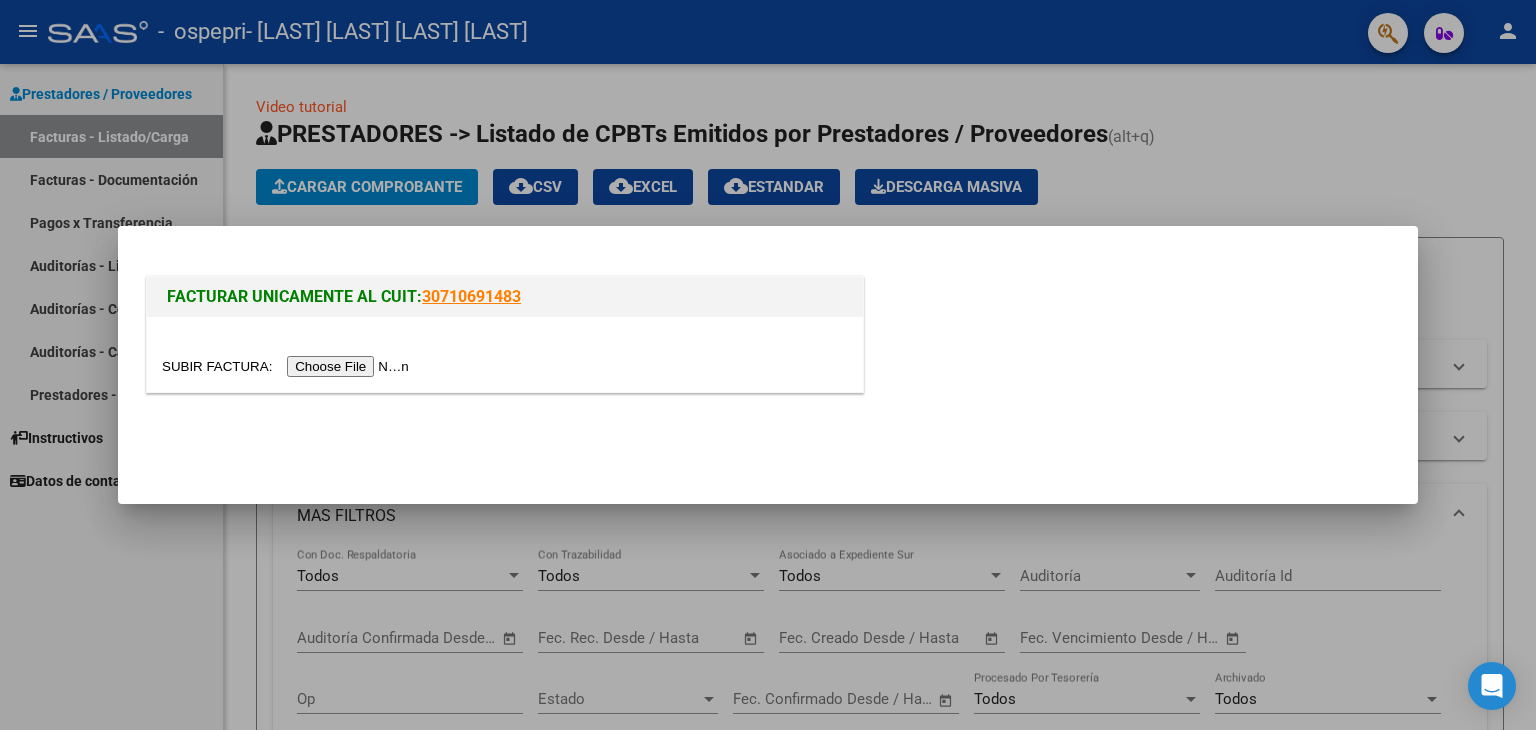 click at bounding box center [288, 366] 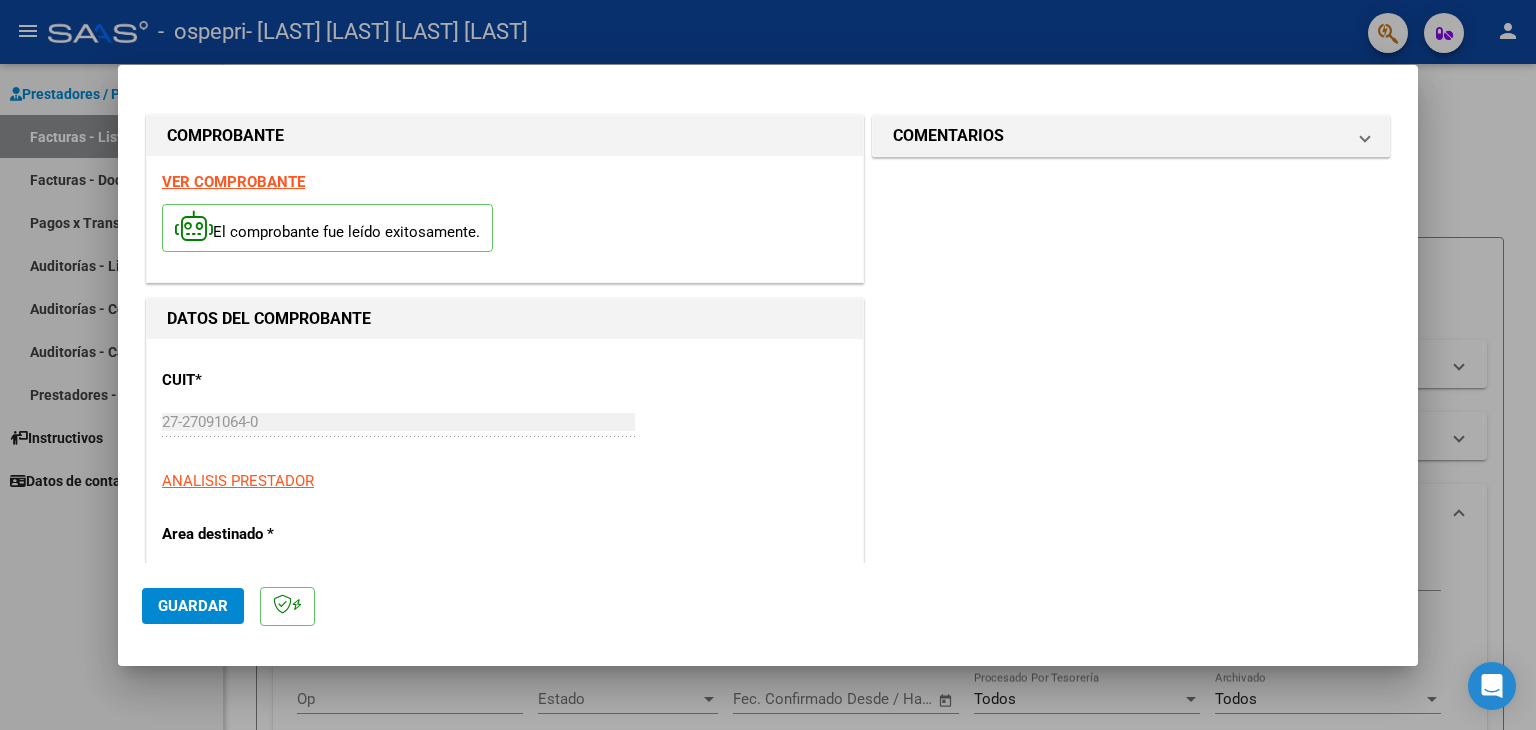 click on "COMENTARIOS Comentarios del Prestador / Gerenciador:" at bounding box center (1131, 961) 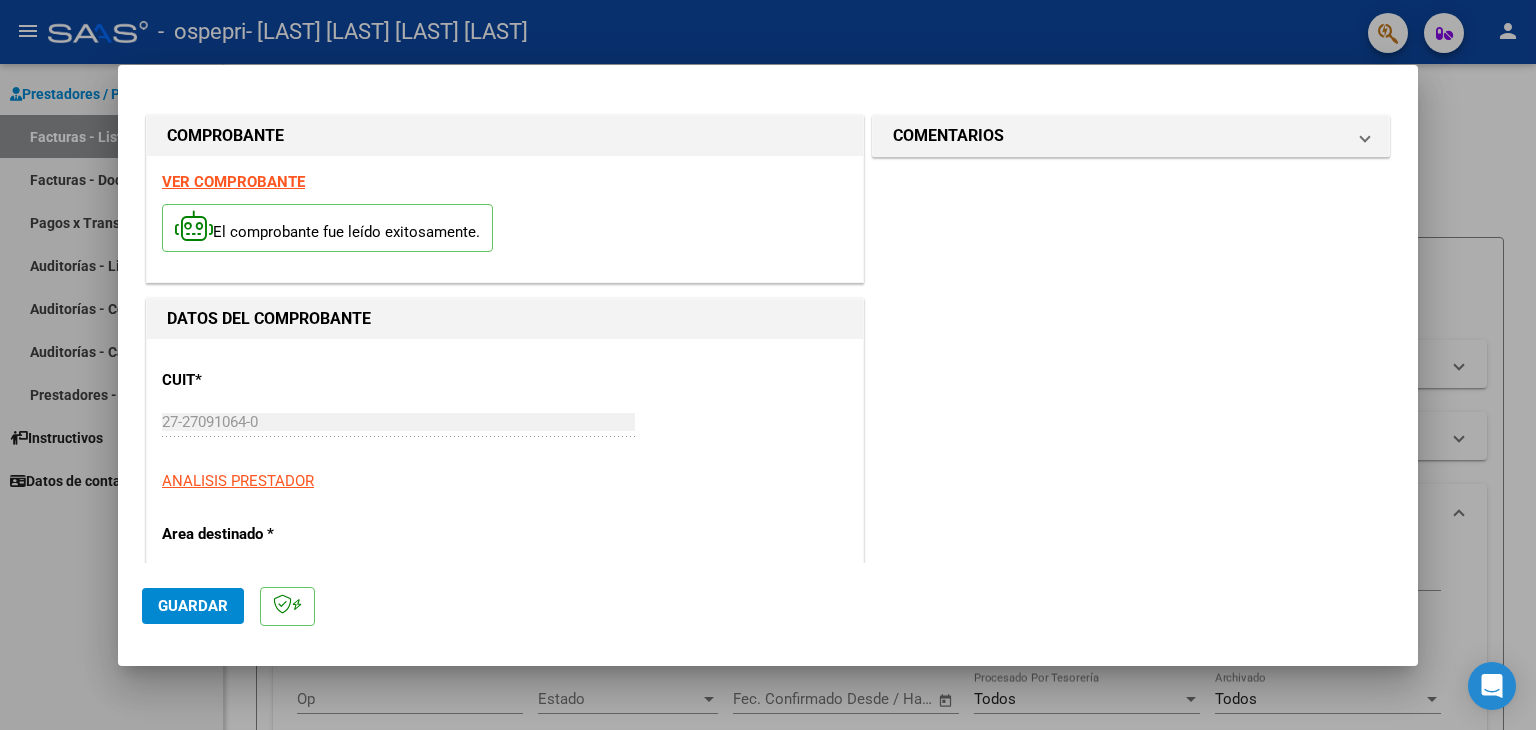 click on "COMENTARIOS Comentarios del Prestador / Gerenciador:" at bounding box center [1131, 961] 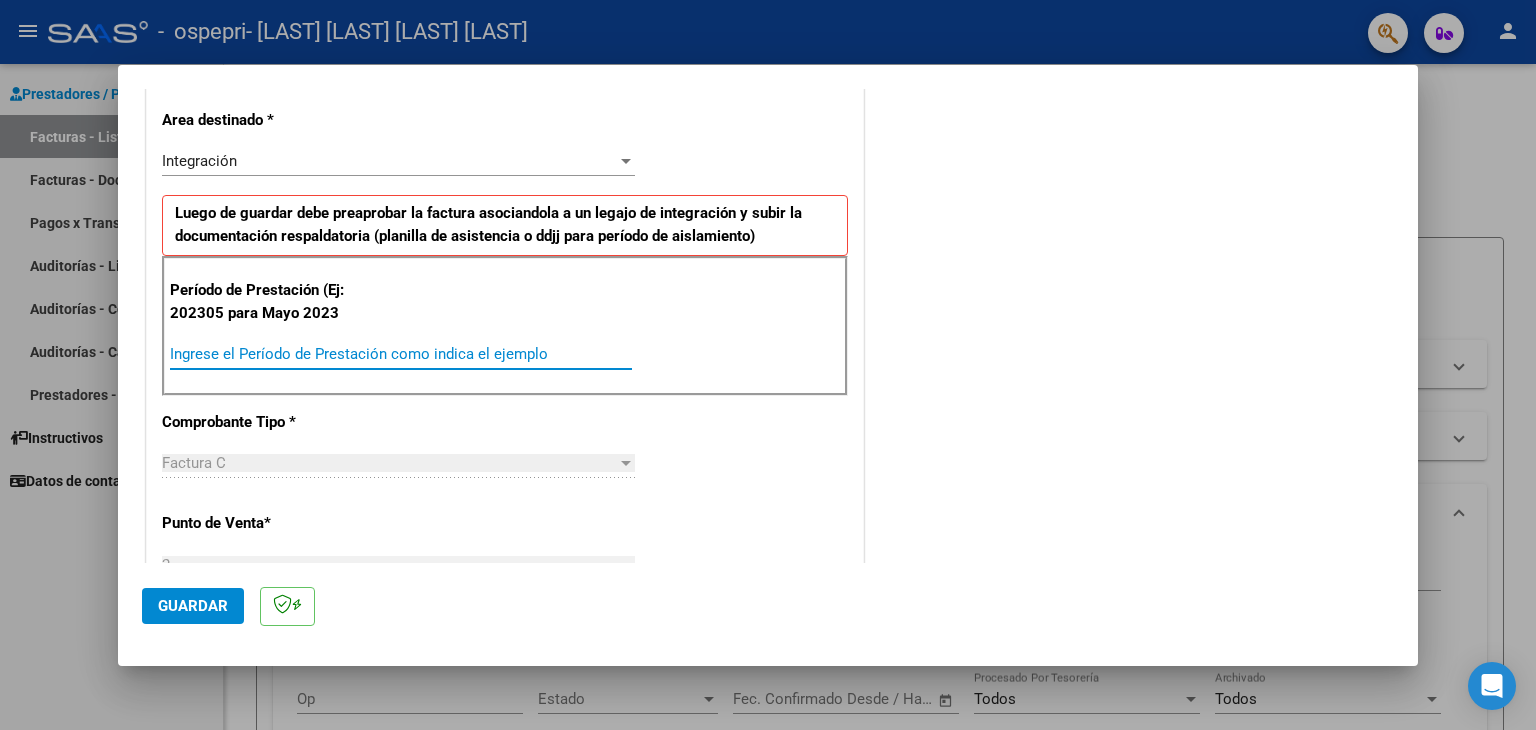 click on "Ingrese el Período de Prestación como indica el ejemplo" at bounding box center (401, 354) 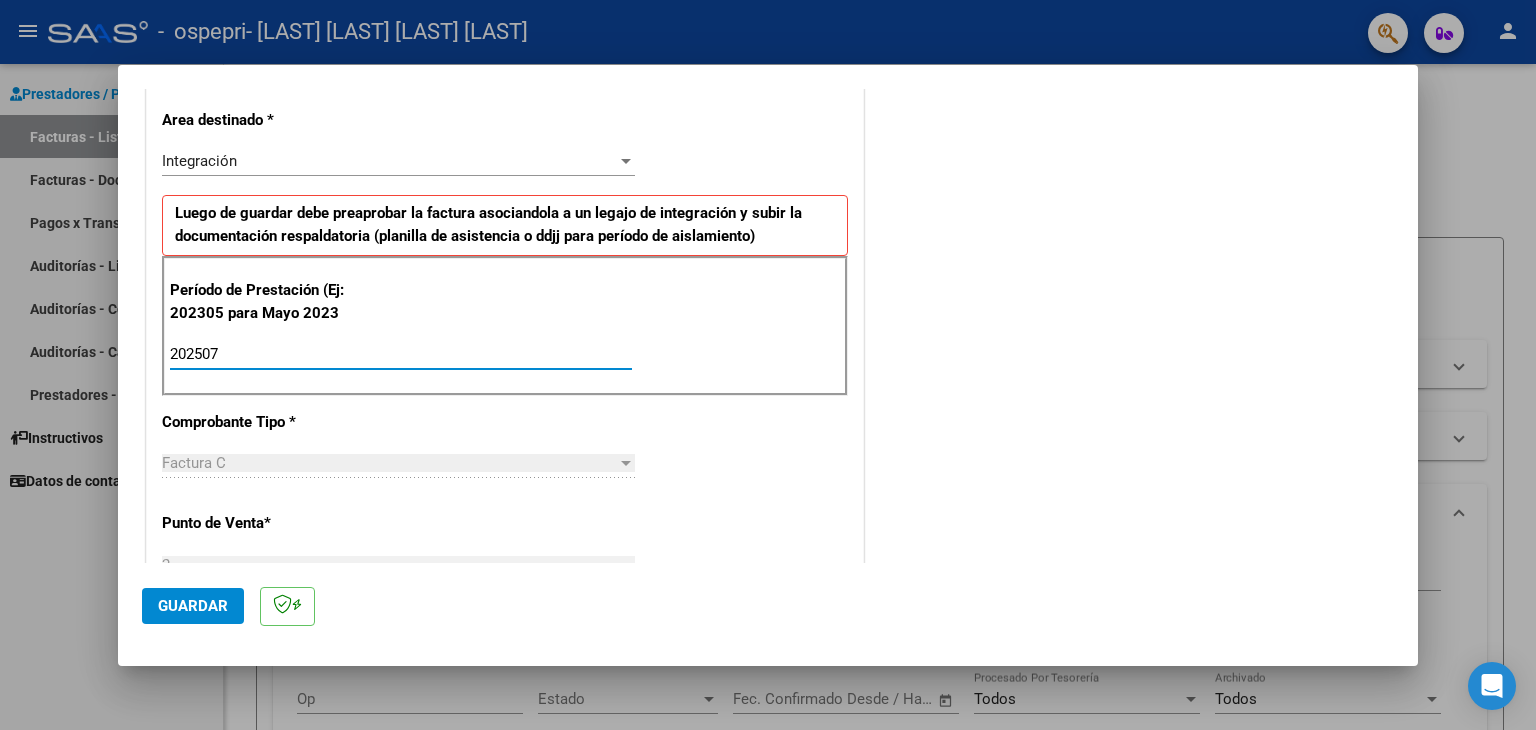type on "202507" 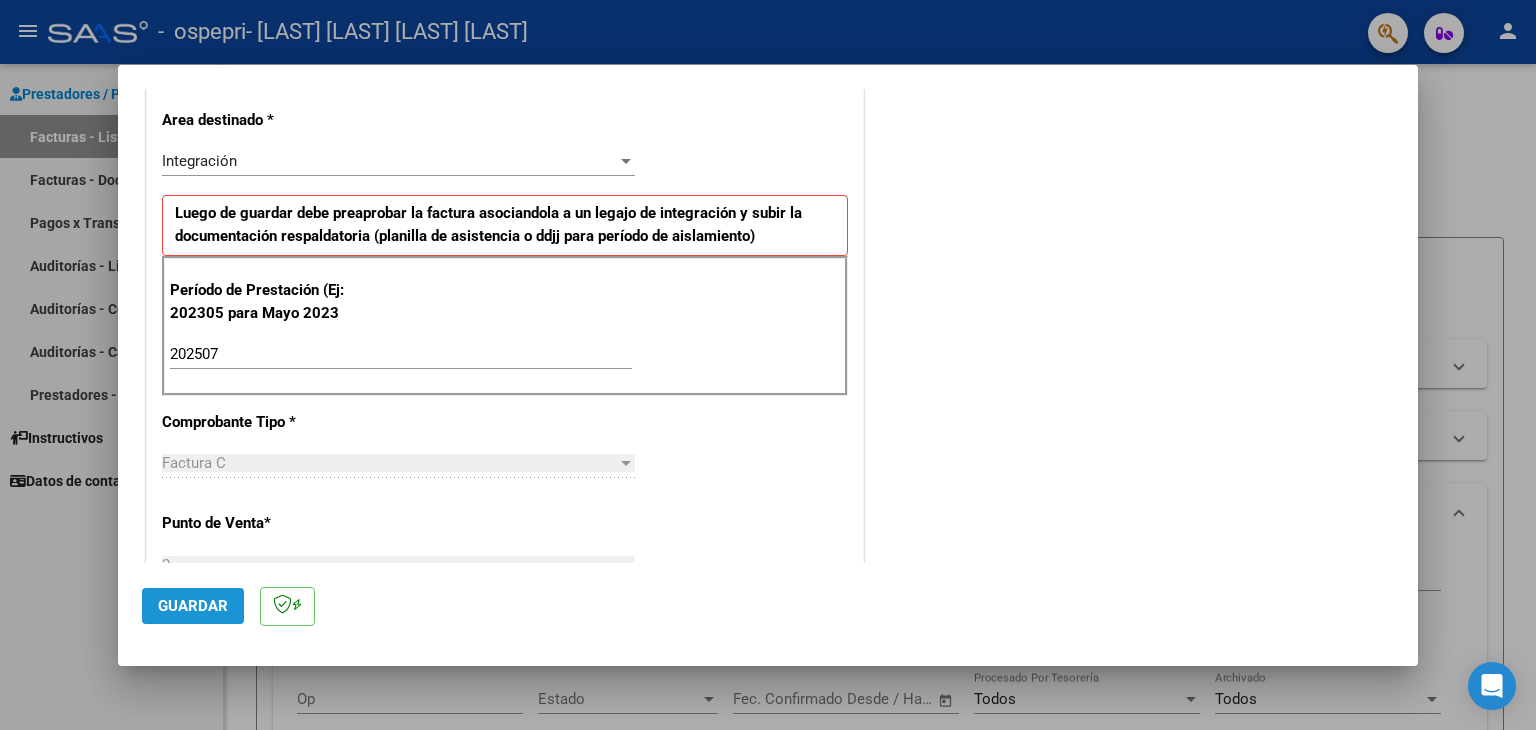 click on "Guardar" 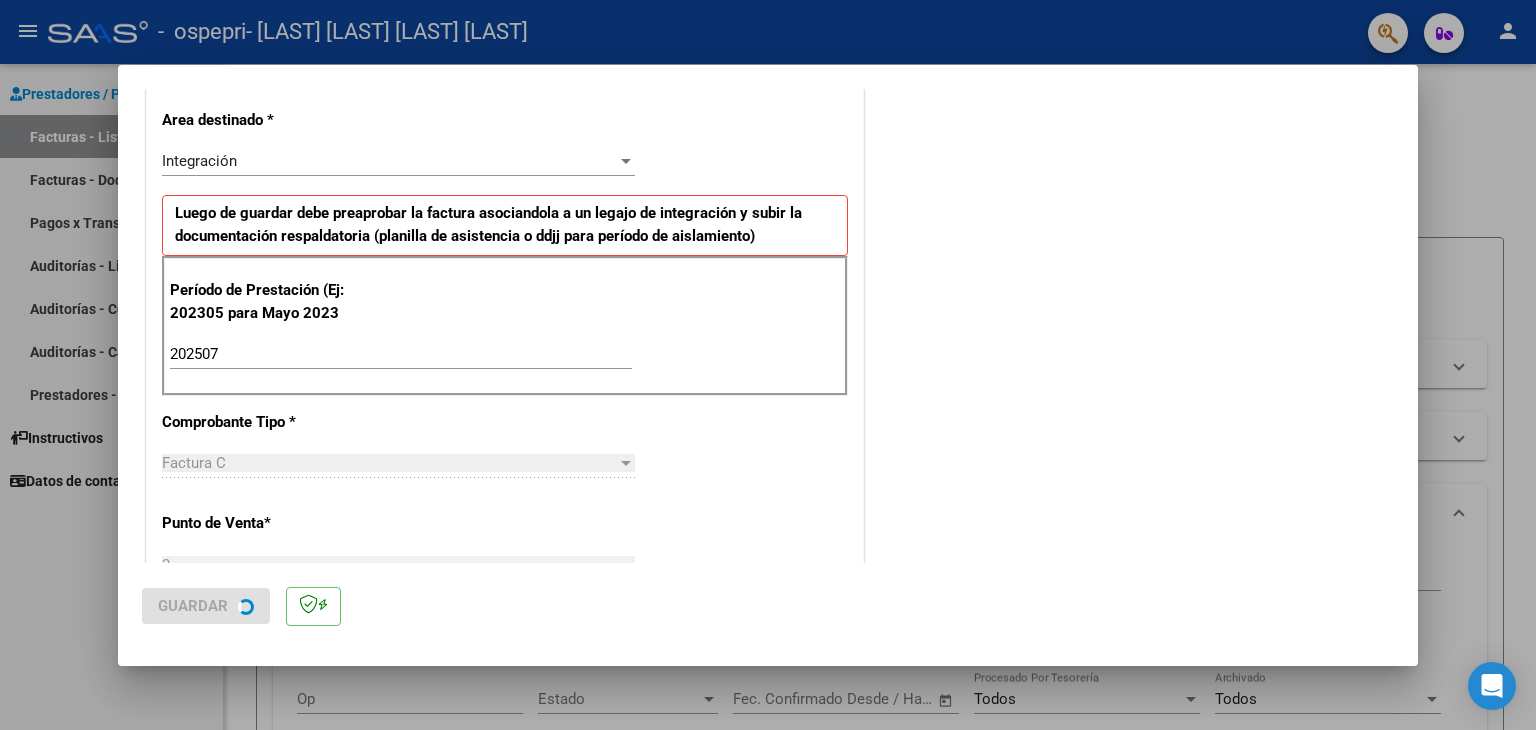 scroll, scrollTop: 0, scrollLeft: 0, axis: both 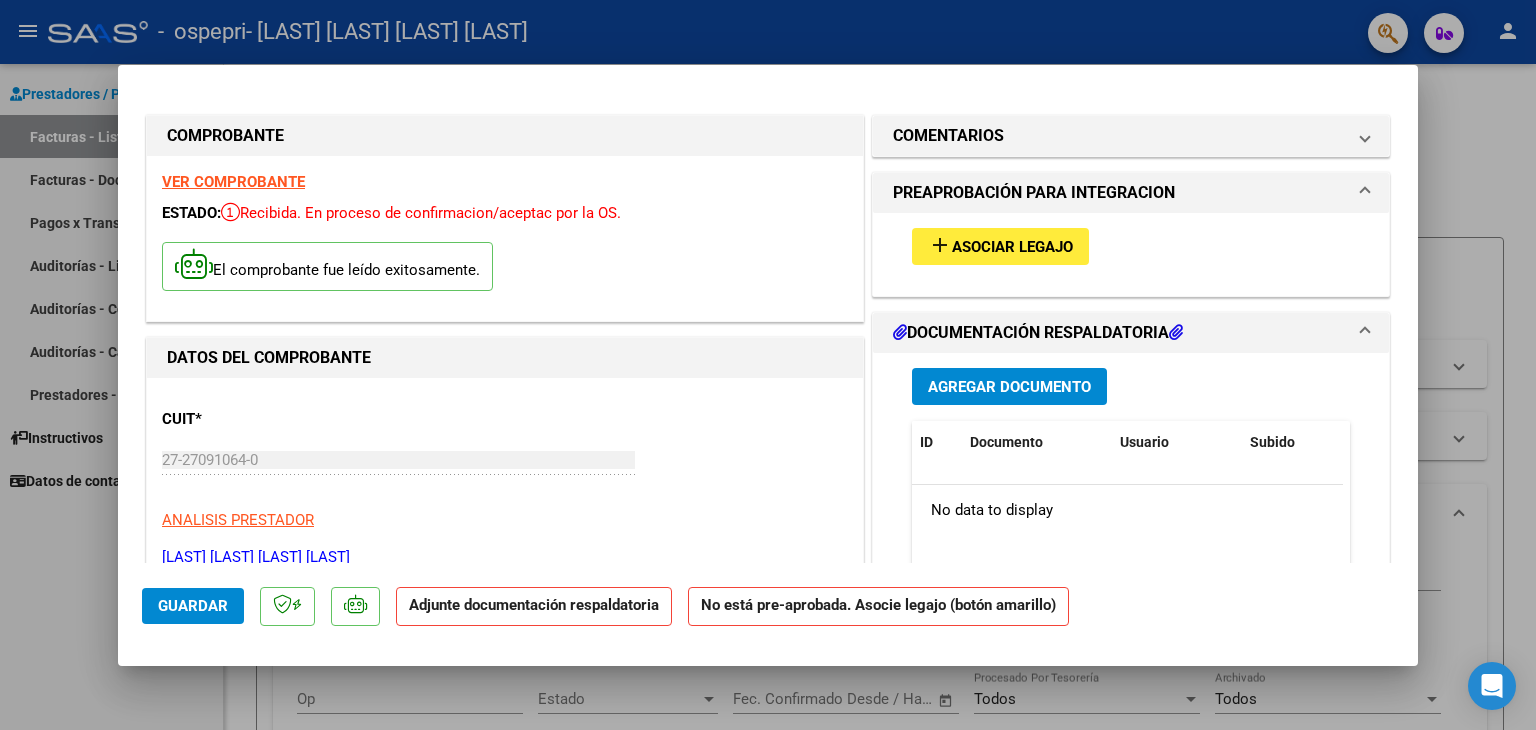 click on "DOCUMENTACIÓN RESPALDATORIA" at bounding box center (1038, 333) 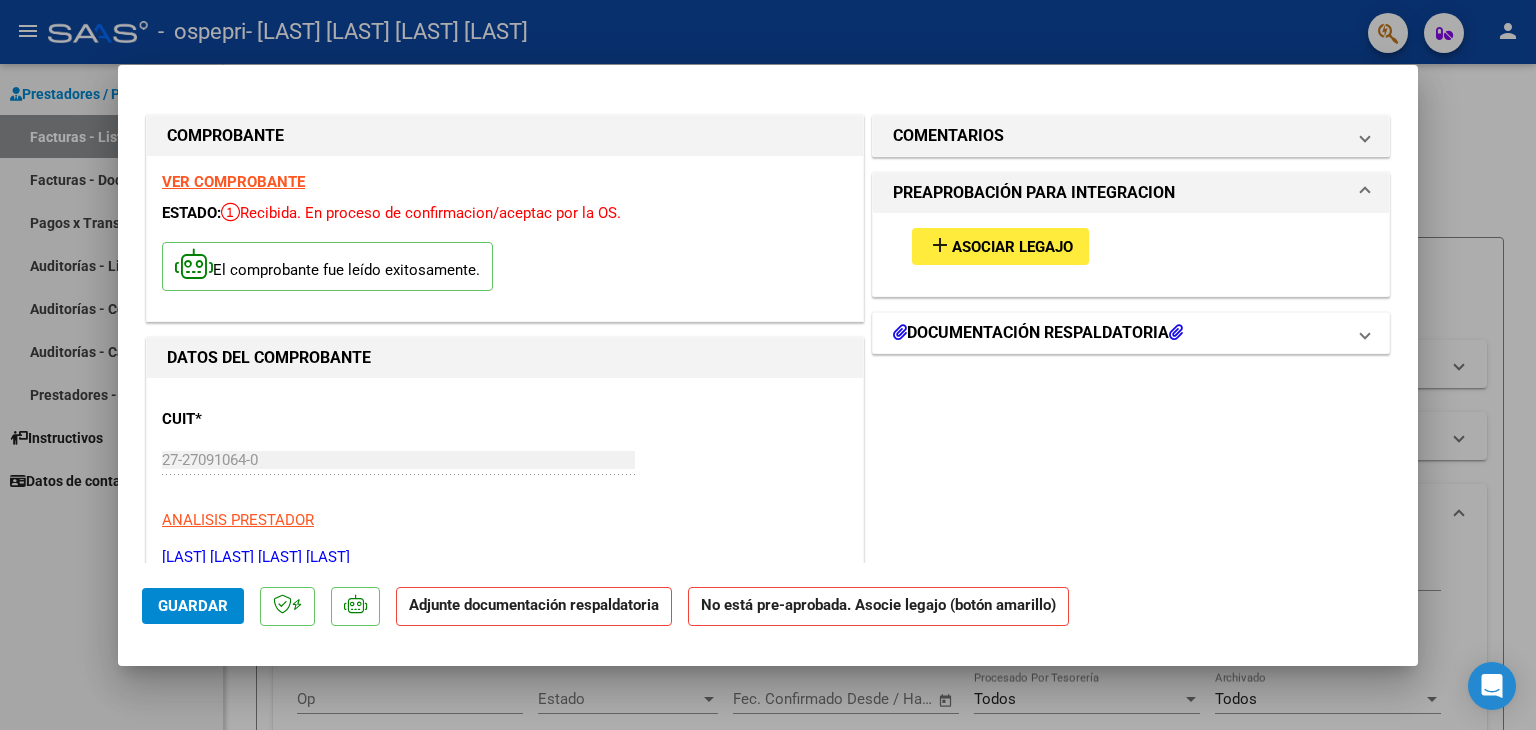 click on "DOCUMENTACIÓN RESPALDATORIA" at bounding box center [1119, 333] 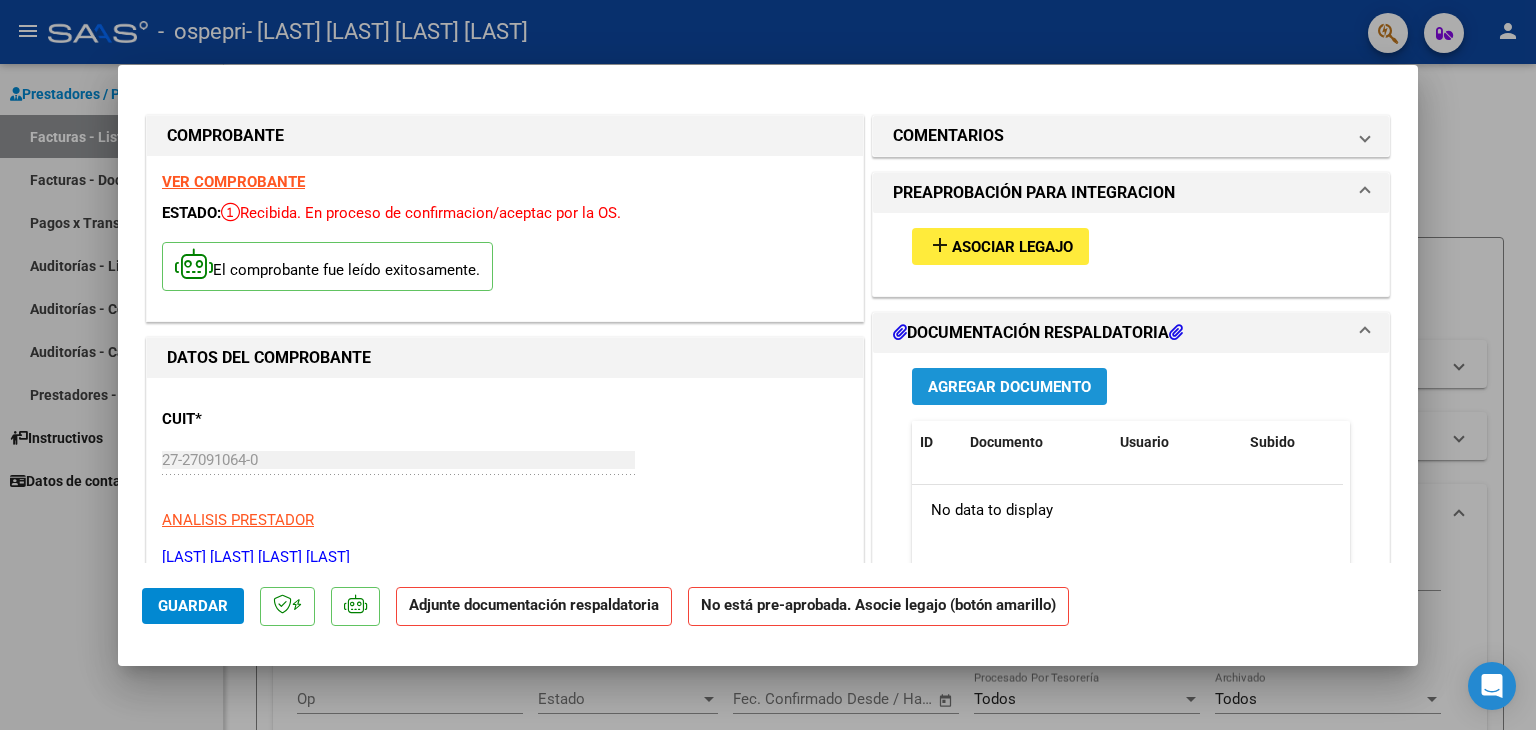 click on "Agregar Documento" at bounding box center (1009, 387) 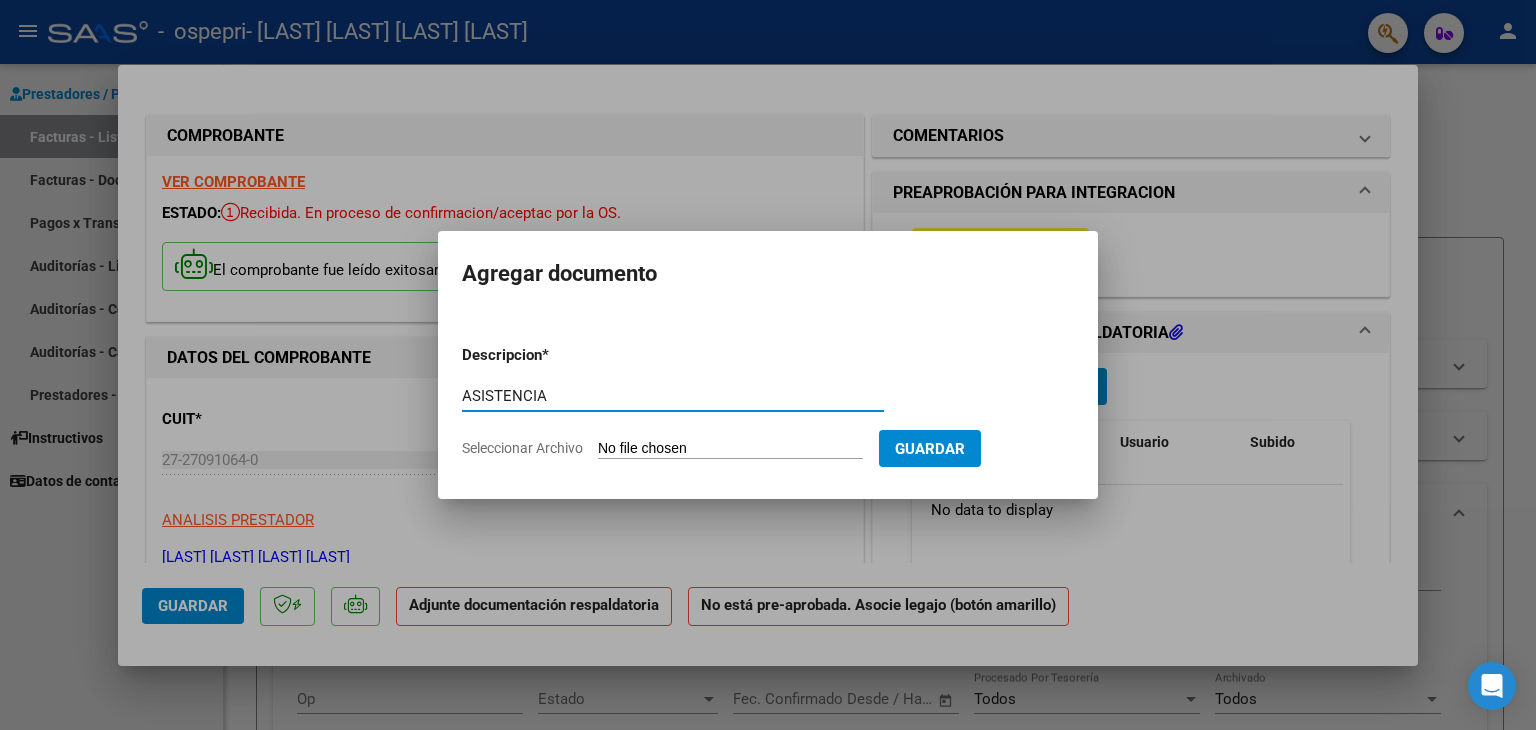 type on "ASISTENCIA" 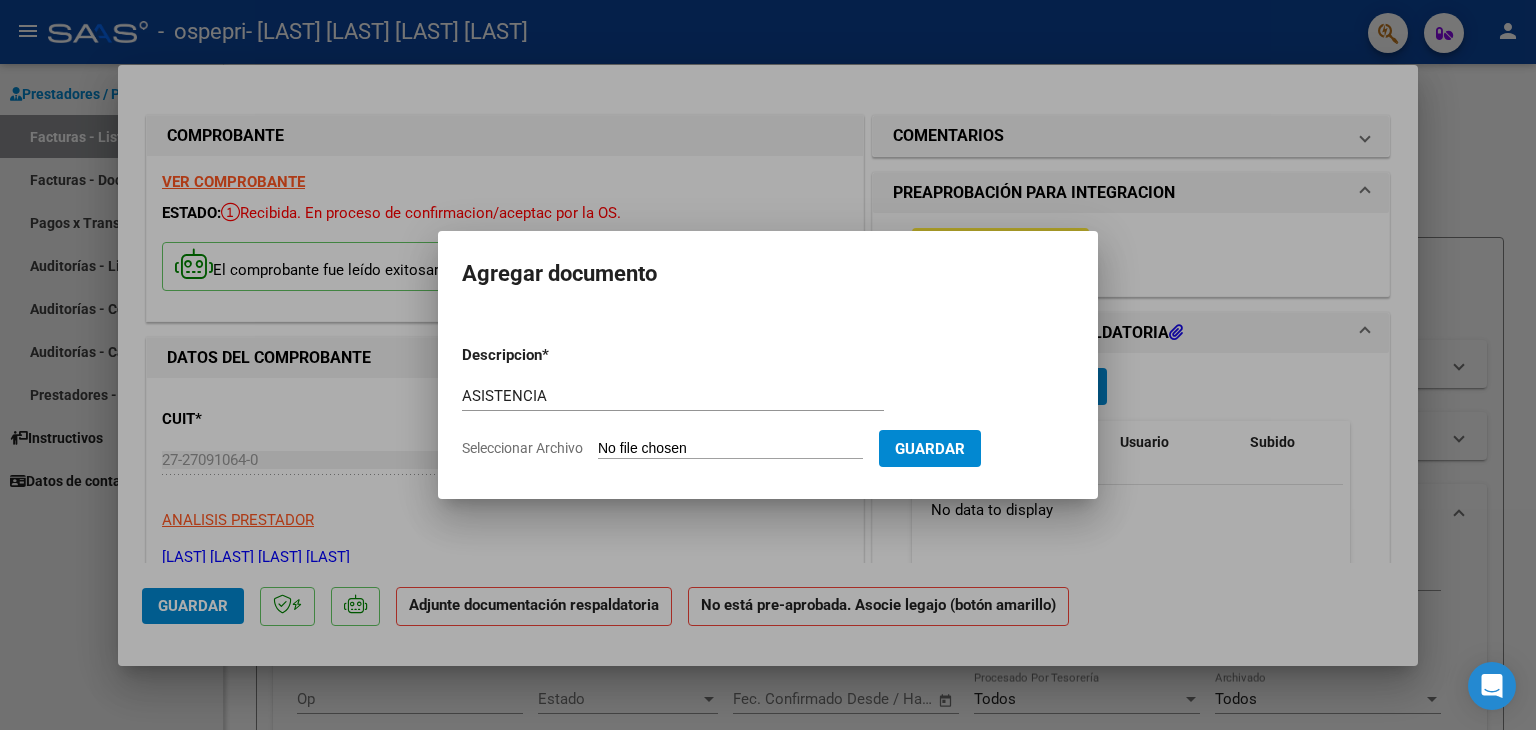click on "Seleccionar Archivo" at bounding box center (730, 449) 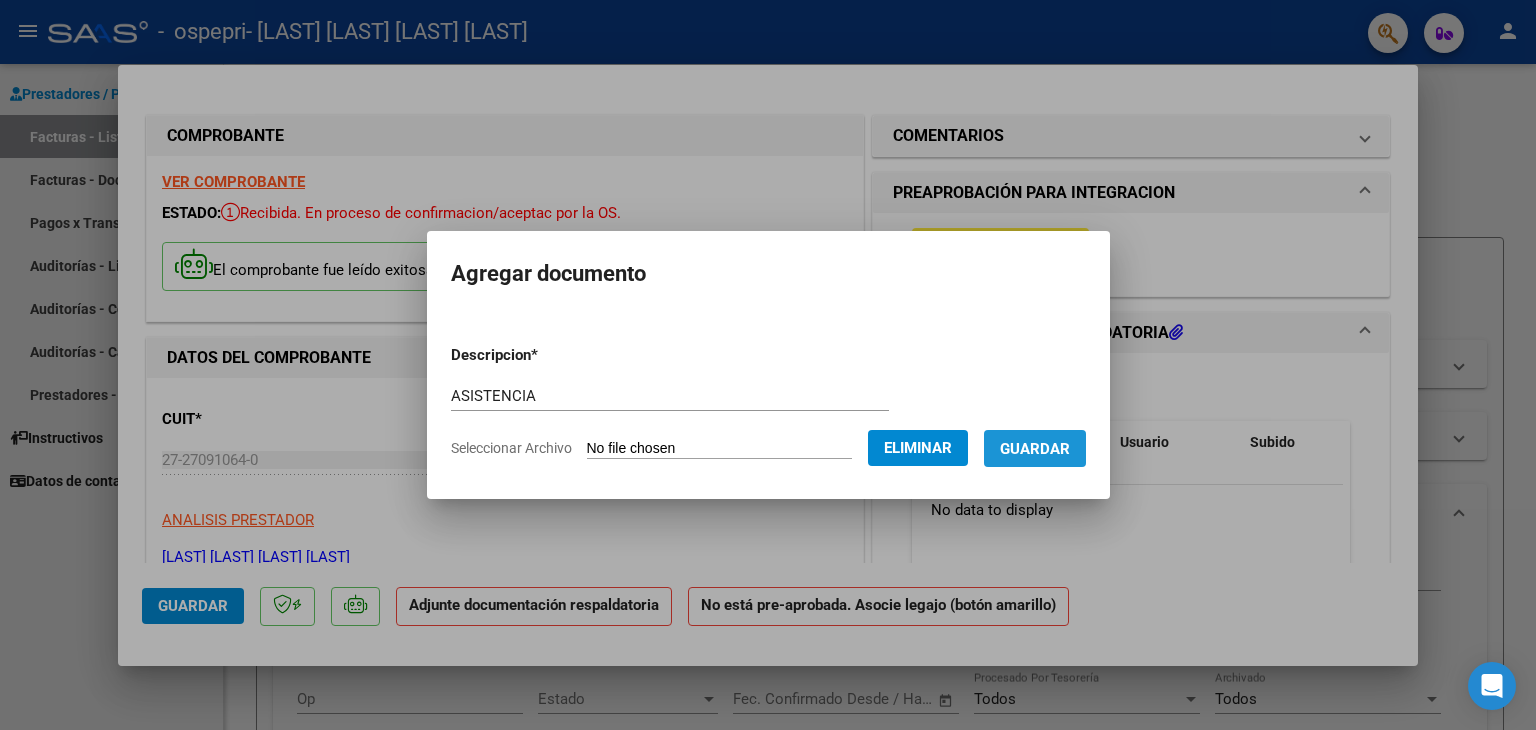 click on "Guardar" at bounding box center [1035, 449] 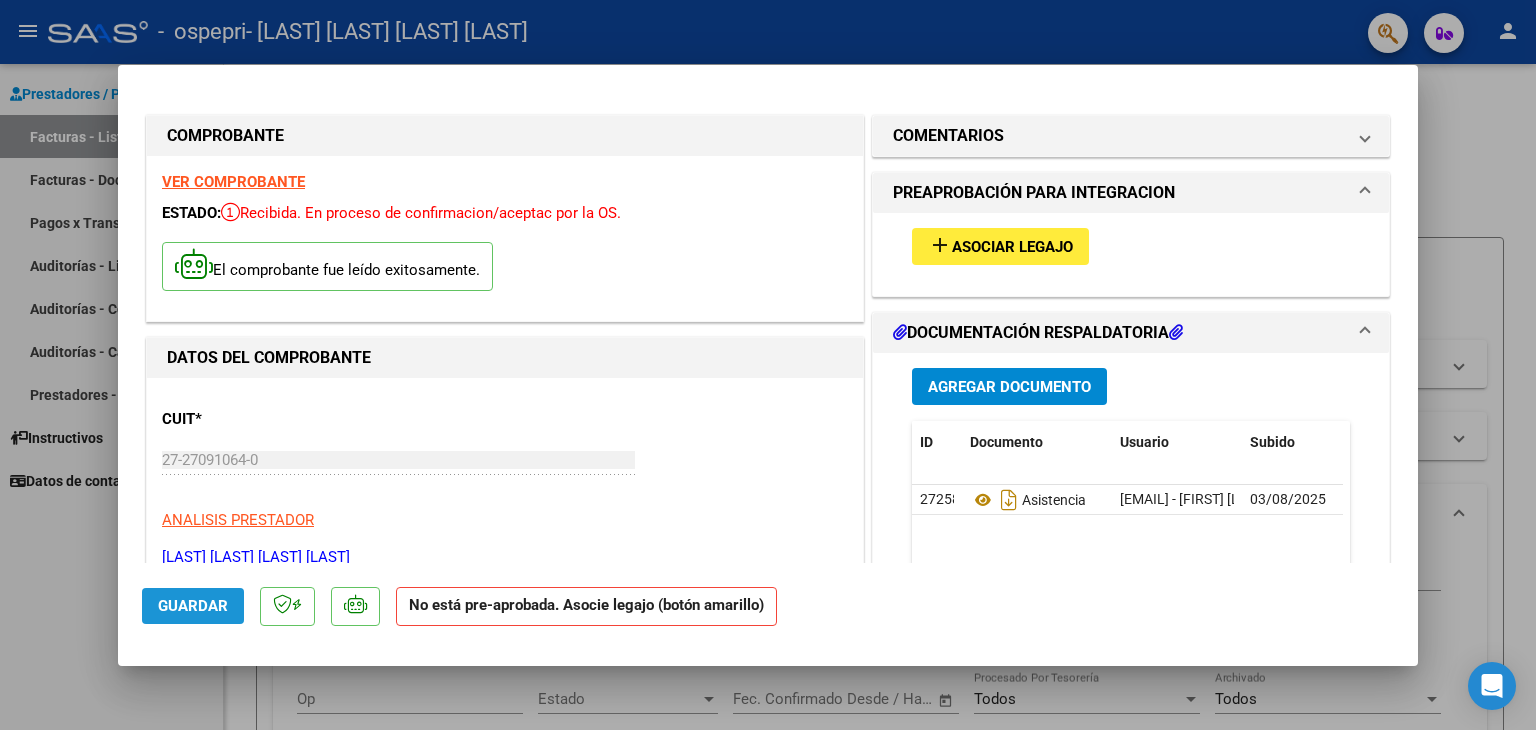 click on "Guardar" 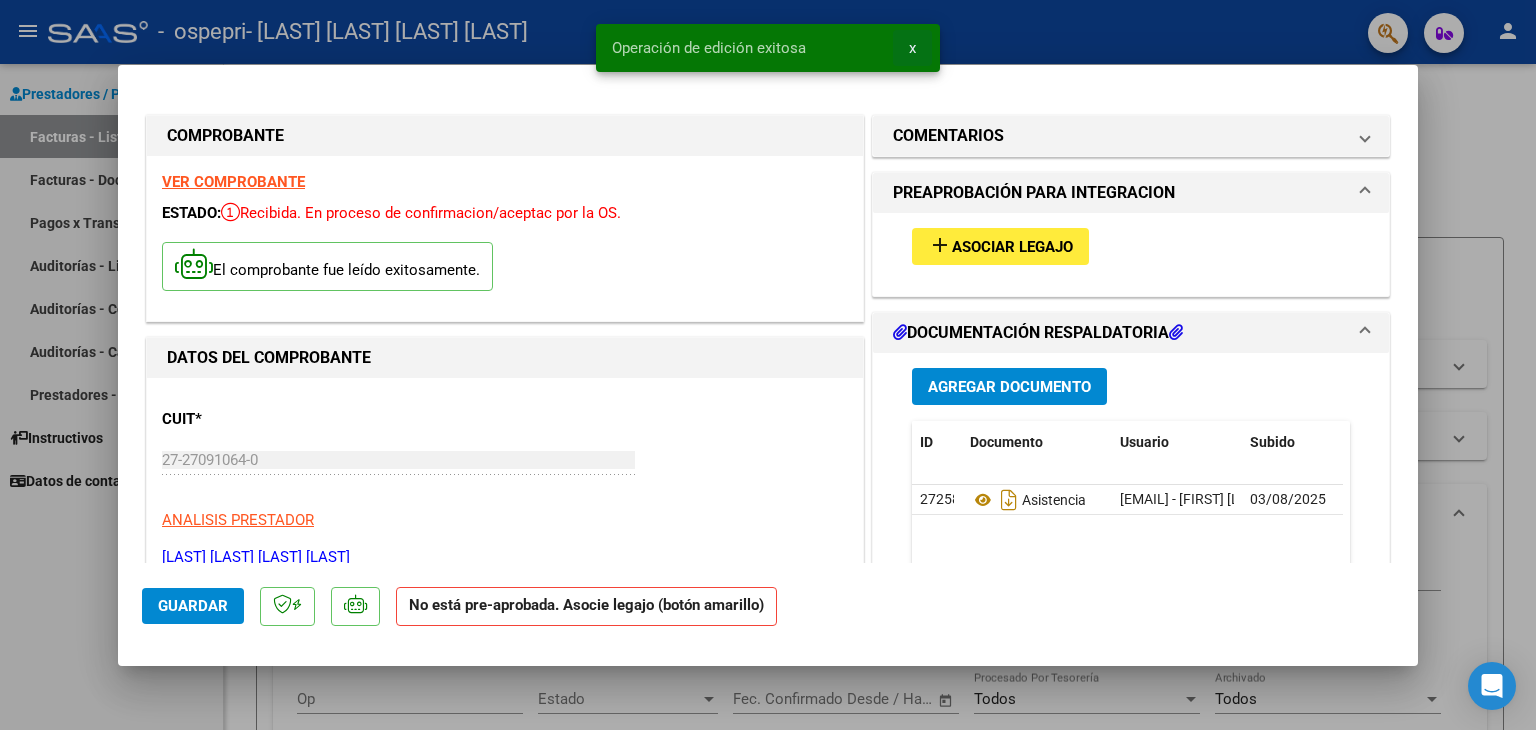 click on "x" at bounding box center (912, 48) 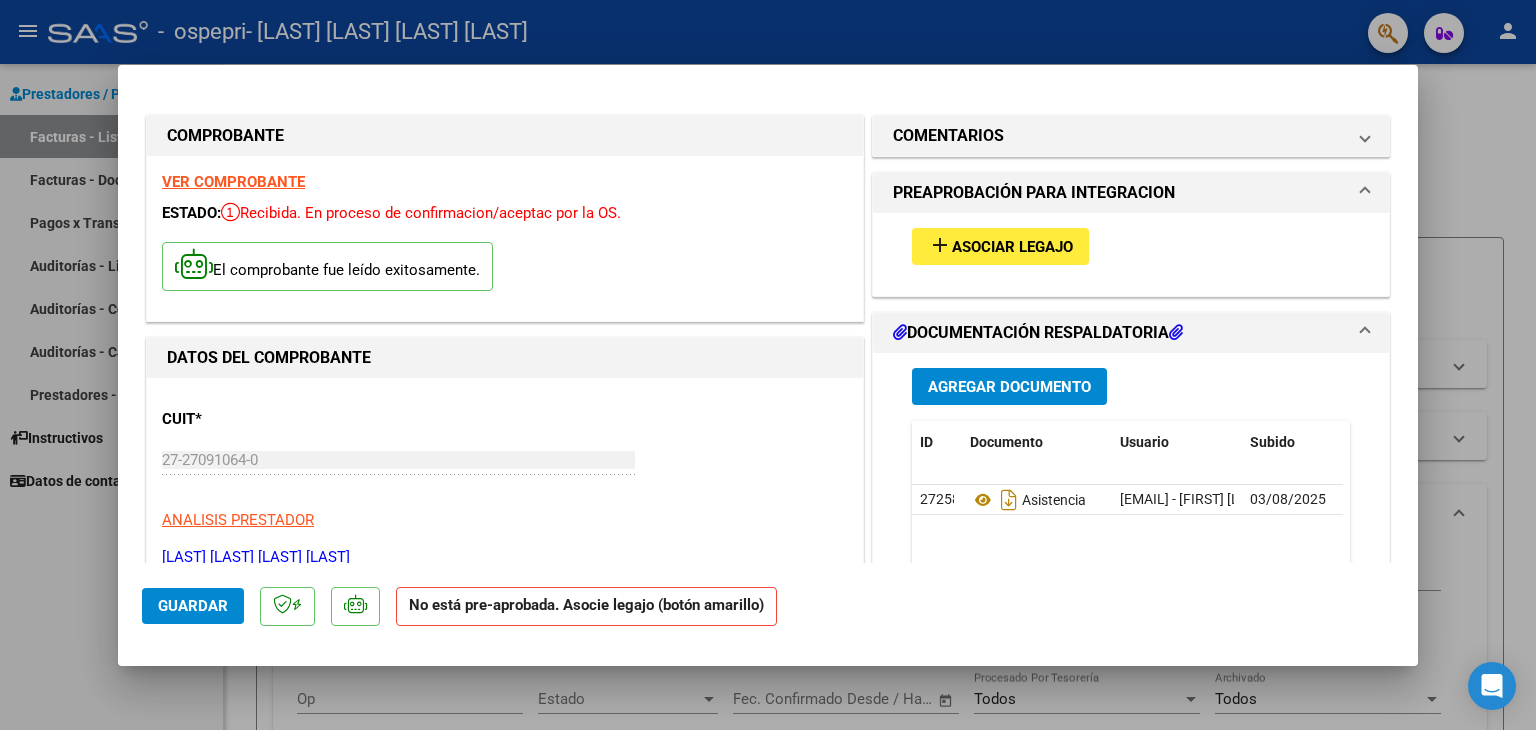 drag, startPoint x: 1007, startPoint y: 29, endPoint x: 405, endPoint y: 193, distance: 623.9391 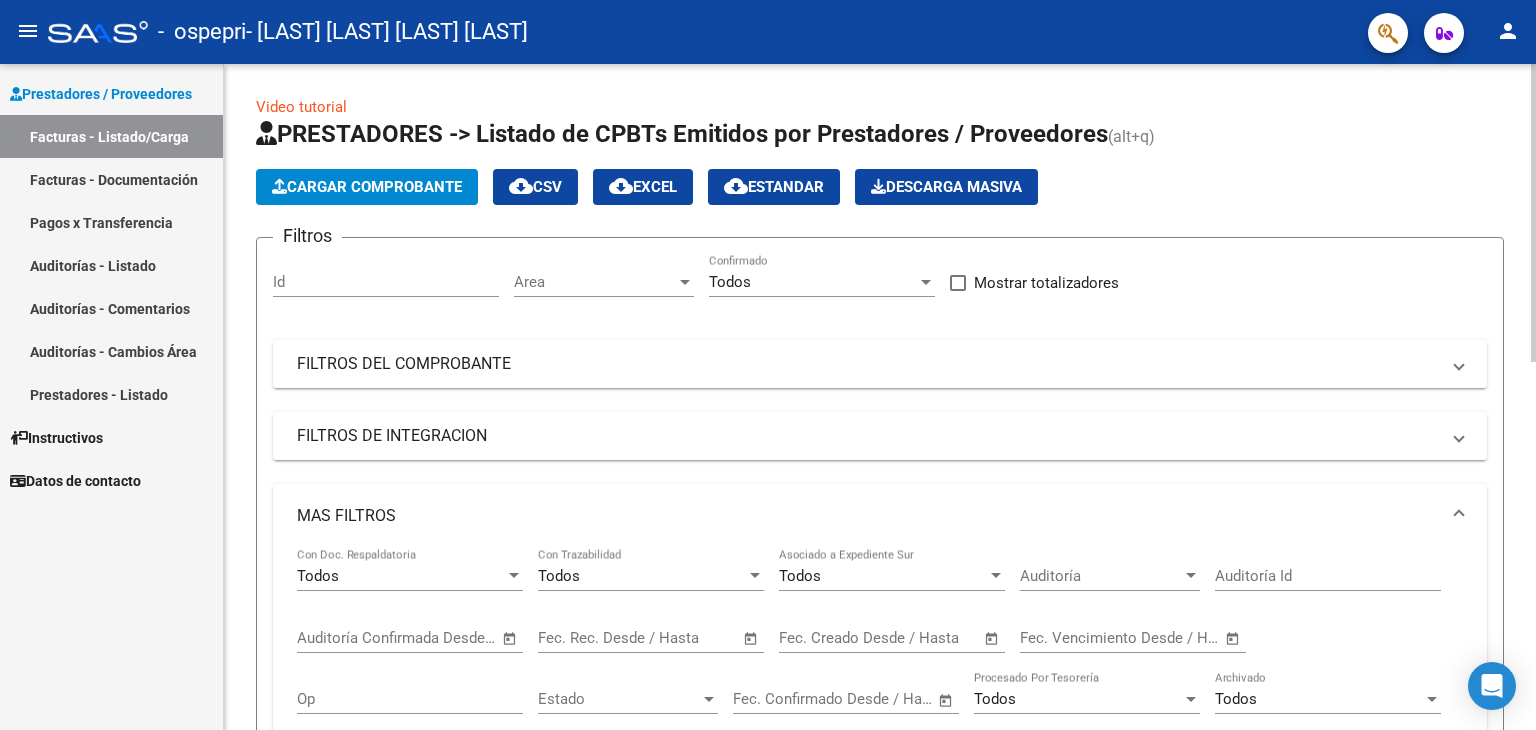 click on "Cargar Comprobante" 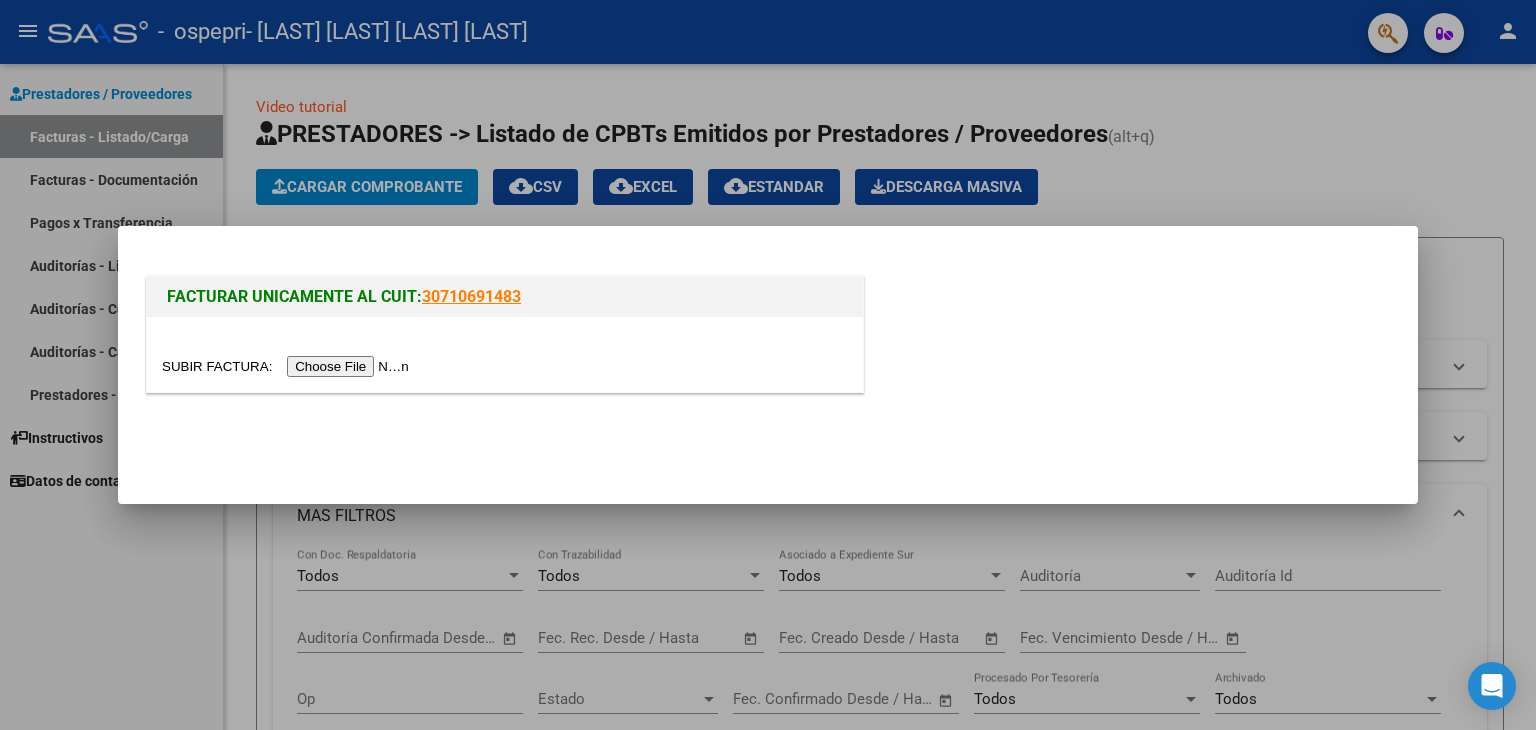 click at bounding box center [288, 366] 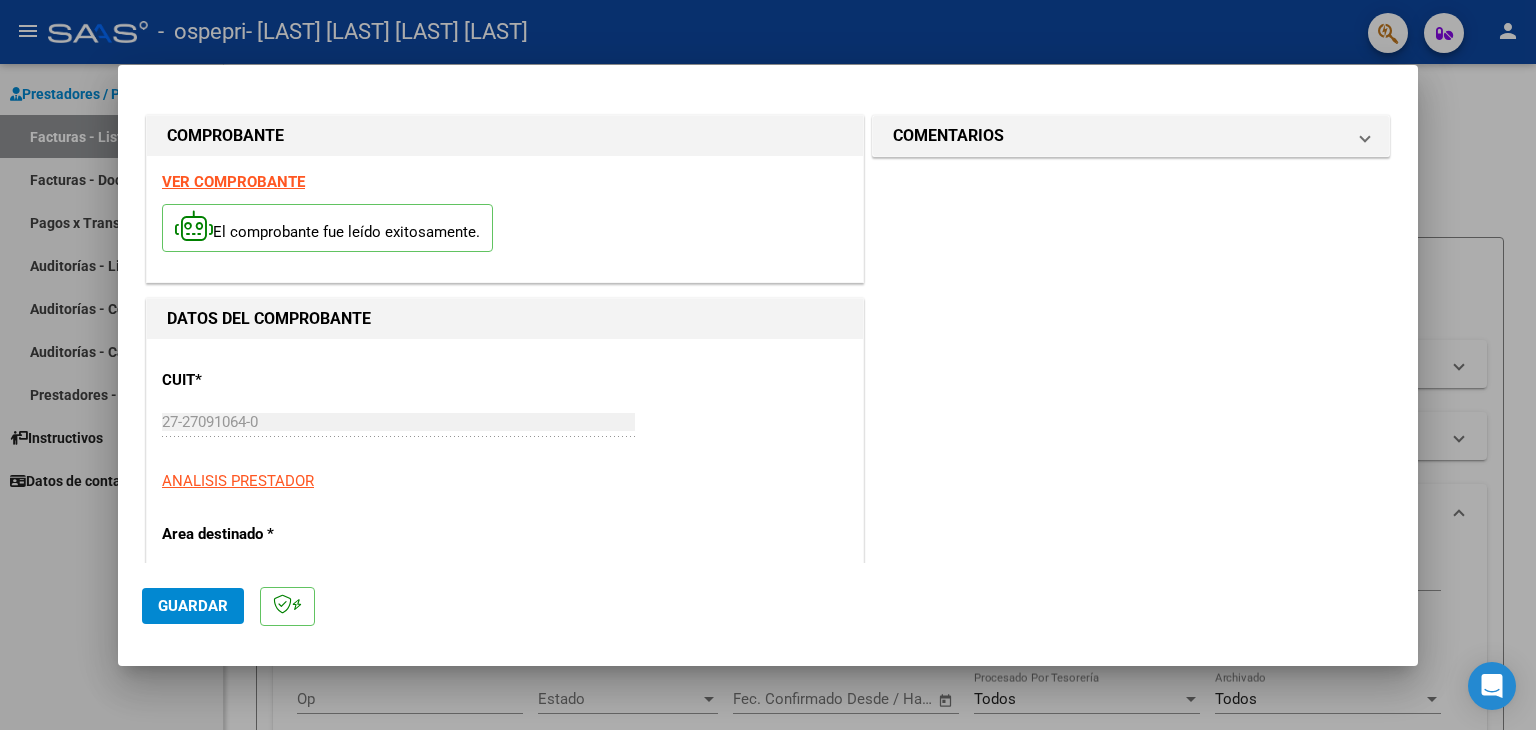 click on "COMENTARIOS Comentarios del Prestador / Gerenciador:" at bounding box center [1131, 961] 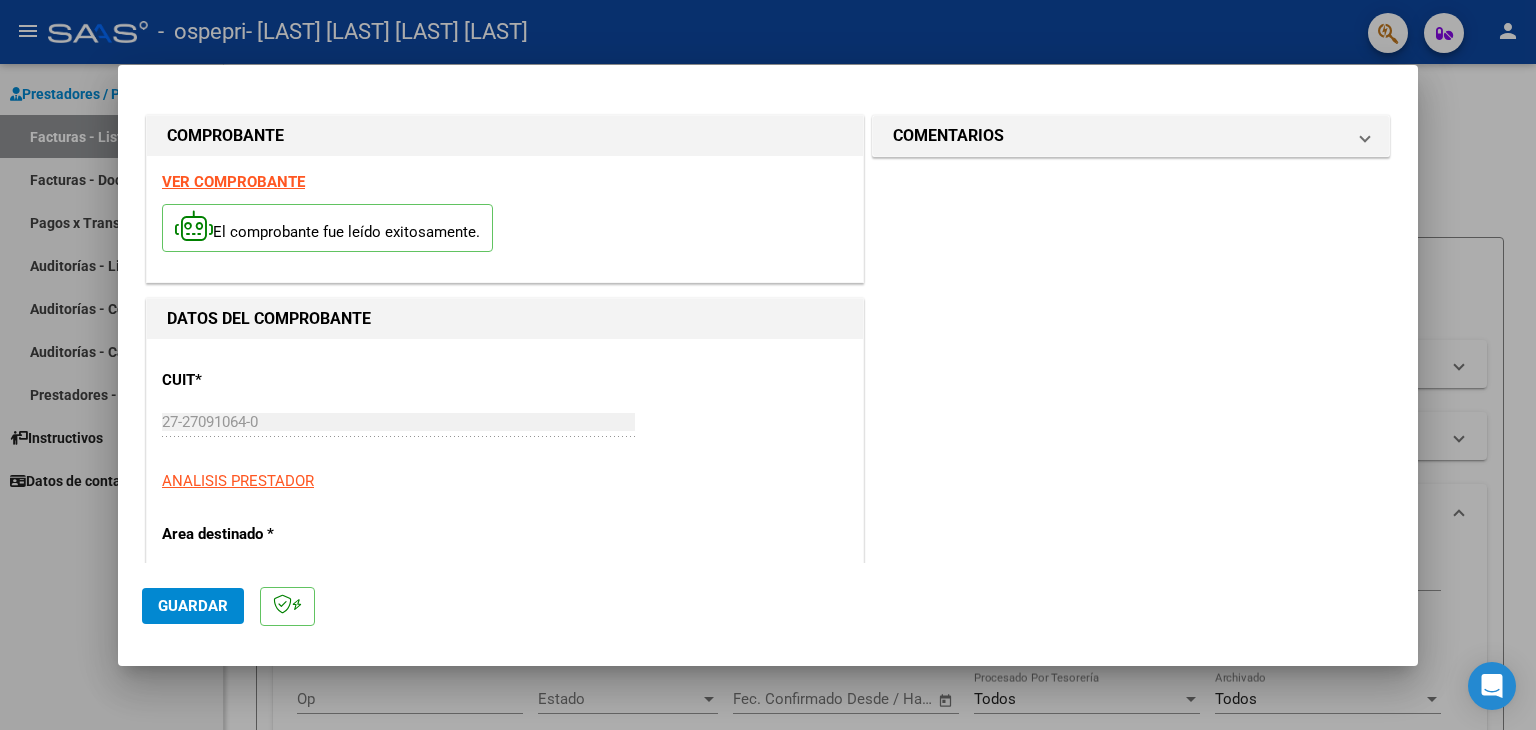 click on "COMENTARIOS Comentarios del Prestador / Gerenciador:" at bounding box center [1131, 961] 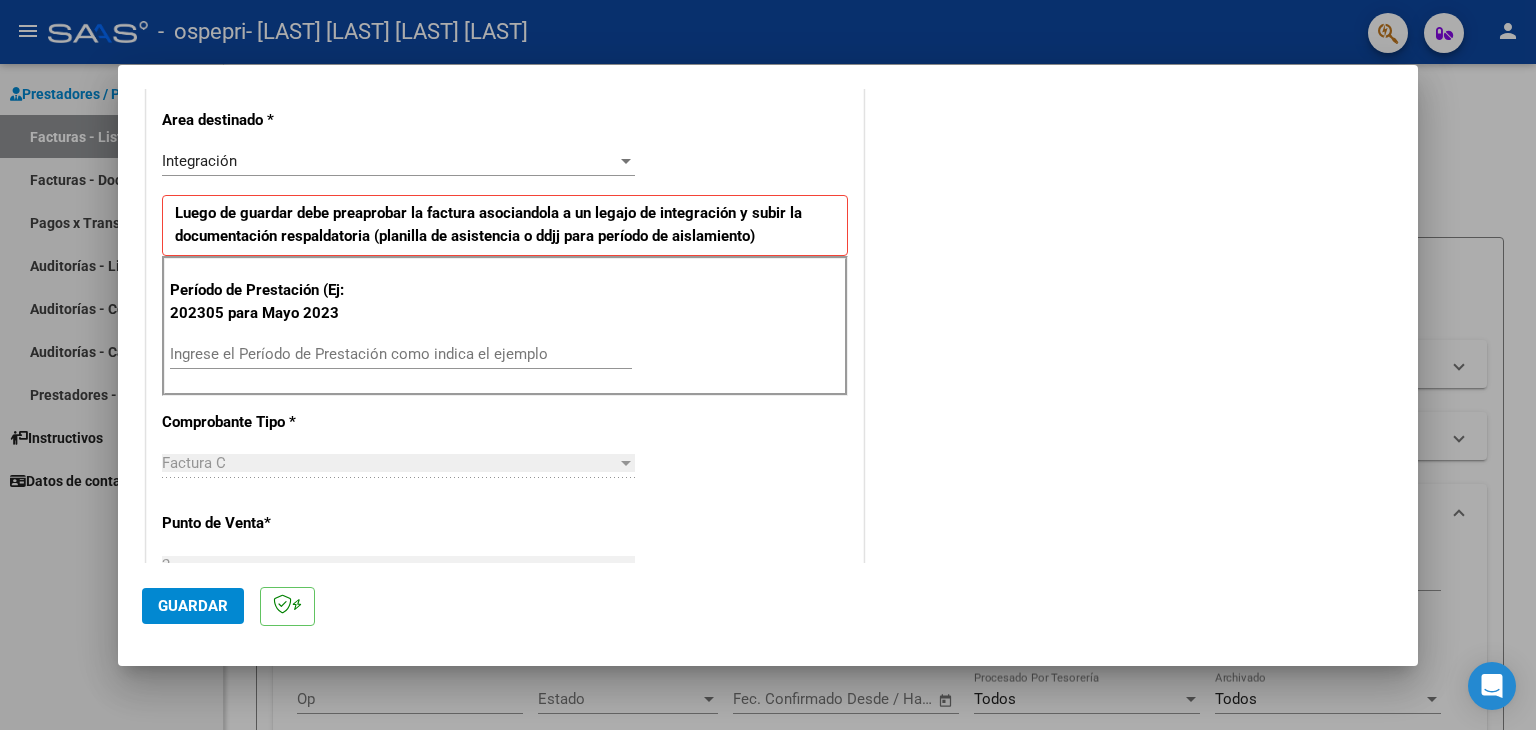 click on "Período de Prestación (Ej: 202305 para Mayo 2023    Ingrese el Período de Prestación como indica el ejemplo" at bounding box center (505, 326) 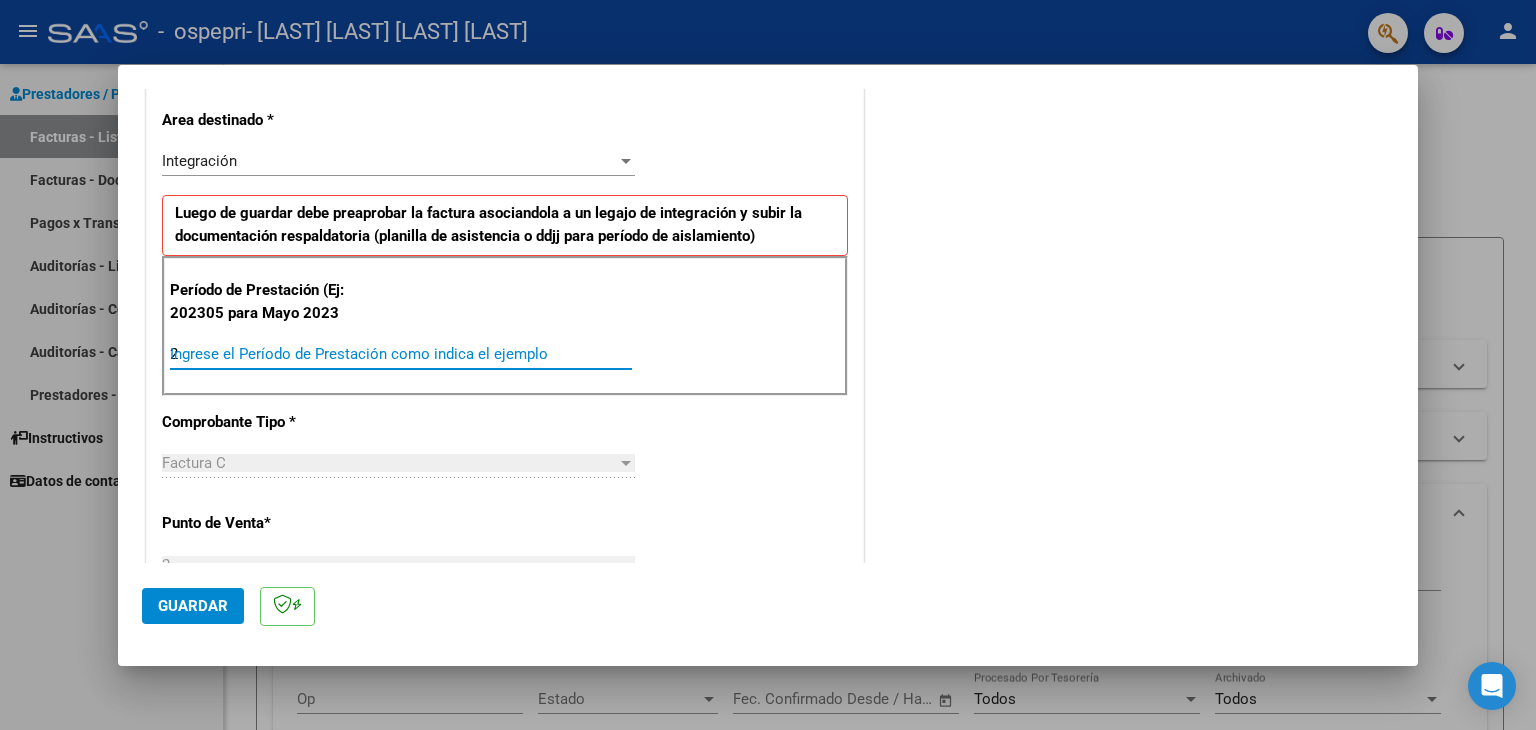 click on "2" at bounding box center (401, 354) 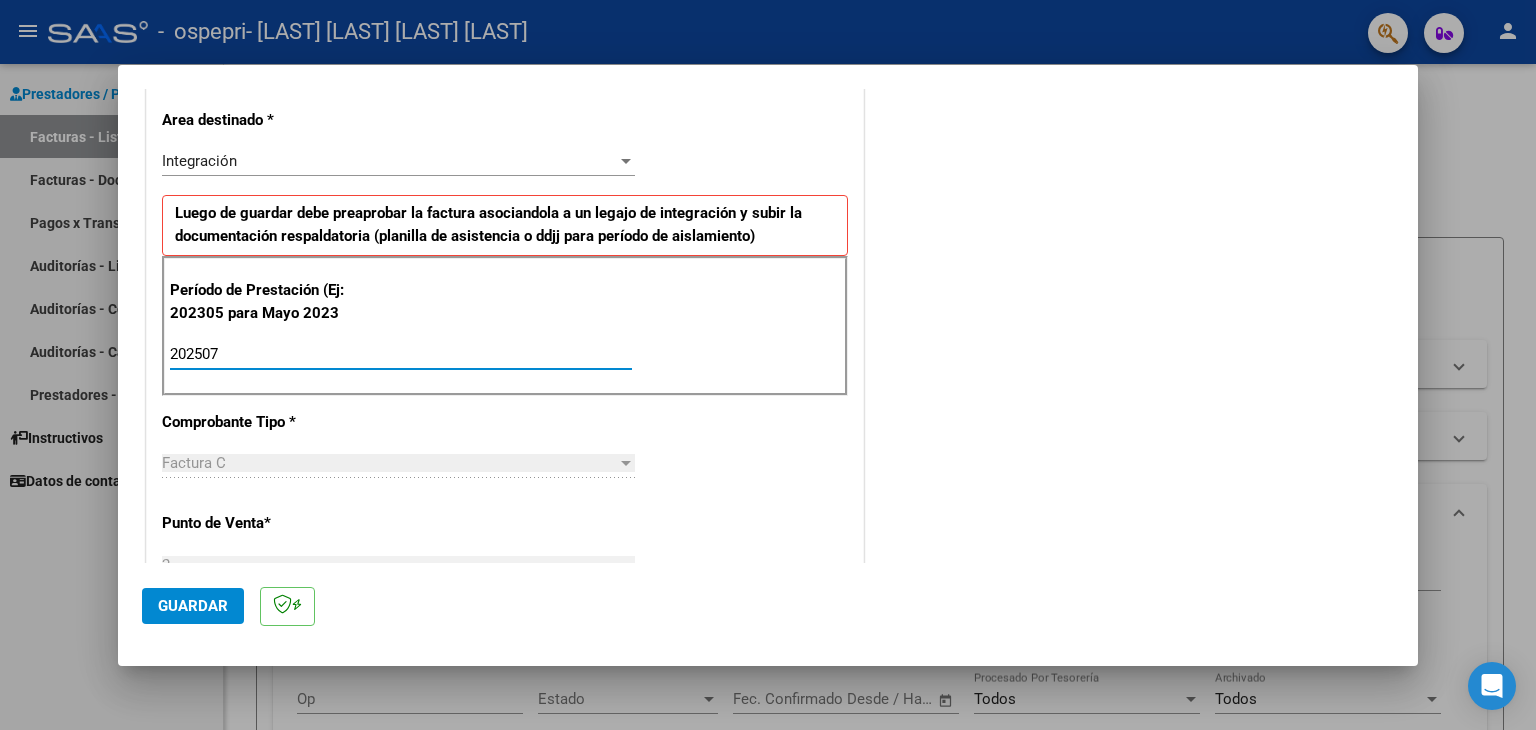 type on "202507" 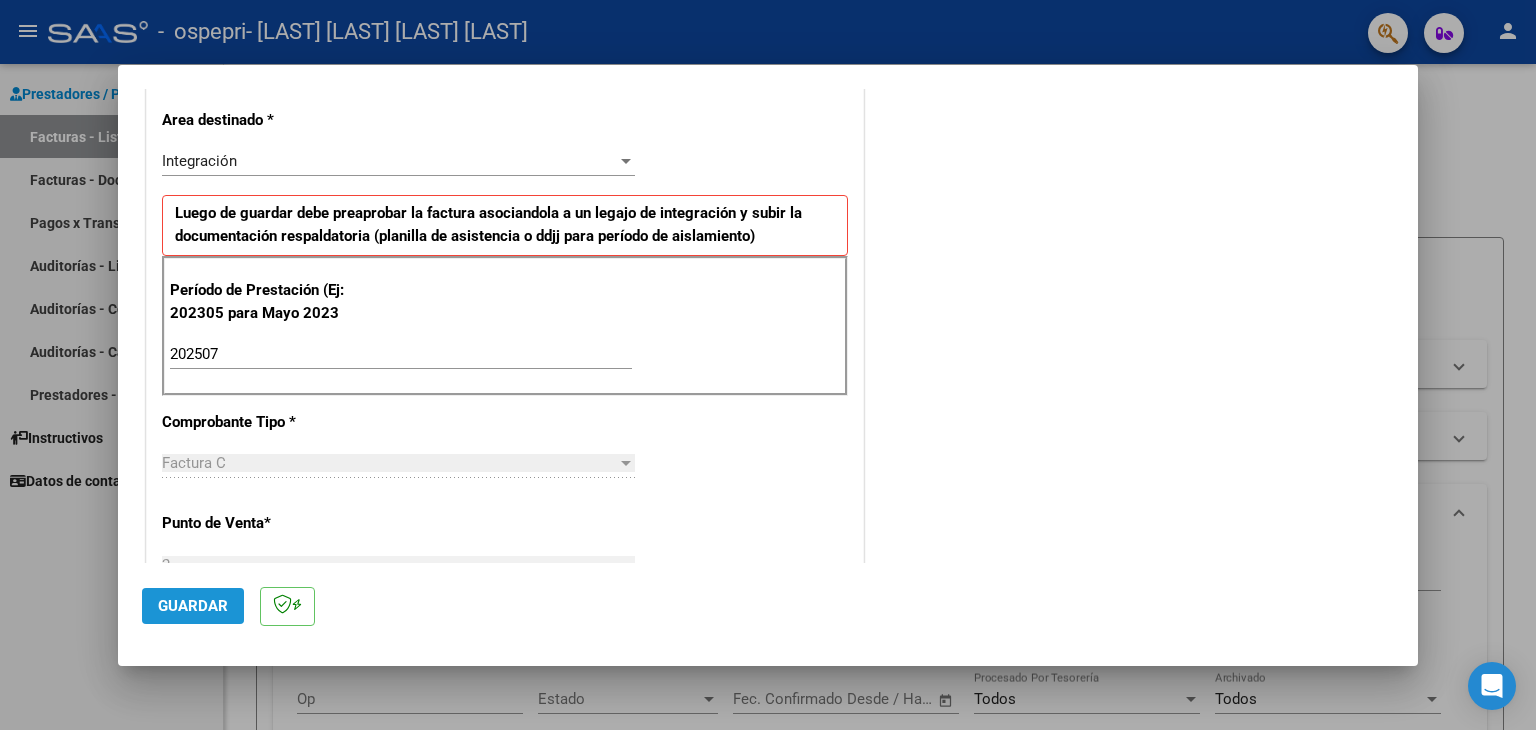 click on "Guardar" 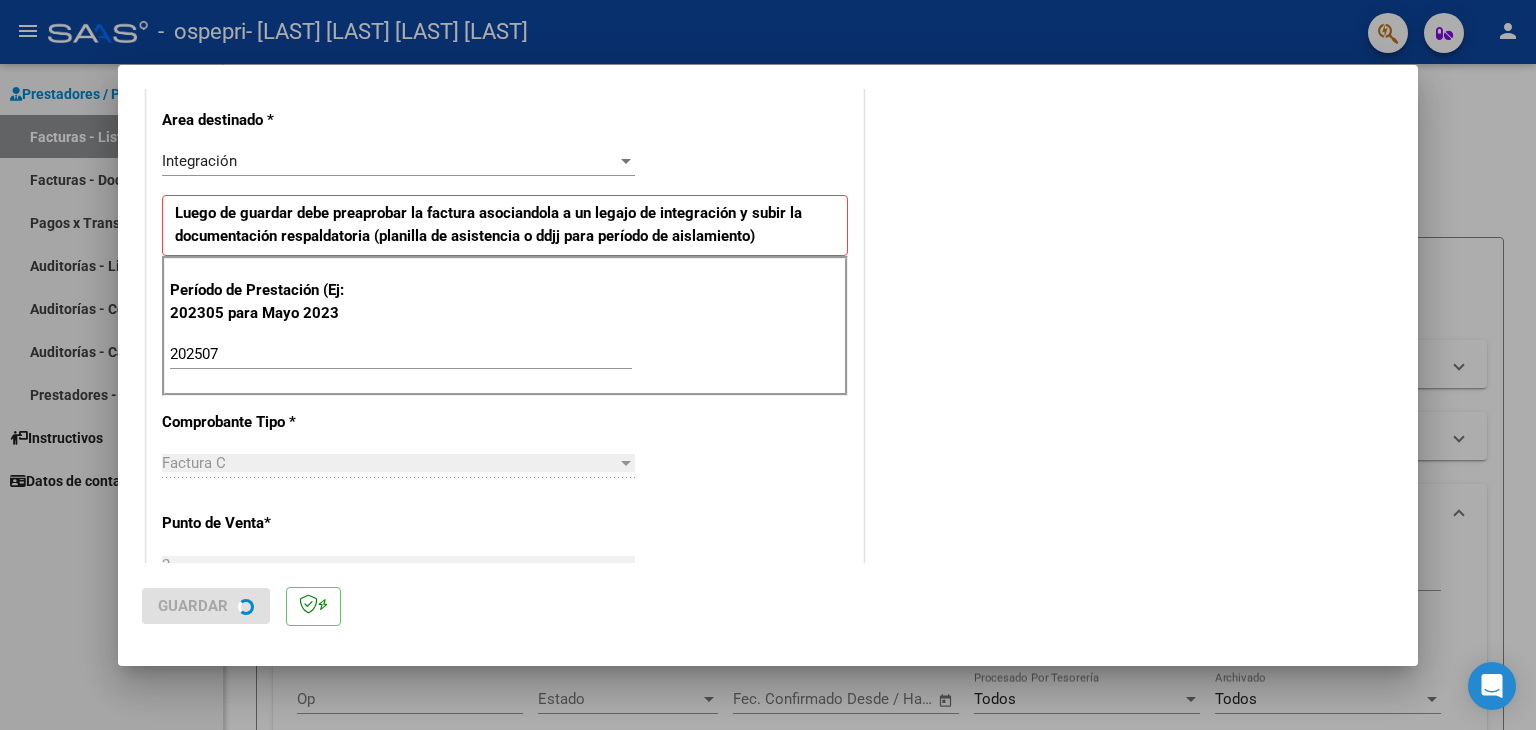 scroll, scrollTop: 0, scrollLeft: 0, axis: both 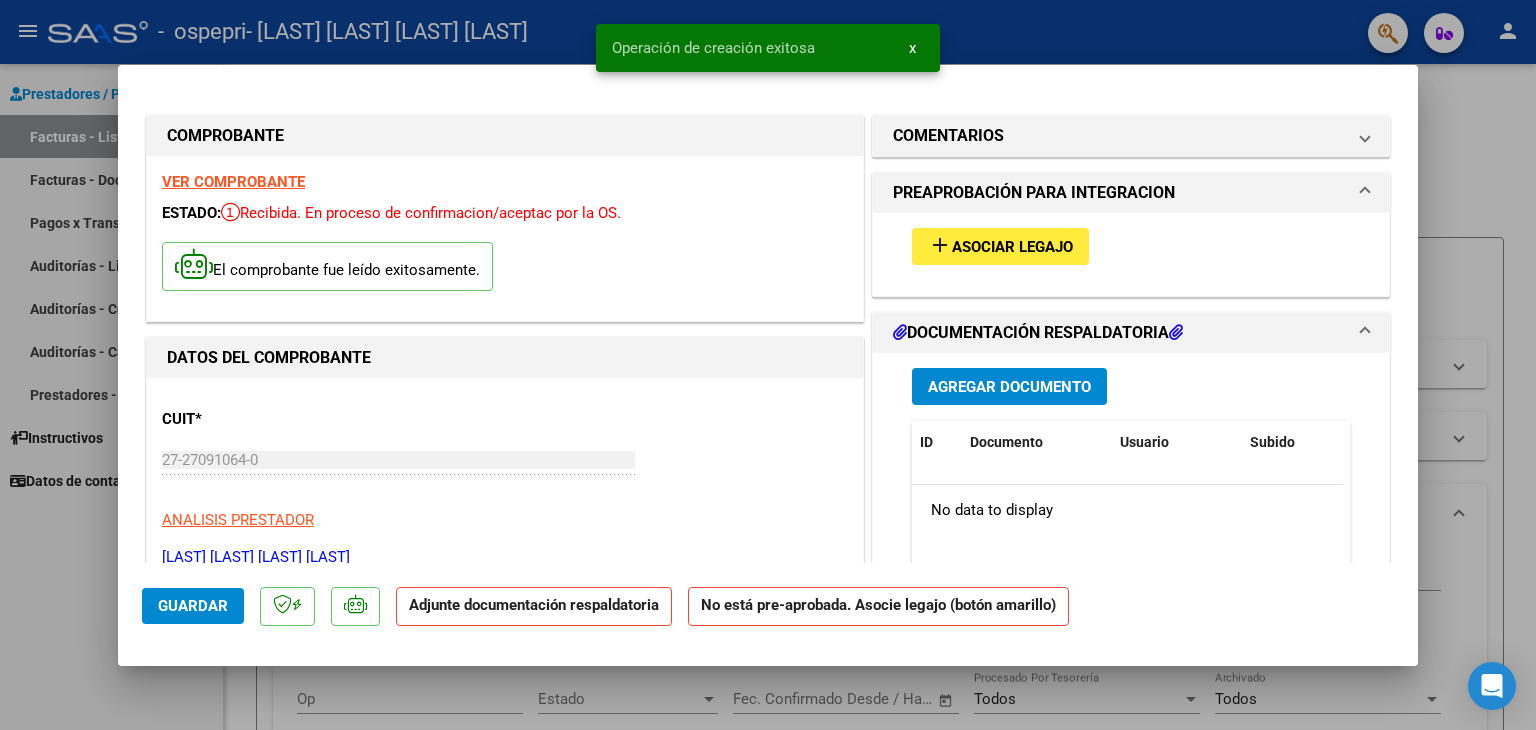 click on "Guardar" 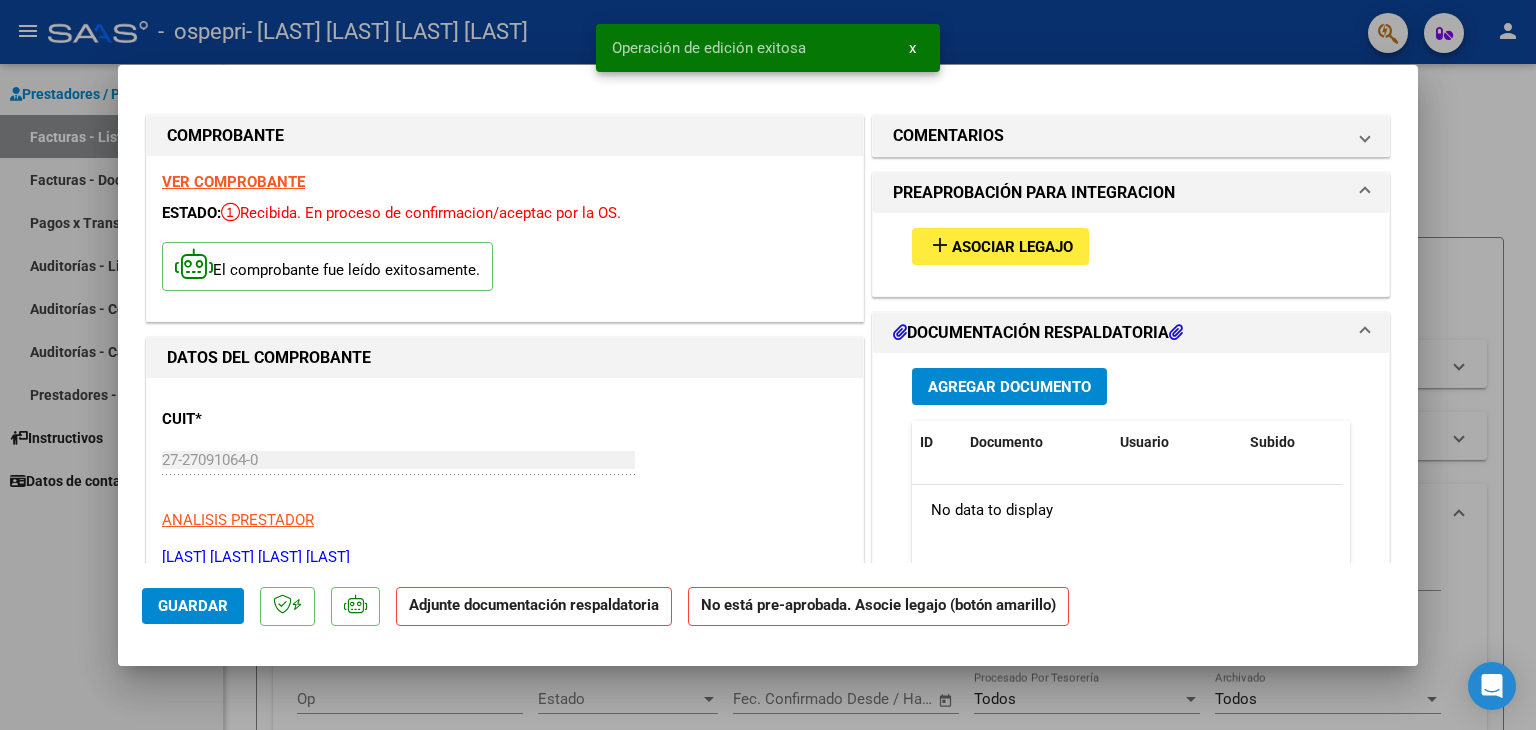 click at bounding box center (768, 365) 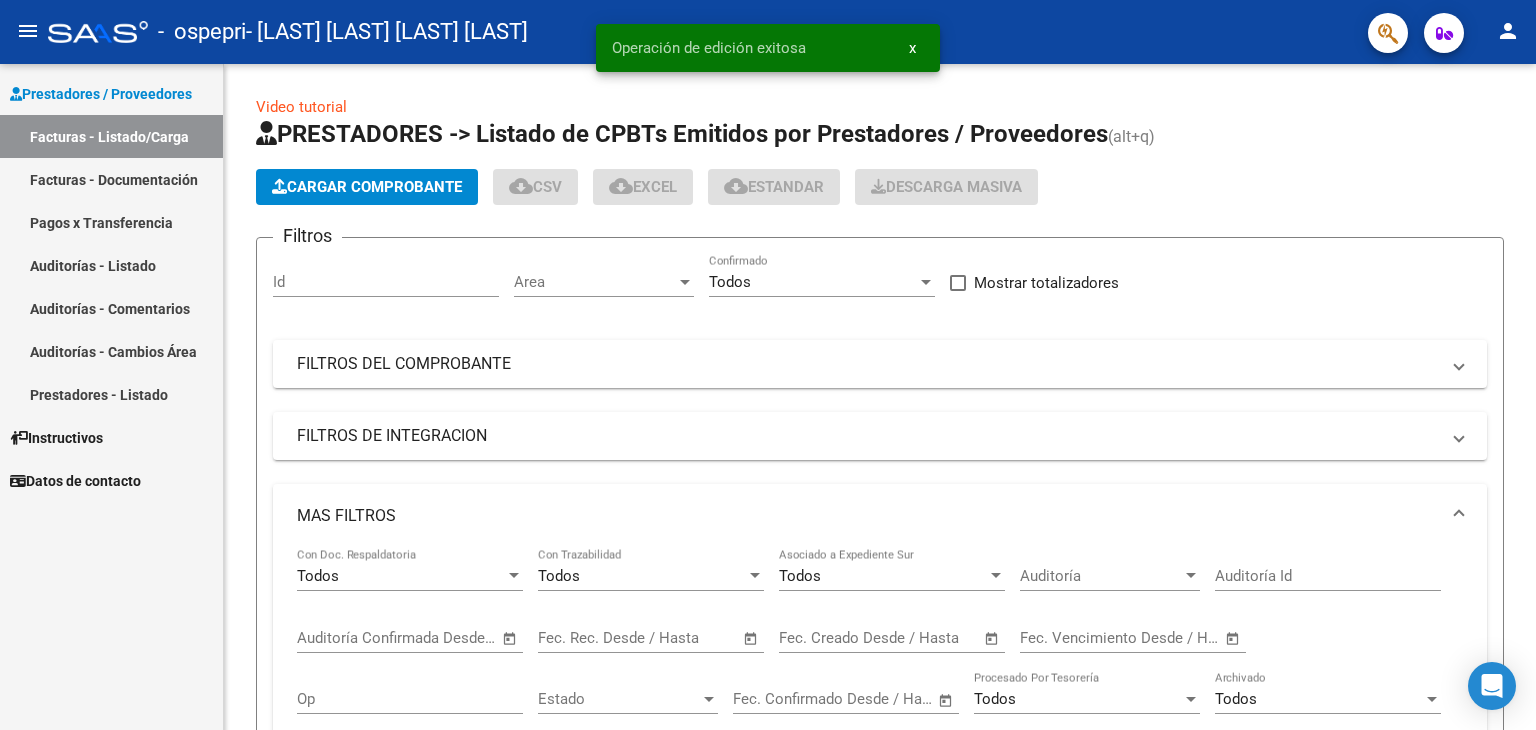 click on "Video tutorial   PRESTADORES -> Listado de CPBTs Emitidos por Prestadores / Proveedores (alt+q)   Cargar Comprobante
cloud_download  CSV  cloud_download  EXCEL  cloud_download  Estandar   Descarga Masiva
Filtros Id Area Area Todos Confirmado   Mostrar totalizadores   FILTROS DEL COMPROBANTE  Comprobante Tipo Comprobante Tipo Start date – End date Fec. Comprobante Desde / Hasta Días Emisión Desde(cant. días) Días Emisión Hasta(cant. días) CUIT / Razón Social Pto. Venta Nro. Comprobante Código SSS CAE Válido CAE Válido Todos Cargado Módulo Hosp. Todos Tiene facturacion Apócrifa Hospital Refes  FILTROS DE INTEGRACION  Período De Prestación Campos del Archivo de Rendición Devuelto x SSS (dr_envio) Todos Rendido x SSS (dr_envio) Tipo de Registro Tipo de Registro Período Presentación Período Presentación Campos del Legajo Asociado (preaprobación) Afiliado Legajo (cuil/nombre) Todos Solo facturas preaprobadas  MAS FILTROS  Todos Con Doc. Respaldatoria Todos Con Trazabilidad Todos – – 1" 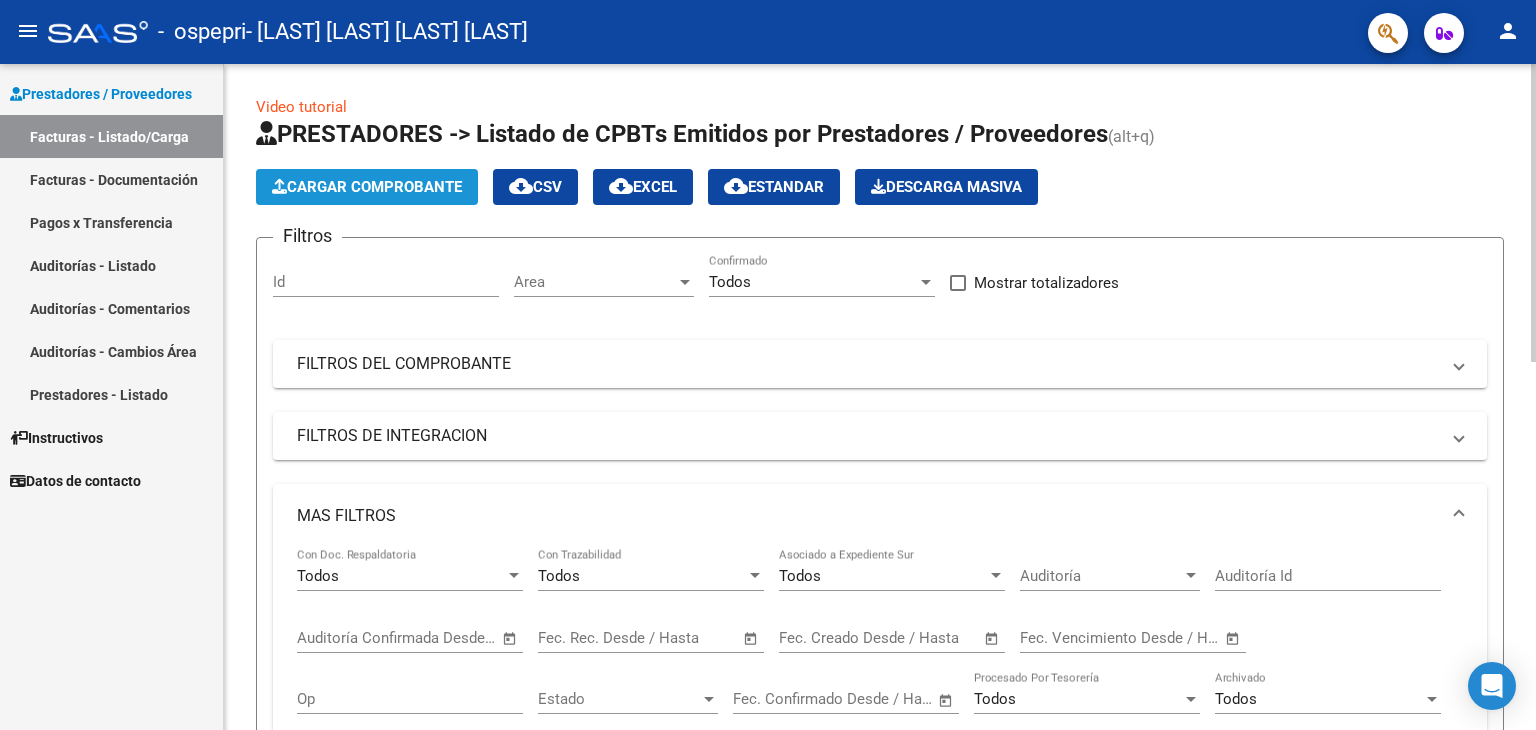 click on "Cargar Comprobante" 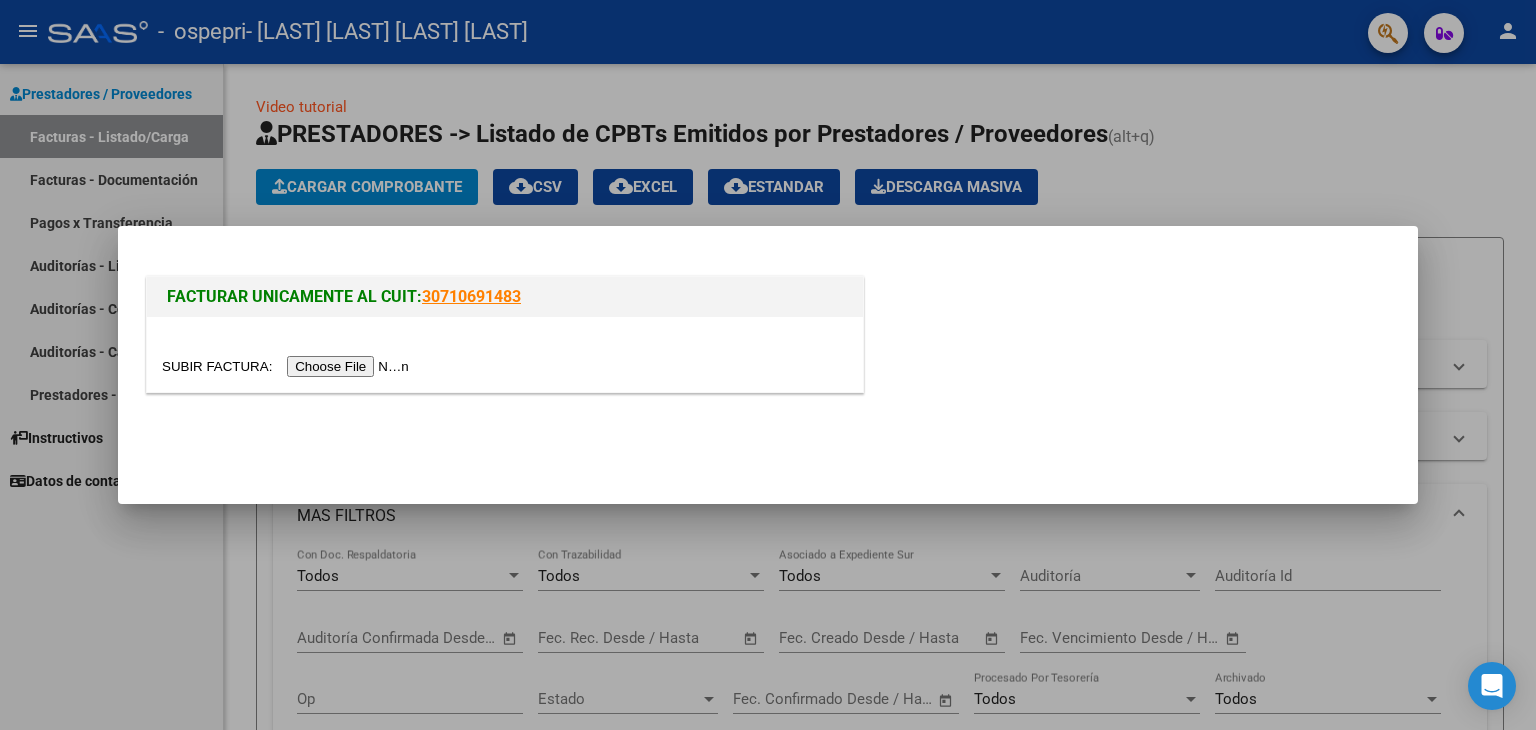 click at bounding box center [288, 366] 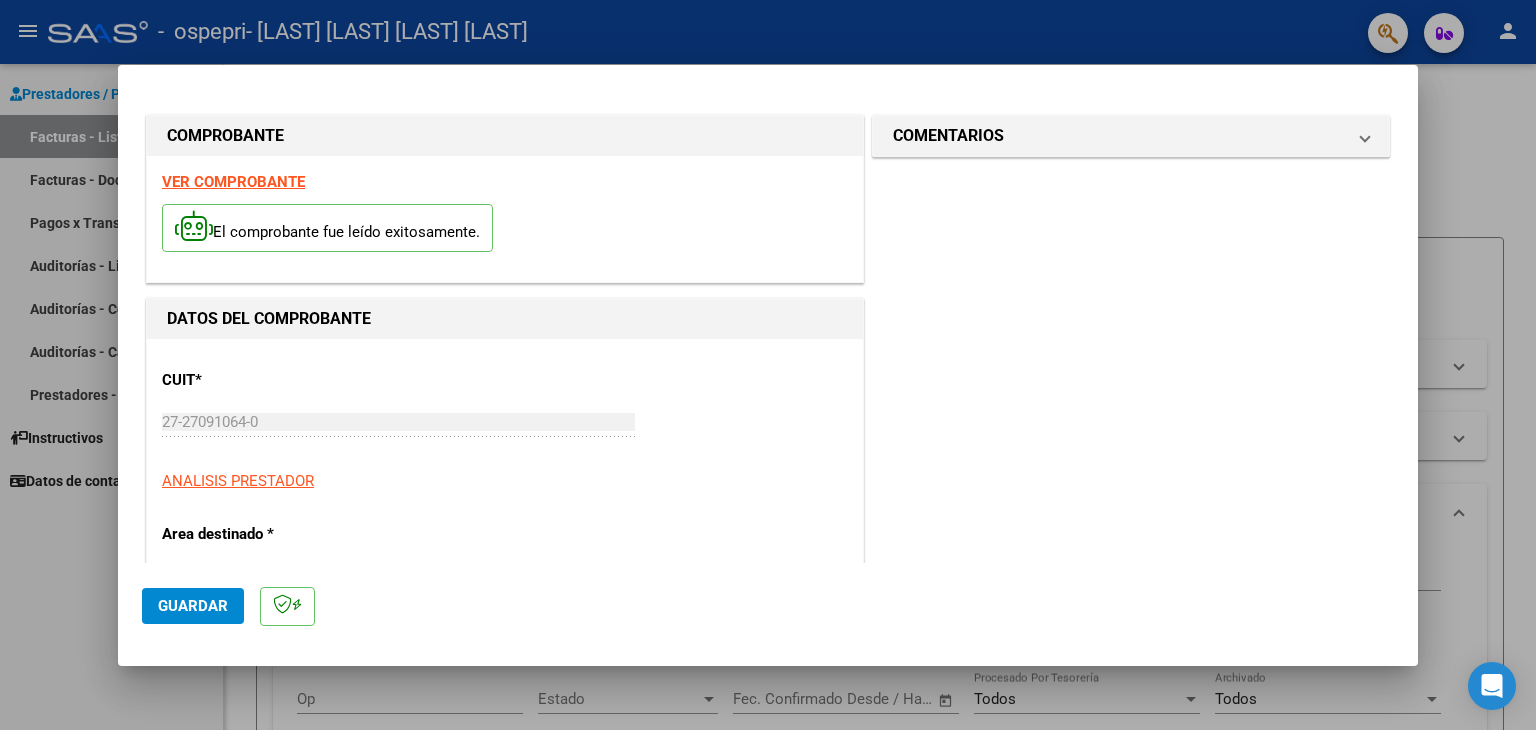 click on "COMENTARIOS Comentarios del Prestador / Gerenciador:" at bounding box center (1131, 961) 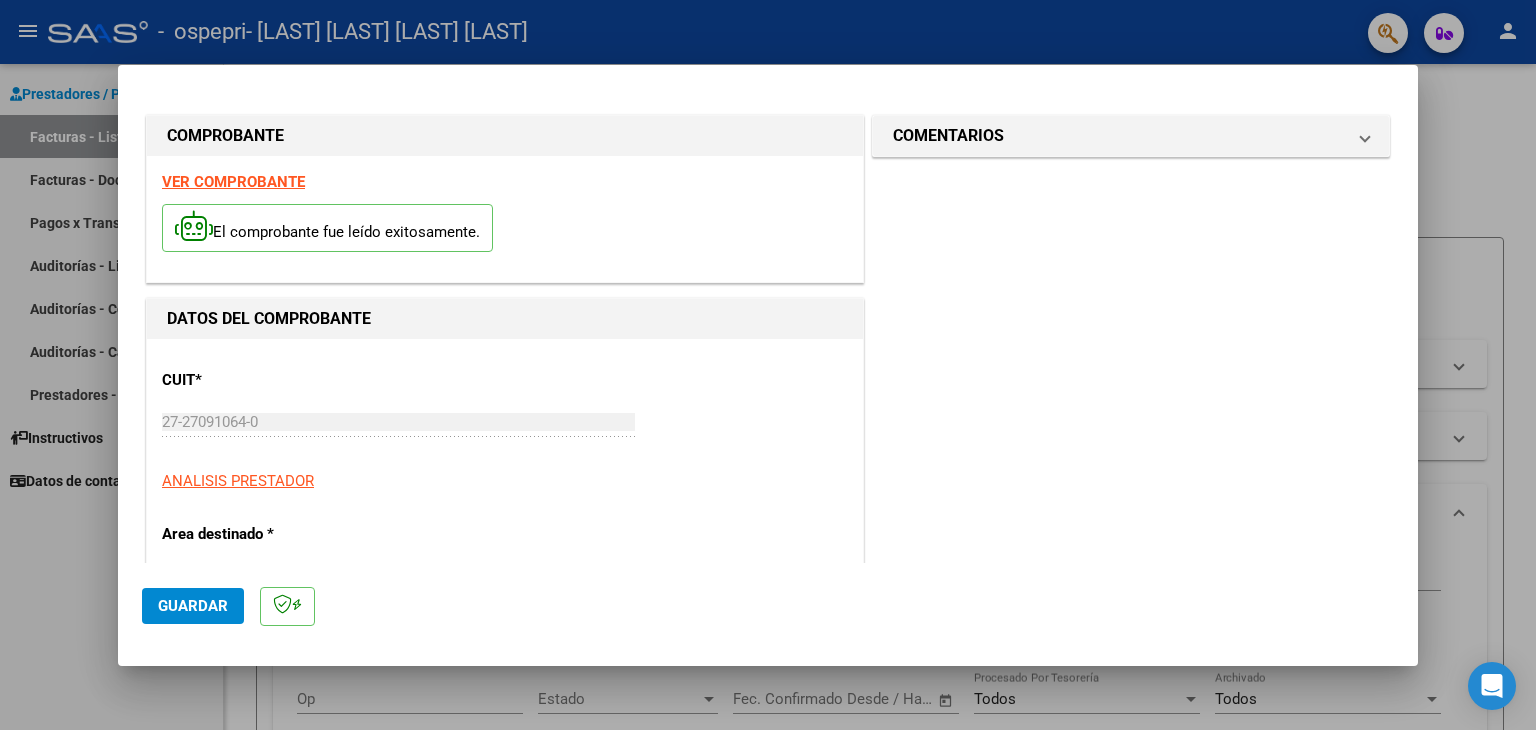 click on "COMENTARIOS Comentarios del Prestador / Gerenciador:" at bounding box center [1131, 961] 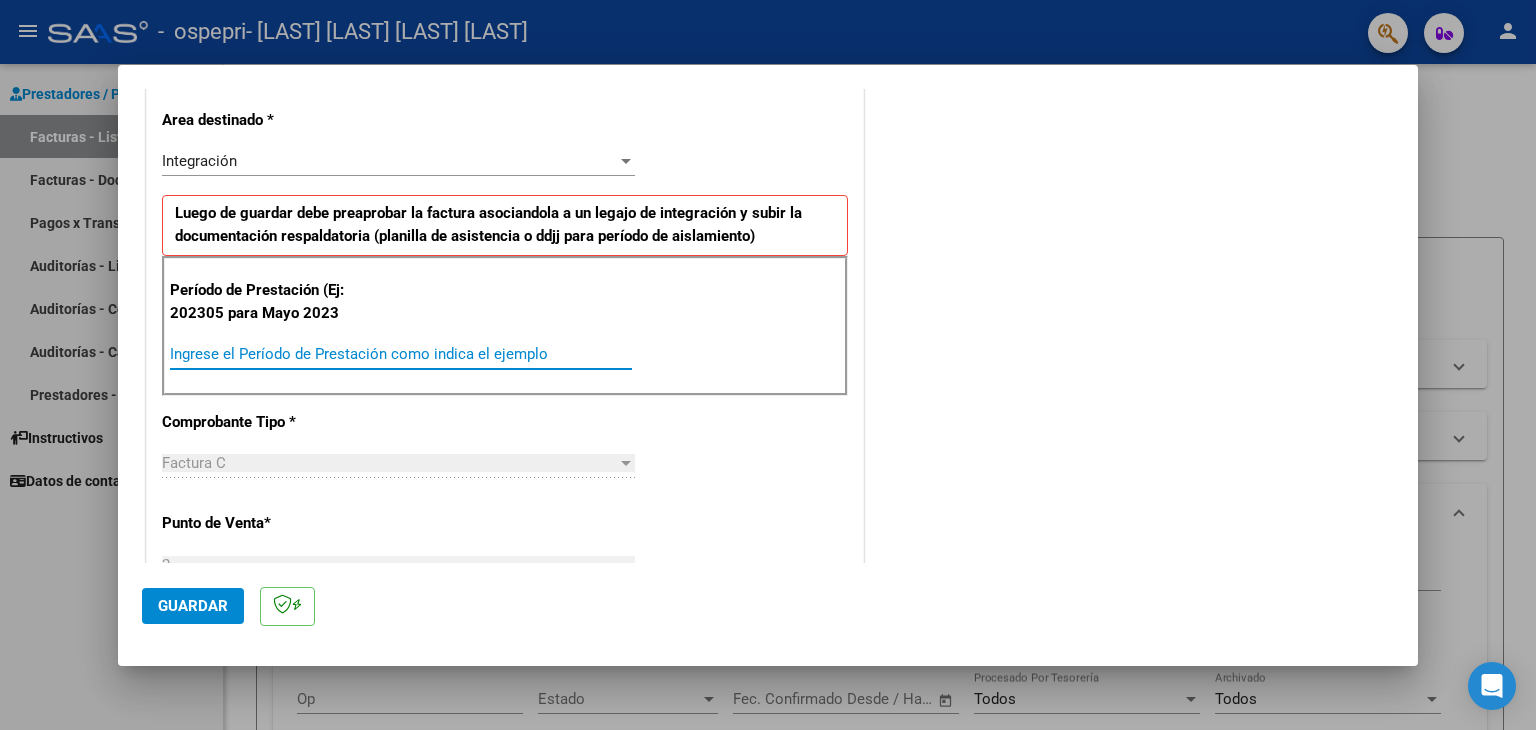 click on "Ingrese el Período de Prestación como indica el ejemplo" at bounding box center (401, 354) 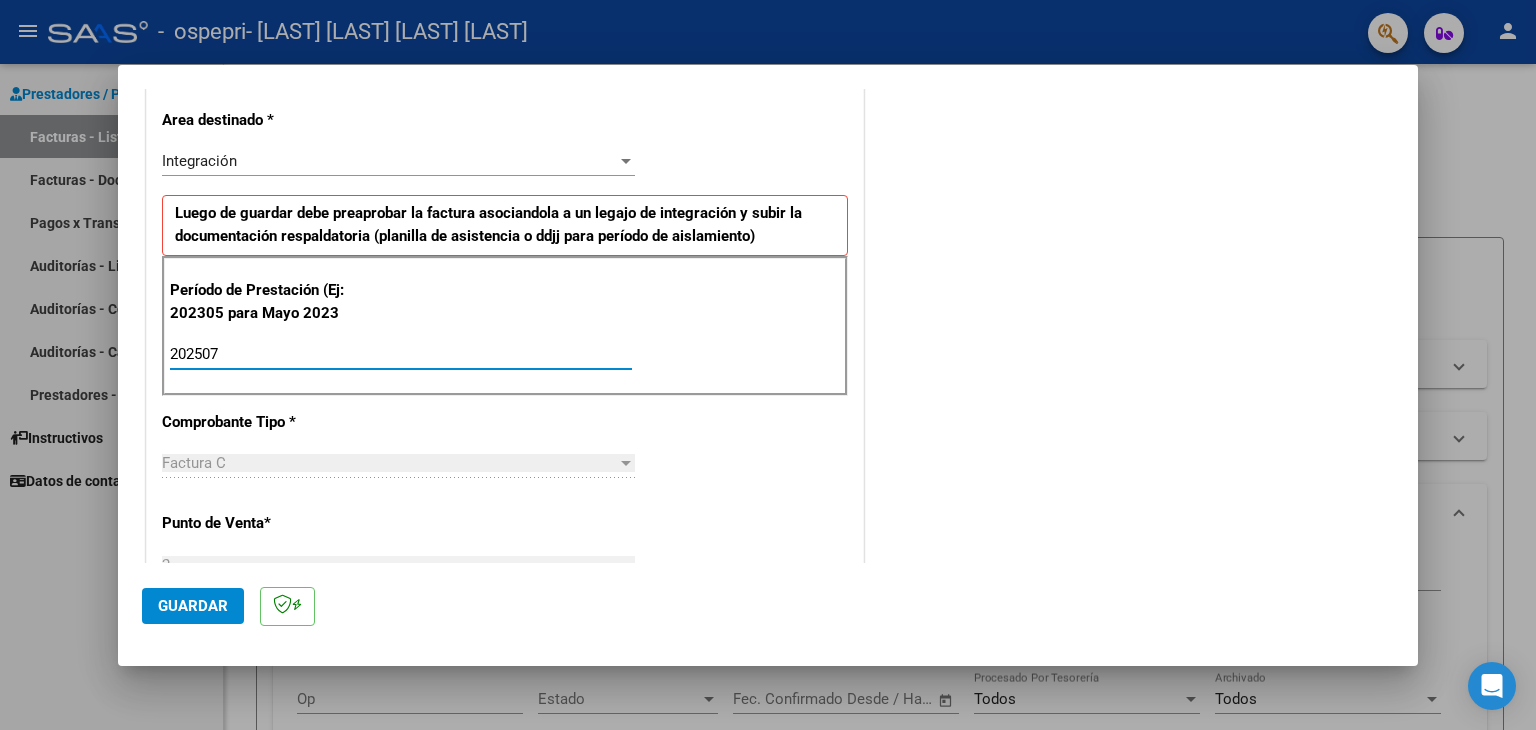 type on "202507" 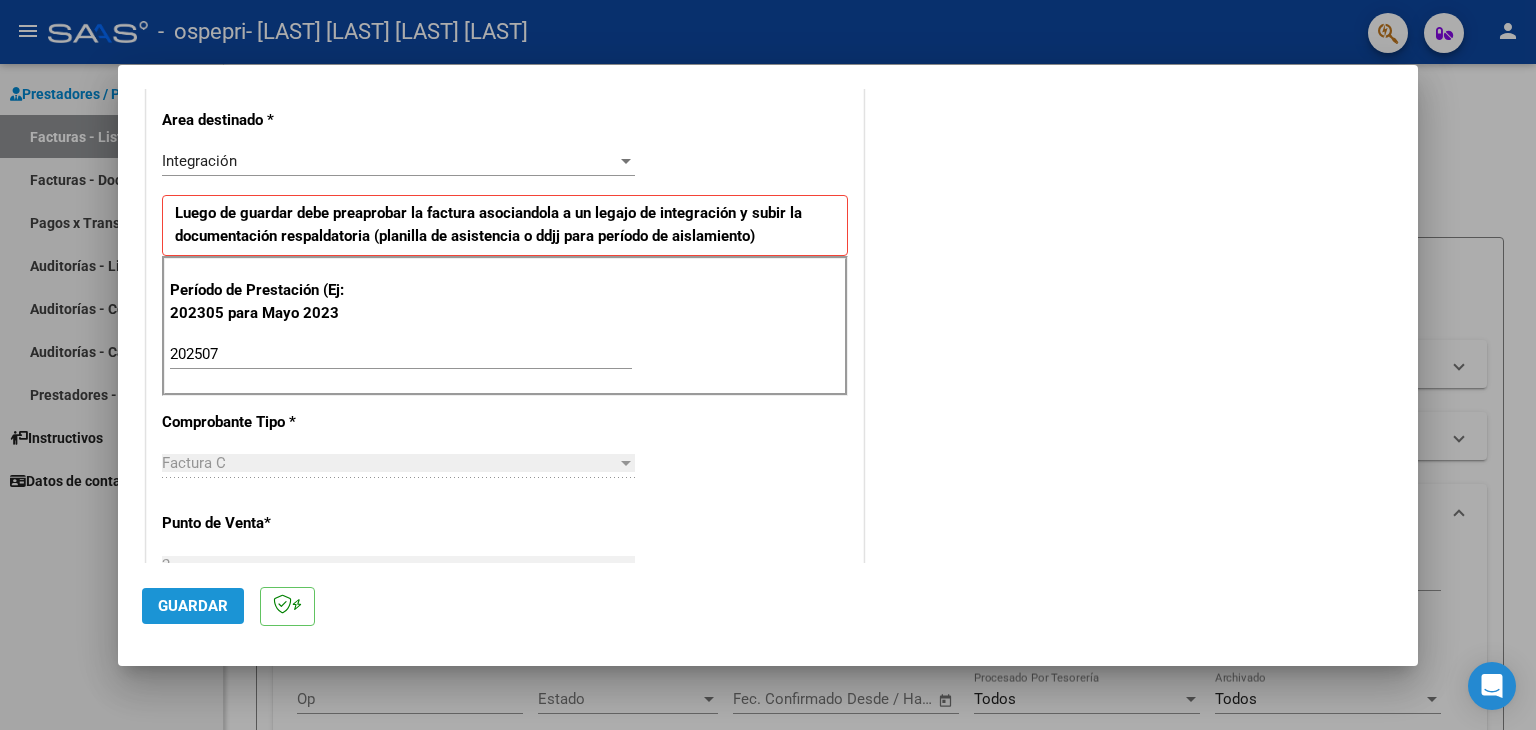 click on "Guardar" 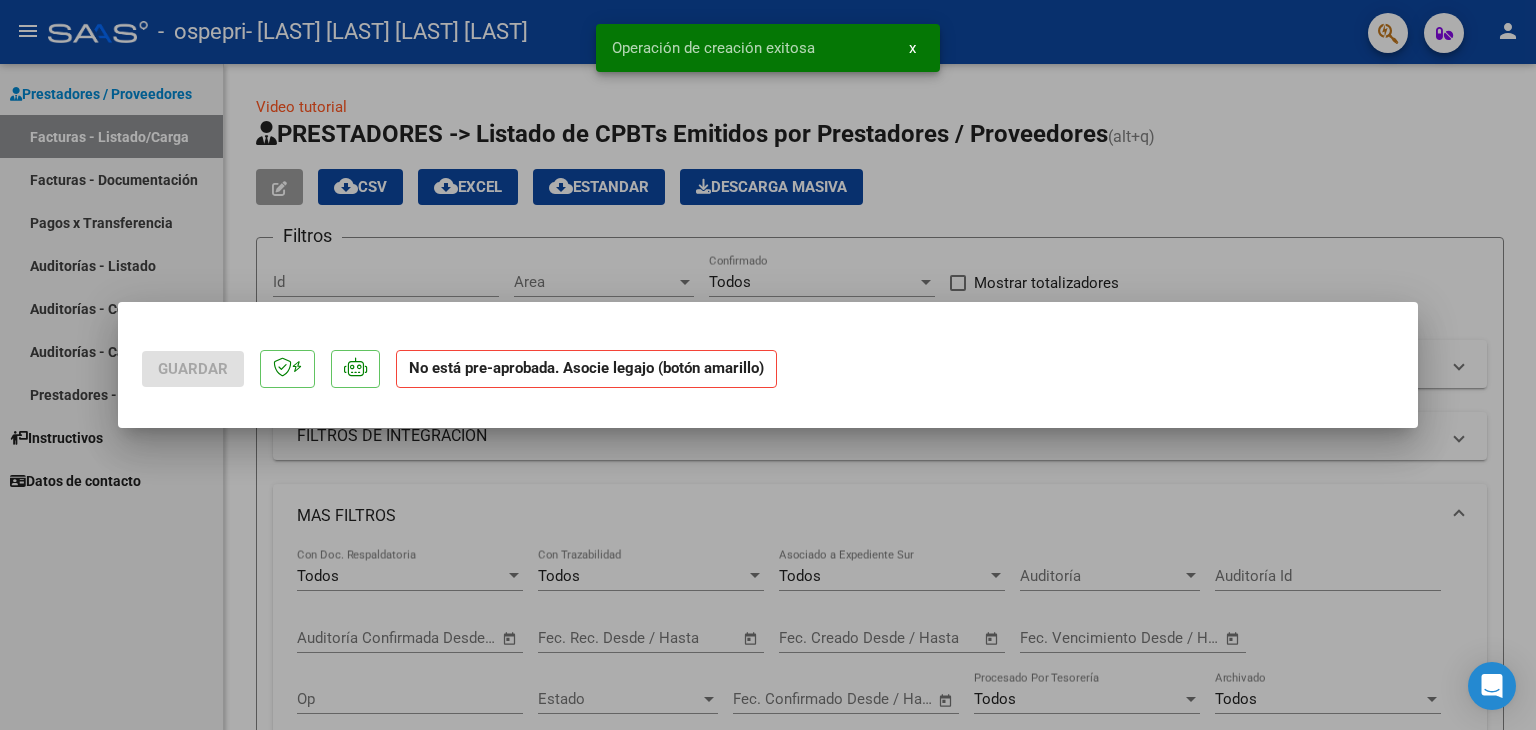scroll, scrollTop: 0, scrollLeft: 0, axis: both 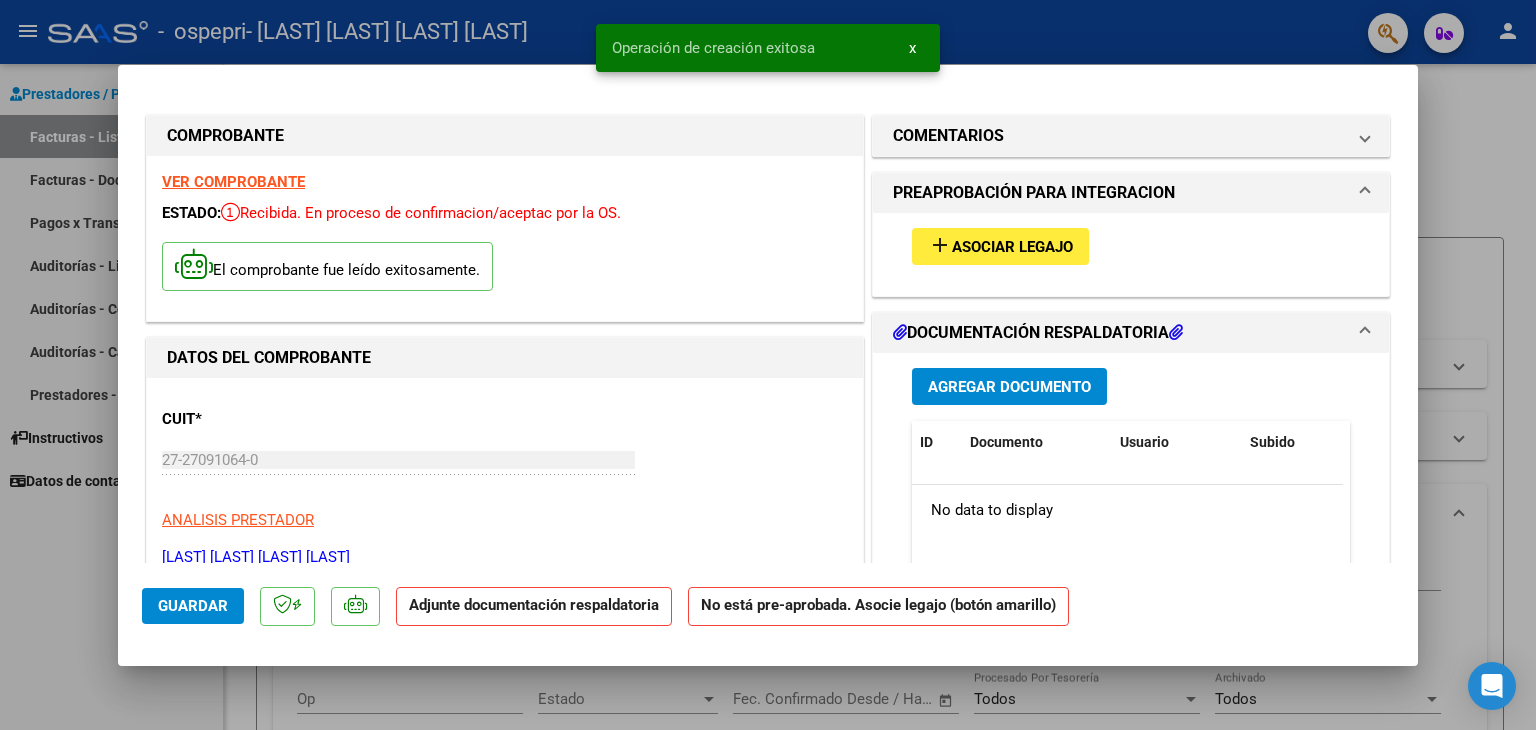 click on "DOCUMENTACIÓN RESPALDATORIA" at bounding box center [1038, 333] 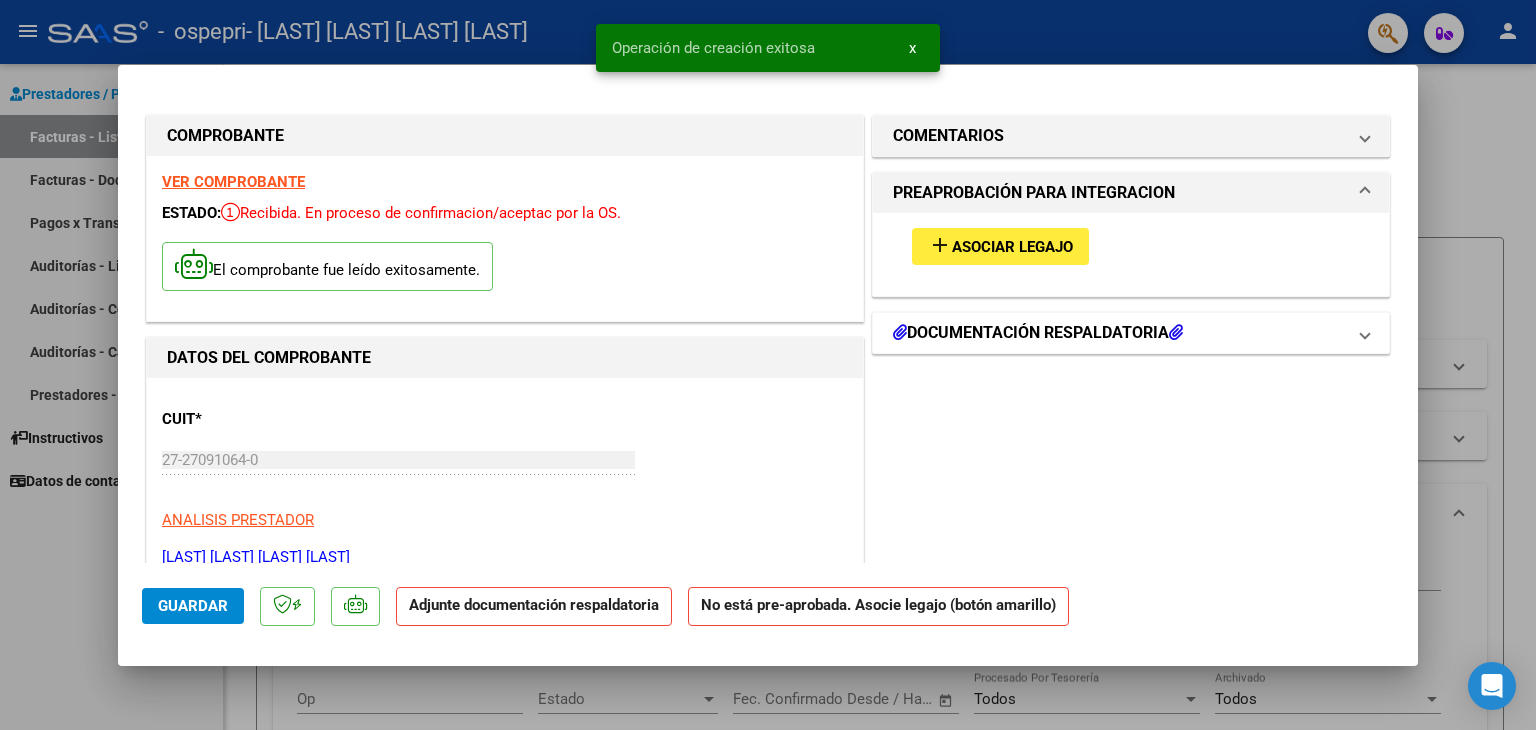 click at bounding box center (1176, 332) 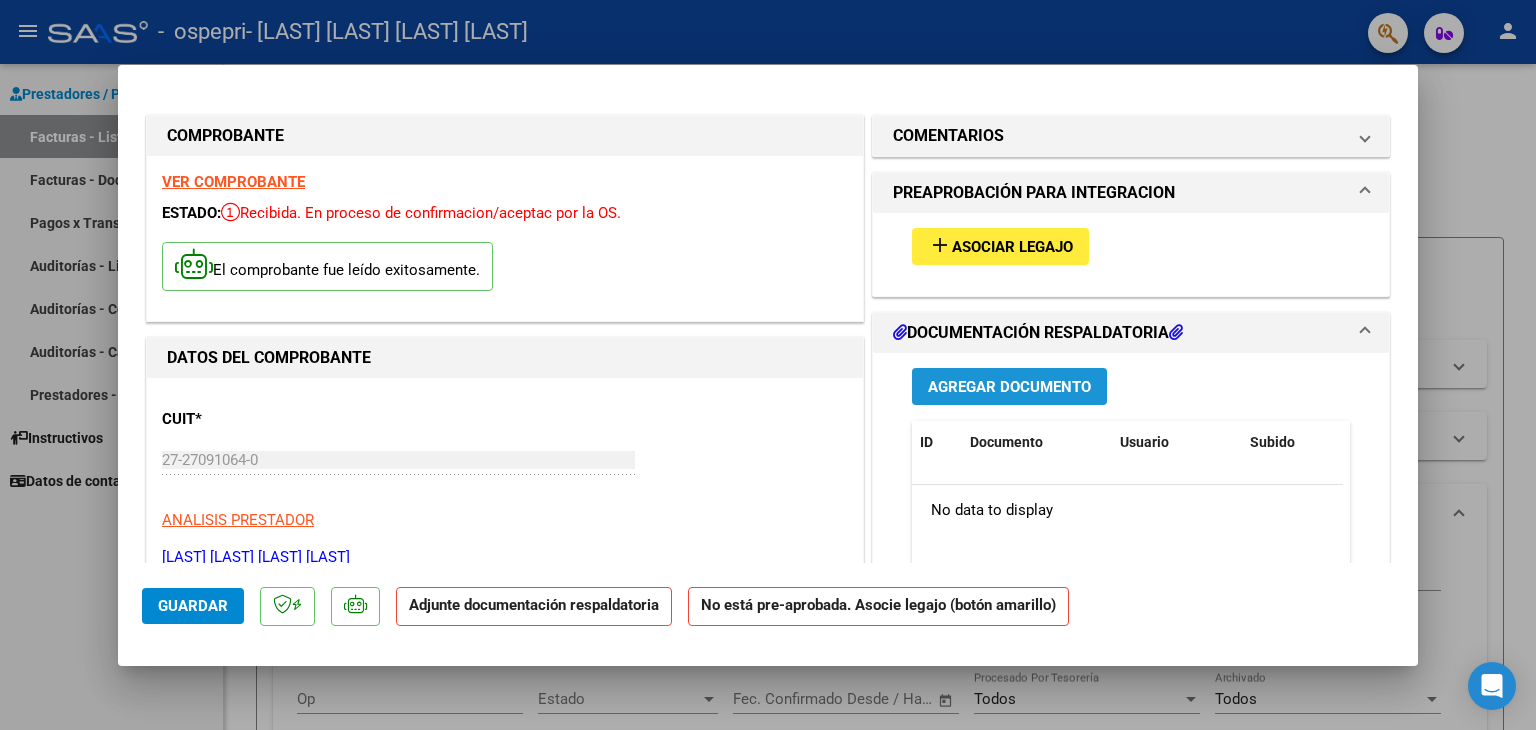 click on "Agregar Documento" at bounding box center [1009, 387] 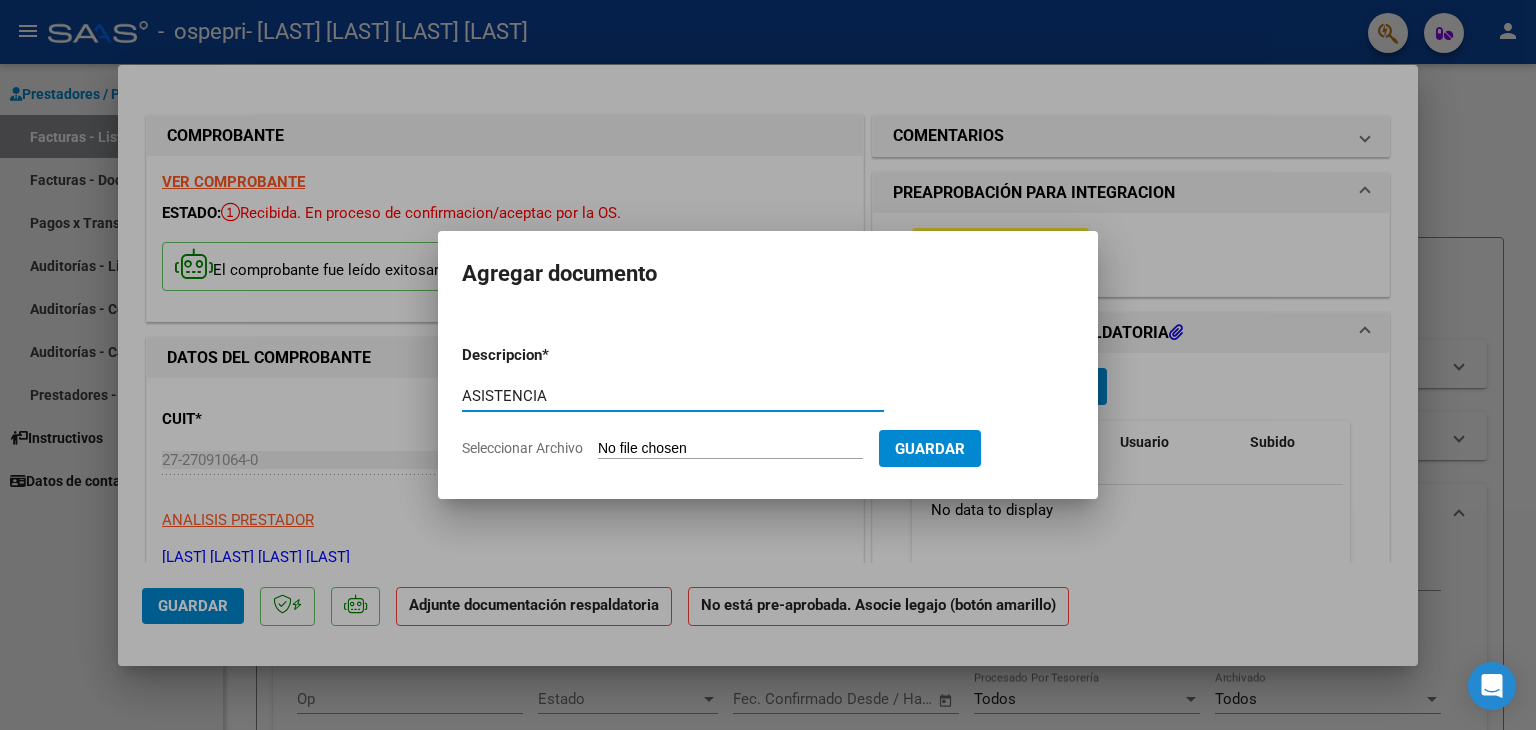 type on "ASISTENCIA" 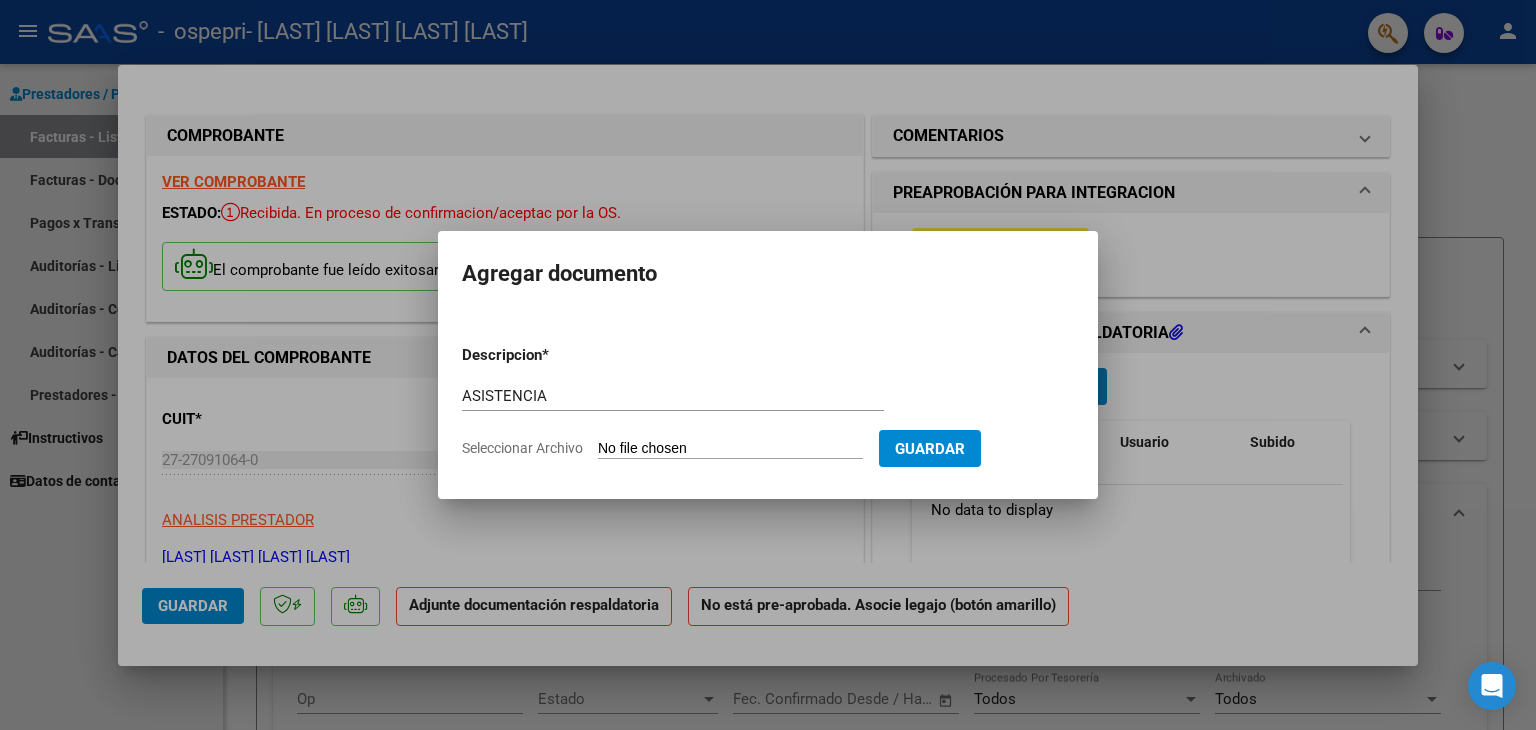 click on "Seleccionar Archivo" at bounding box center [730, 449] 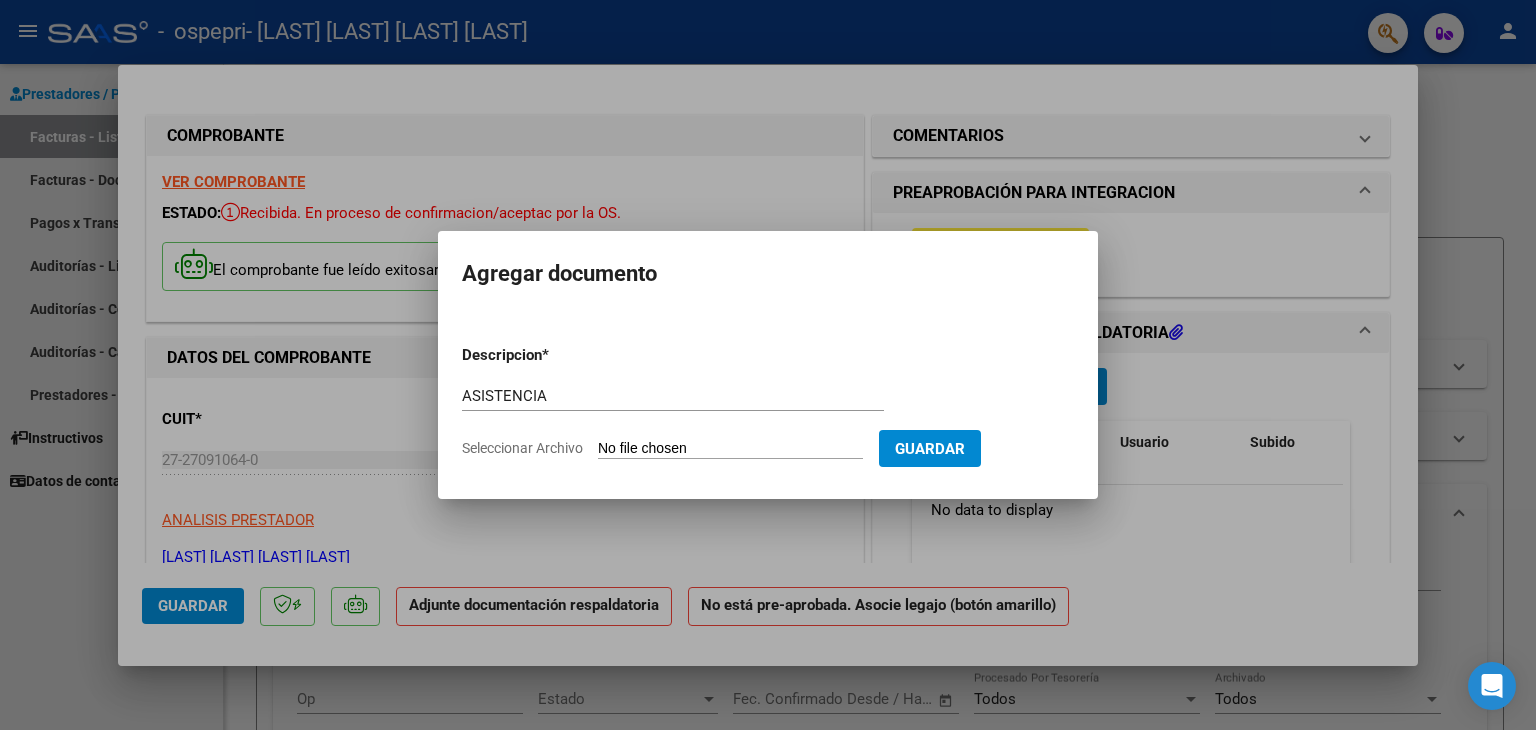 type on "C:\fakepath\CamScanner 7-31-25 17.37.pdf" 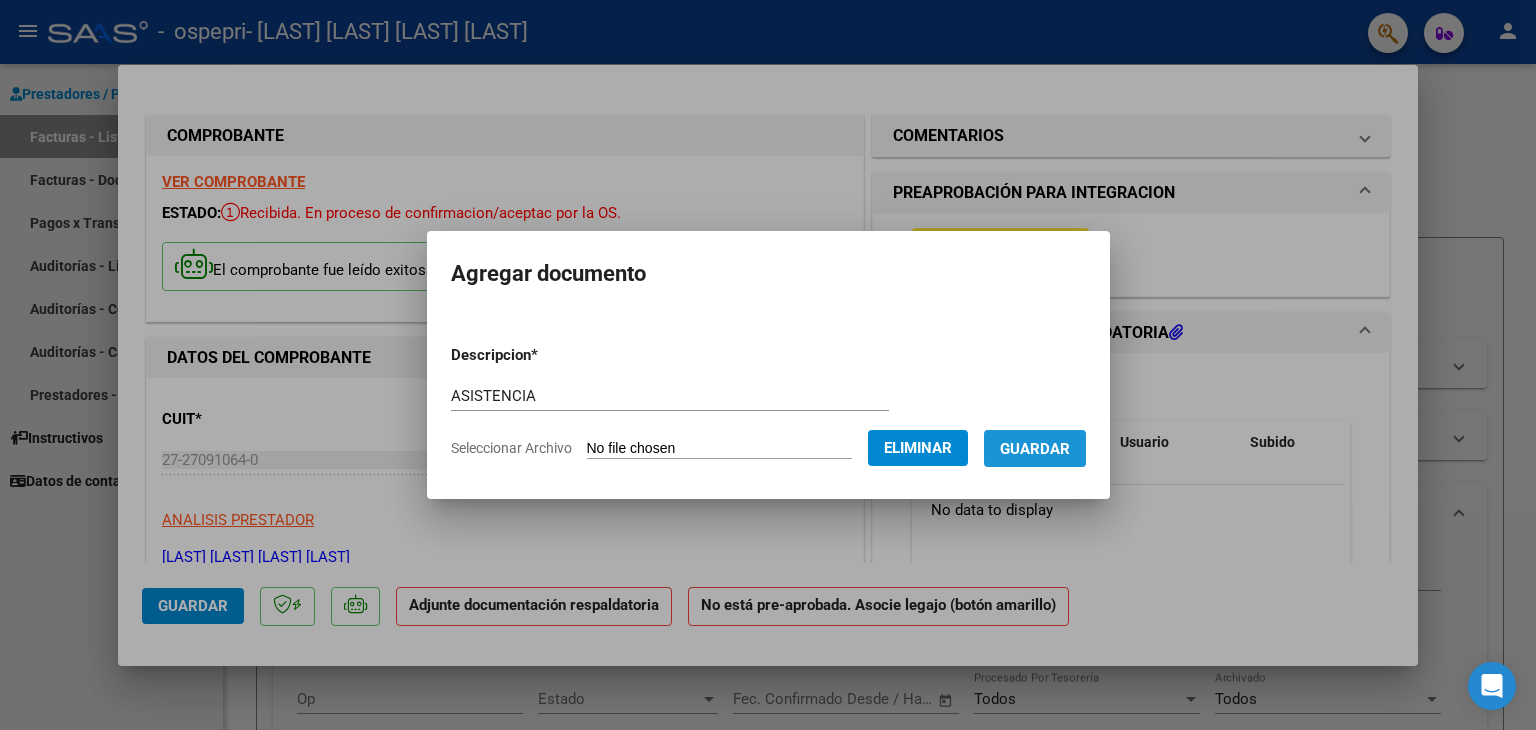 click on "Guardar" at bounding box center (1035, 449) 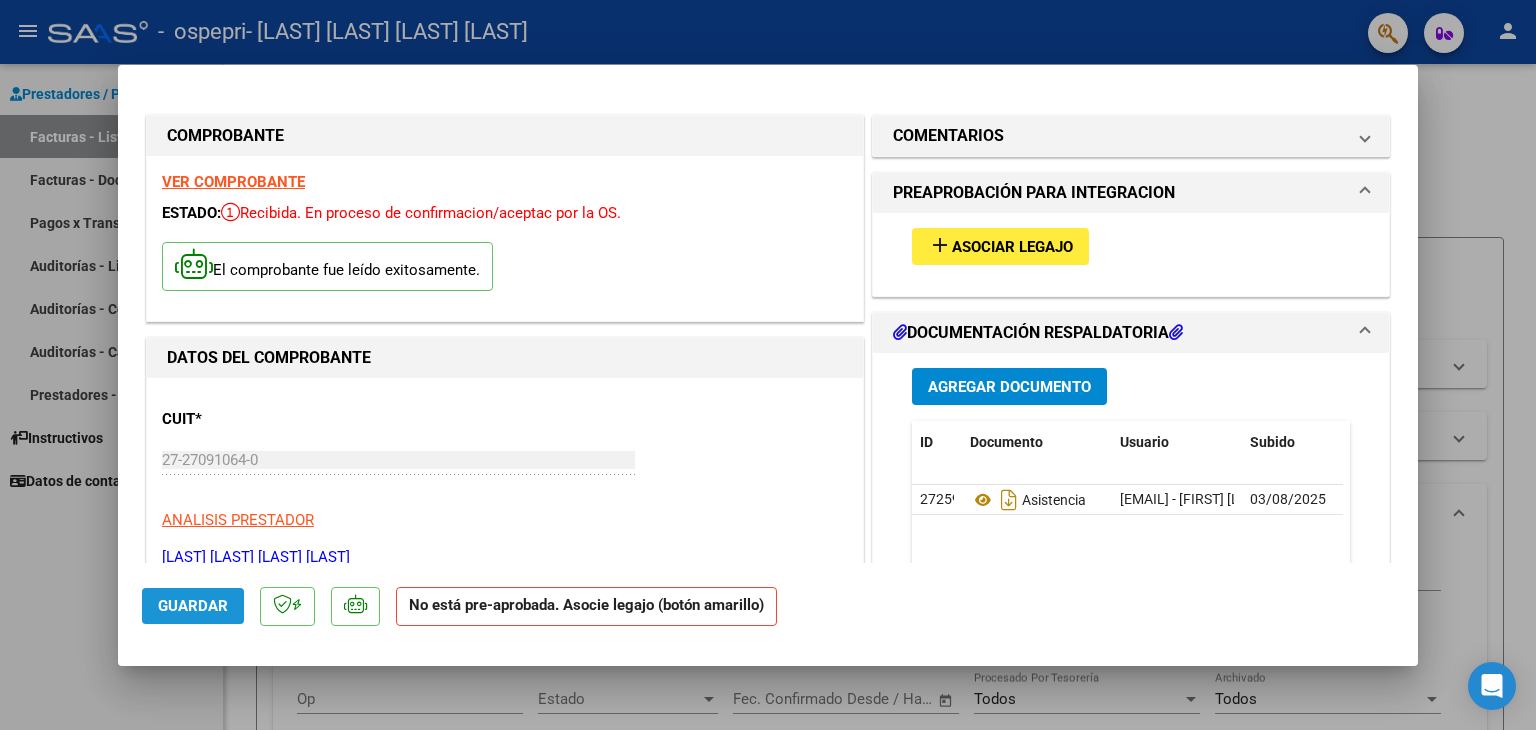 click on "Guardar" 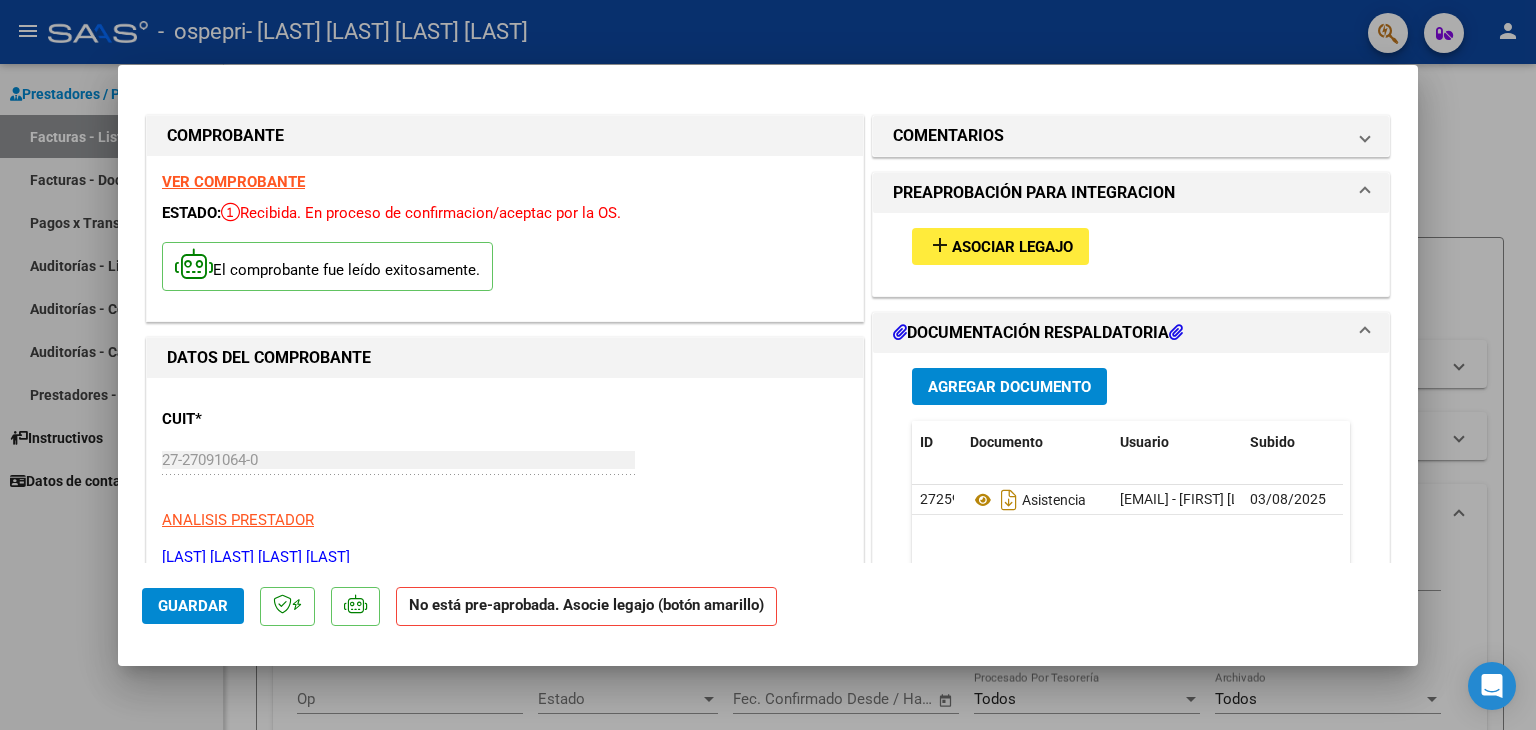 click at bounding box center [768, 365] 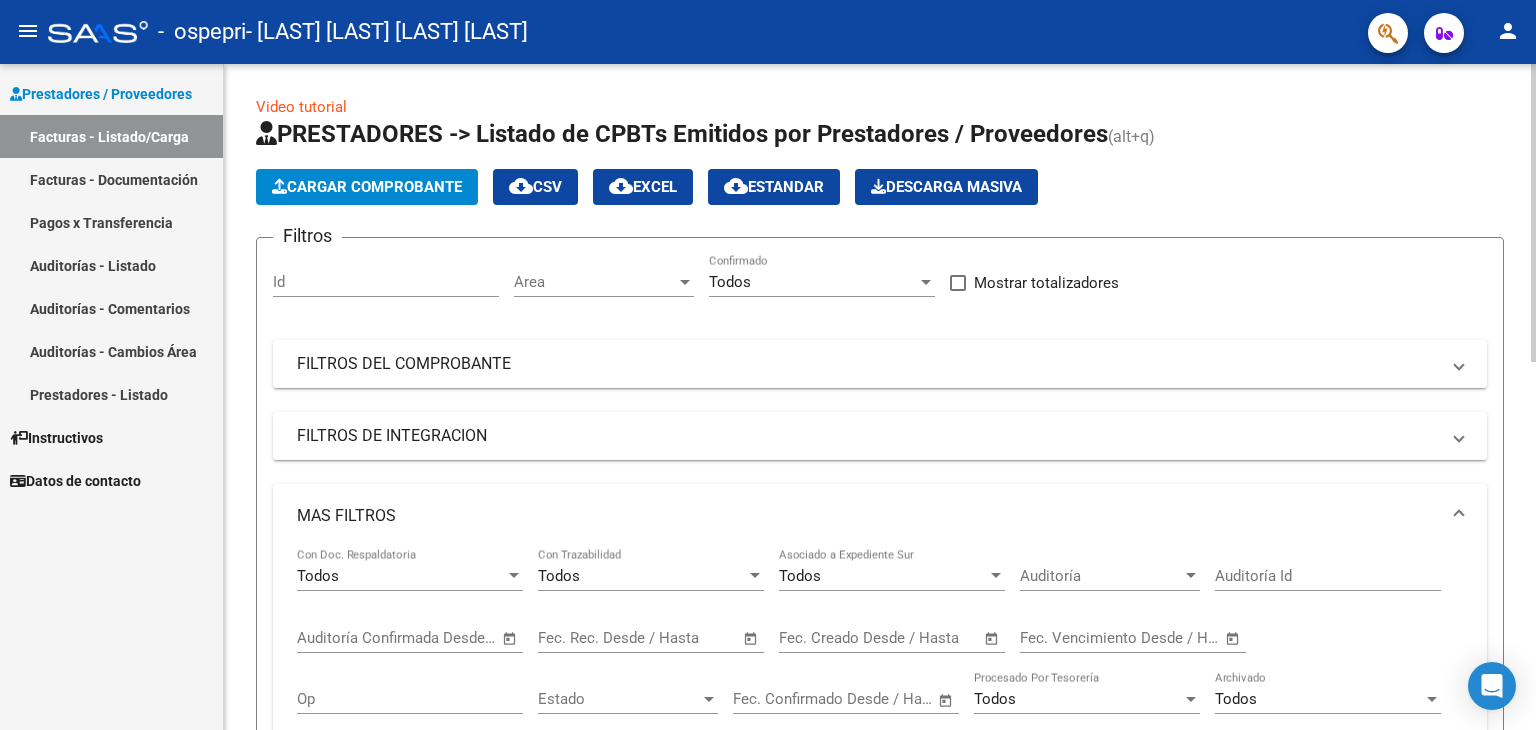 click on "Todos Confirmado" 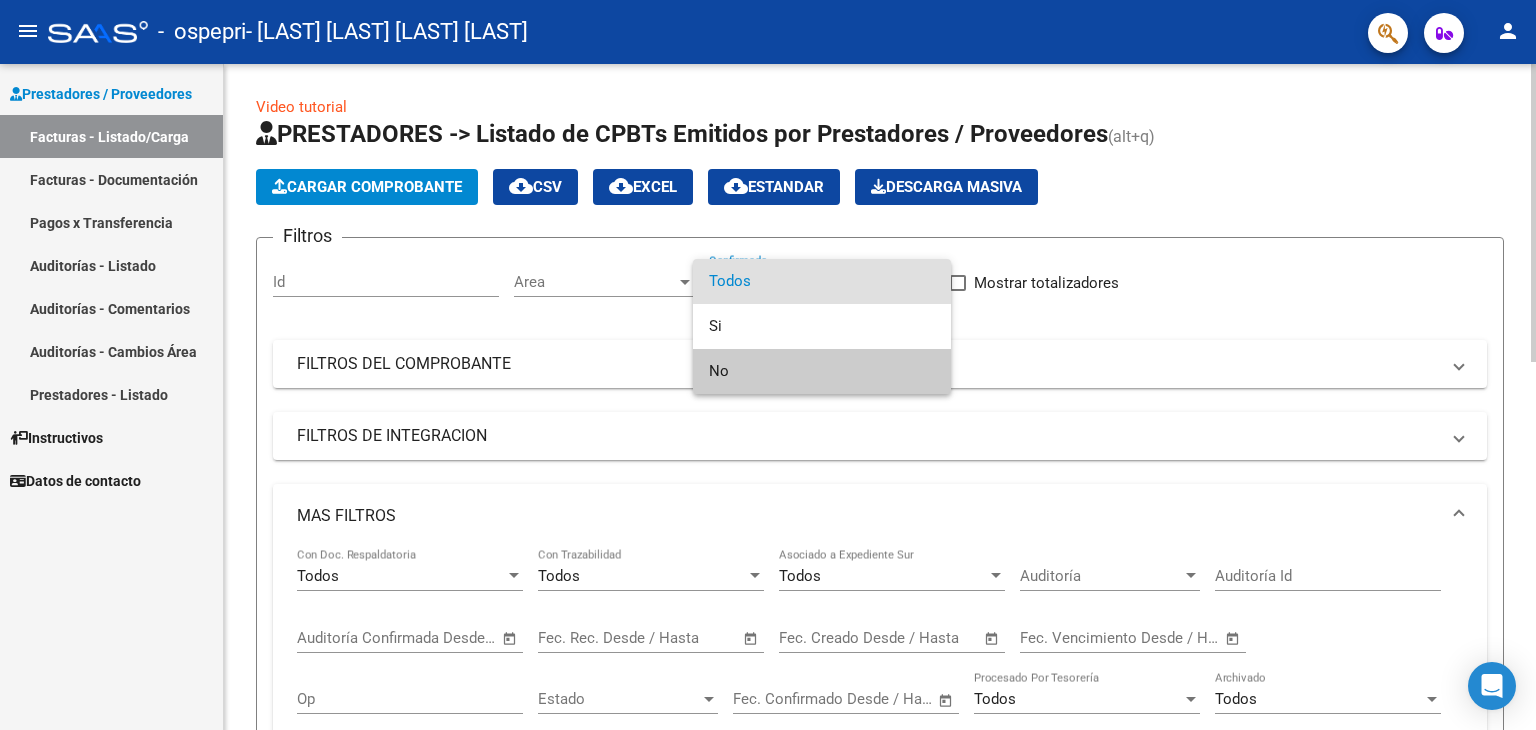 click at bounding box center (768, 365) 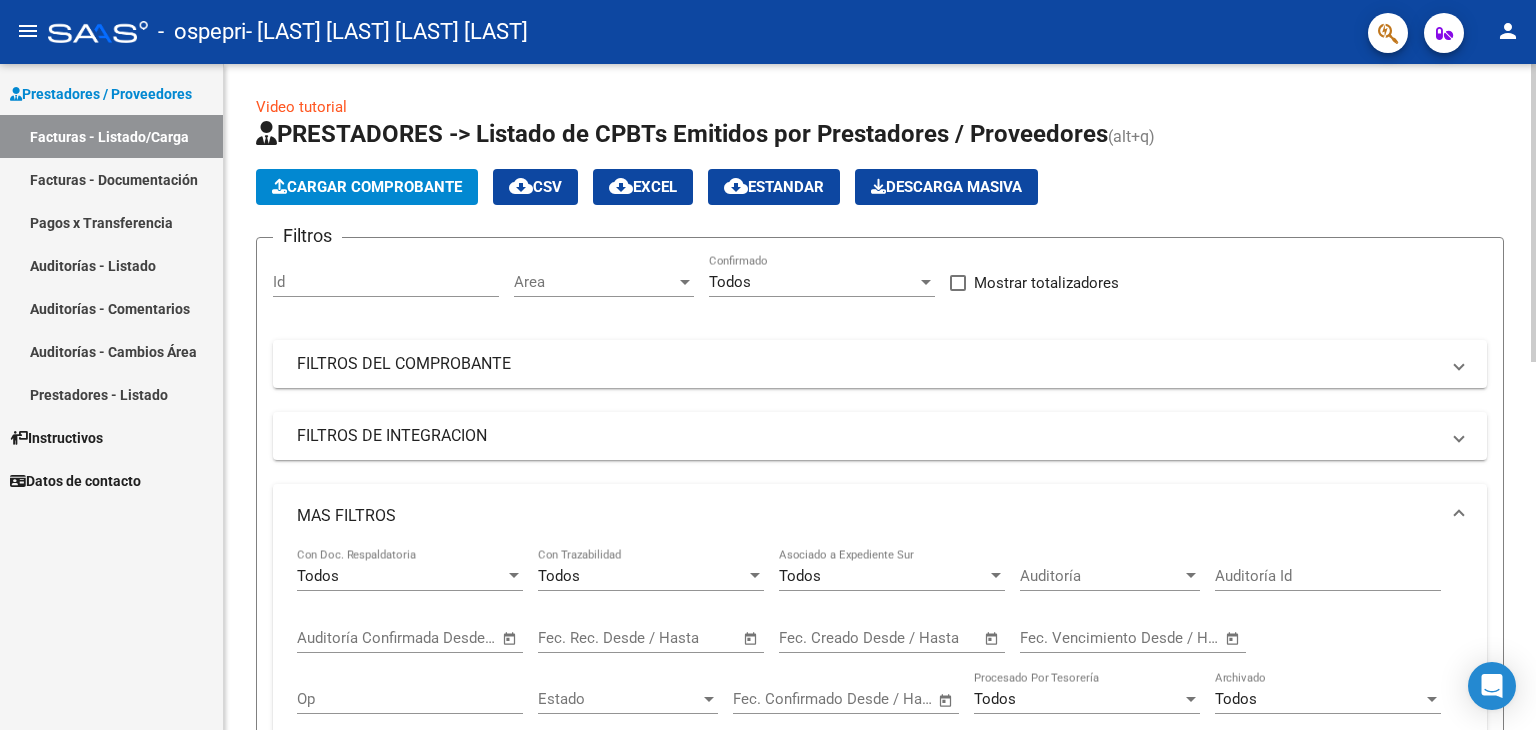 click on "Video tutorial   PRESTADORES -> Listado de CPBTs Emitidos por Prestadores / Proveedores (alt+q)   Cargar Comprobante
cloud_download  CSV  cloud_download  EXCEL  cloud_download  Estandar   Descarga Masiva
Filtros Id Area Area Todos Confirmado   Mostrar totalizadores   FILTROS DEL COMPROBANTE  Comprobante Tipo Comprobante Tipo Start date – End date Fec. Comprobante Desde / Hasta Días Emisión Desde(cant. días) Días Emisión Hasta(cant. días) CUIT / Razón Social Pto. Venta Nro. Comprobante Código SSS CAE Válido CAE Válido Todos Cargado Módulo Hosp. Todos Tiene facturacion Apócrifa Hospital Refes  FILTROS DE INTEGRACION  Período De Prestación Campos del Archivo de Rendición Devuelto x SSS (dr_envio) Todos Rendido x SSS (dr_envio) Tipo de Registro Tipo de Registro Período Presentación Período Presentación Campos del Legajo Asociado (preaprobación) Afiliado Legajo (cuil/nombre) Todos Solo facturas preaprobadas  MAS FILTROS  Todos Con Doc. Respaldatoria Todos Con Trazabilidad Todos – – 1" 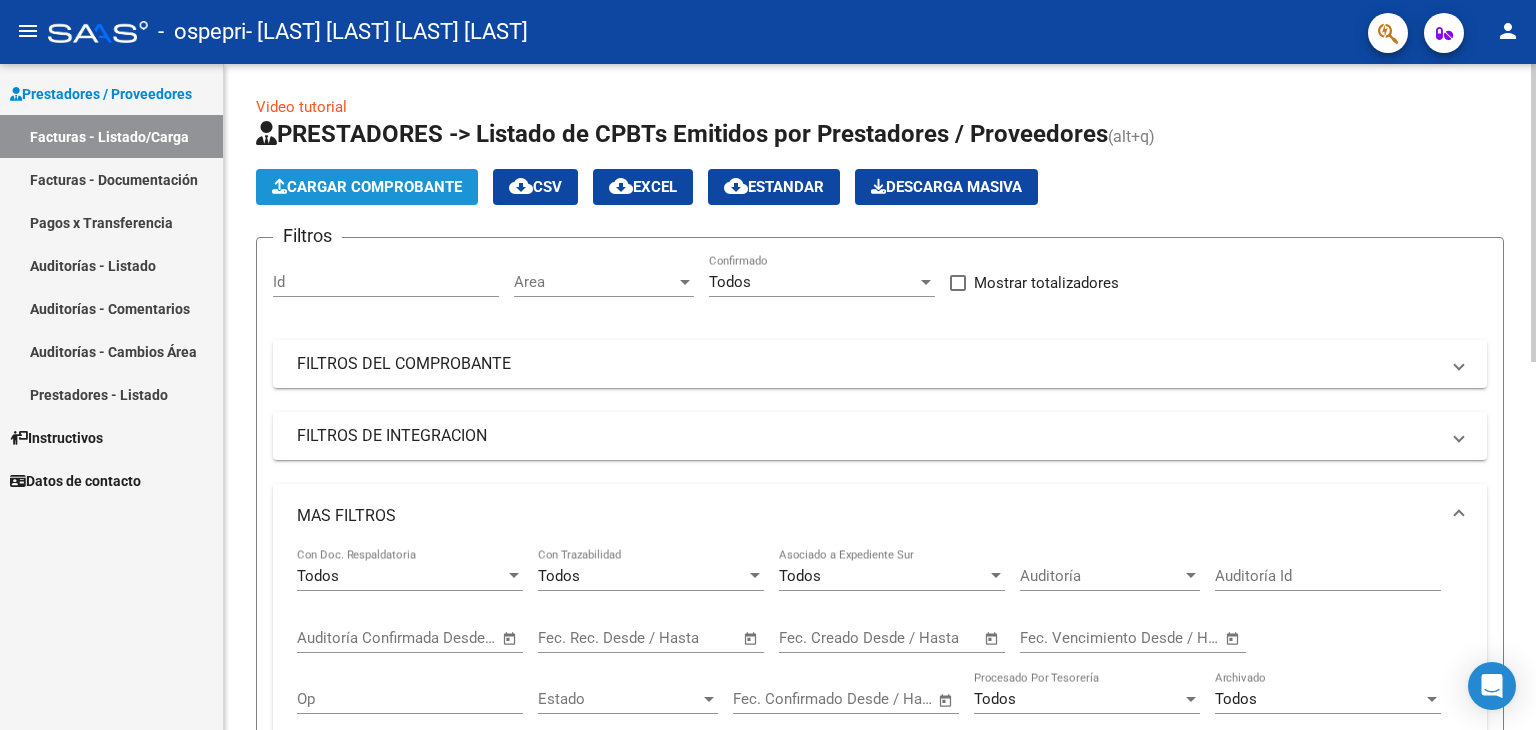 click on "Cargar Comprobante" 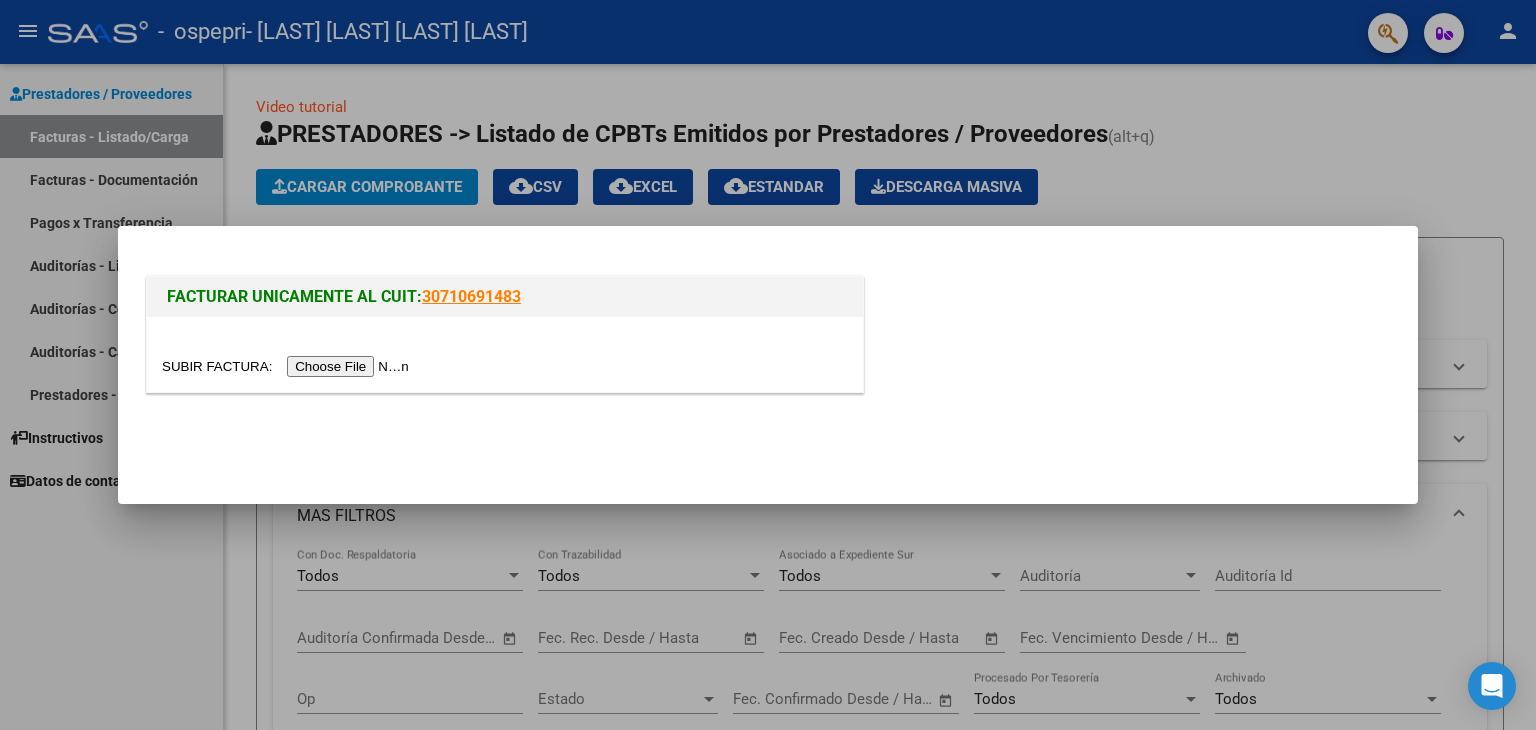 click at bounding box center [768, 365] 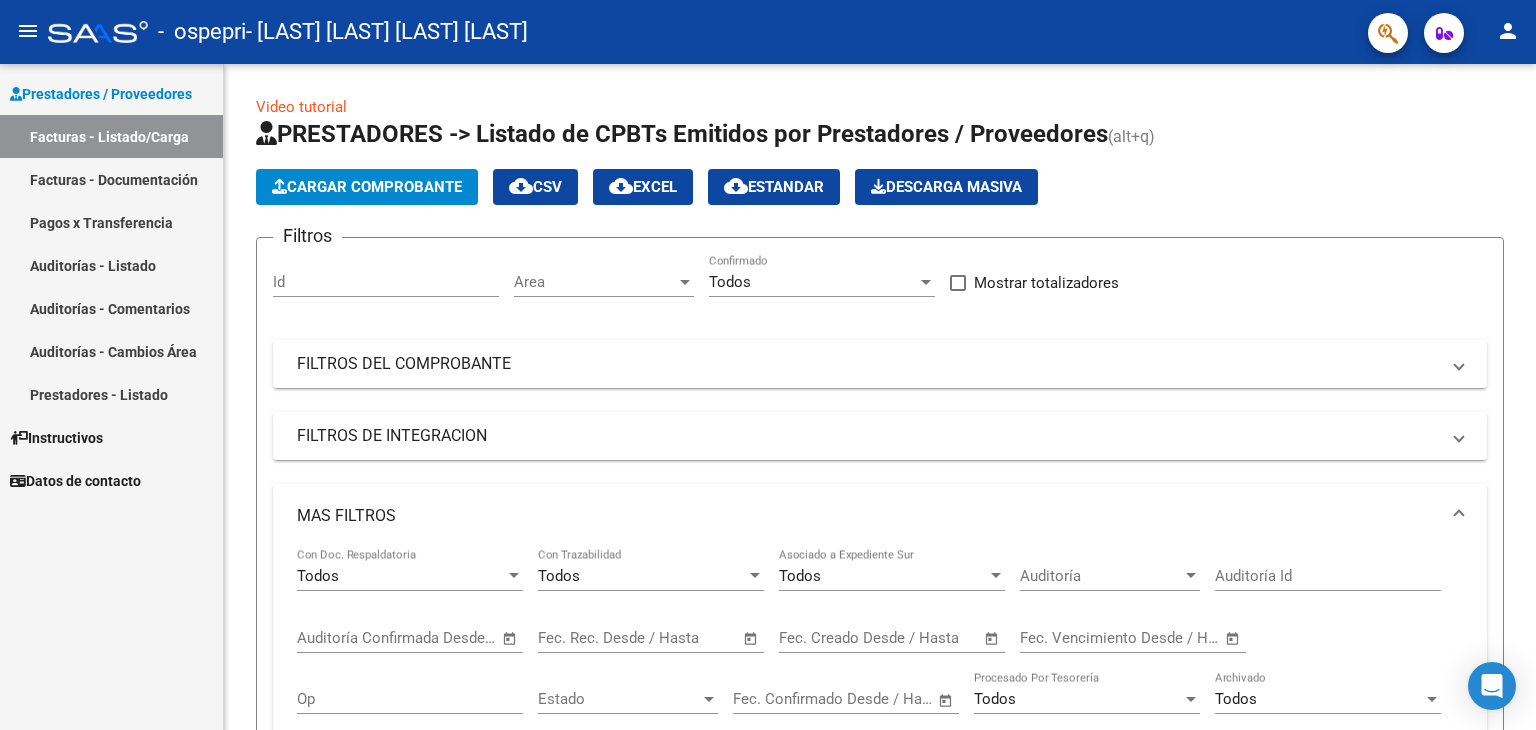click on "Facturas - Listado/Carga" at bounding box center (111, 136) 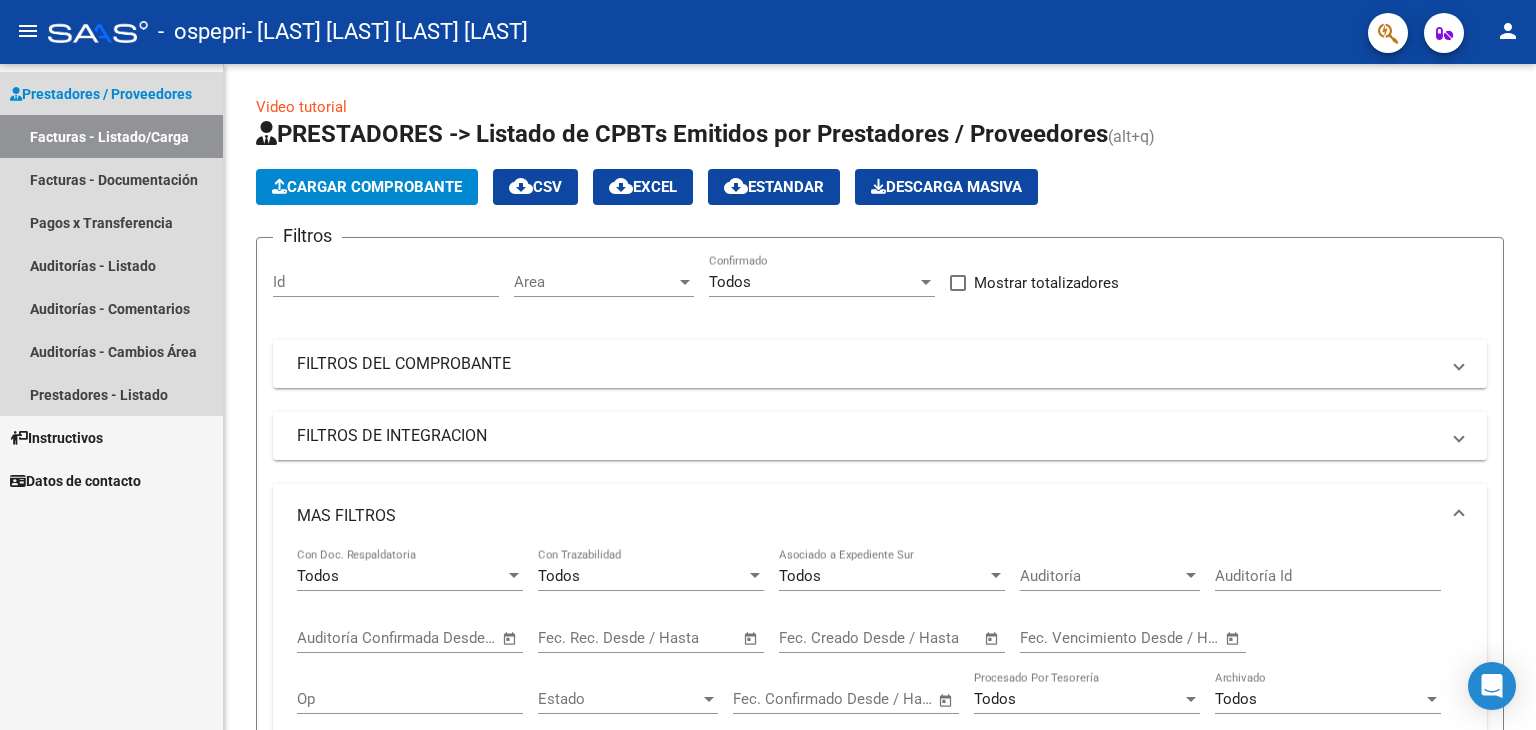 click on "Facturas - Listado/Carga" at bounding box center [111, 136] 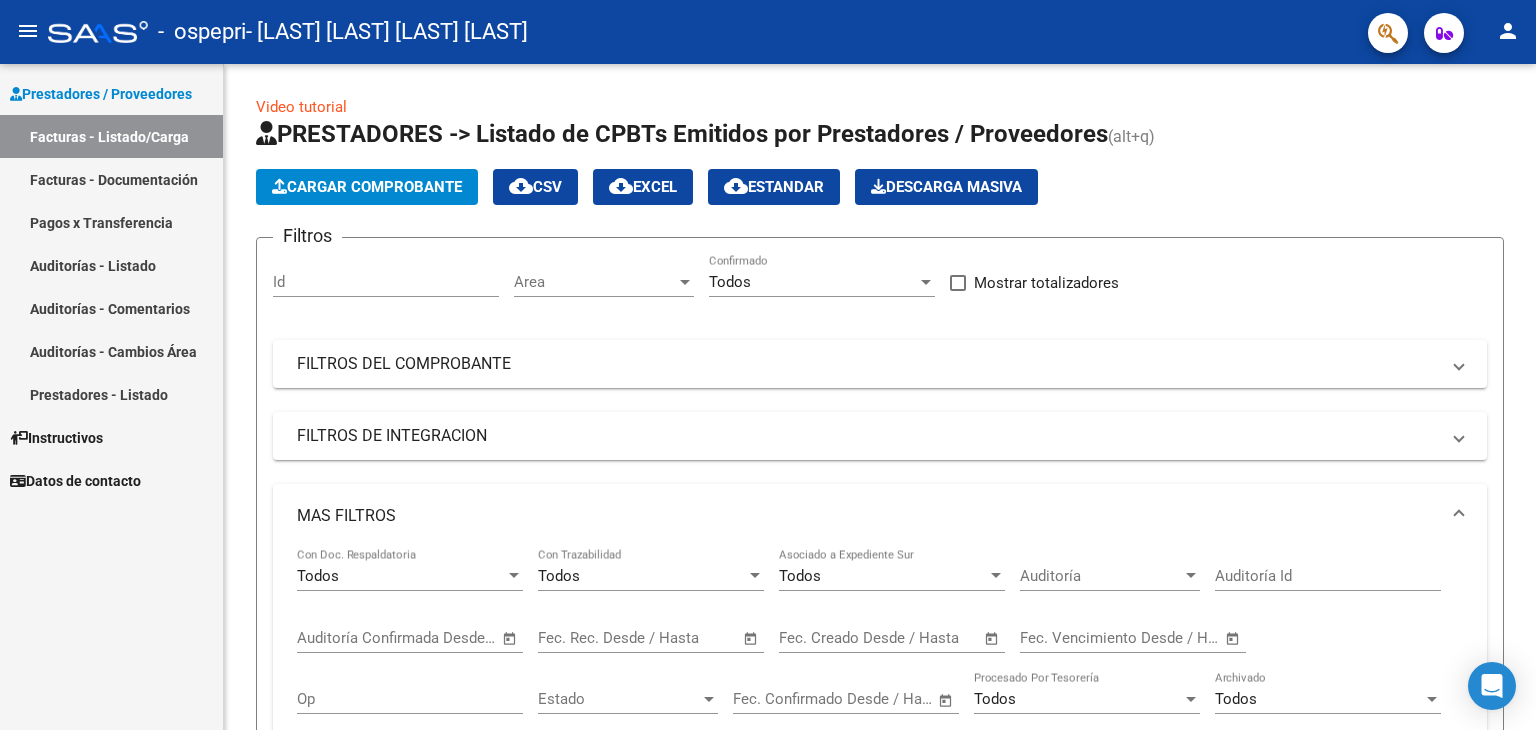 click on "Facturas - Listado/Carga" at bounding box center [111, 136] 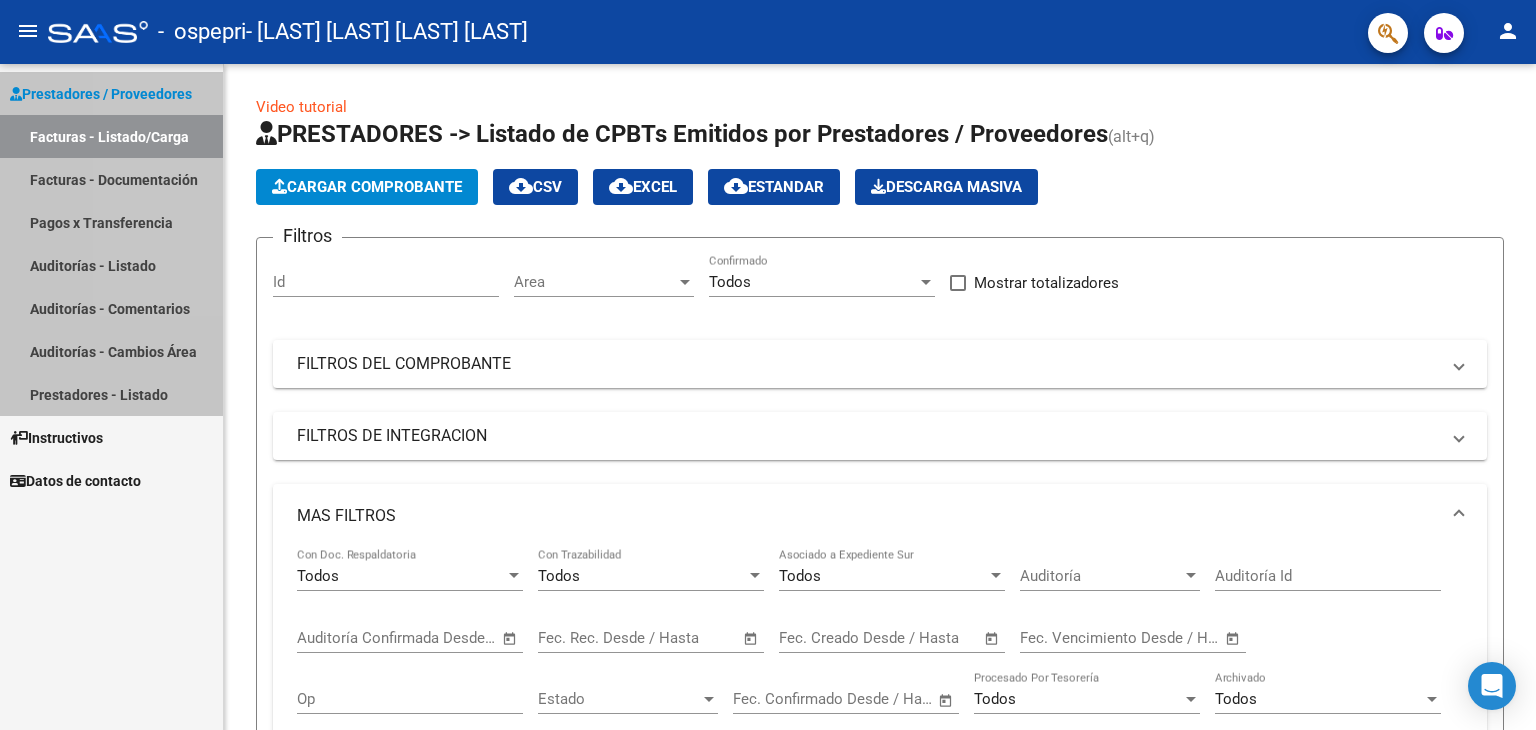 click on "Facturas - Listado/Carga" at bounding box center [111, 136] 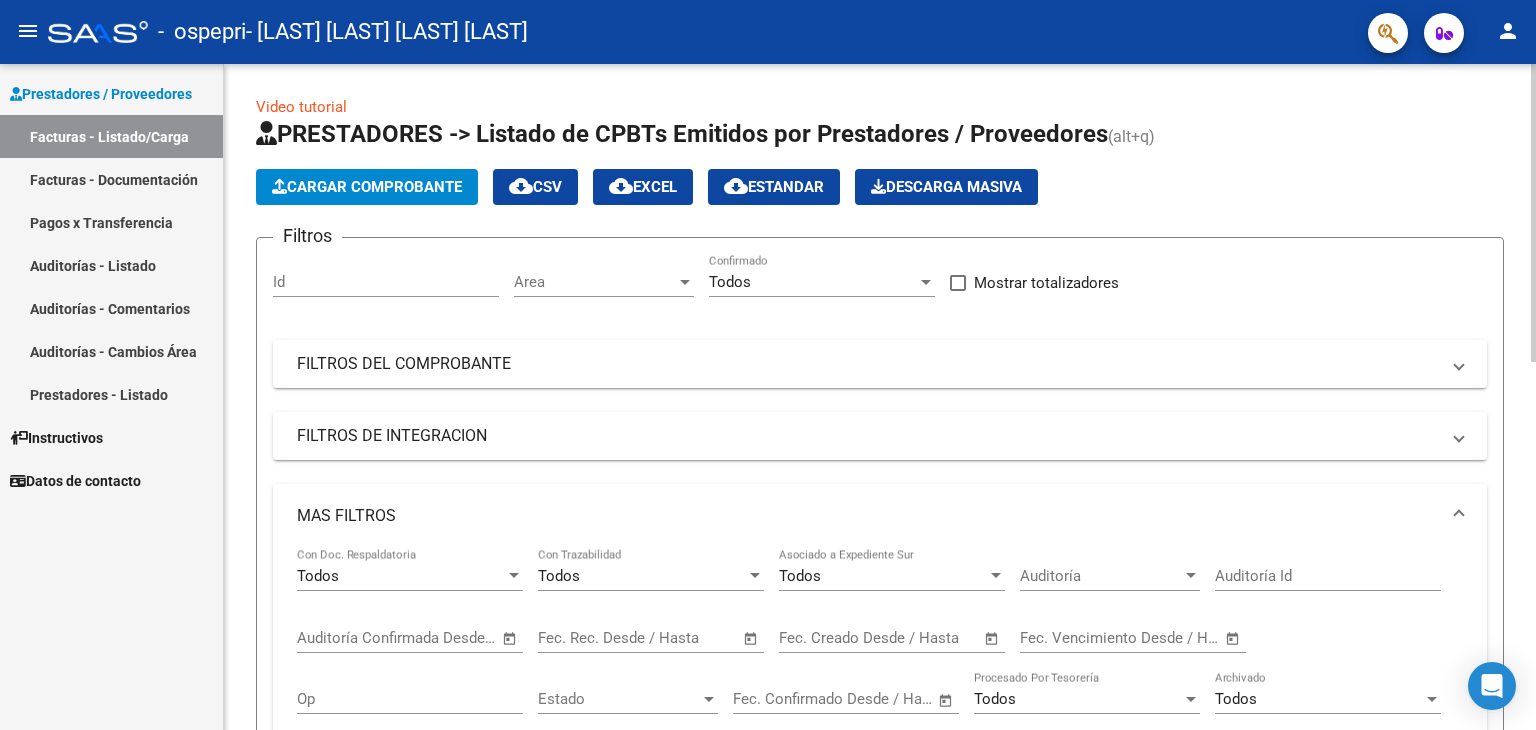 scroll, scrollTop: 666, scrollLeft: 0, axis: vertical 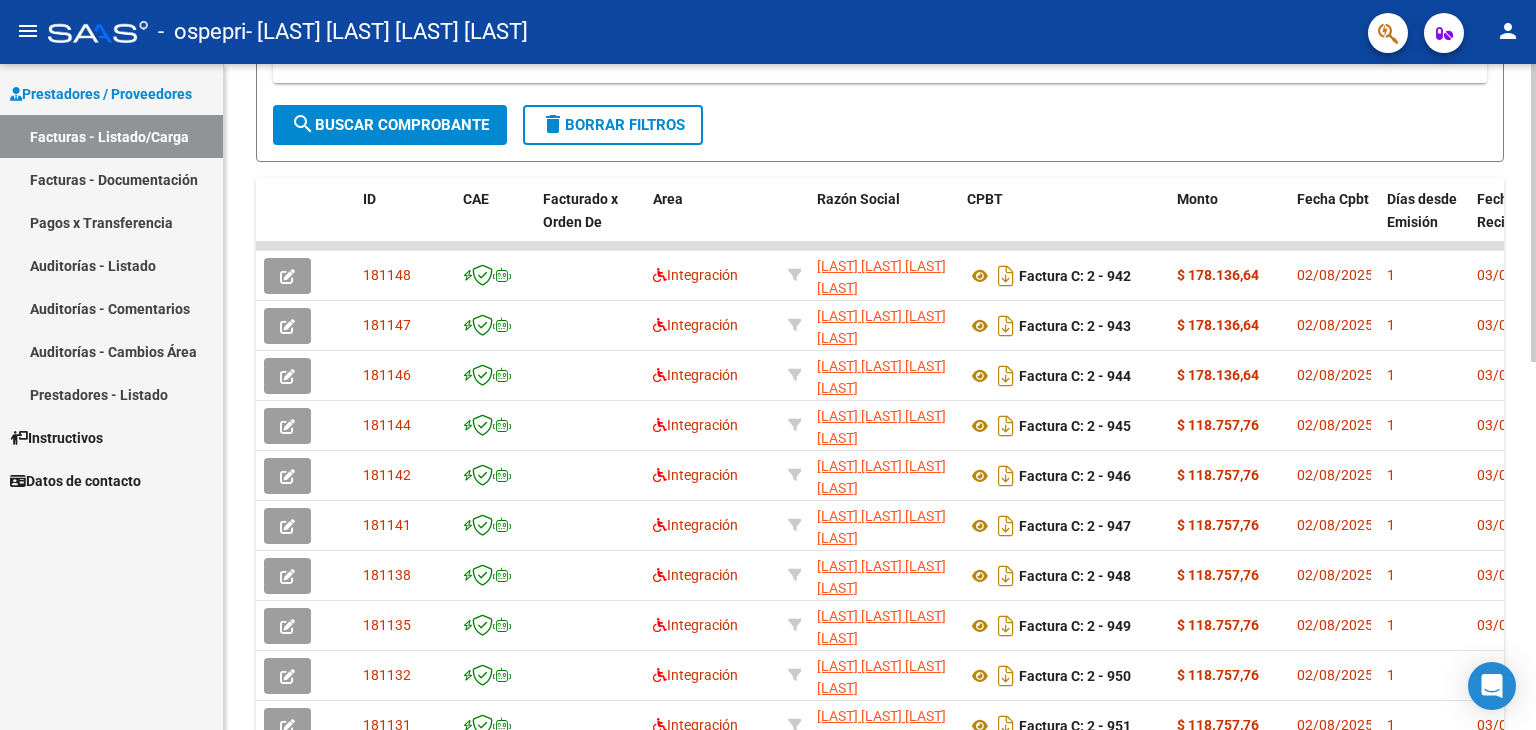 click 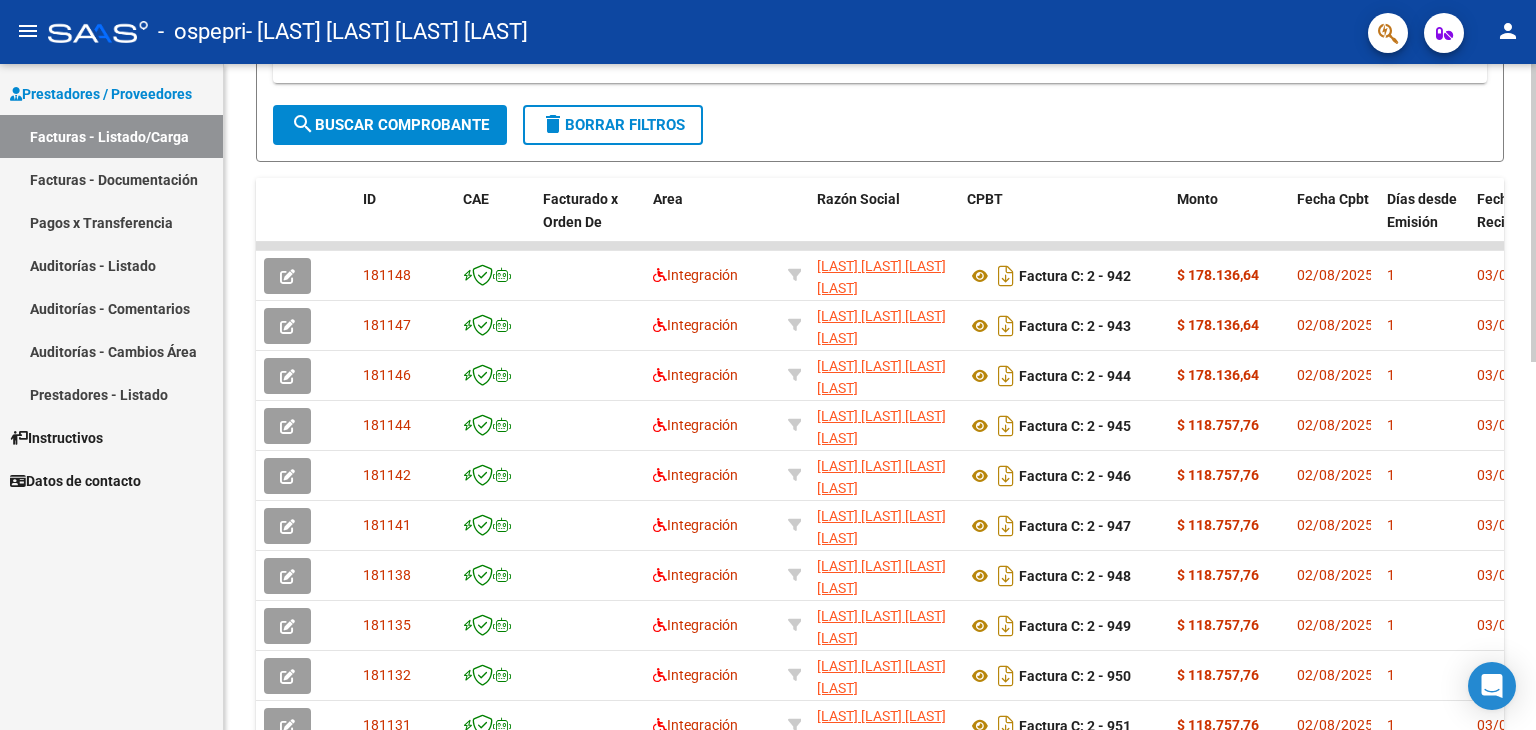 click 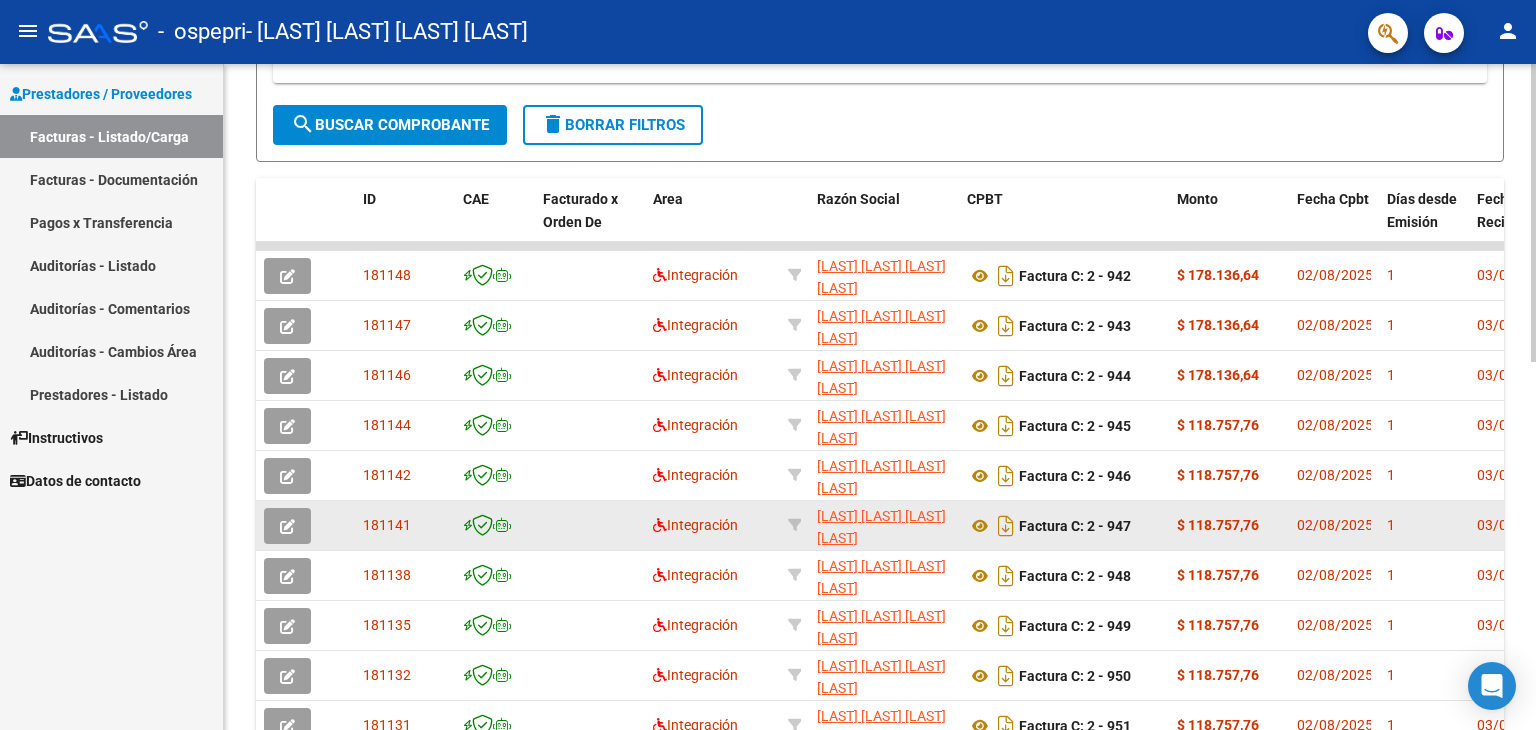 click on "02/08/2025" 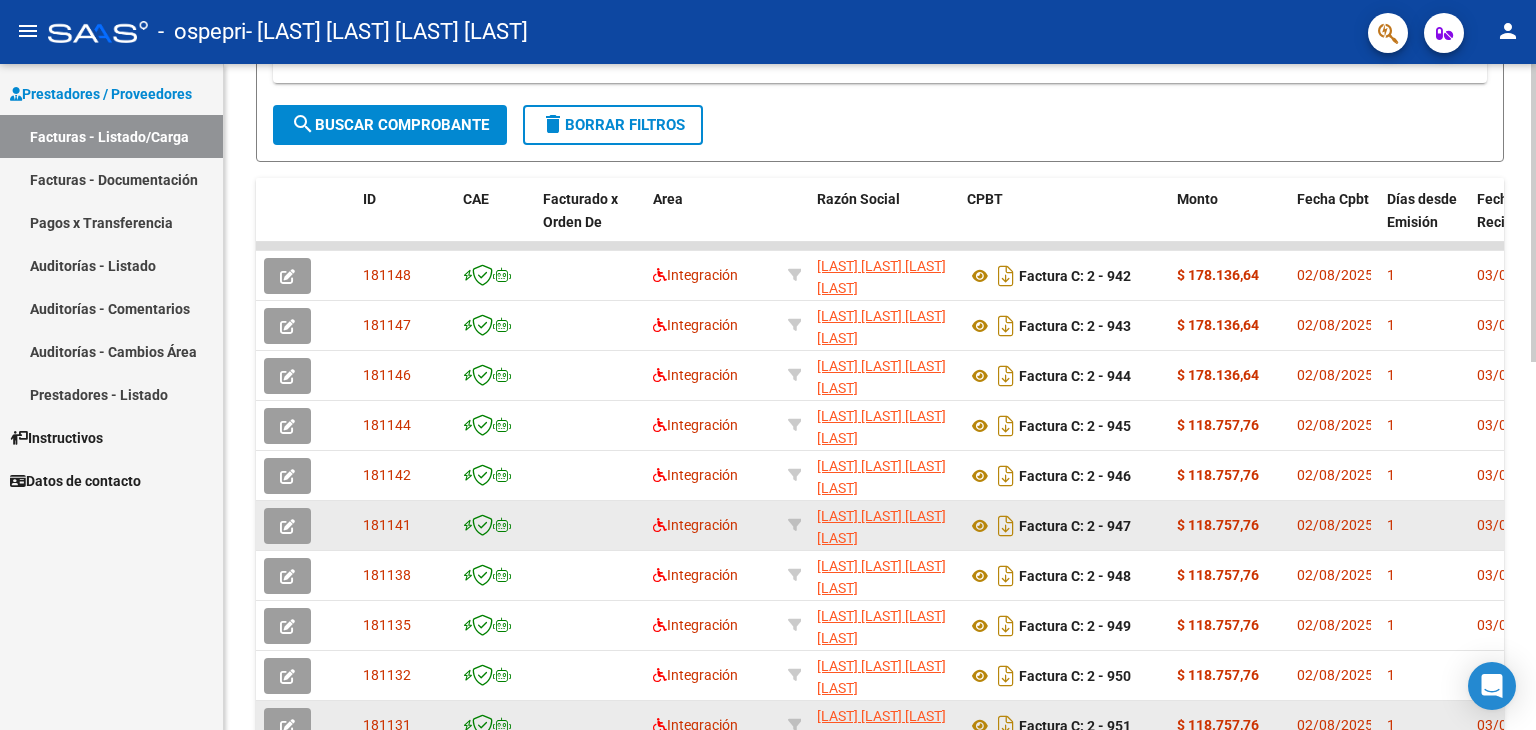 scroll, scrollTop: 684, scrollLeft: 0, axis: vertical 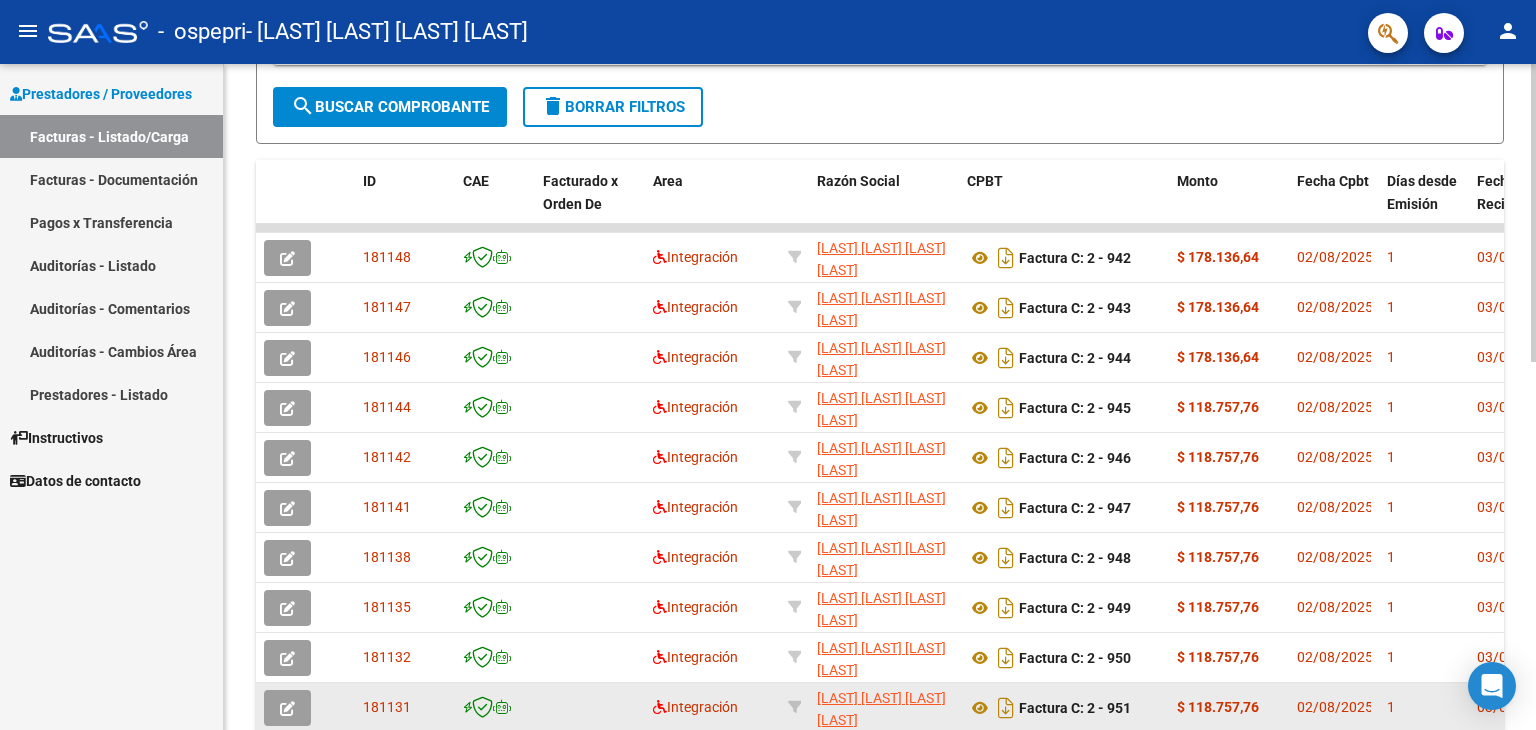 click 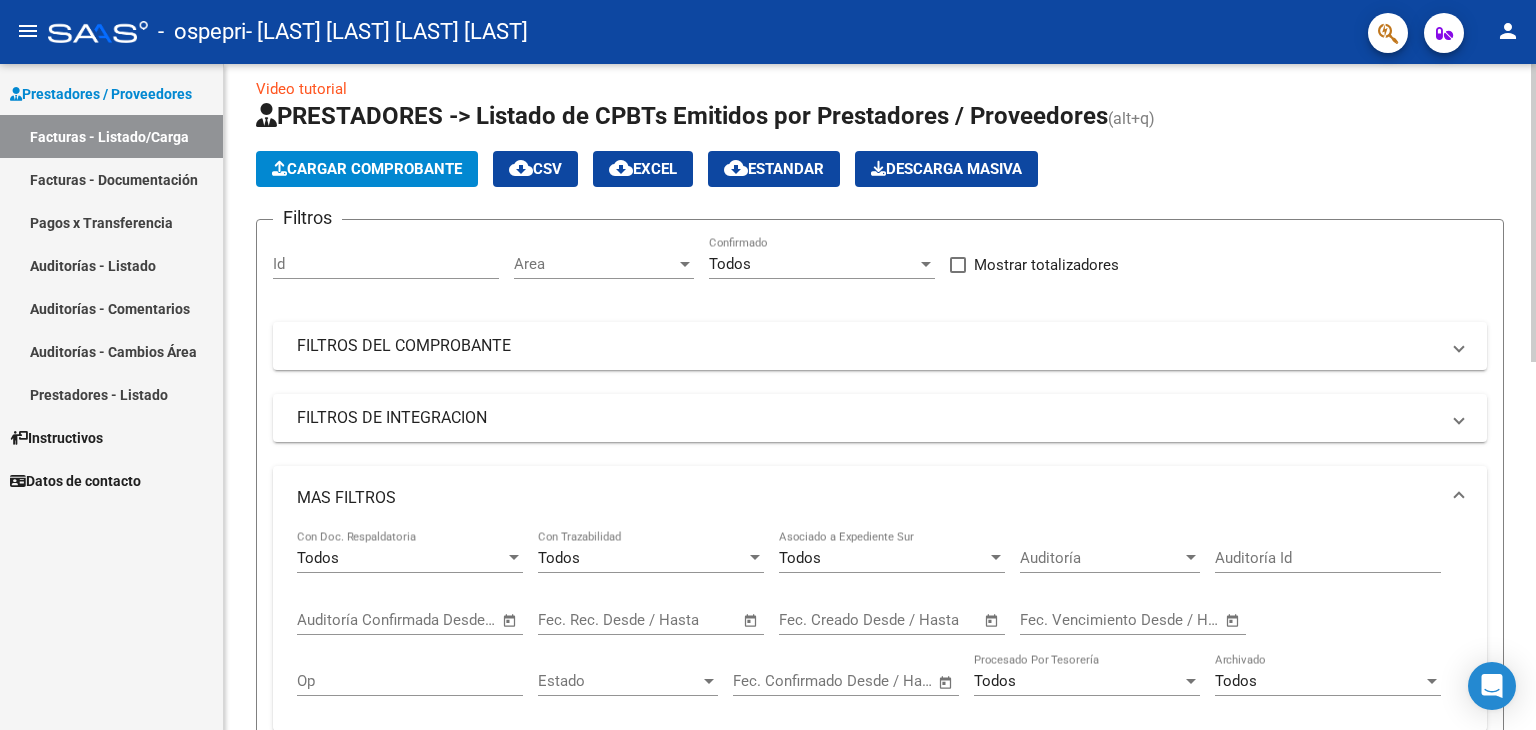 click 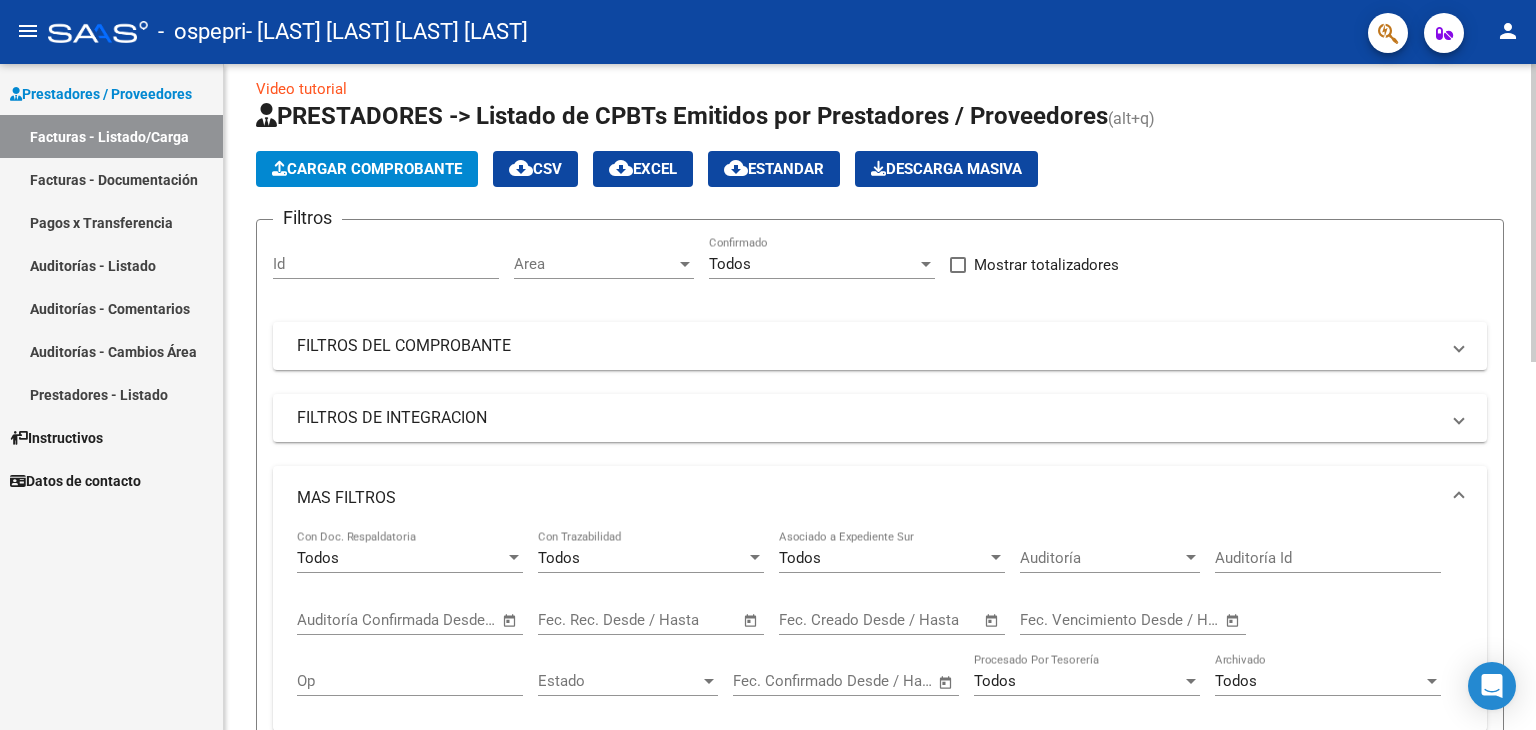 click 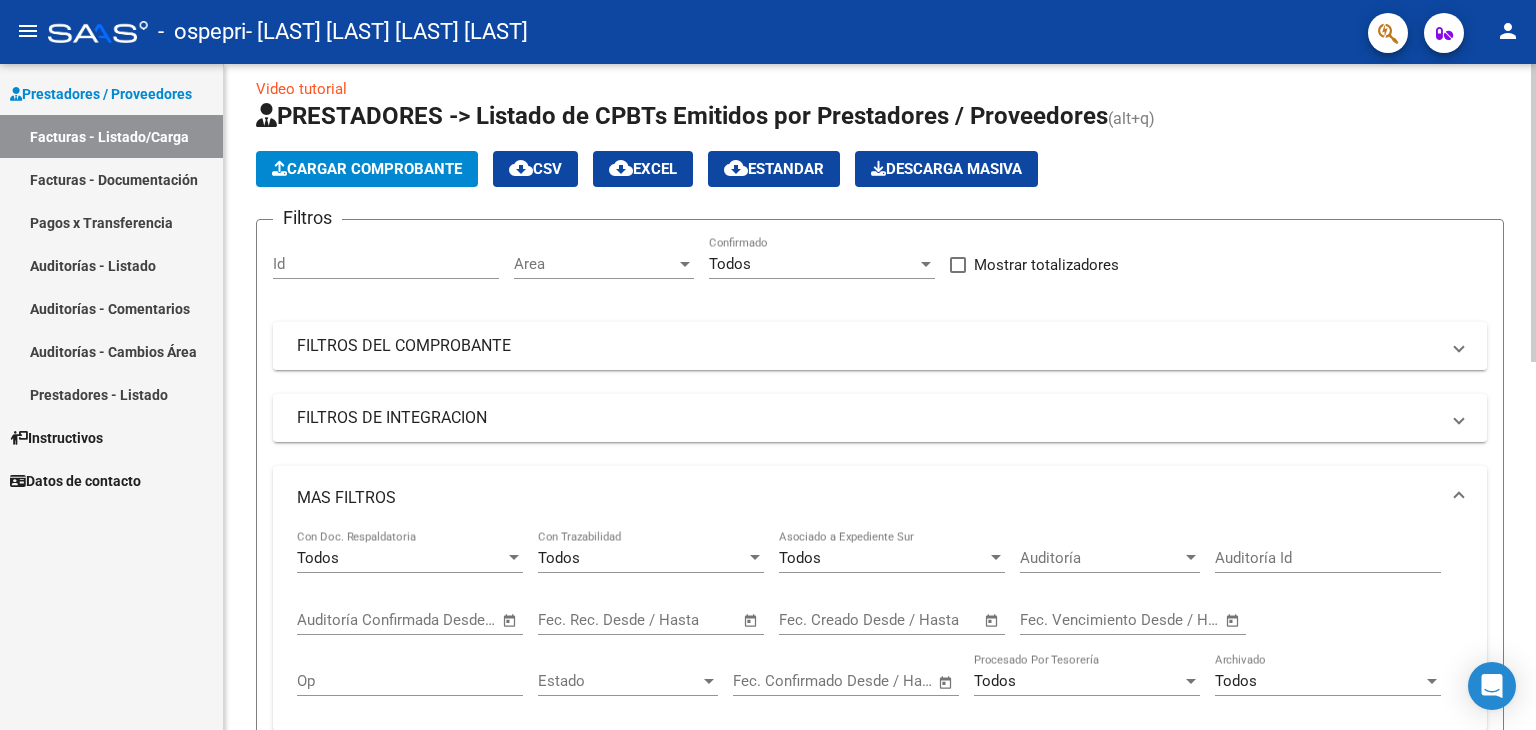 click on "FILTROS DEL COMPROBANTE" at bounding box center (868, 346) 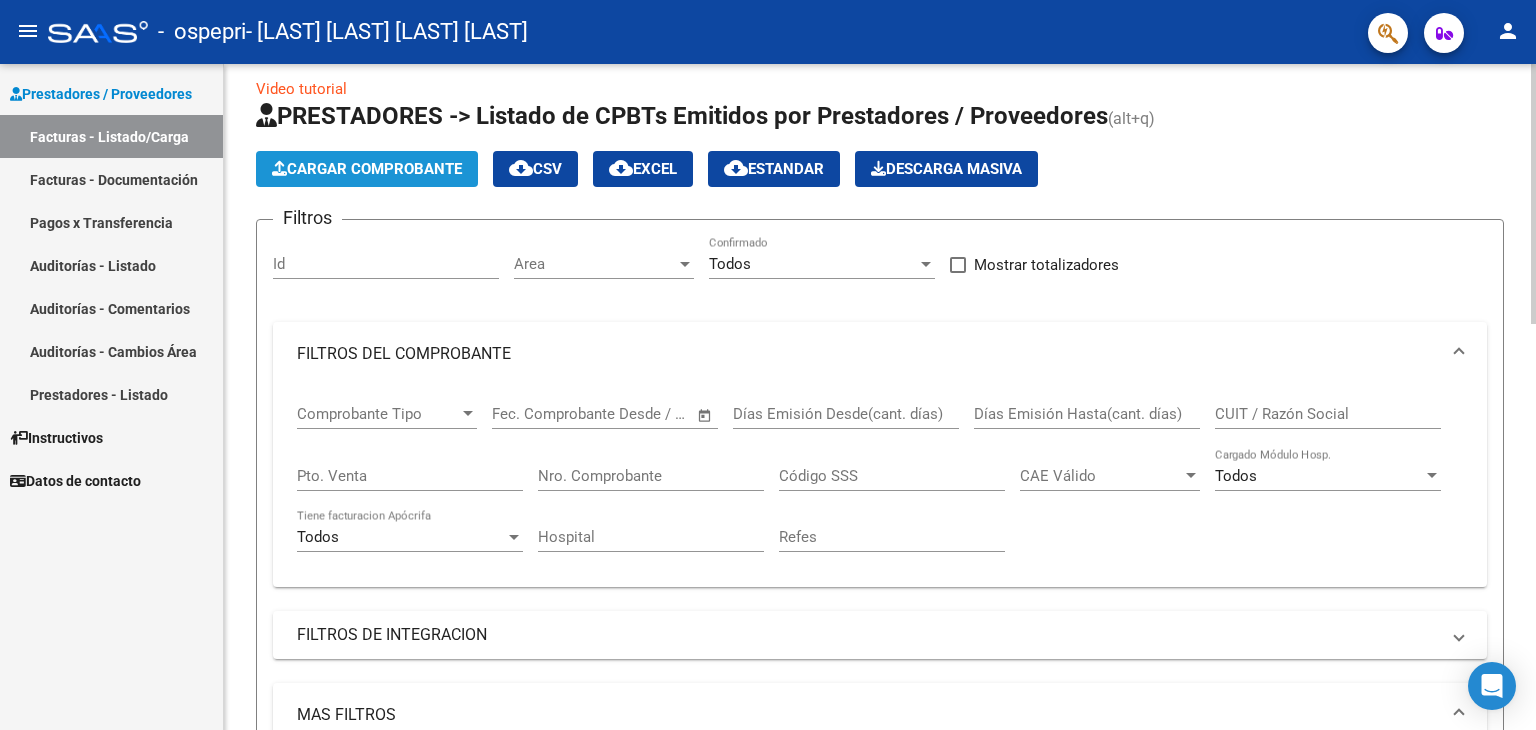 click on "Cargar Comprobante" 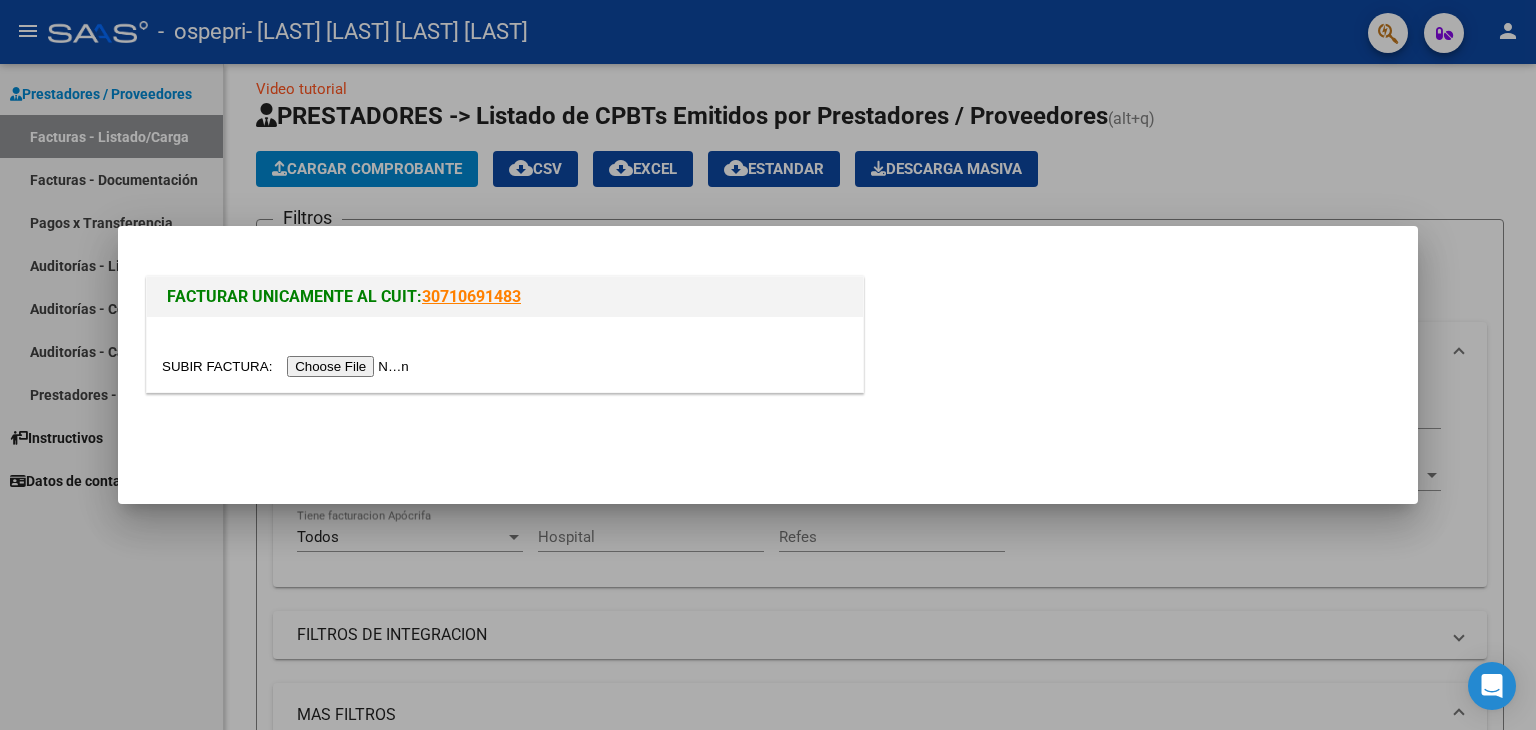 click at bounding box center [288, 366] 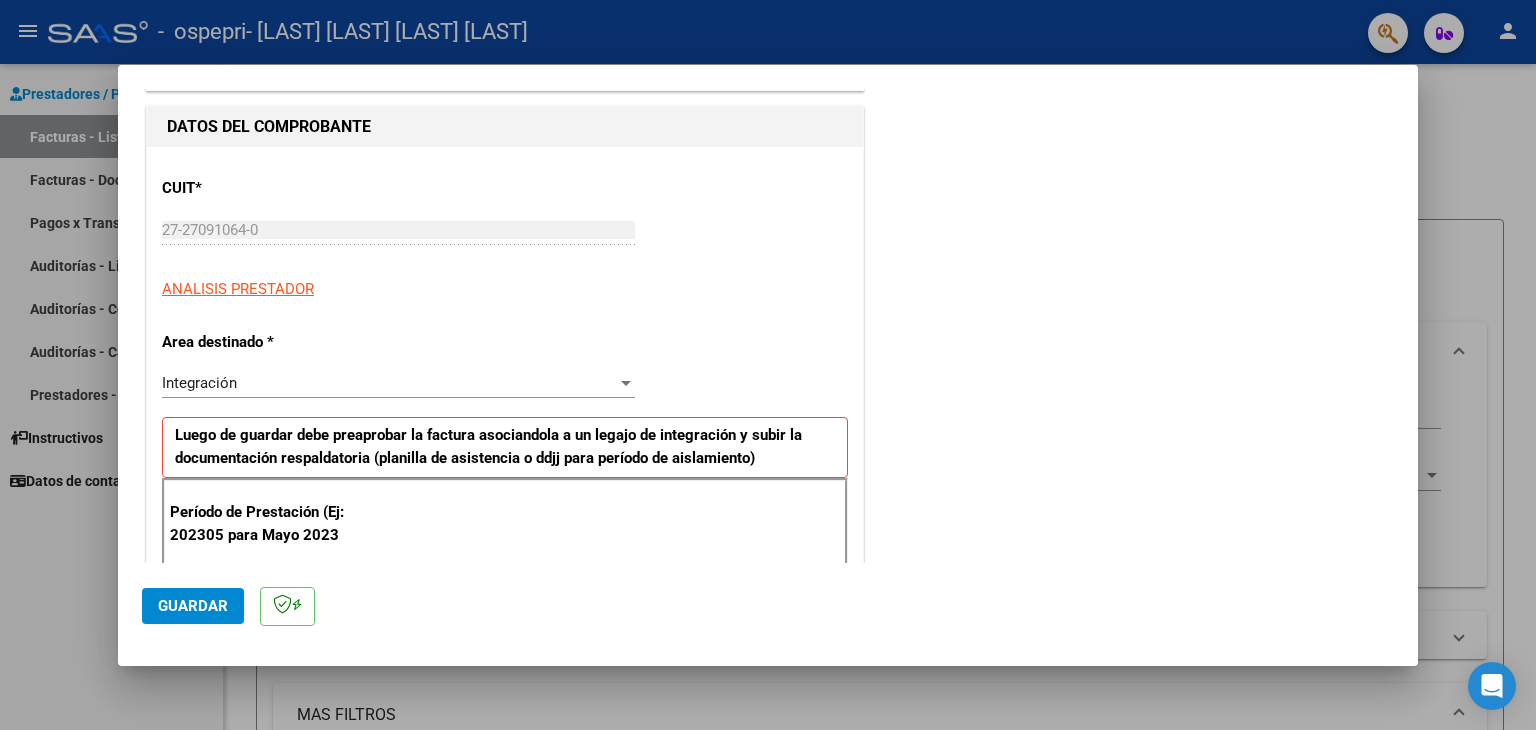 scroll, scrollTop: 200, scrollLeft: 0, axis: vertical 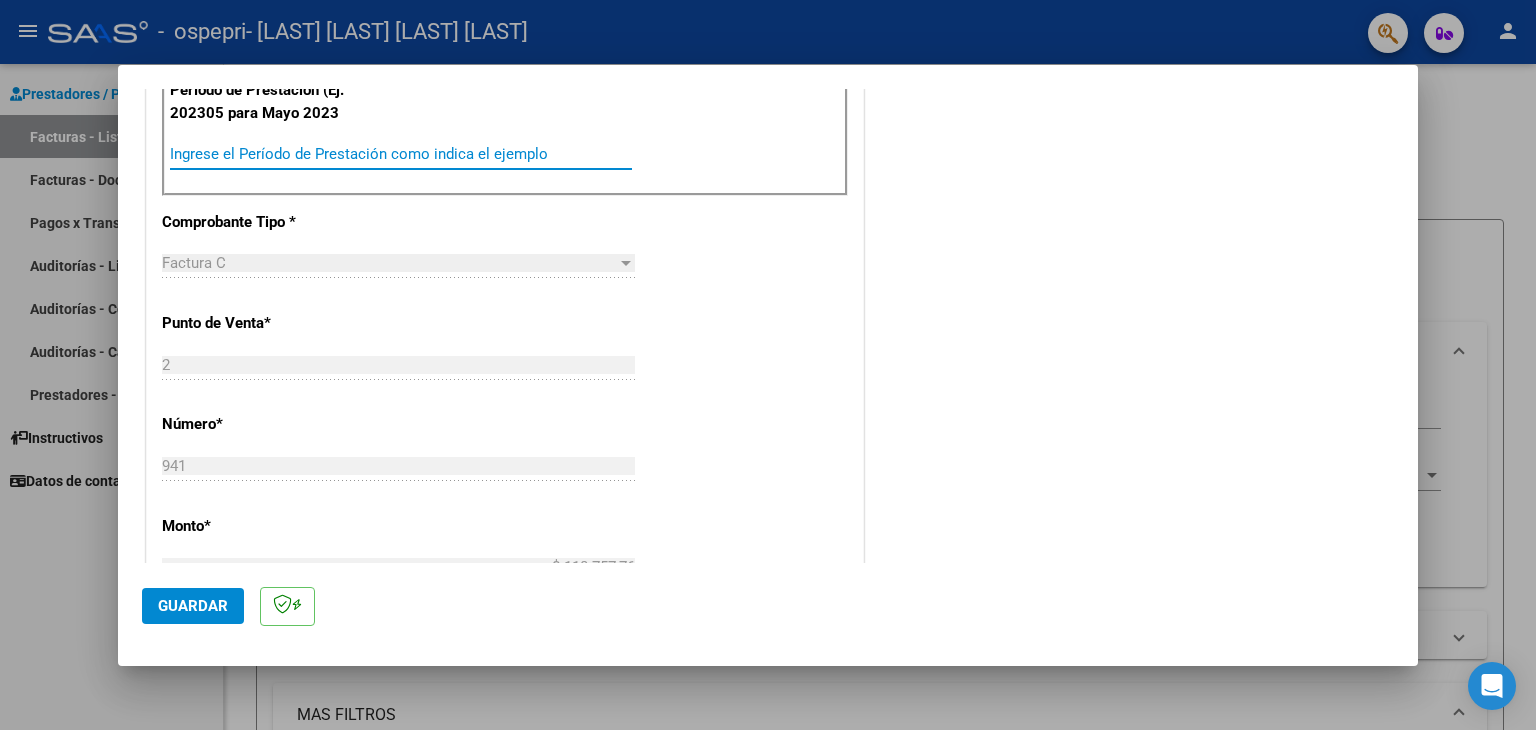 click on "Ingrese el Período de Prestación como indica el ejemplo" at bounding box center [401, 154] 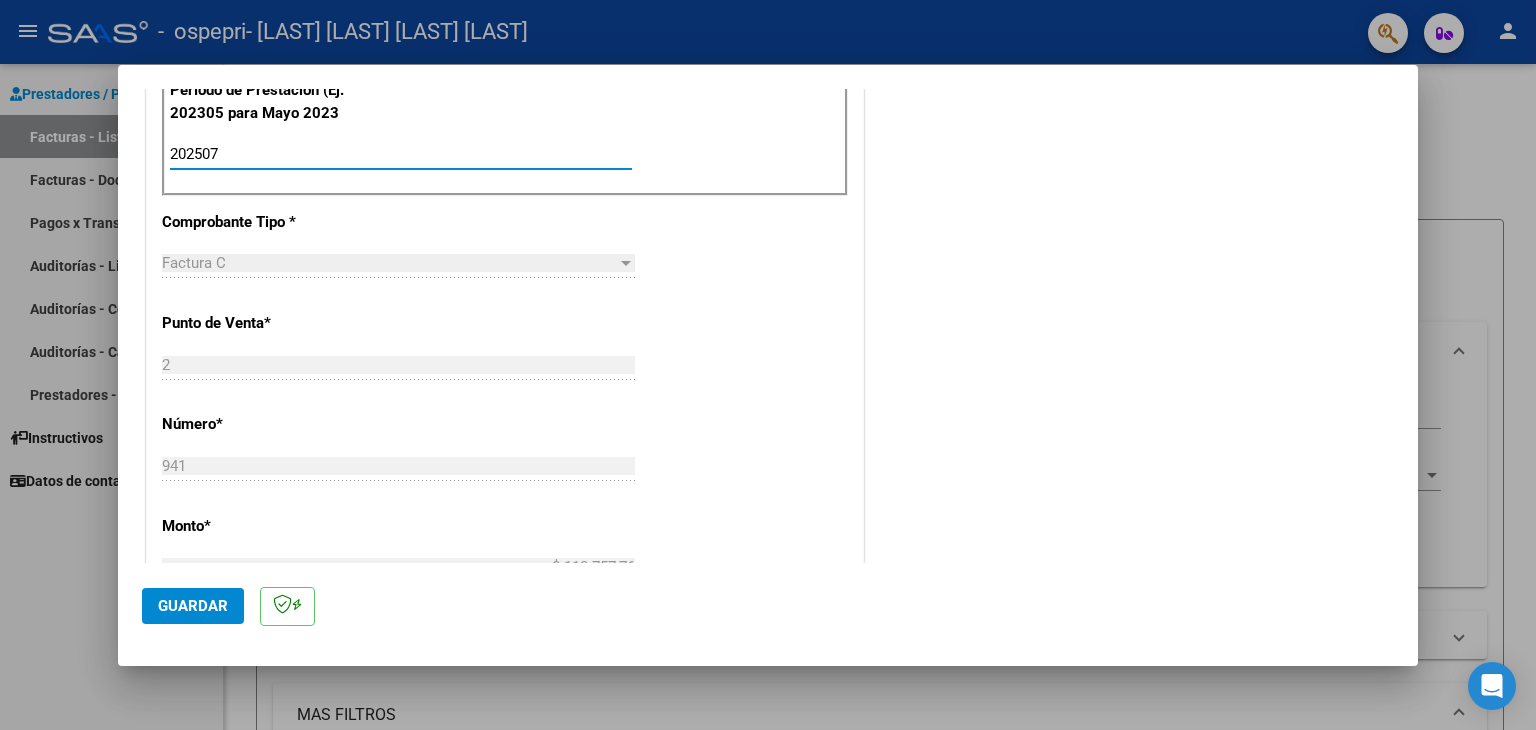 type on "202507" 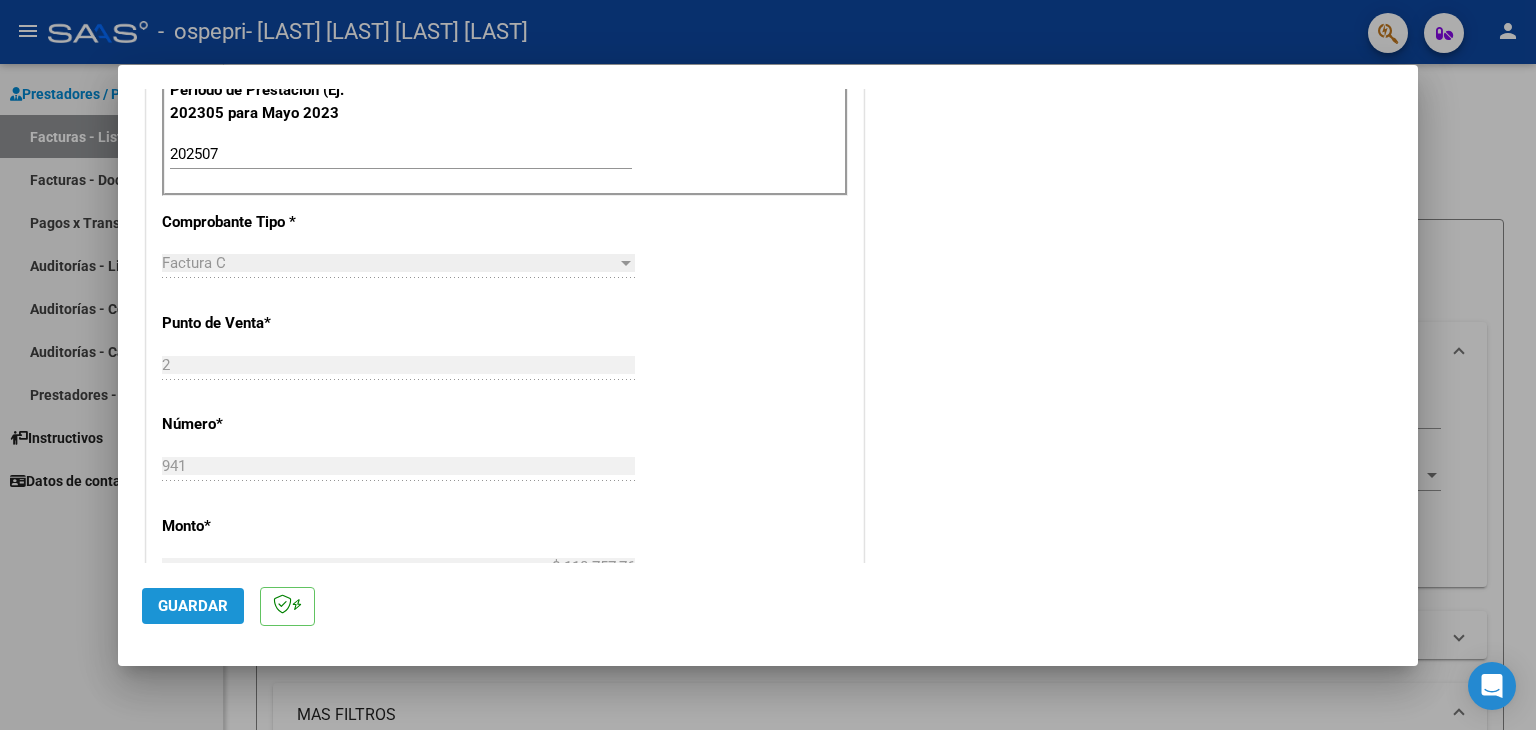 click on "Guardar" 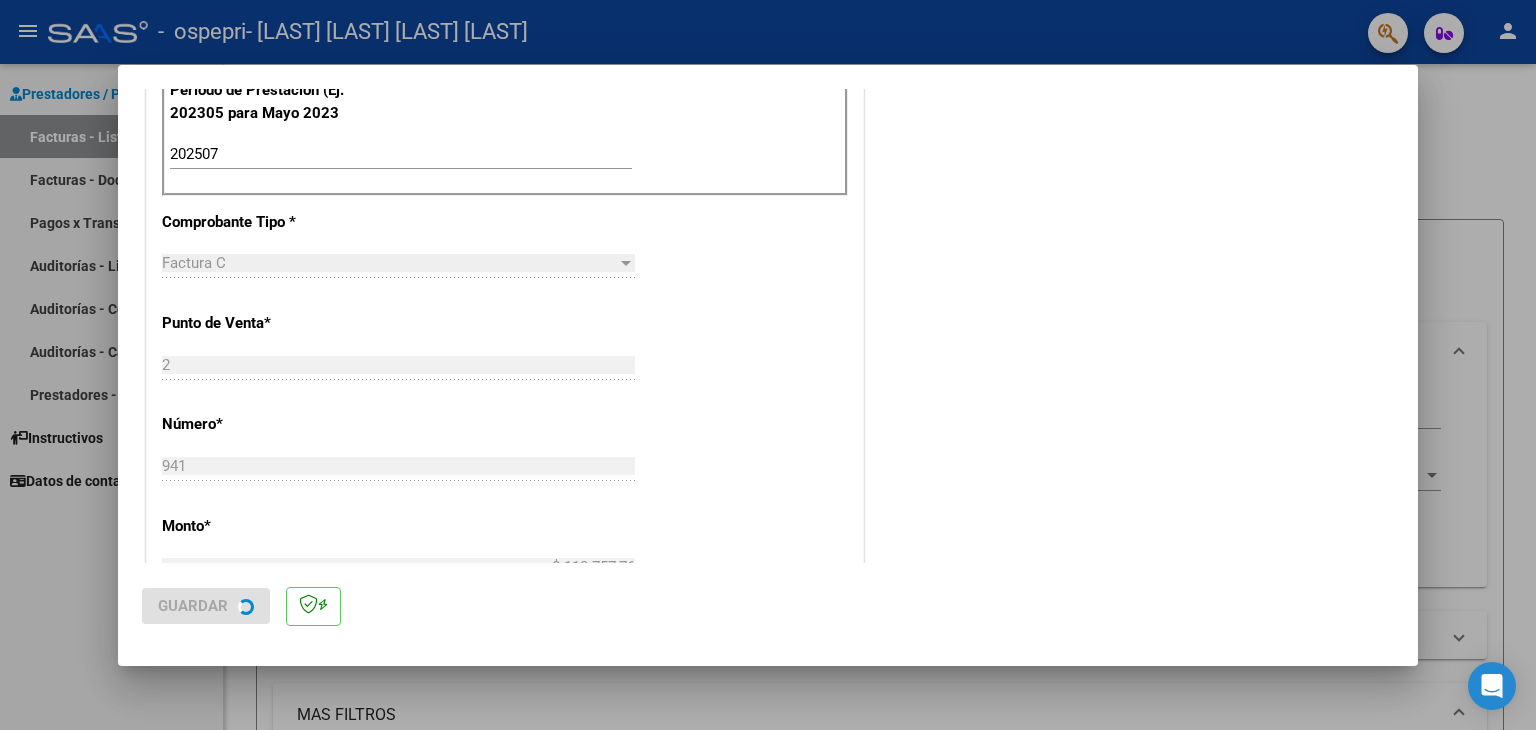 scroll, scrollTop: 0, scrollLeft: 0, axis: both 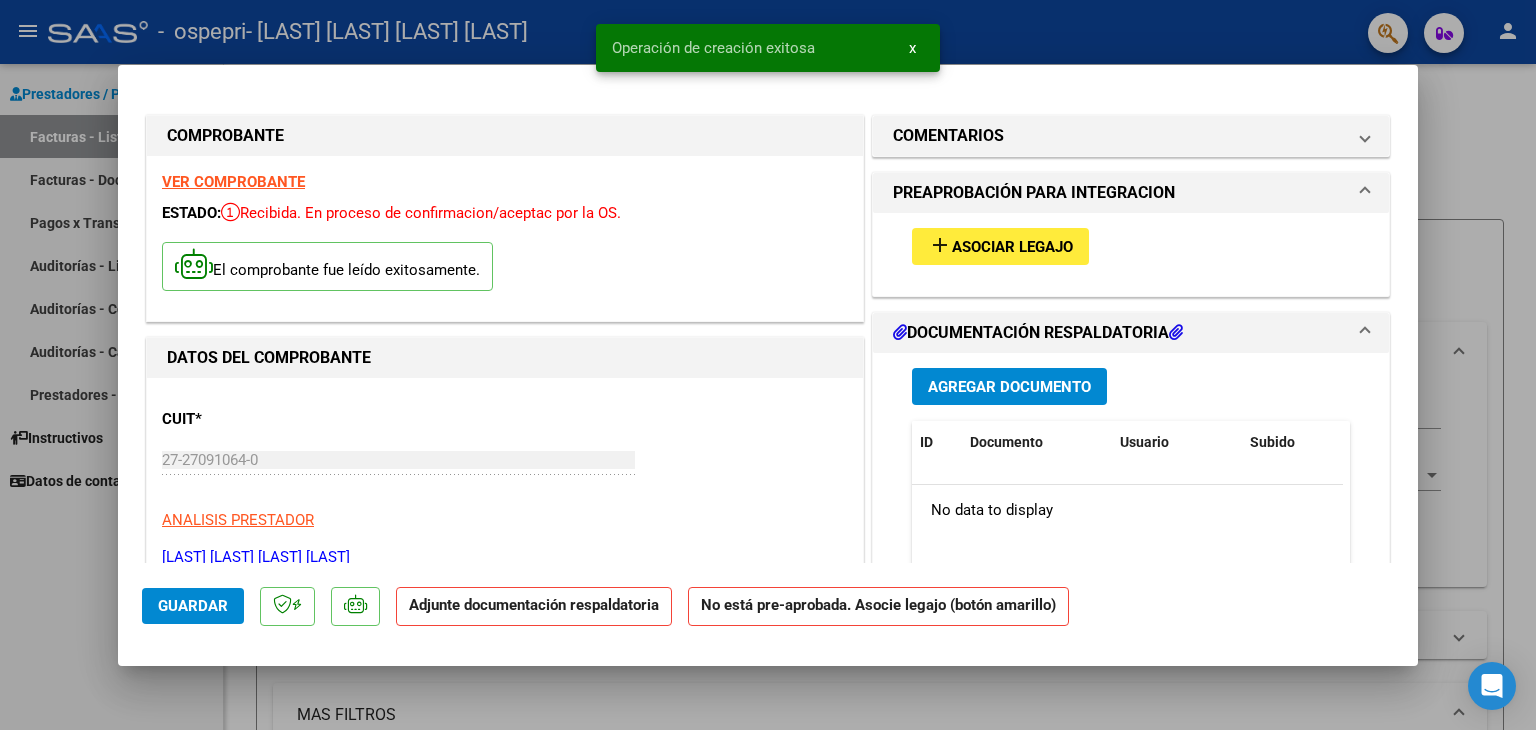 click on "DOCUMENTACIÓN RESPALDATORIA" at bounding box center [1038, 333] 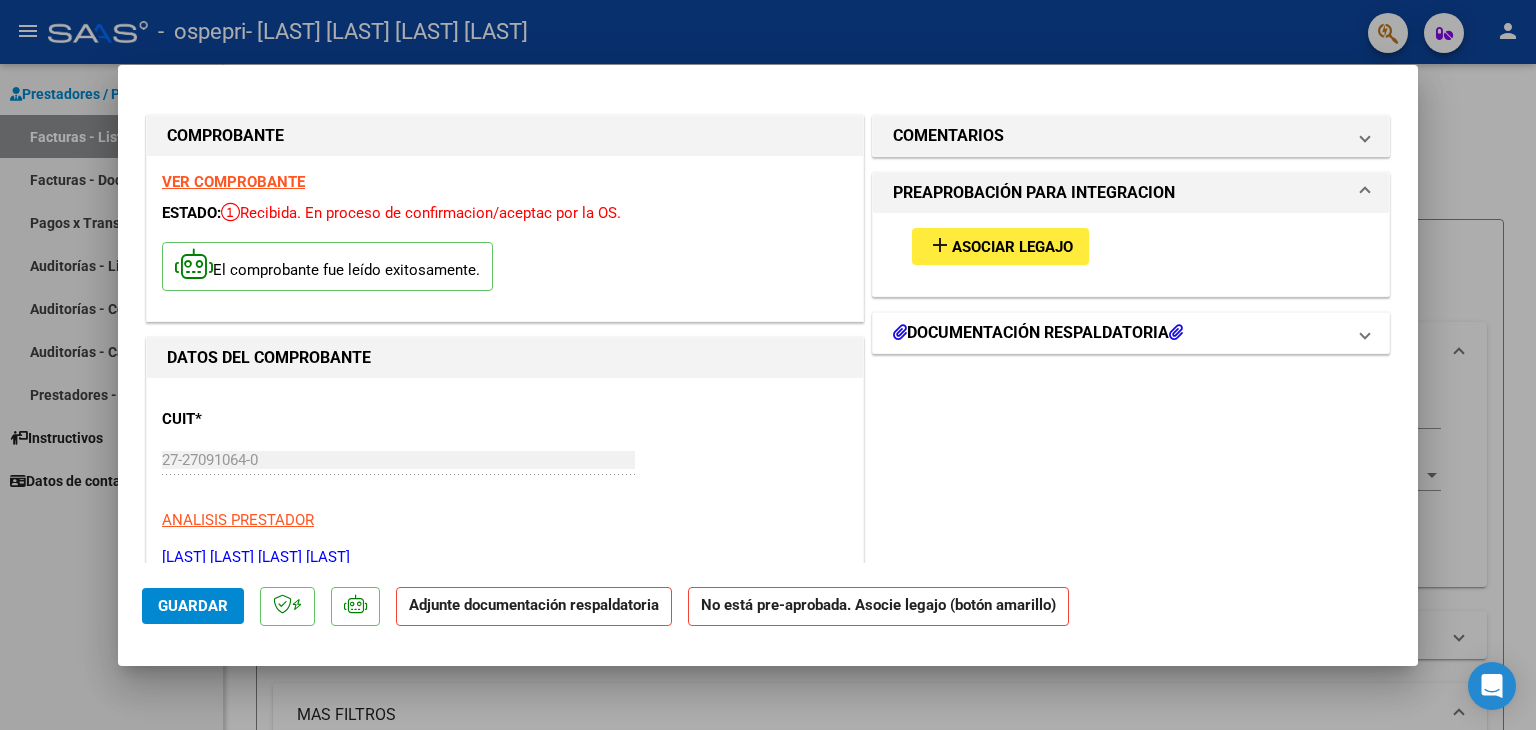 click on "DOCUMENTACIÓN RESPALDATORIA" at bounding box center [1038, 333] 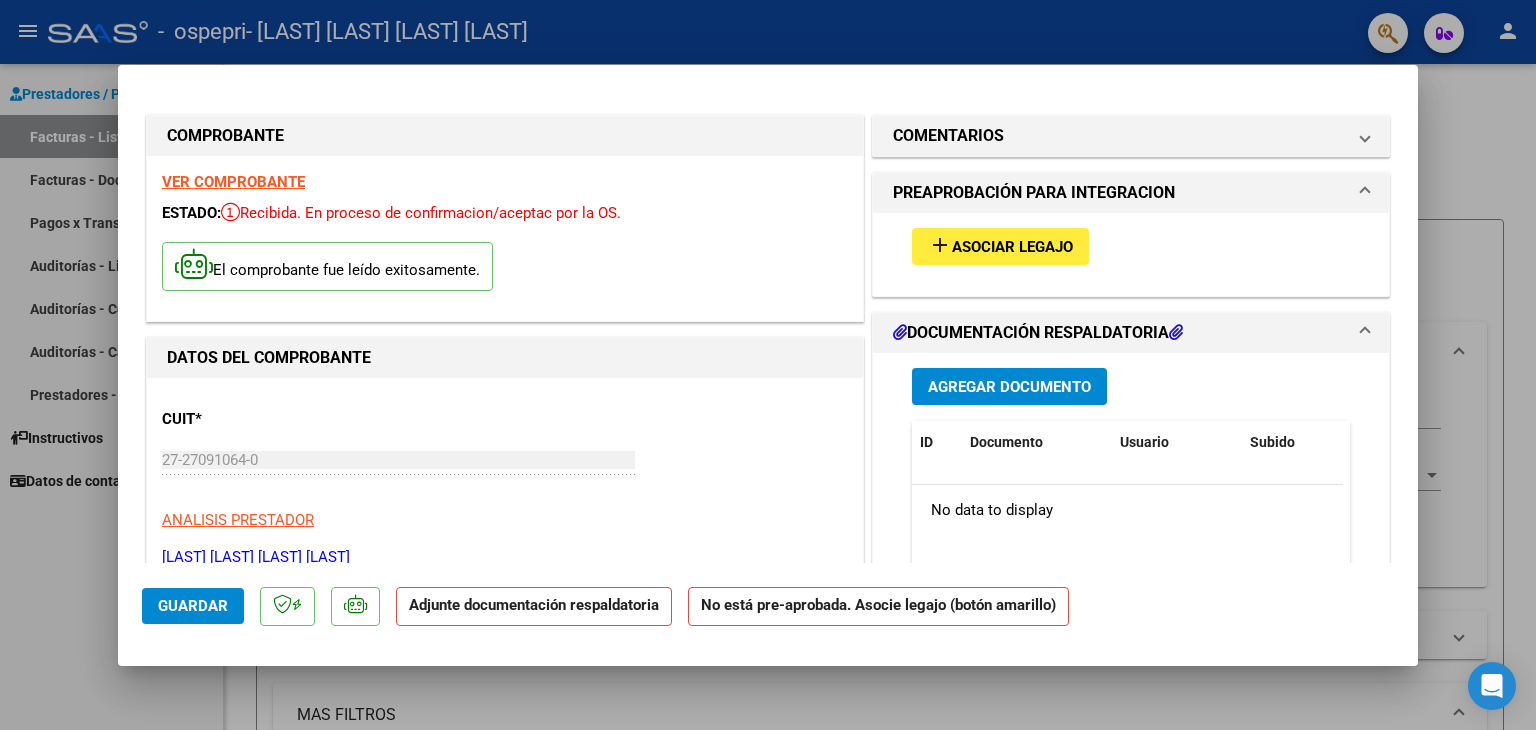 click on "Agregar Documento ID Documento Usuario Subido Acción No data to display  0 total   1" at bounding box center (1131, 552) 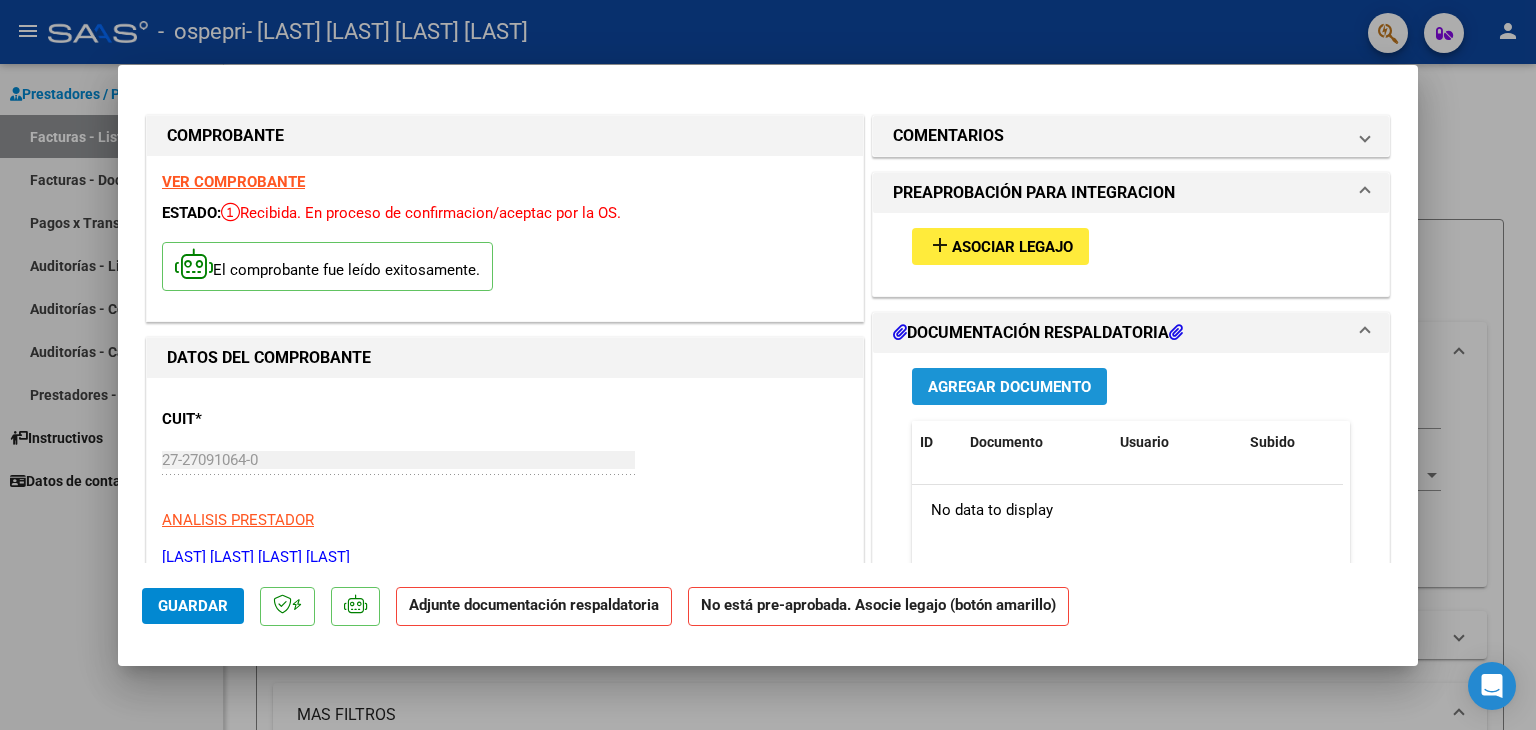 click on "Agregar Documento" at bounding box center (1009, 387) 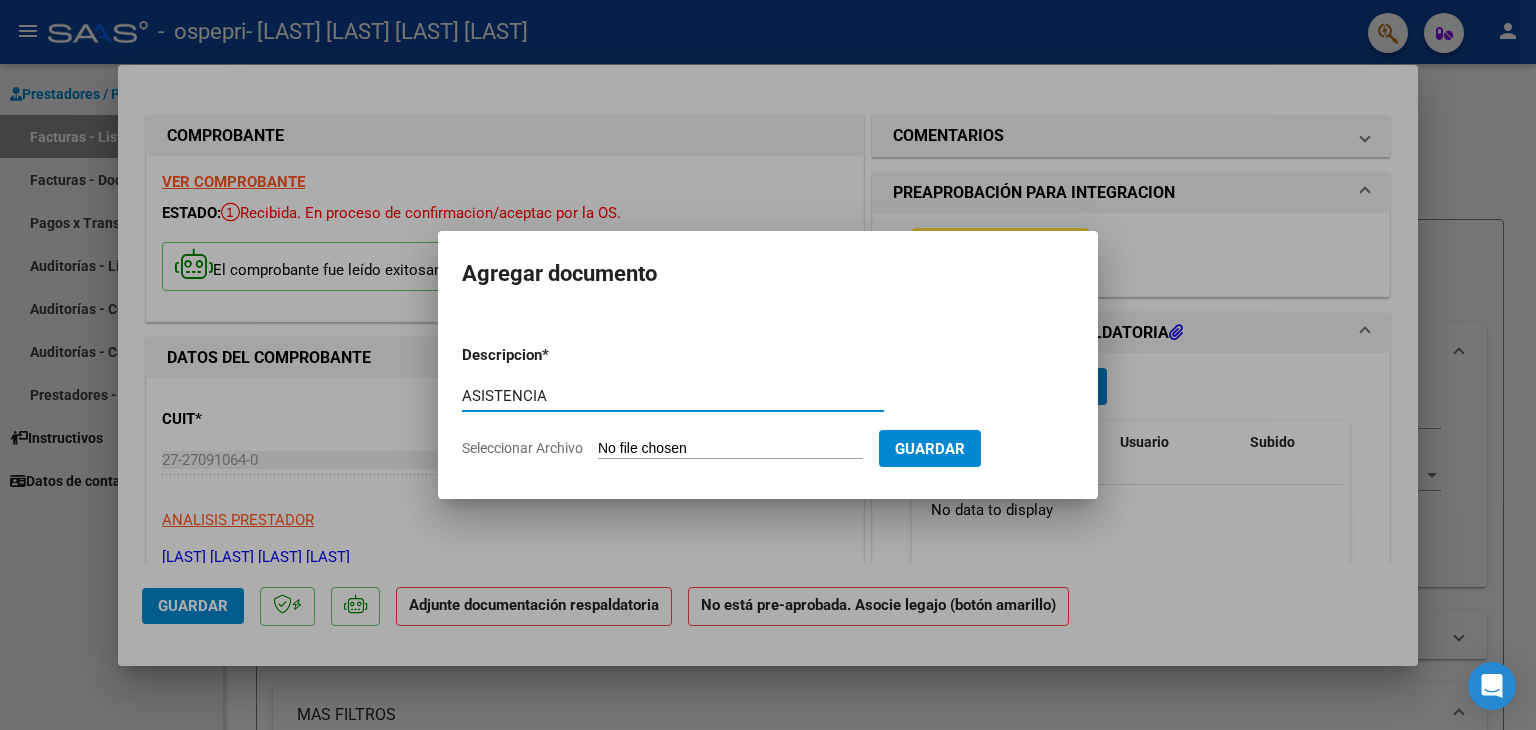 type on "ASISTENCIA" 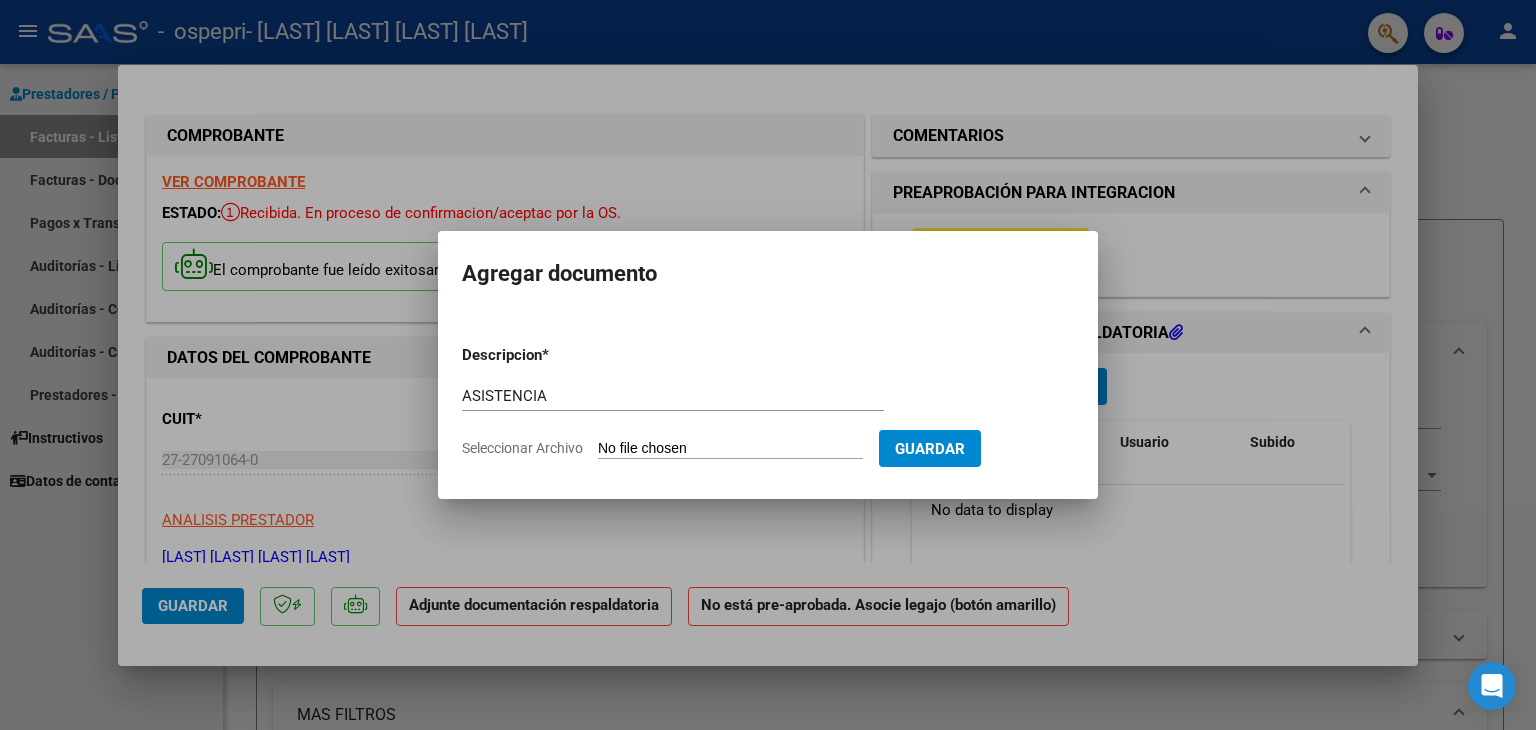 click on "Seleccionar Archivo" 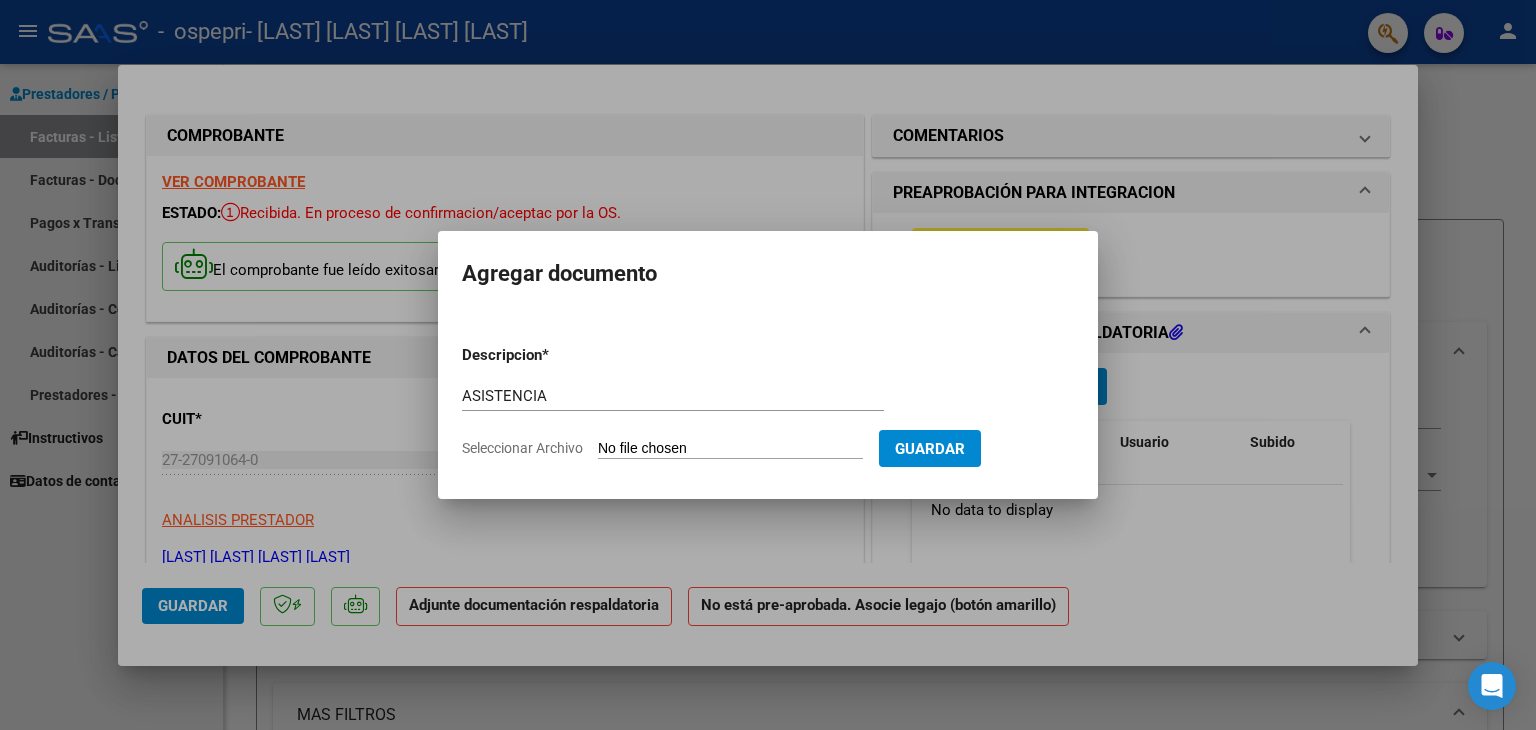 click on "Seleccionar Archivo" at bounding box center [730, 449] 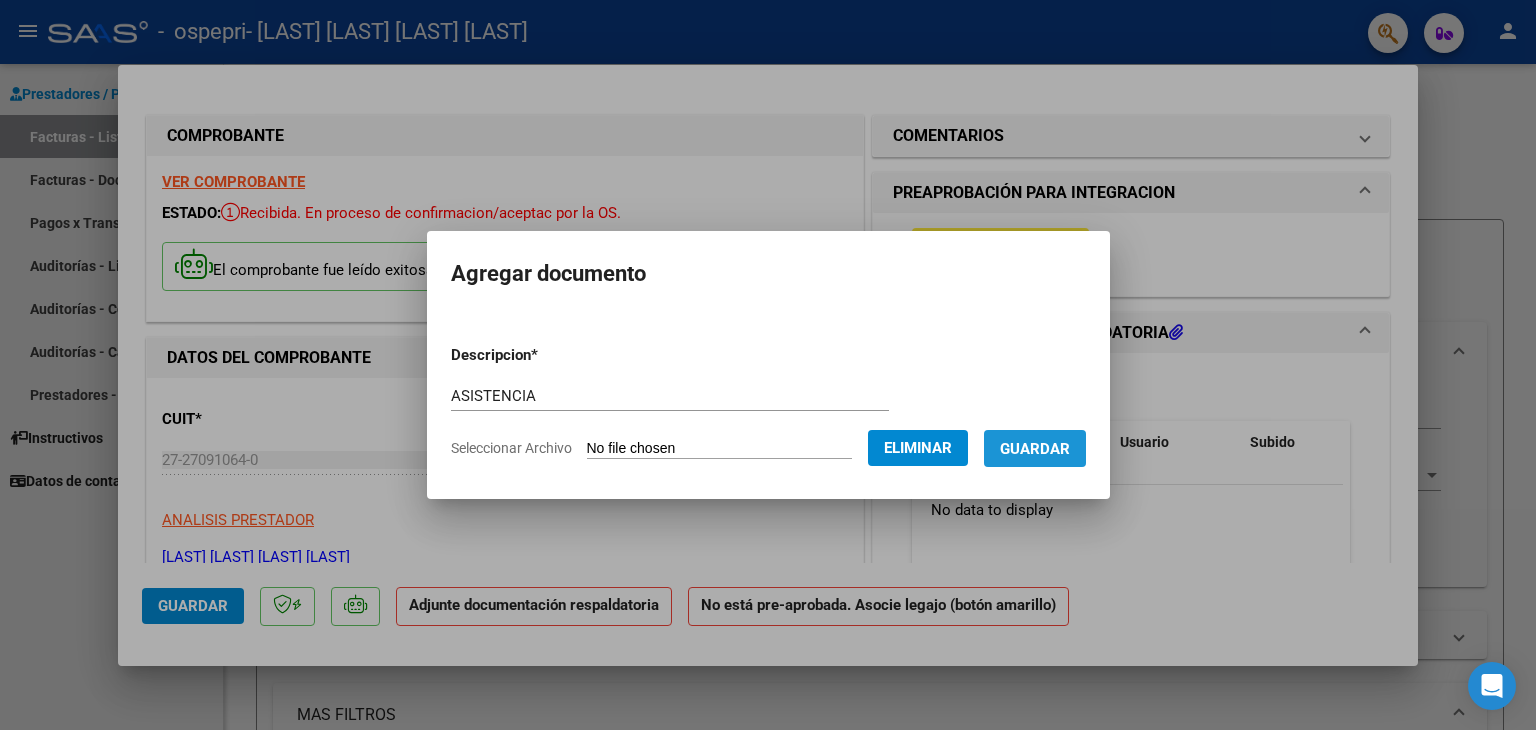 click on "Guardar" at bounding box center (1035, 449) 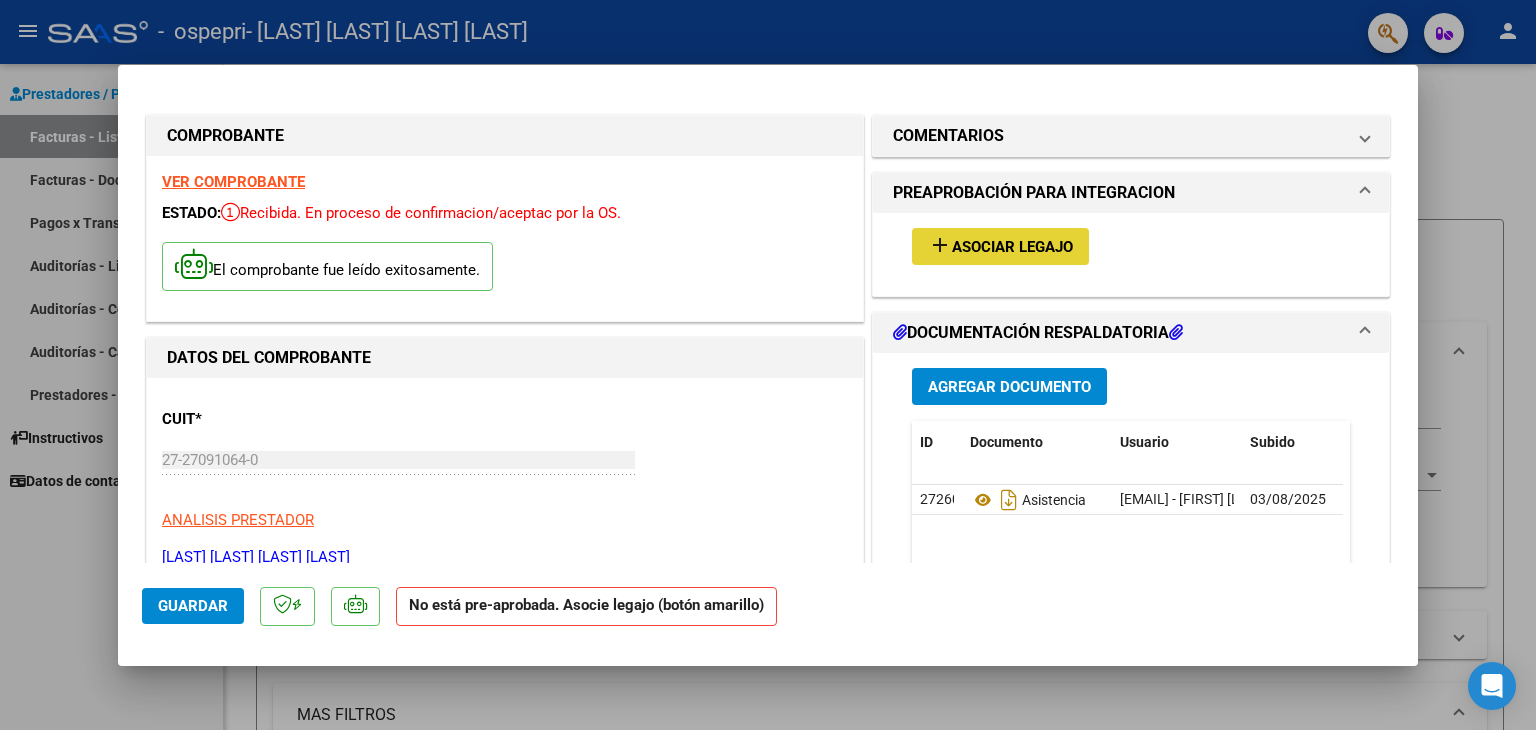 click on "Asociar Legajo" at bounding box center (1012, 247) 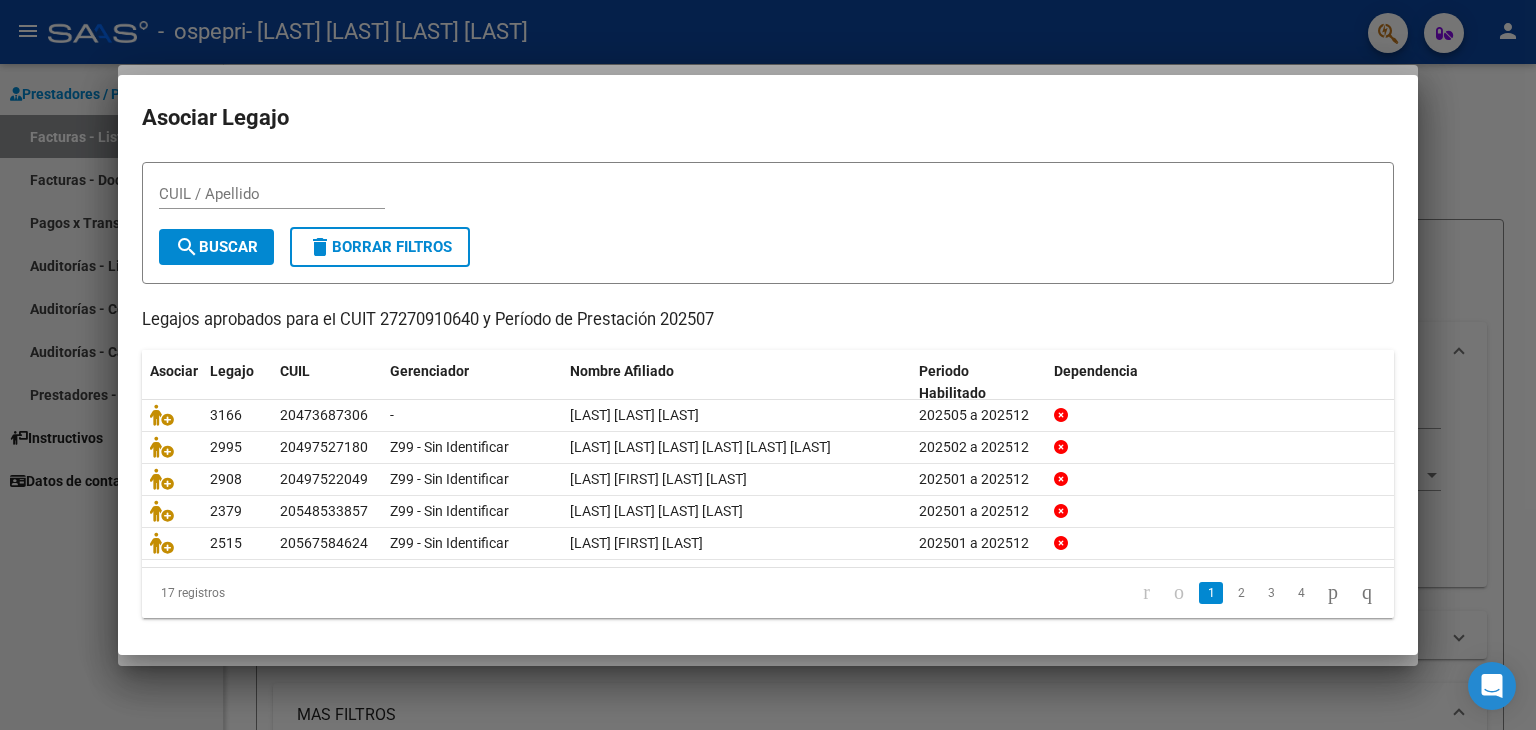 scroll, scrollTop: 44, scrollLeft: 0, axis: vertical 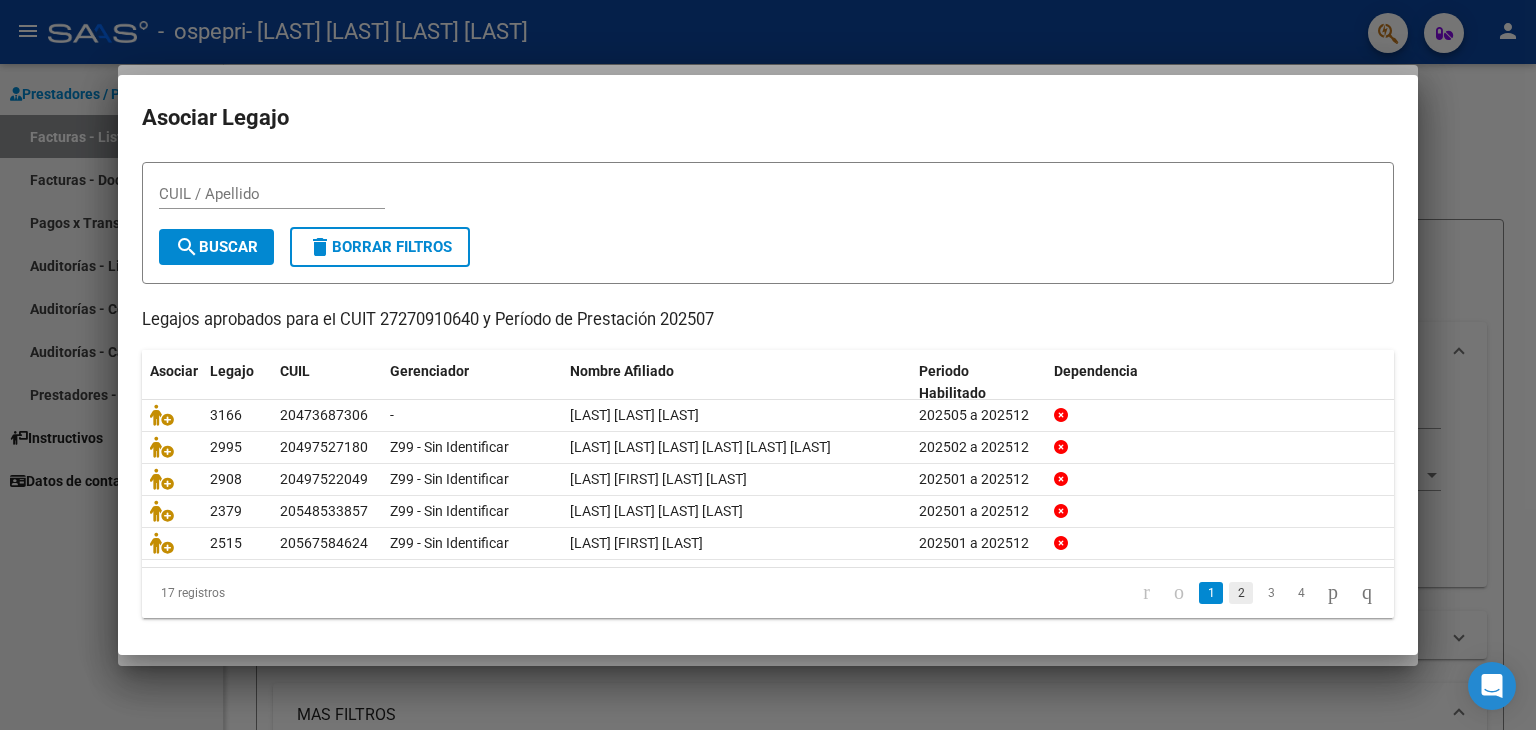 click on "2" 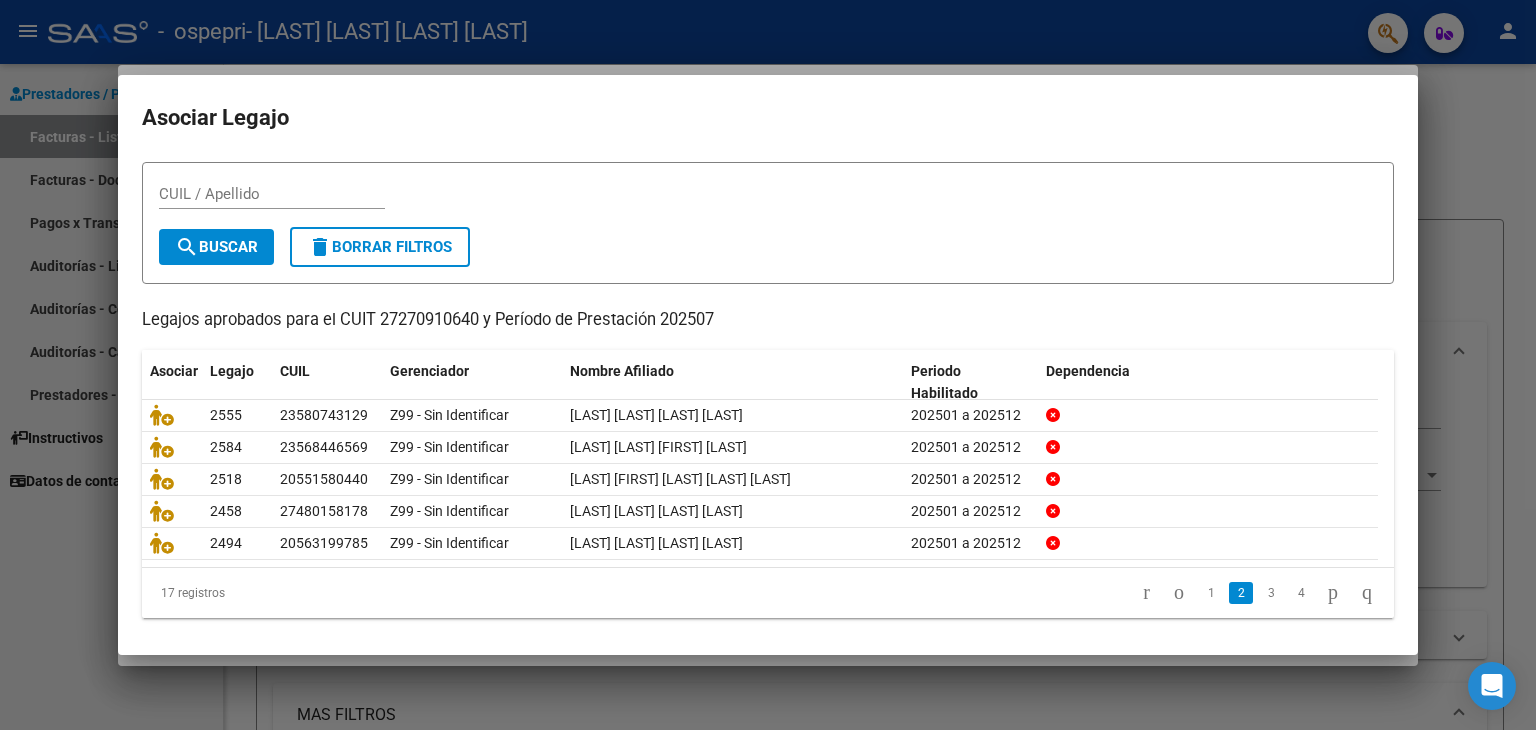click on "2" 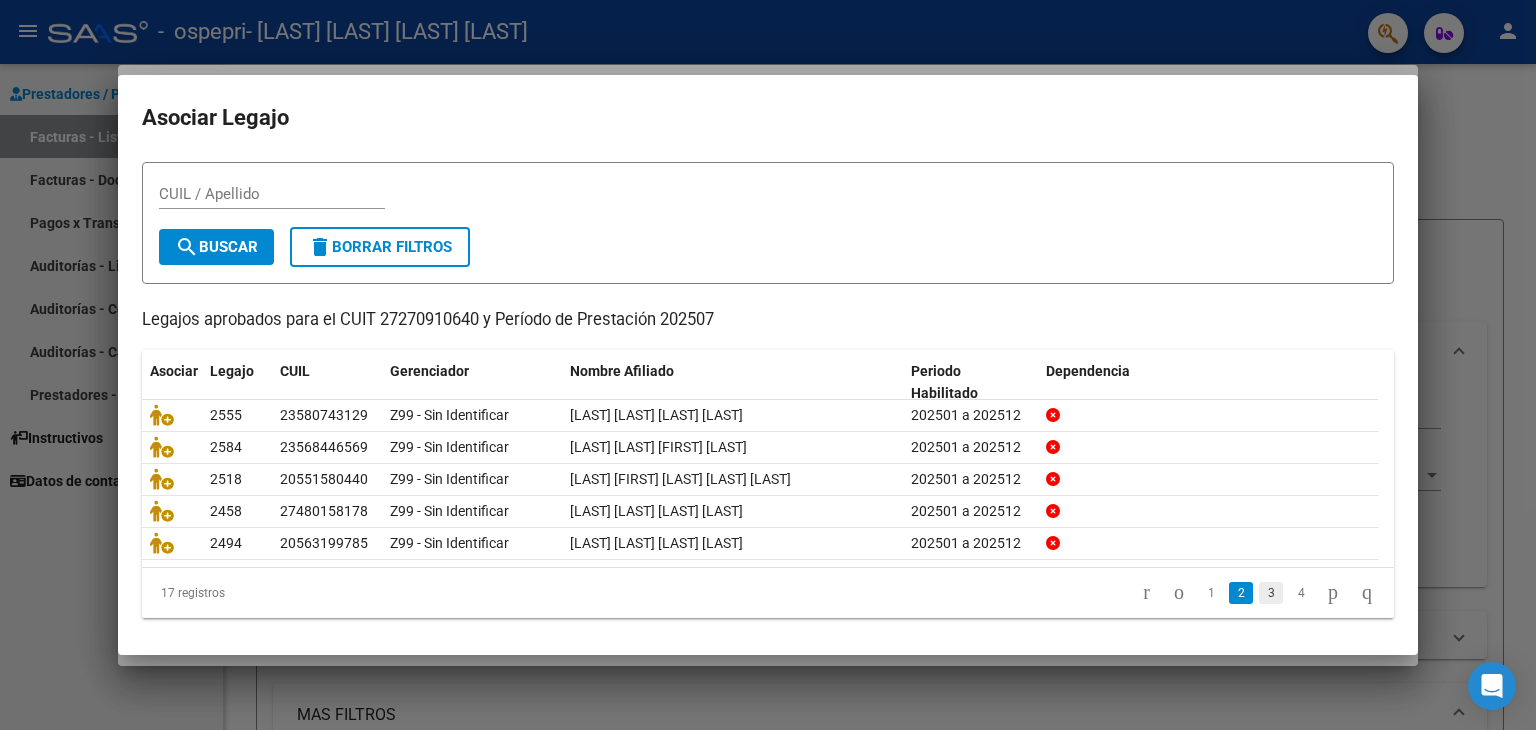 click on "3" 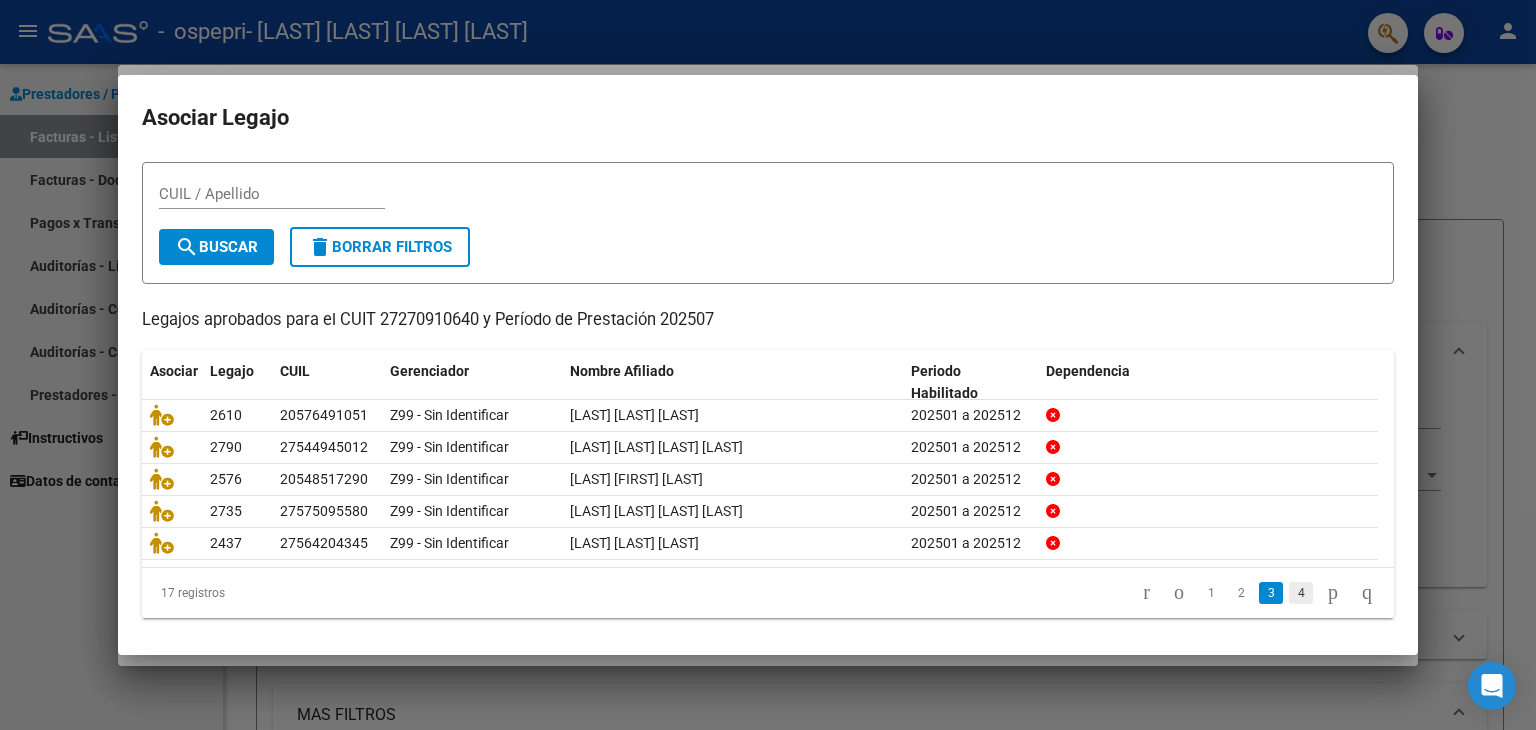 click on "4" 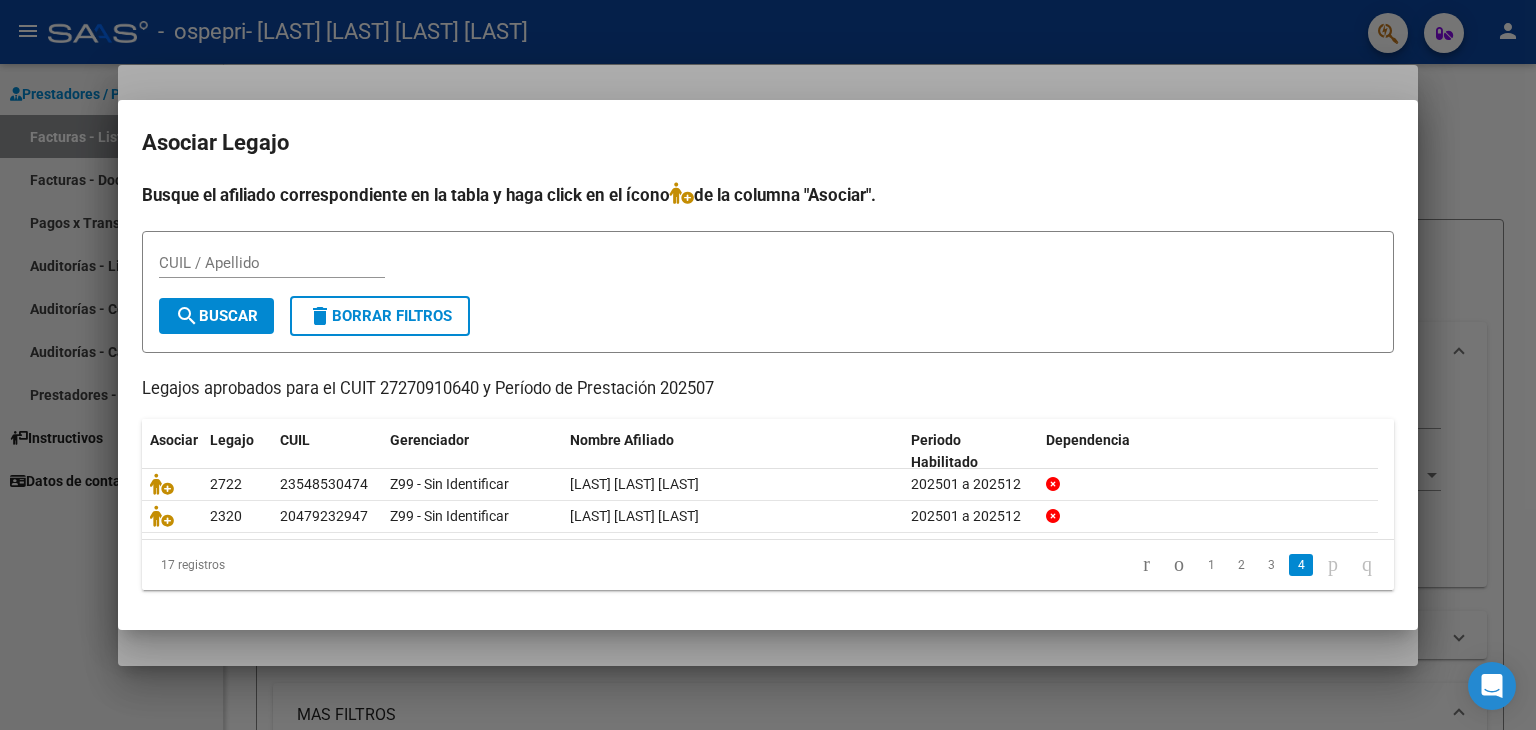 scroll, scrollTop: 0, scrollLeft: 0, axis: both 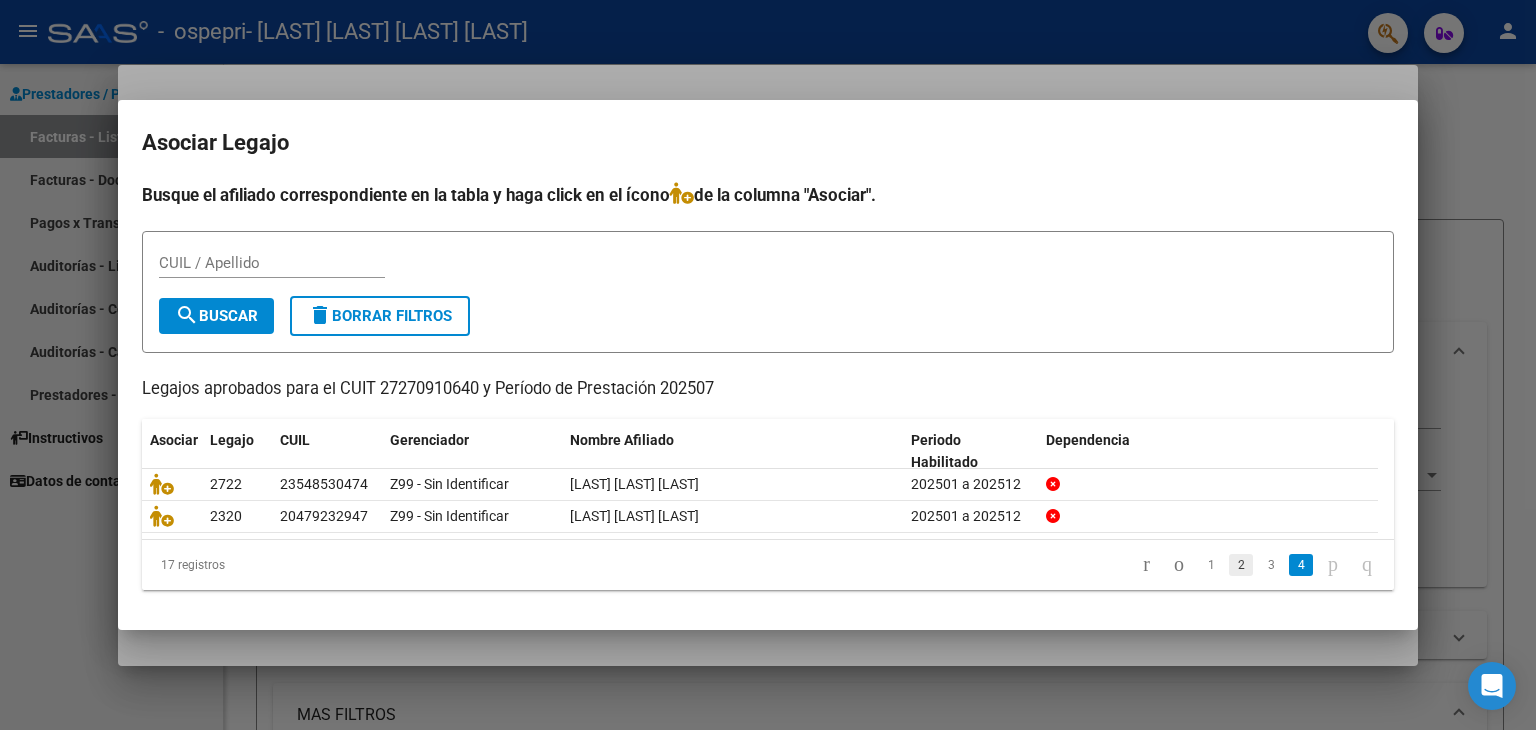 click on "2" 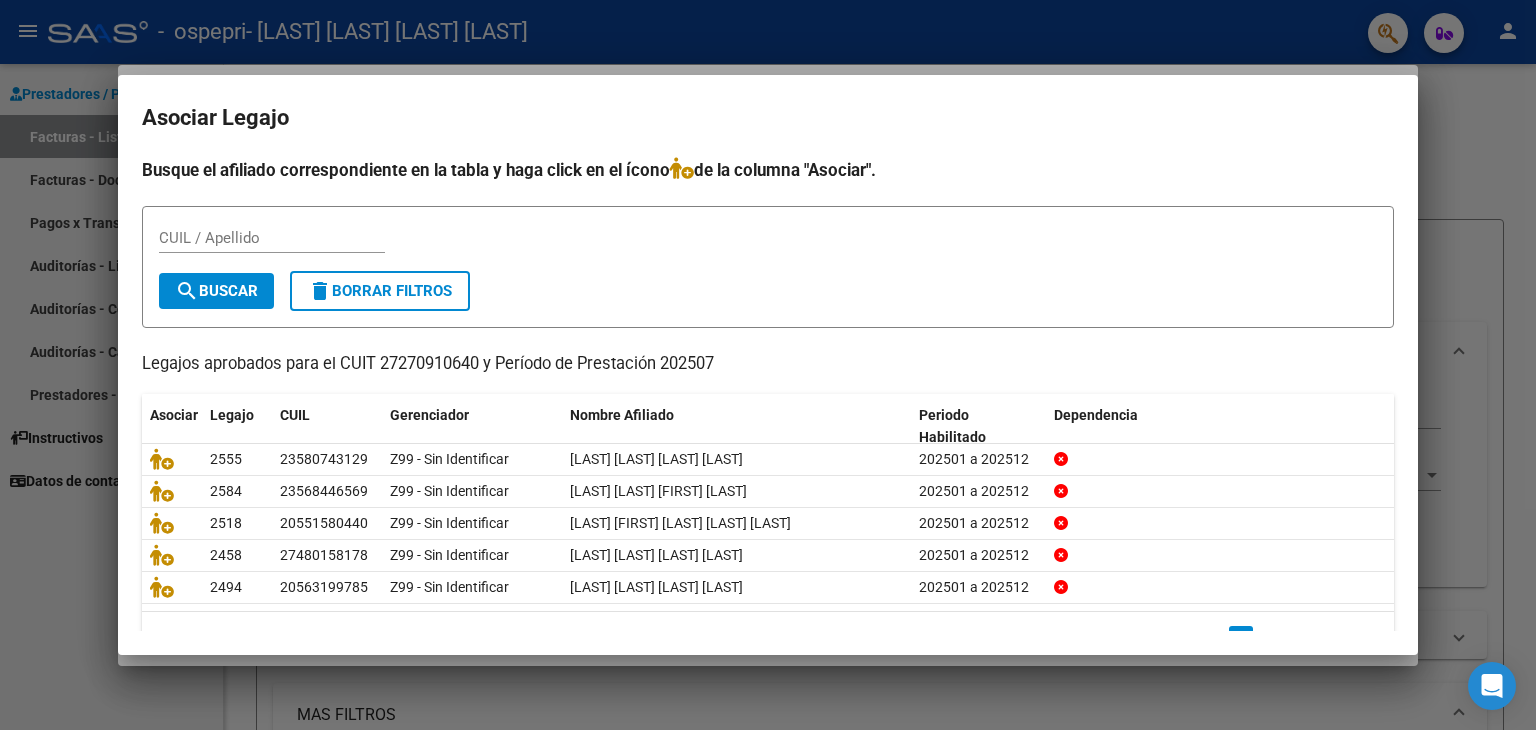scroll, scrollTop: 44, scrollLeft: 0, axis: vertical 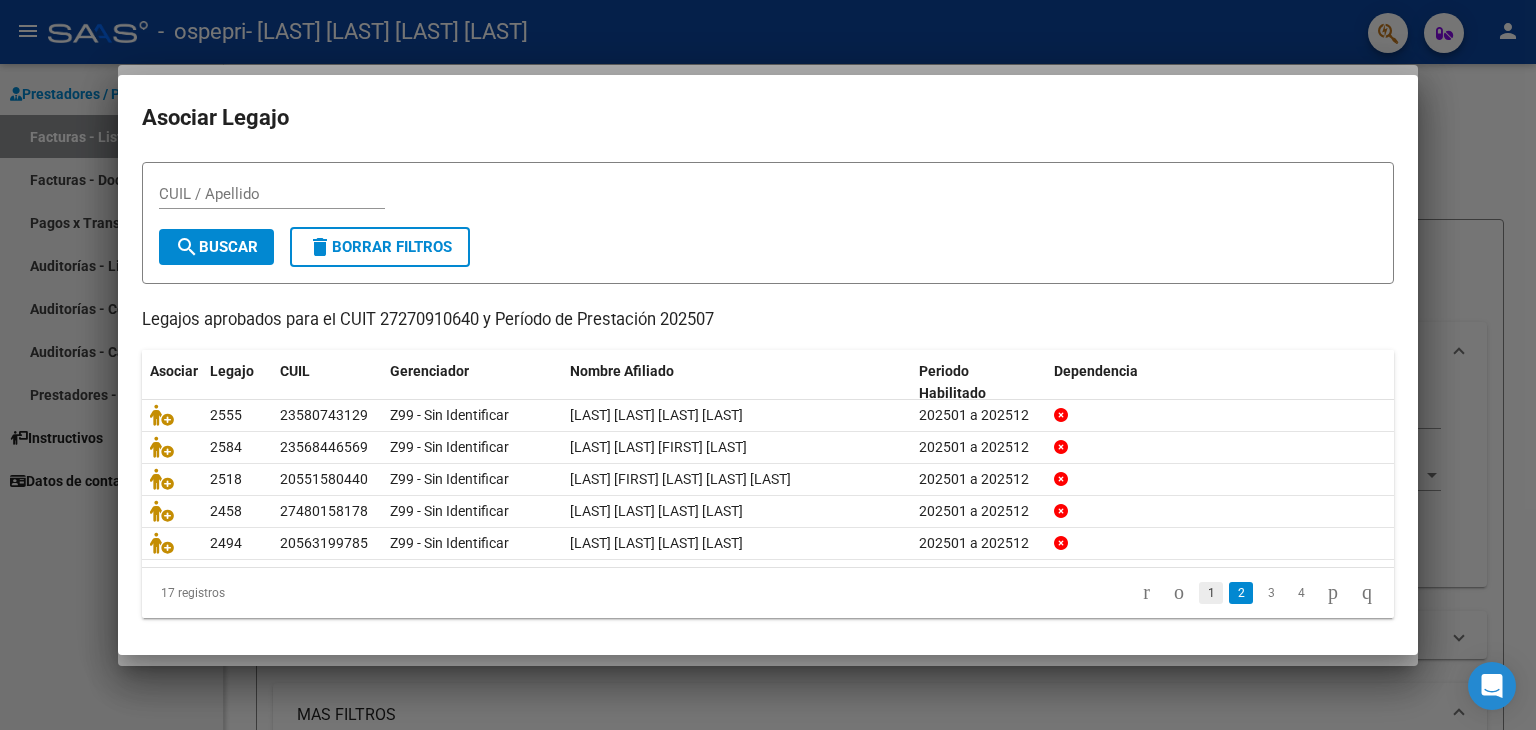 click on "1" 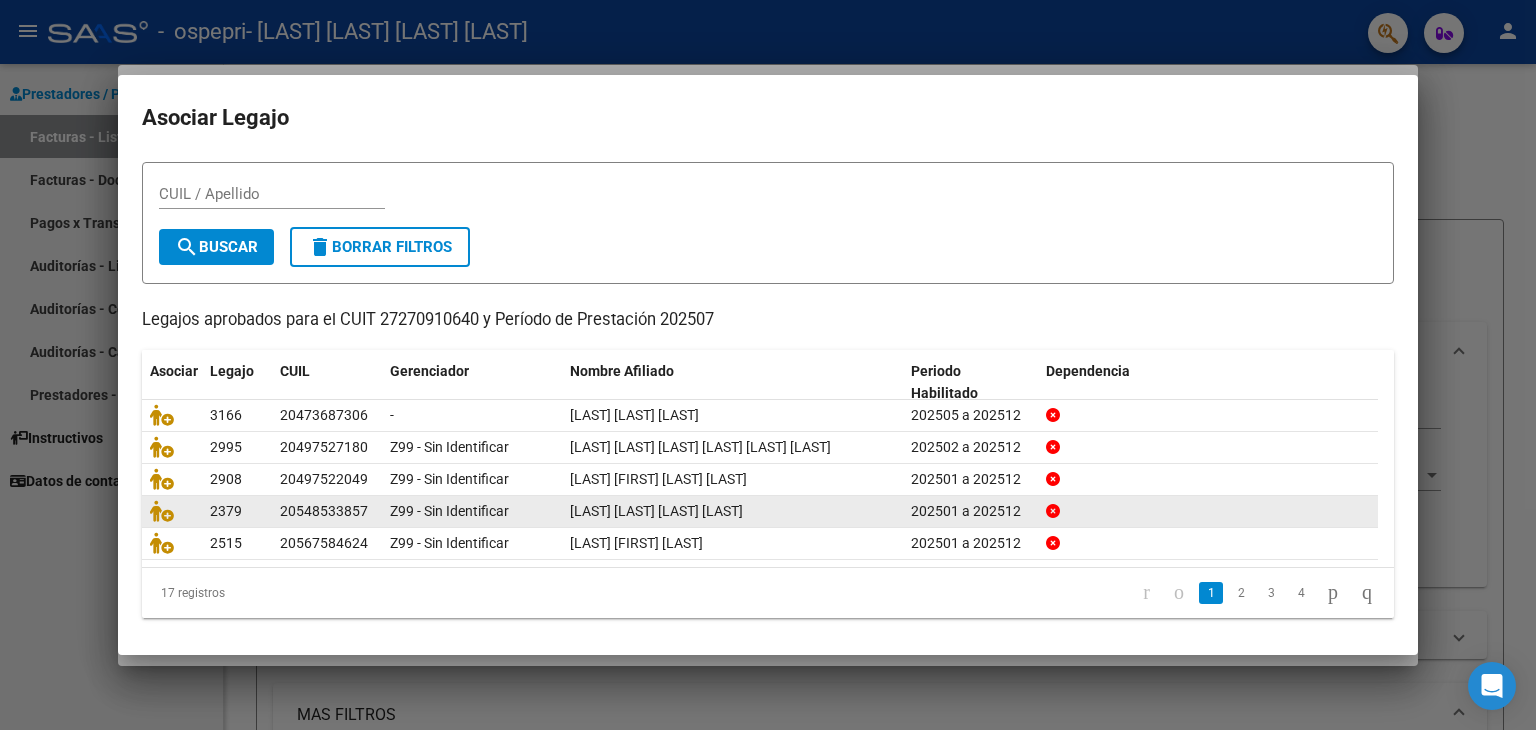 click on "[LAST] [LAST] [LAST] [LAST]" 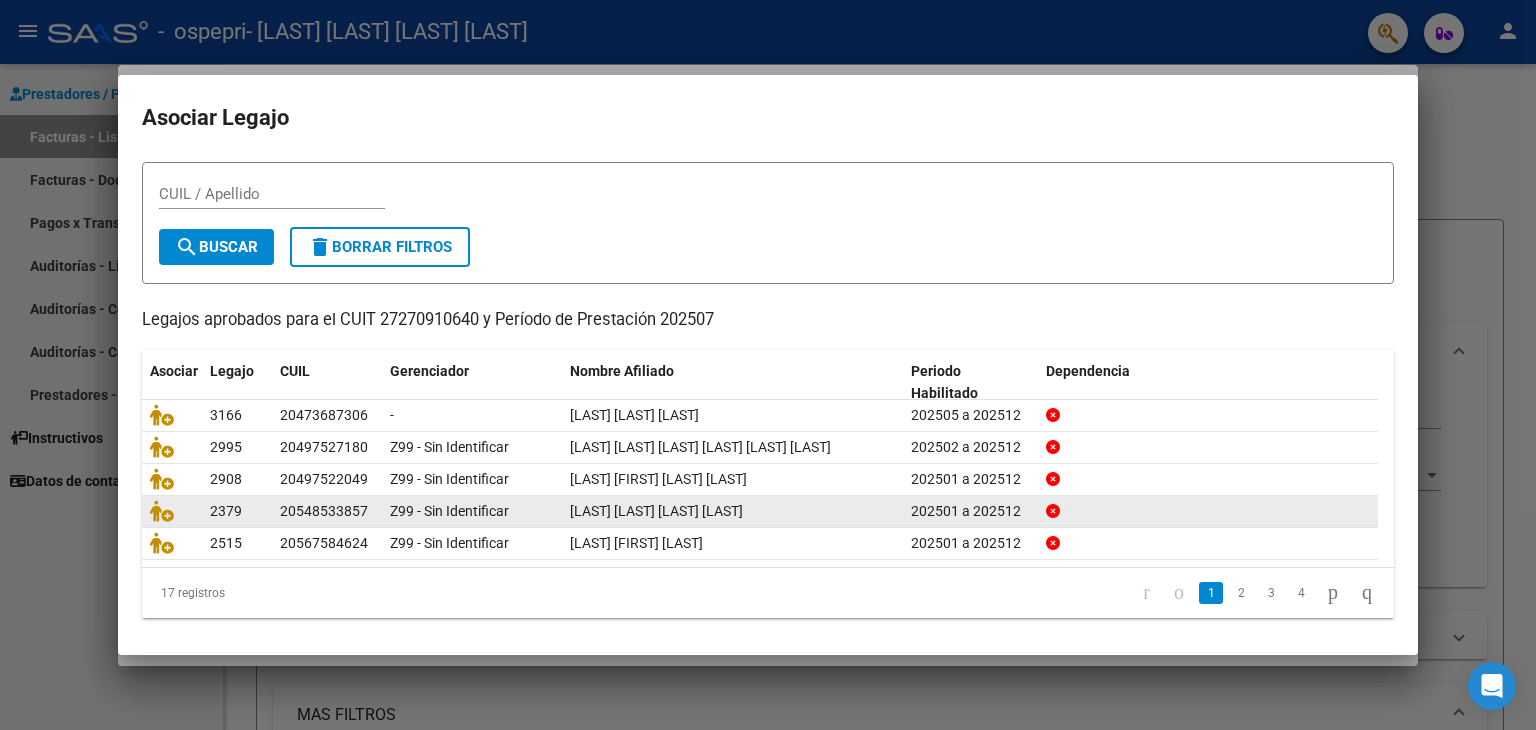 click on "[LAST] [LAST] [LAST] [LAST]" 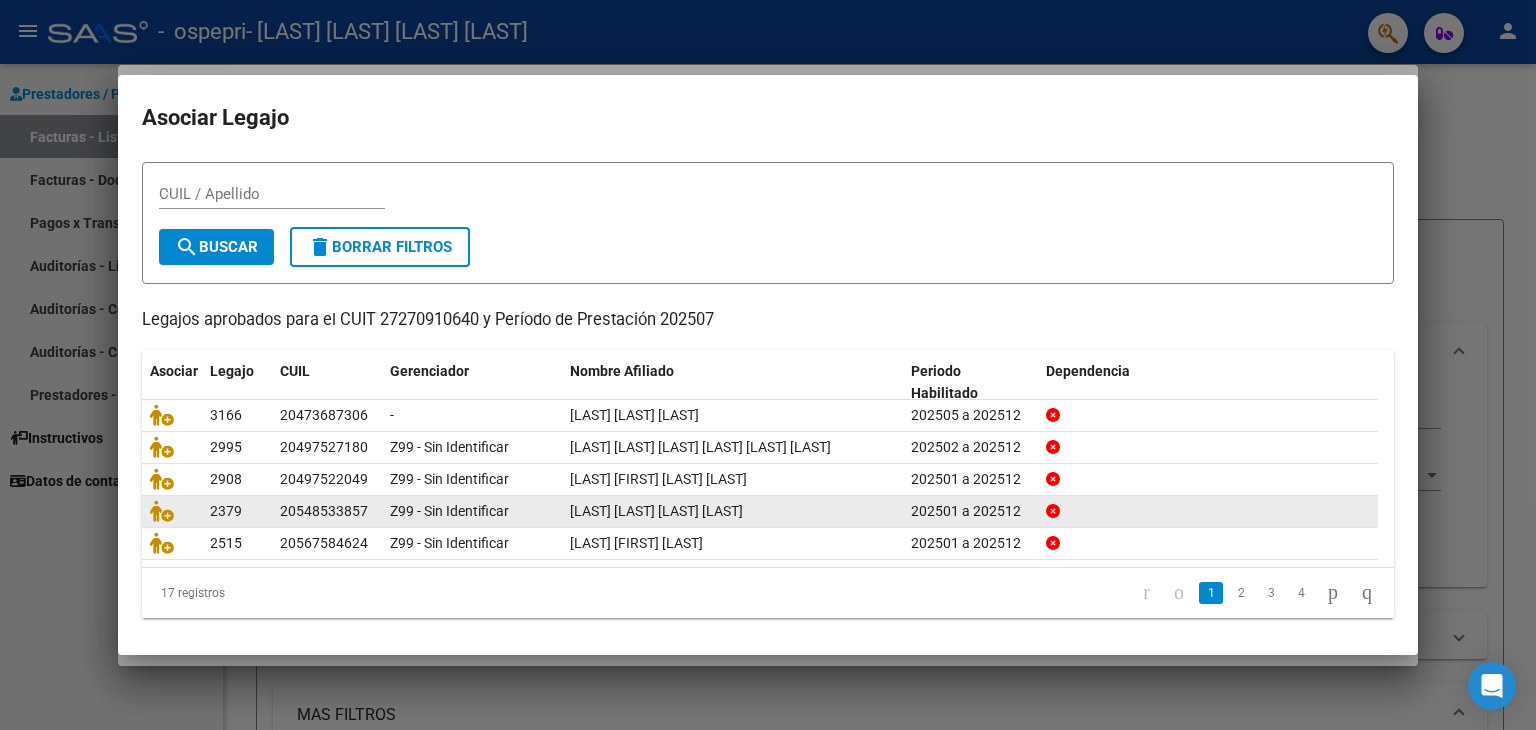click on "Z99 - Sin Identificar" 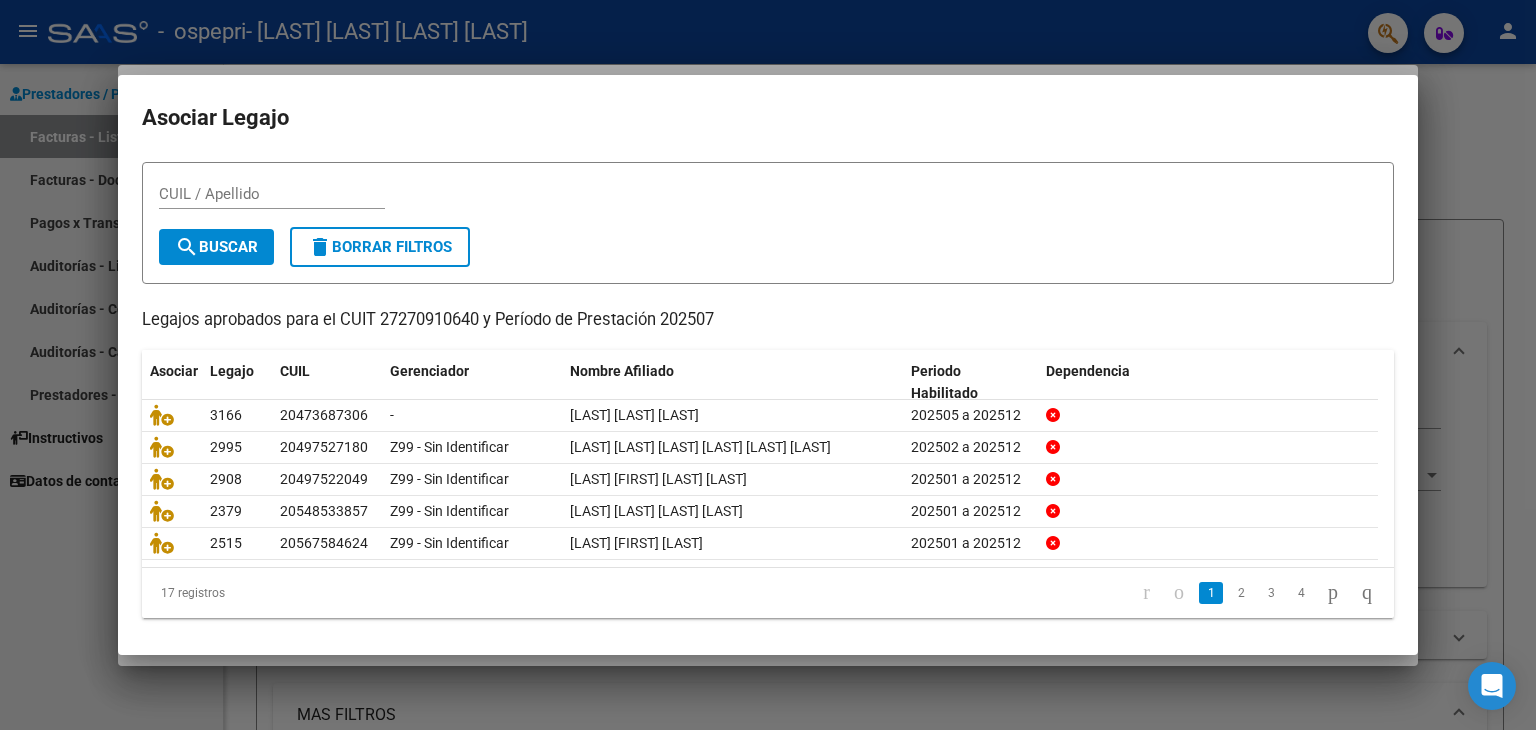 click on "CUIL / Apellido search  Buscar  delete  Borrar Filtros" at bounding box center [768, 223] 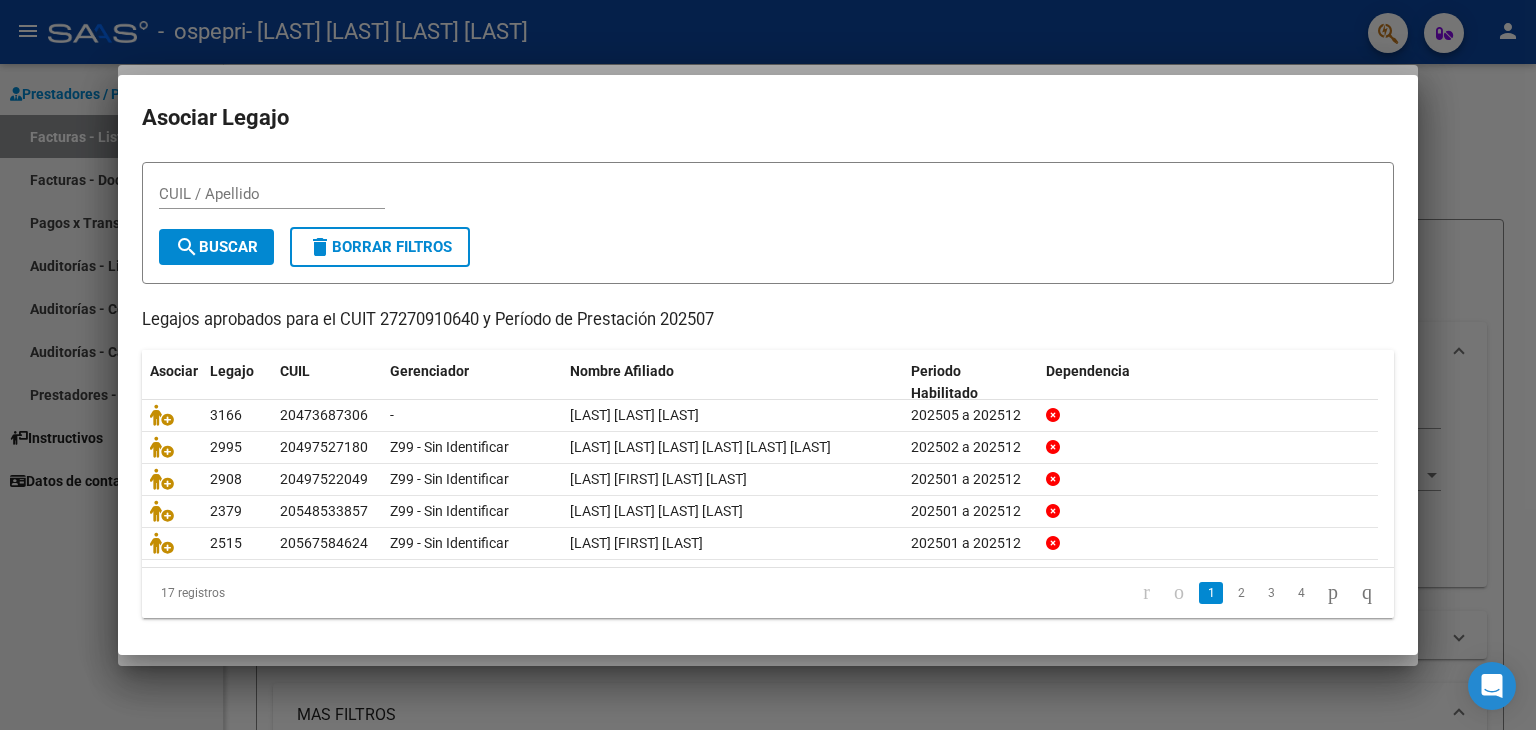 click on "Asociar Legajo" at bounding box center [768, 118] 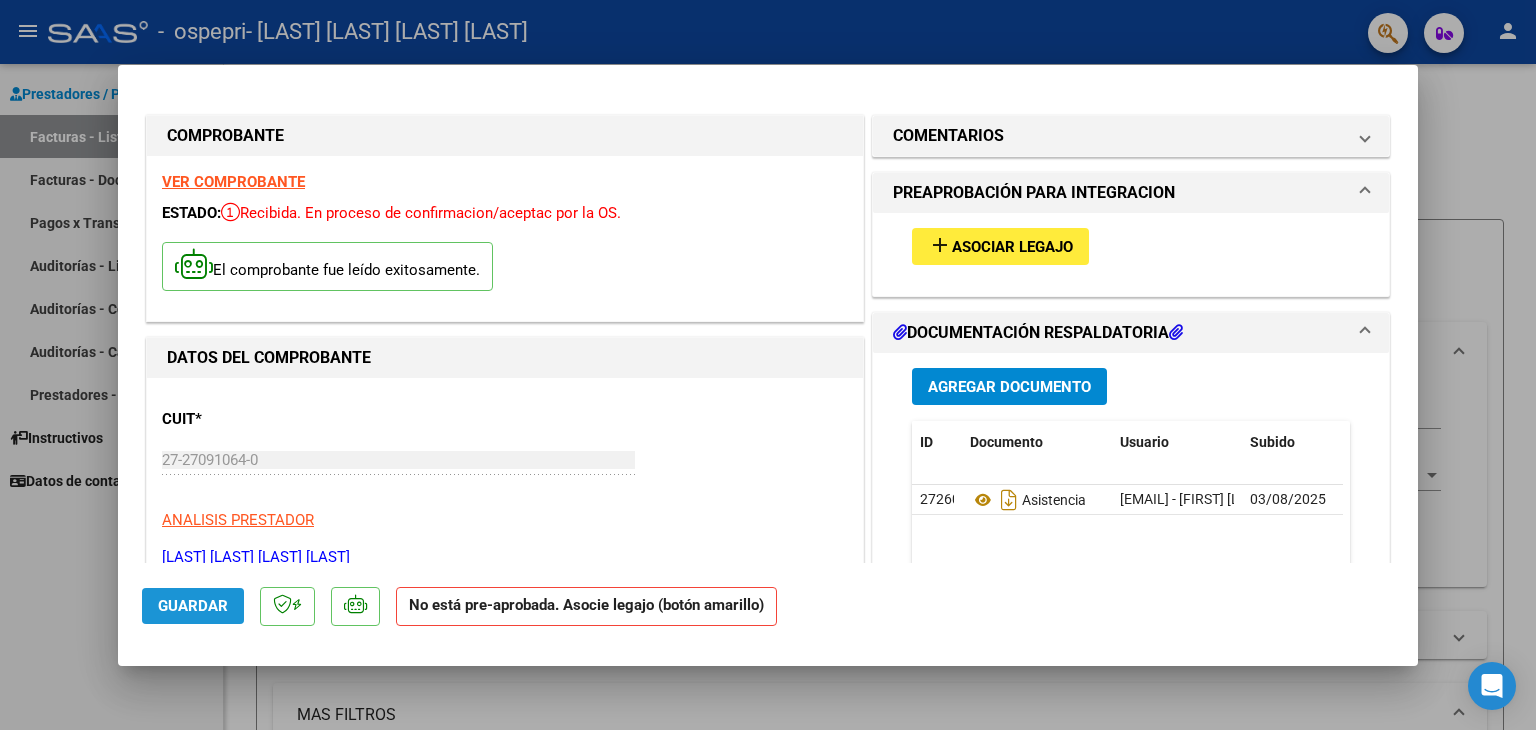 click on "Guardar" 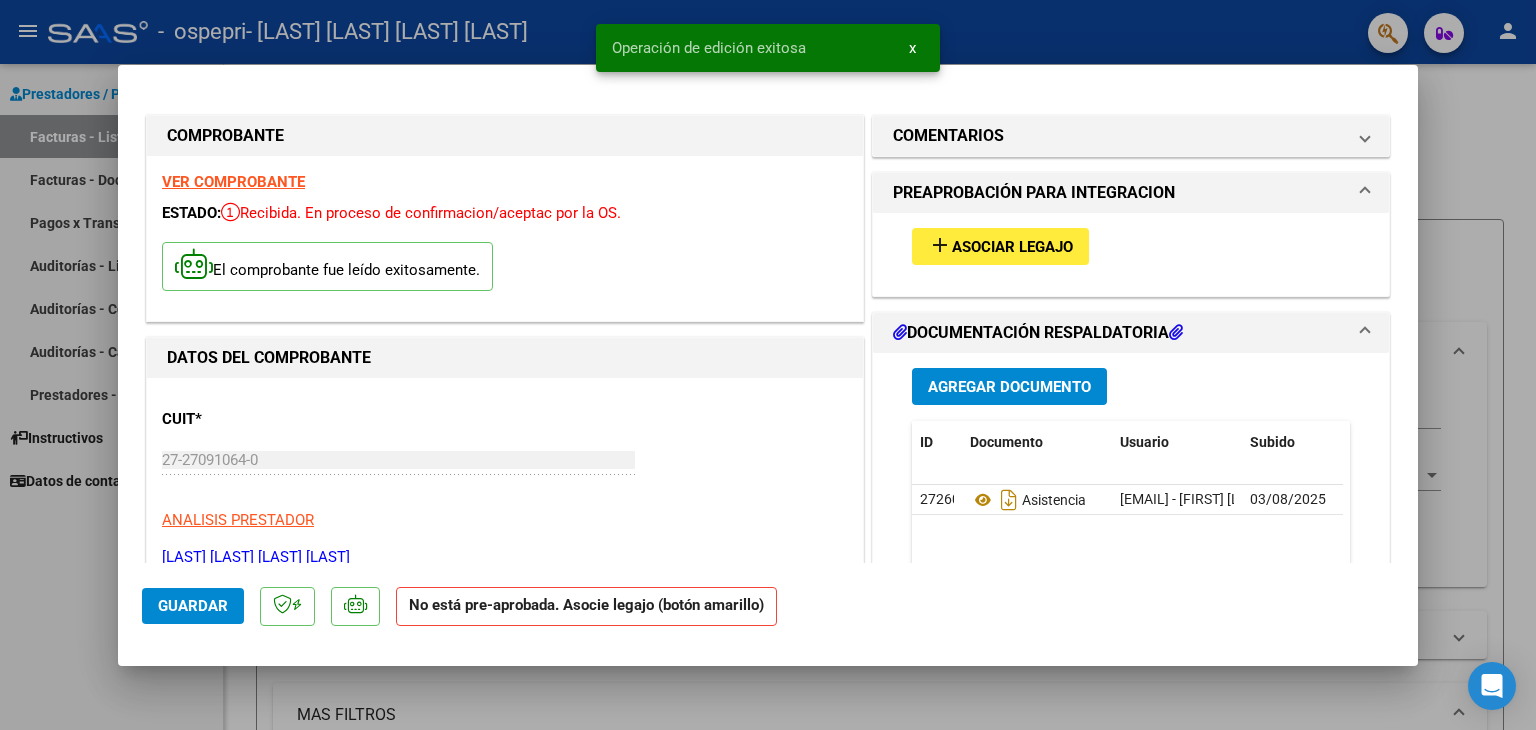 click at bounding box center (768, 365) 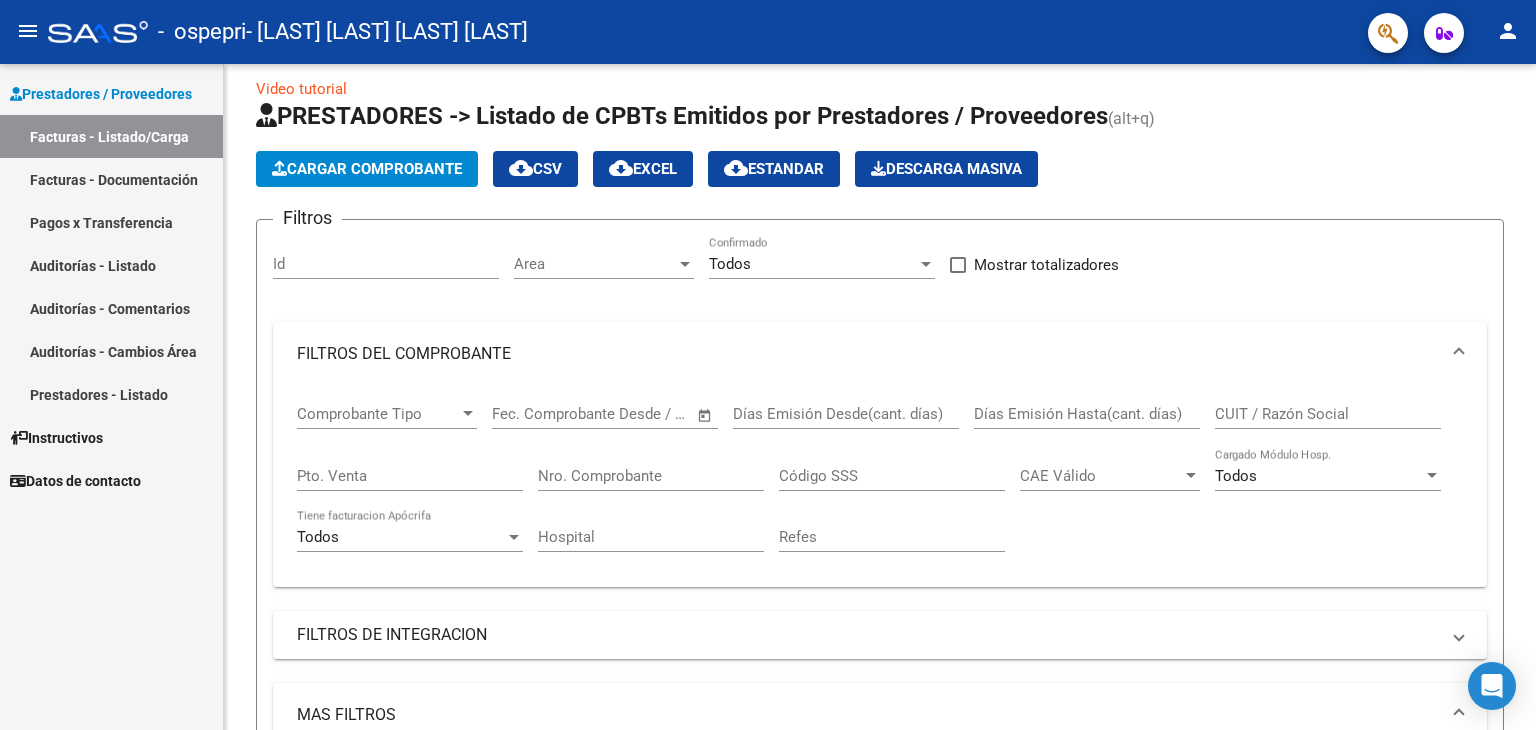 click on "Prestadores / Proveedores Facturas - Listado/Carga Facturas - Documentación Pagos x Transferencia Auditorías - Listado Auditorías - Comentarios Auditorías - Cambios Área Prestadores - Listado    Instructivos    Datos de contacto" at bounding box center (111, 397) 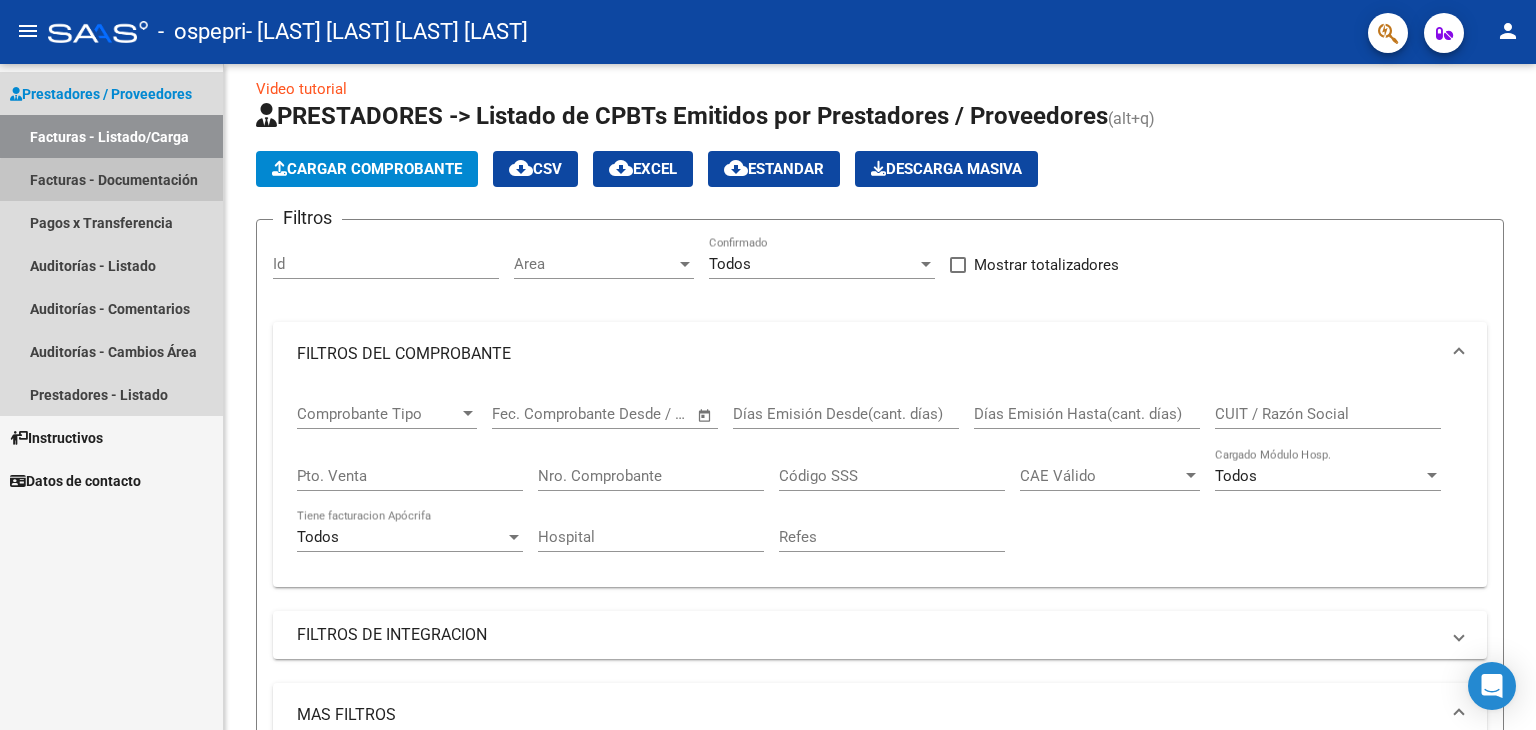 click on "Facturas - Documentación" at bounding box center (111, 179) 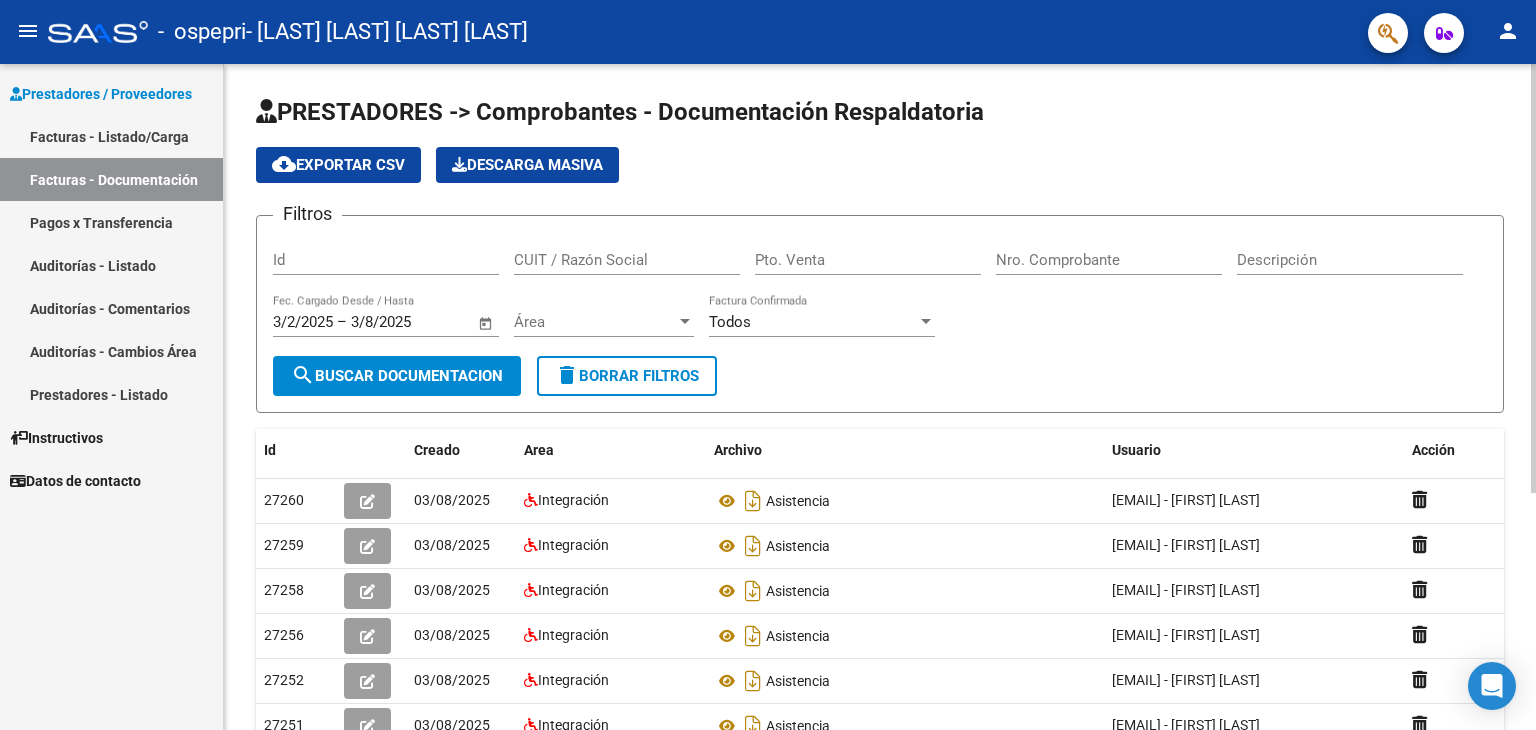 scroll, scrollTop: 367, scrollLeft: 0, axis: vertical 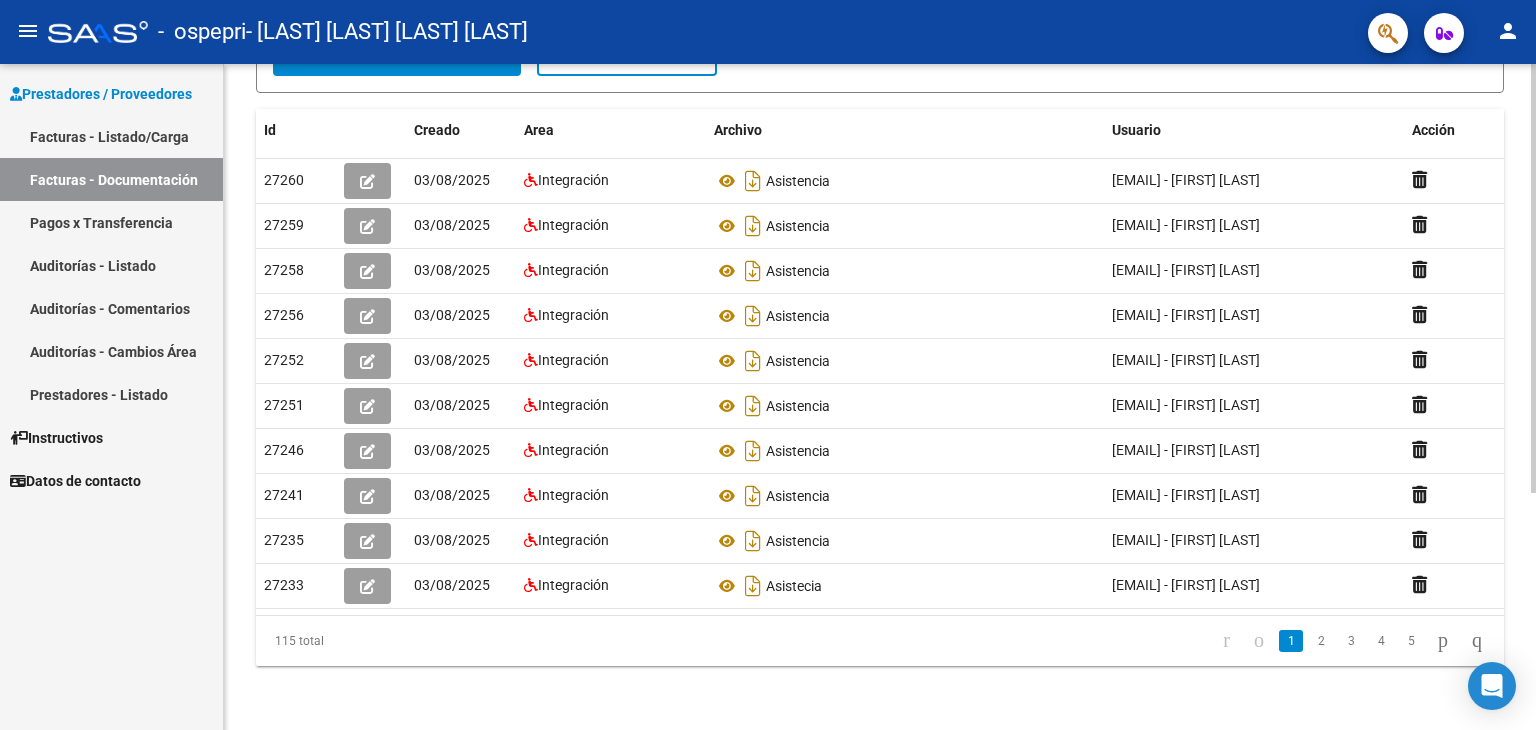click 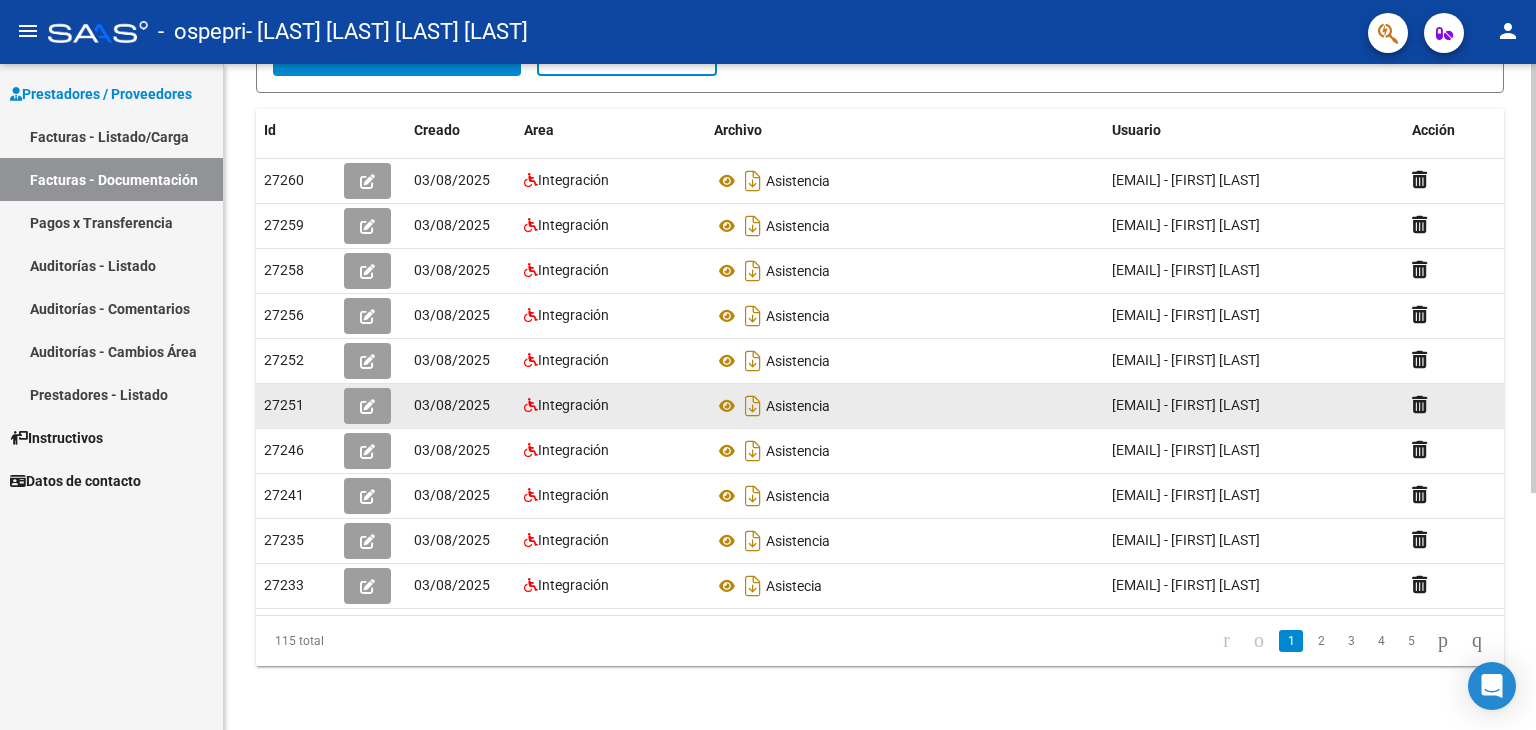 click on "Asistencia" 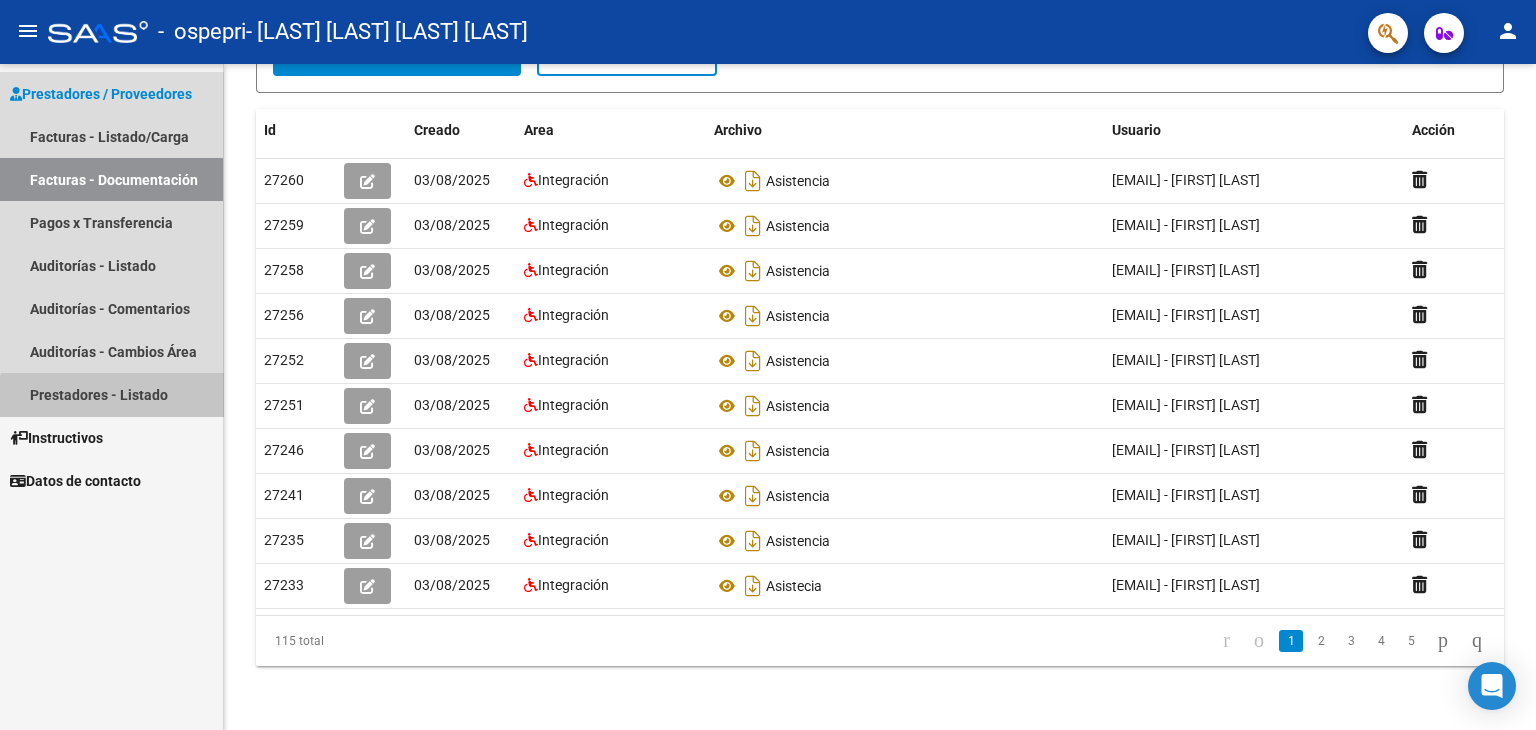 click on "Prestadores - Listado" at bounding box center (111, 394) 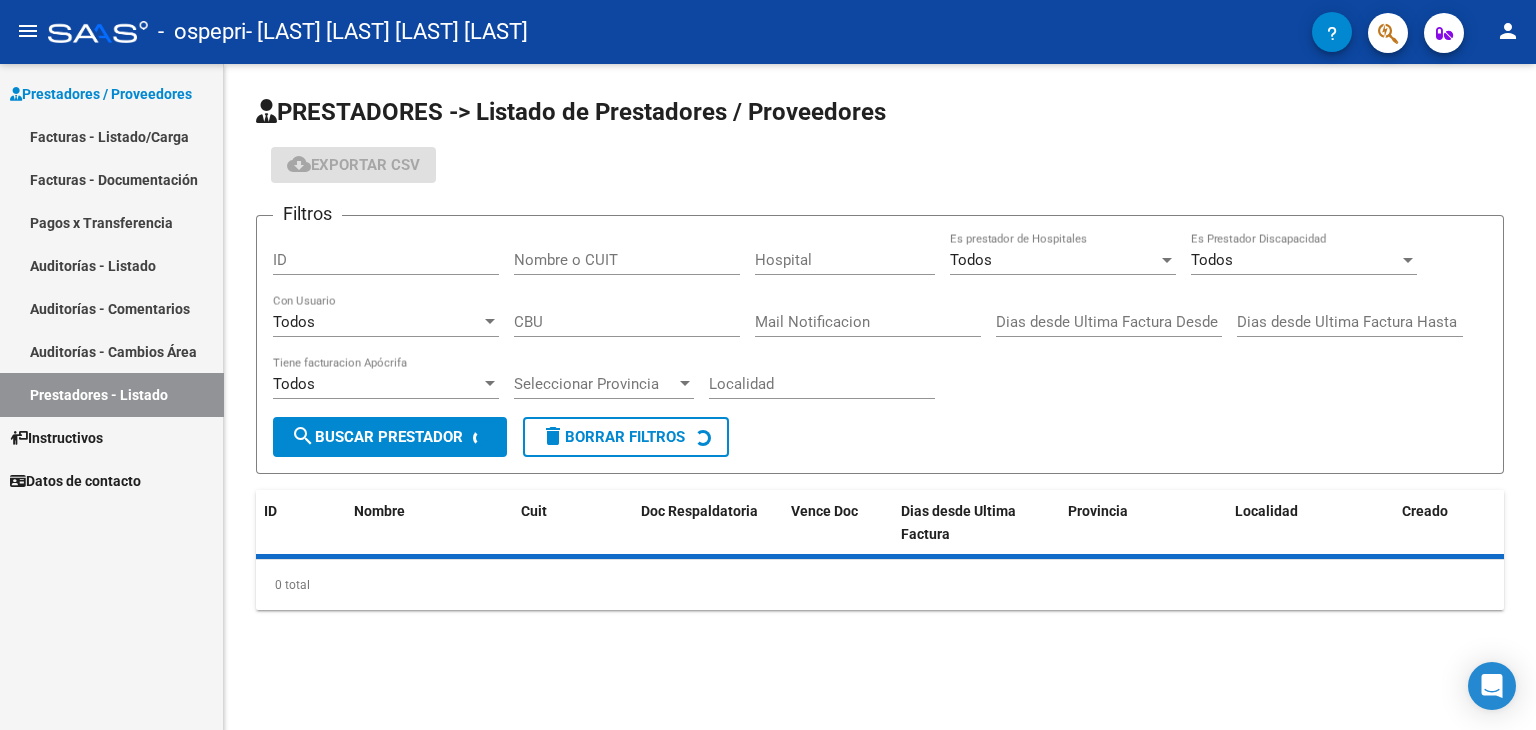 scroll, scrollTop: 0, scrollLeft: 0, axis: both 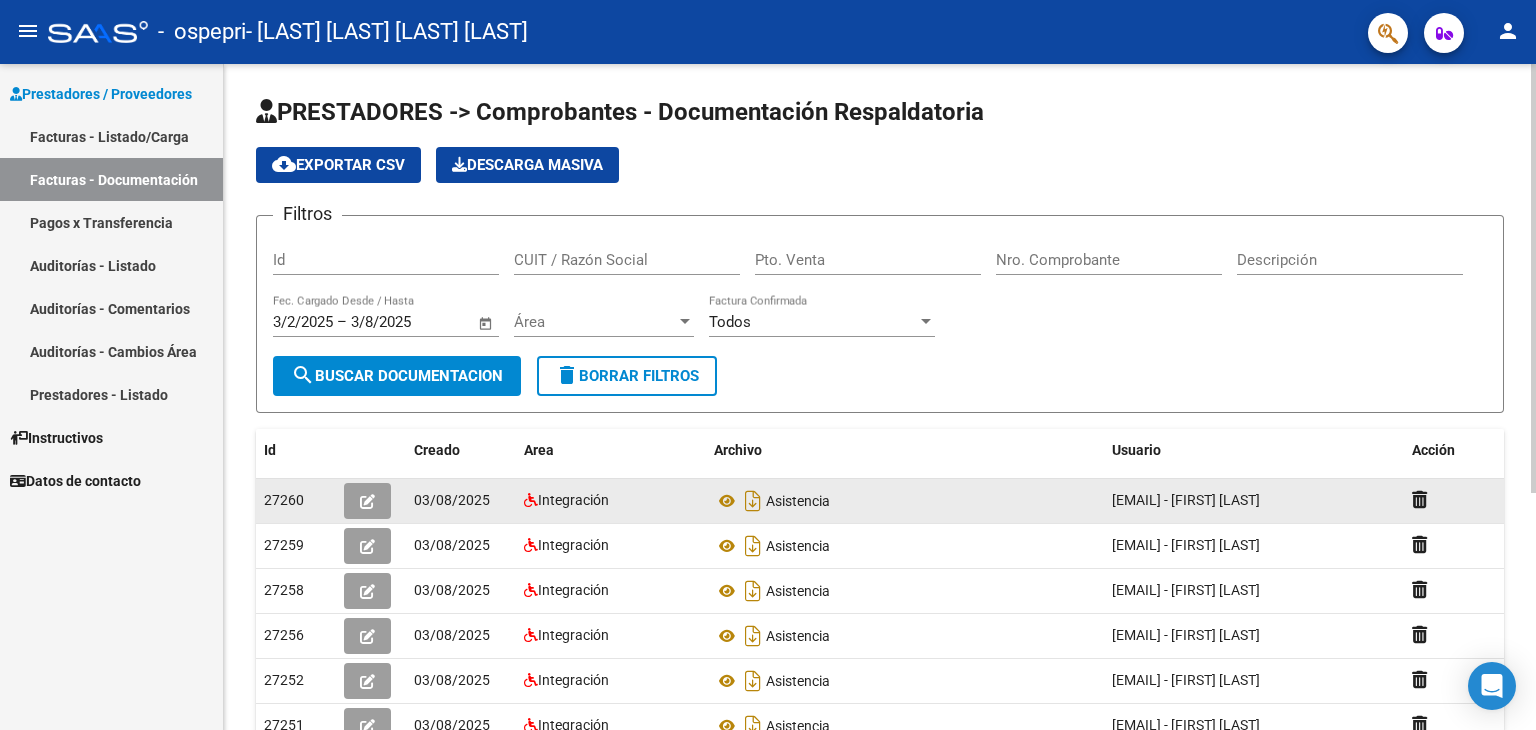 click on "27260" 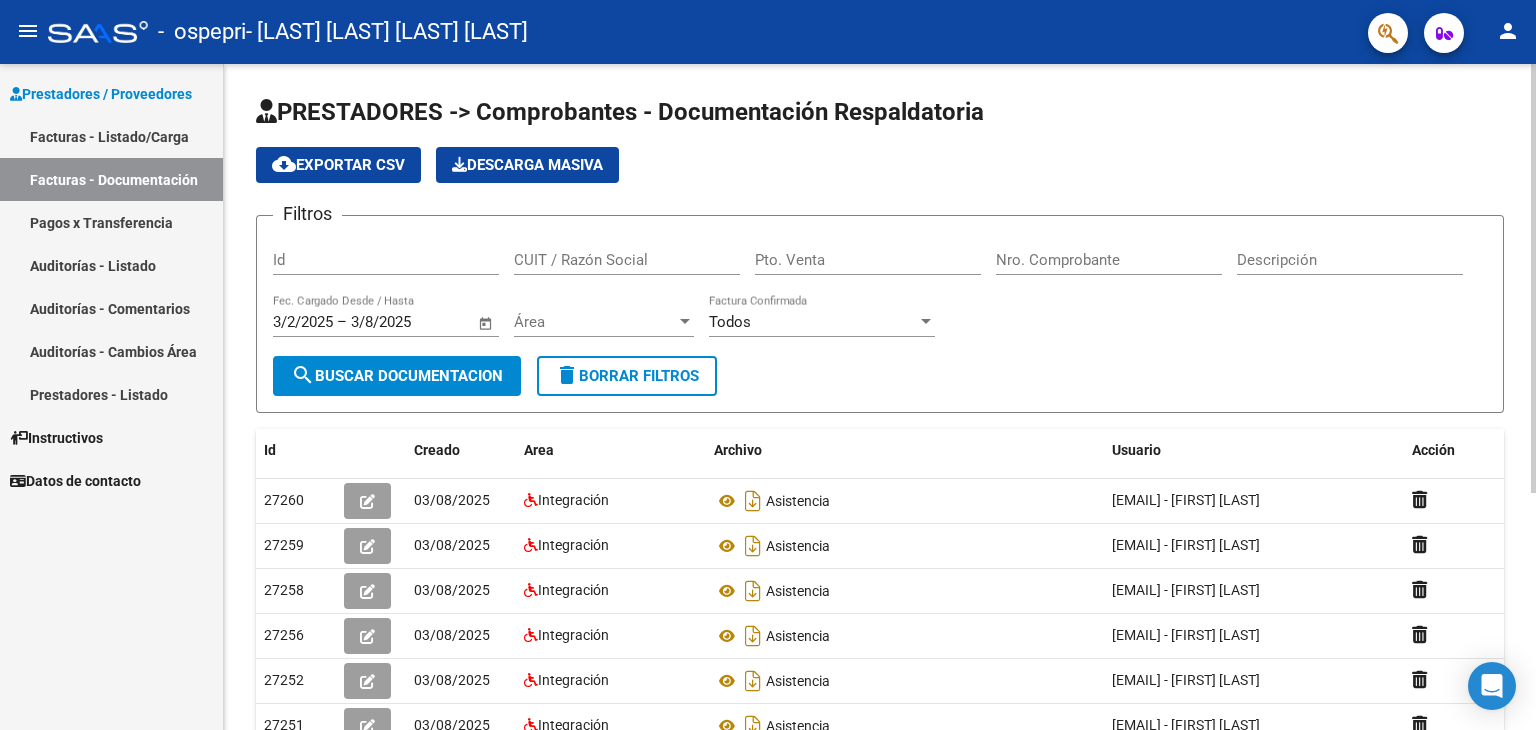 click on "PRESTADORES -> Comprobantes - Documentación Respaldatoria cloud_download Exportar CSV Descarga Masiva Filtros Id CUIT / Razón Social Pto. Venta Nro. Comprobante Descripción 3/2/2025 3/2/2025 – 3/8/2025 3/8/2025 Fec. Cargado Desde / Hasta Área Área Todos Factura Confirmada search Buscar Documentacion delete Borrar Filtros Id Creado Area Archivo Usuario Acción 27260 03/08/2025 Integración Asistencia [EMAIL] - [FIRST] [LAST] 27259 03/08/2025 Integración Asistencia [EMAIL] - [FIRST] [LAST] 27258 03/08/2025 Integración Asistencia [EMAIL] - [FIRST] [LAST] 27256 03/08/2025 Integración Asistencia [EMAIL] - [FIRST] [LAST] 27252 03/08/2025 Integración Asistencia [EMAIL] - [FIRST] [LAST] 27251 03/08/2025 Integración Asistencia [EMAIL] - [FIRST] [LAST] 27246 03/08/2025 Integración Asistencia 27241 03/08/2025 Integración 27235" 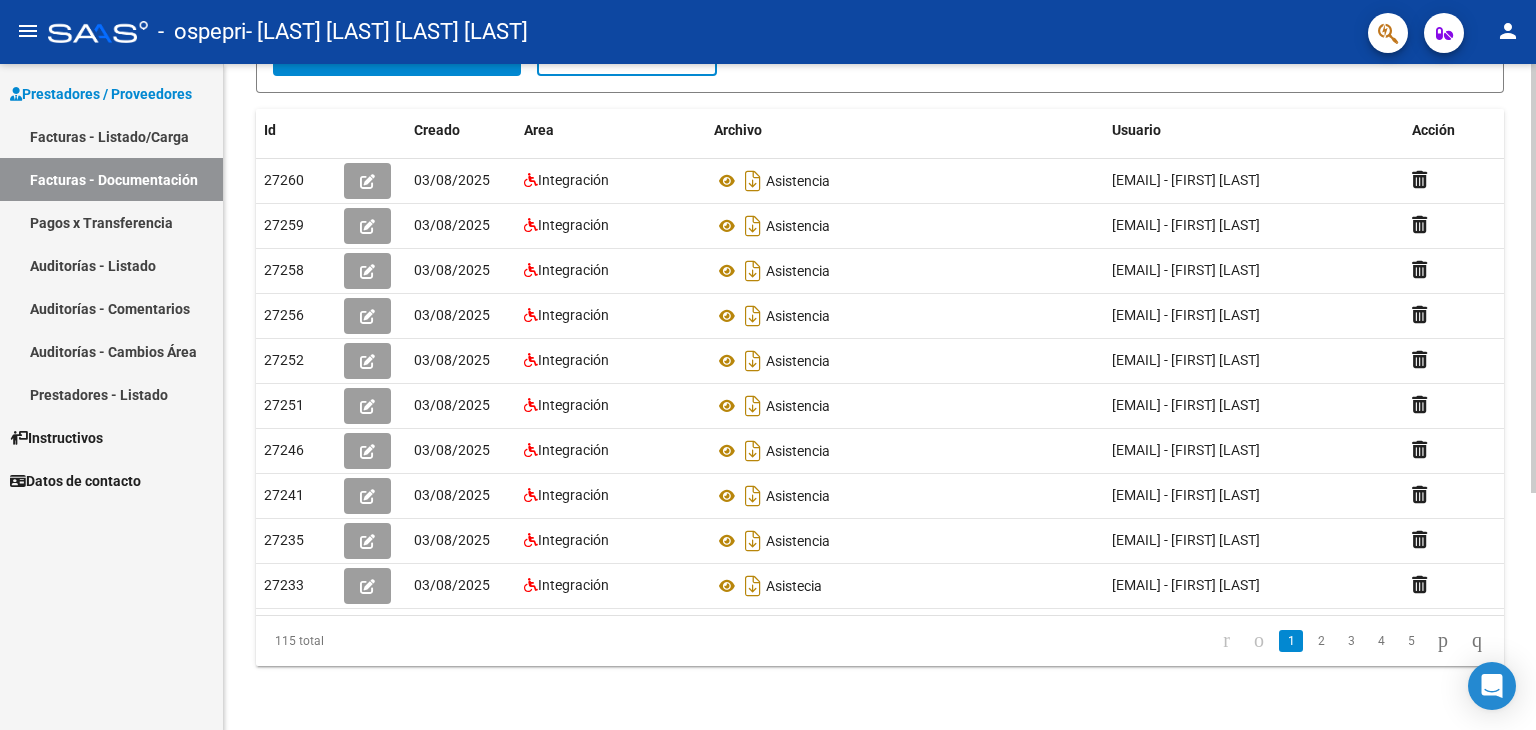click 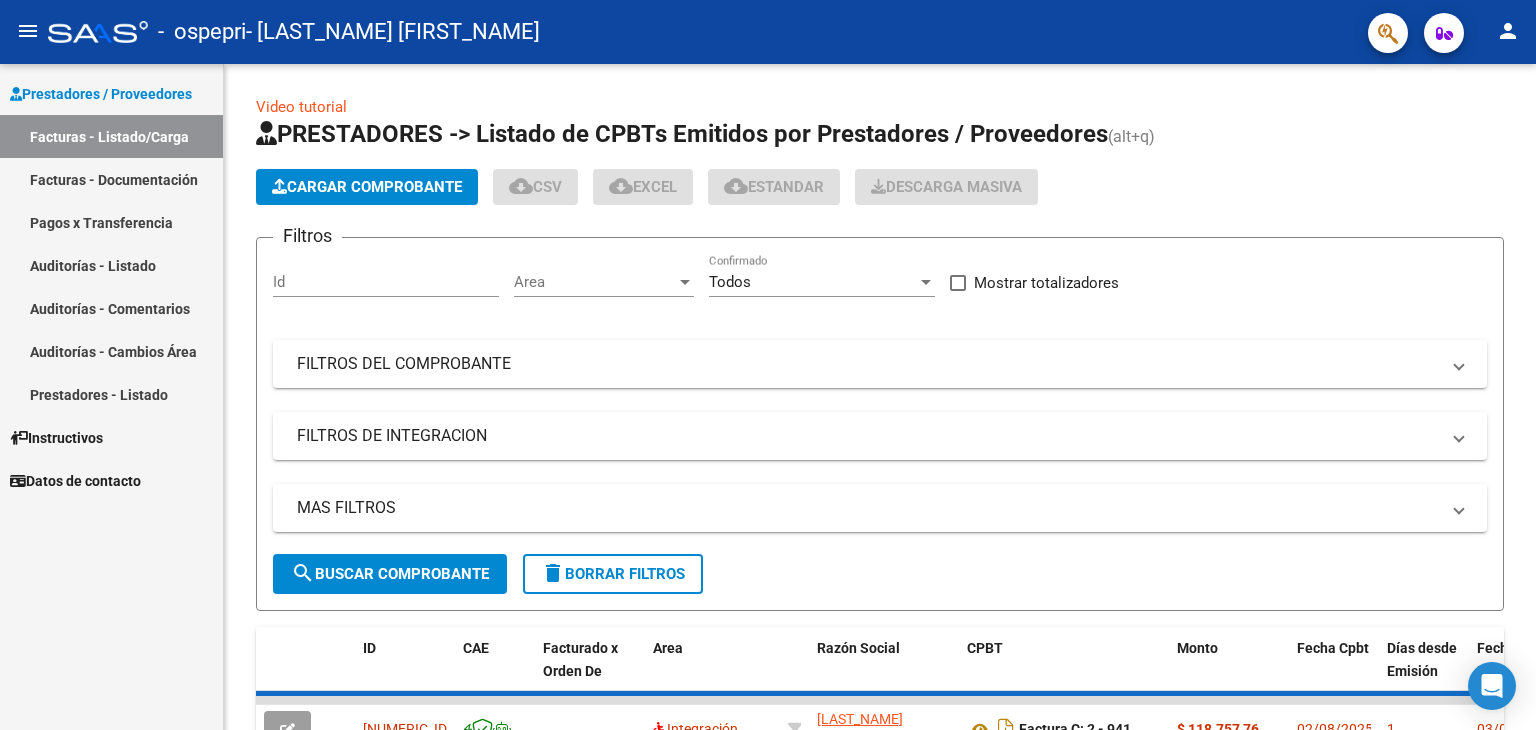 scroll, scrollTop: 0, scrollLeft: 0, axis: both 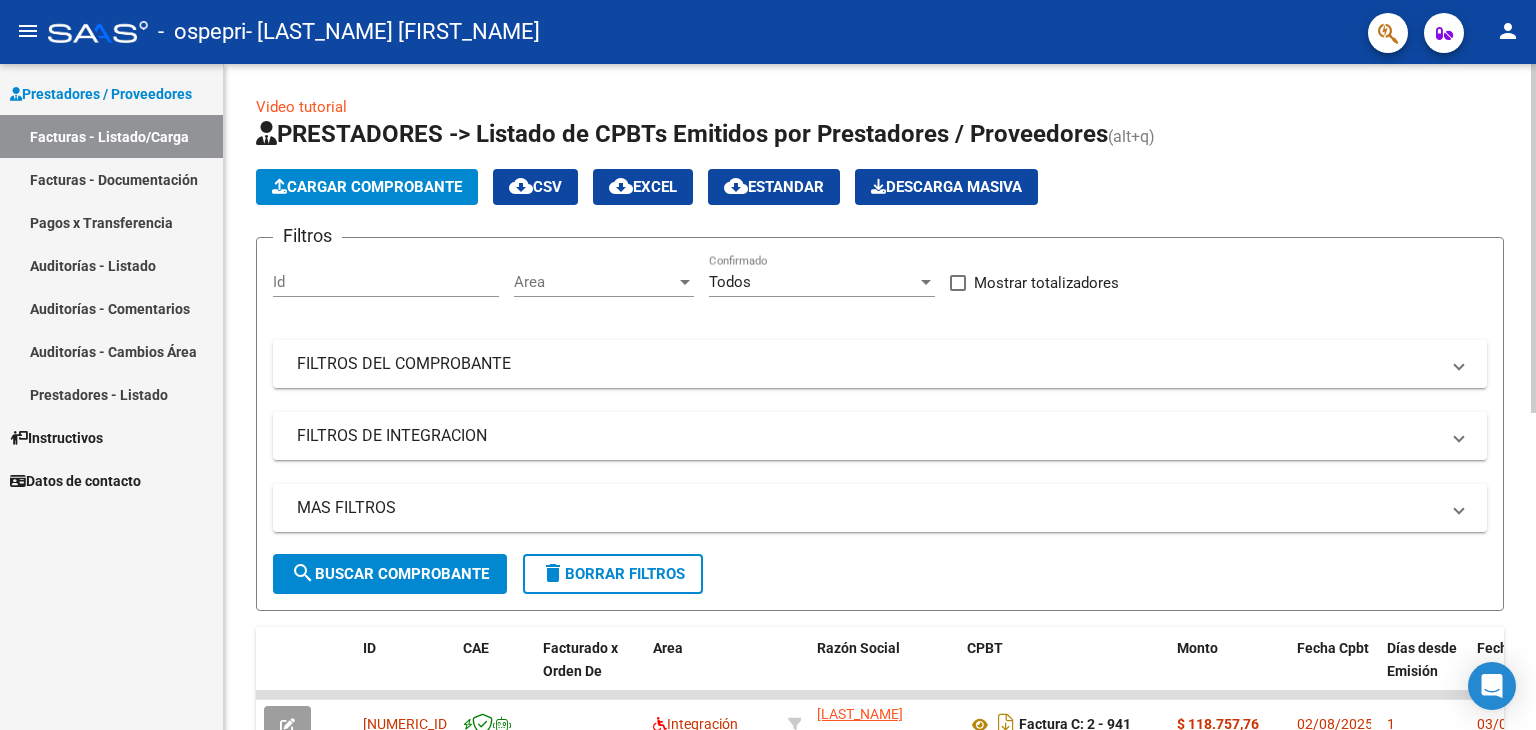 click 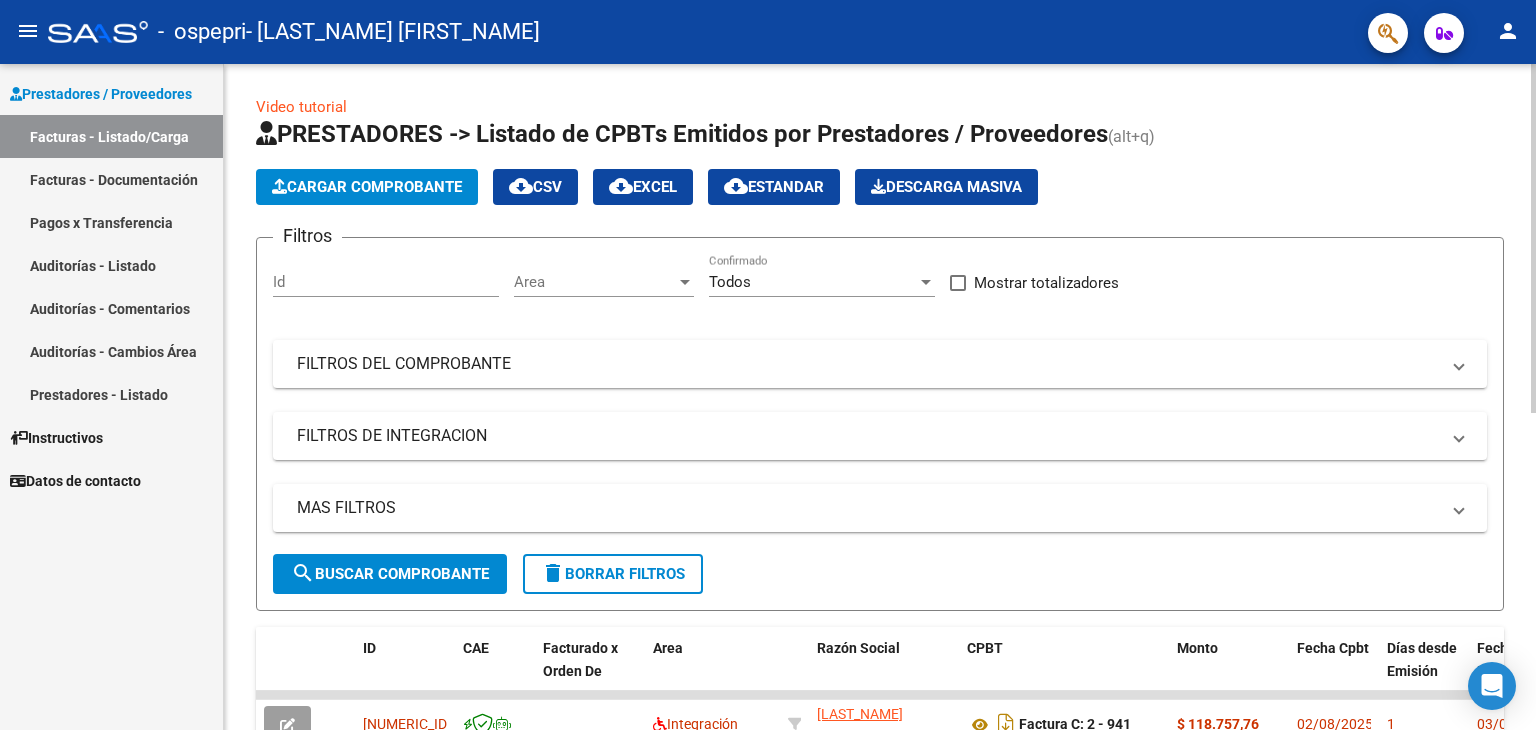 scroll, scrollTop: 604, scrollLeft: 0, axis: vertical 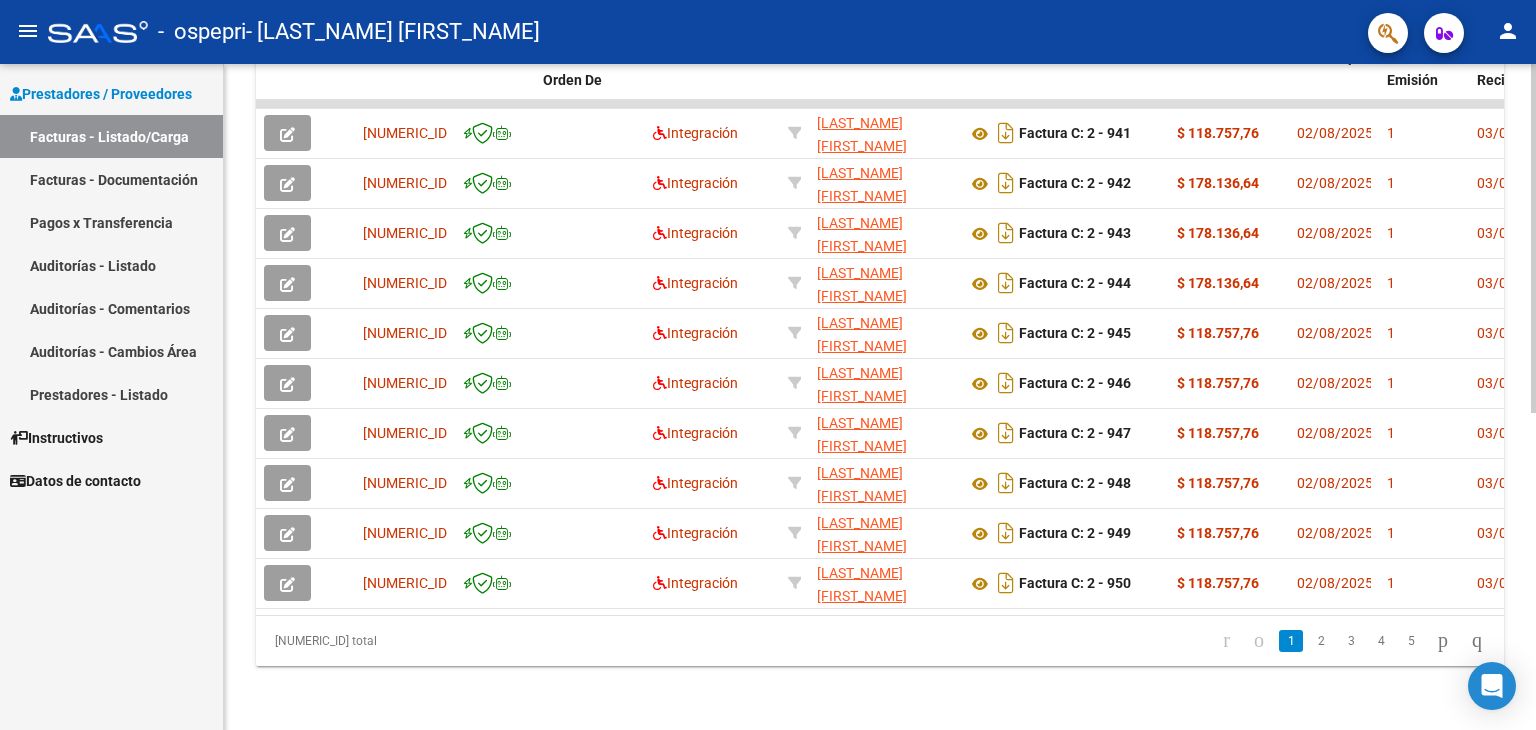 click 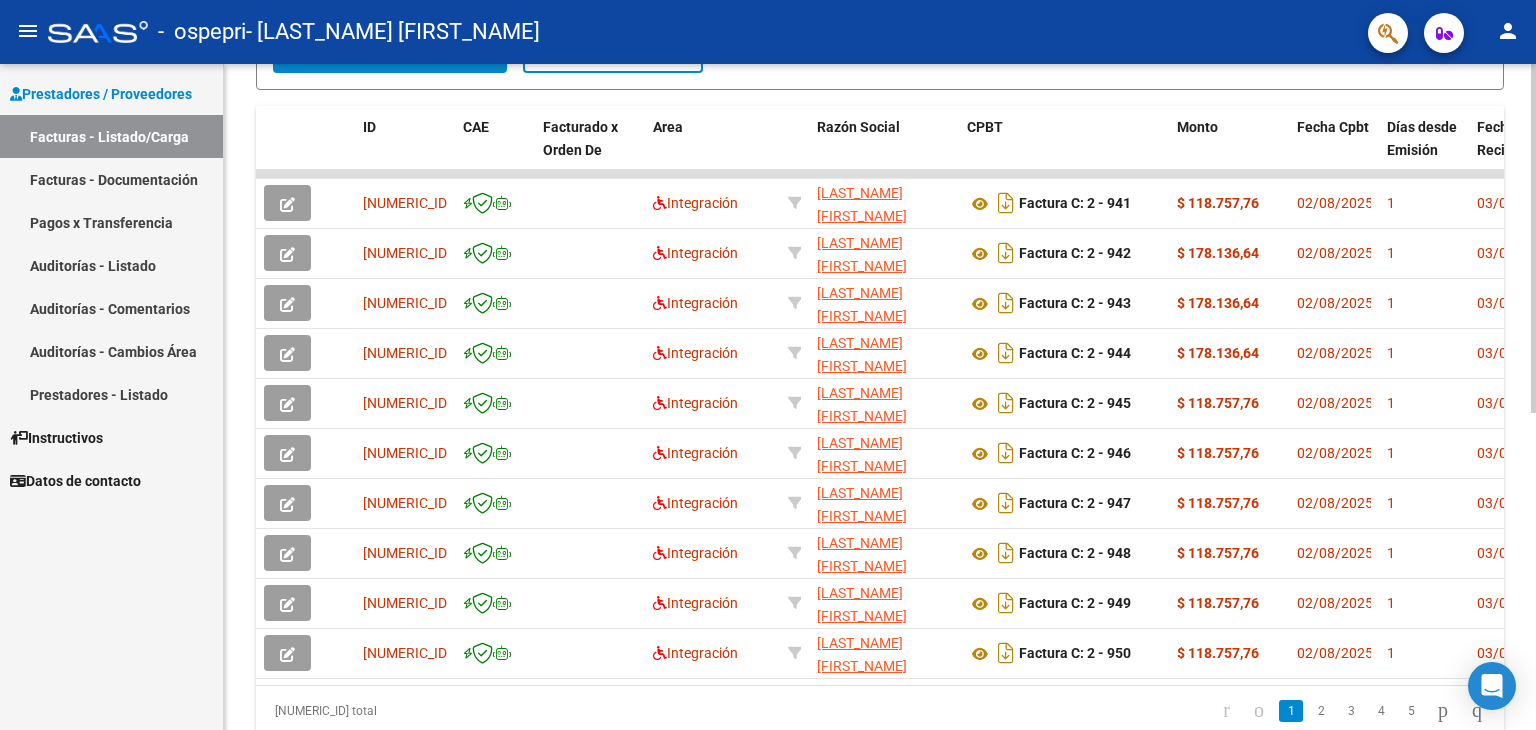 scroll, scrollTop: 524, scrollLeft: 0, axis: vertical 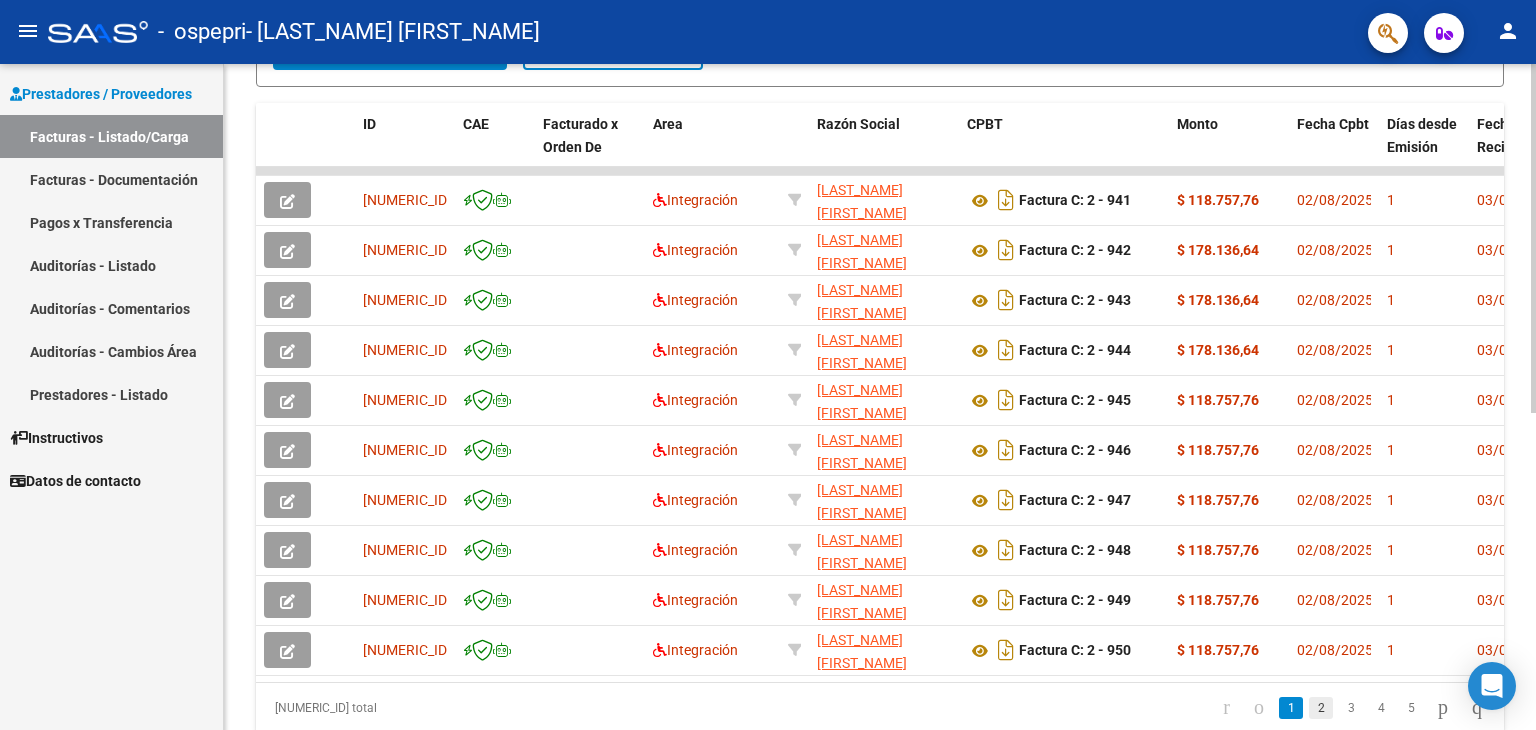 click on "2" 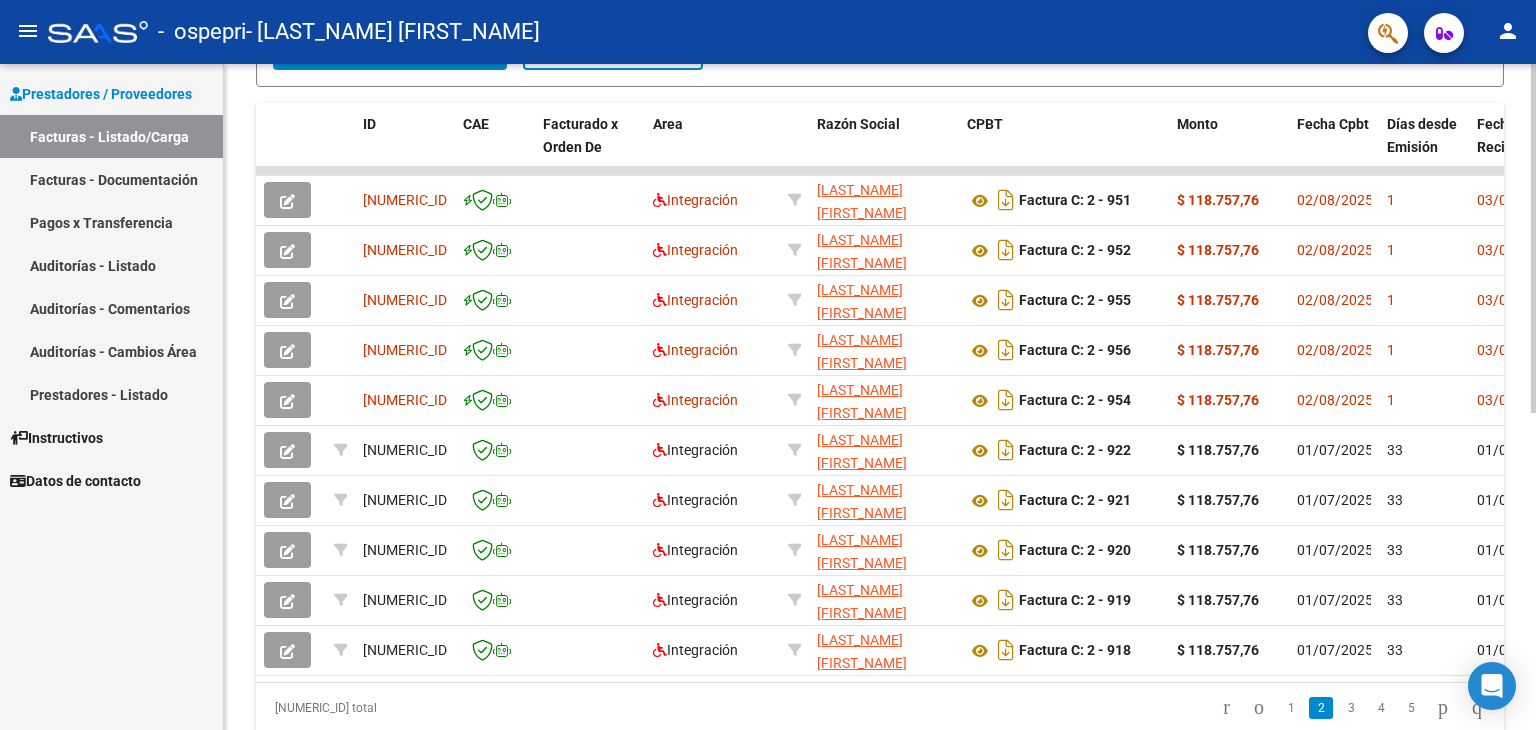 click on "Video tutorial   PRESTADORES -> Listado de CPBTs Emitidos por Prestadores / Proveedores (alt+q)   Cargar Comprobante
cloud_download  CSV  cloud_download  EXCEL  cloud_download  Estandar   Descarga Masiva
Filtros Id Area Area Todos Confirmado   Mostrar totalizadores   FILTROS DEL COMPROBANTE  Comprobante Tipo Comprobante Tipo Start date – End date Fec. Comprobante Desde / Hasta Días Emisión Desde(cant. días) Días Emisión Hasta(cant. días) CUIT / Razón Social Pto. Venta Nro. Comprobante Código SSS CAE Válido CAE Válido Todos Cargado Módulo Hosp. Todos Tiene facturacion Apócrifa Hospital Refes  FILTROS DE INTEGRACION  Período De Prestación Campos del Archivo de Rendición Devuelto x SSS (dr_envio) Todos Rendido x SSS (dr_envio) Tipo de Registro Tipo de Registro Período Presentación Período Presentación Campos del Legajo Asociado (preaprobación) Afiliado Legajo (cuil/nombre) Todos Solo facturas preaprobadas  MAS FILTROS  Todos Con Doc. Respaldatoria Todos Con Trazabilidad Todos – – 1" 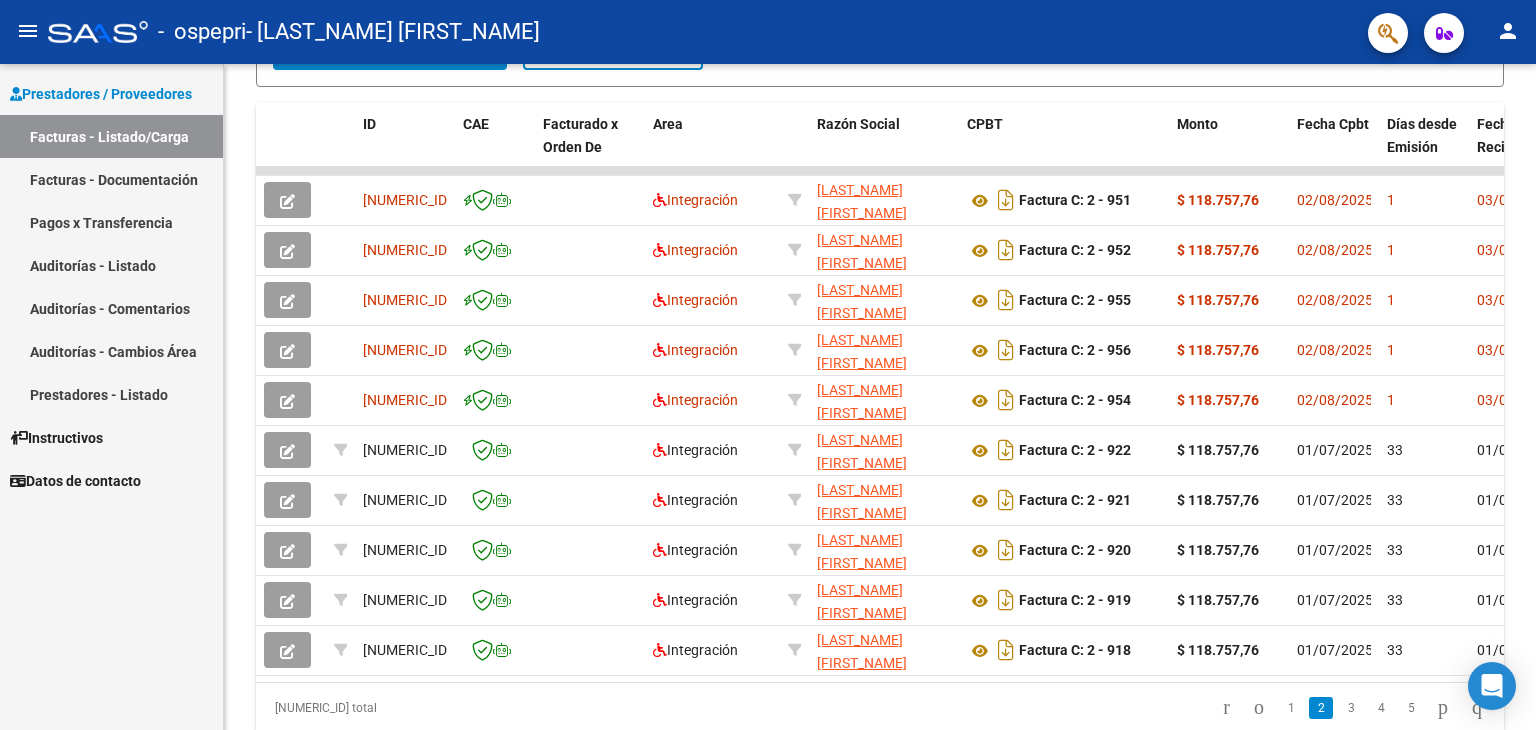 click on "Prestadores / Proveedores Facturas - Listado/Carga Facturas - Documentación Pagos x Transferencia Auditorías - Listado Auditorías - Comentarios Auditorías - Cambios Área Prestadores - Listado    Instructivos    Datos de contacto" at bounding box center [111, 397] 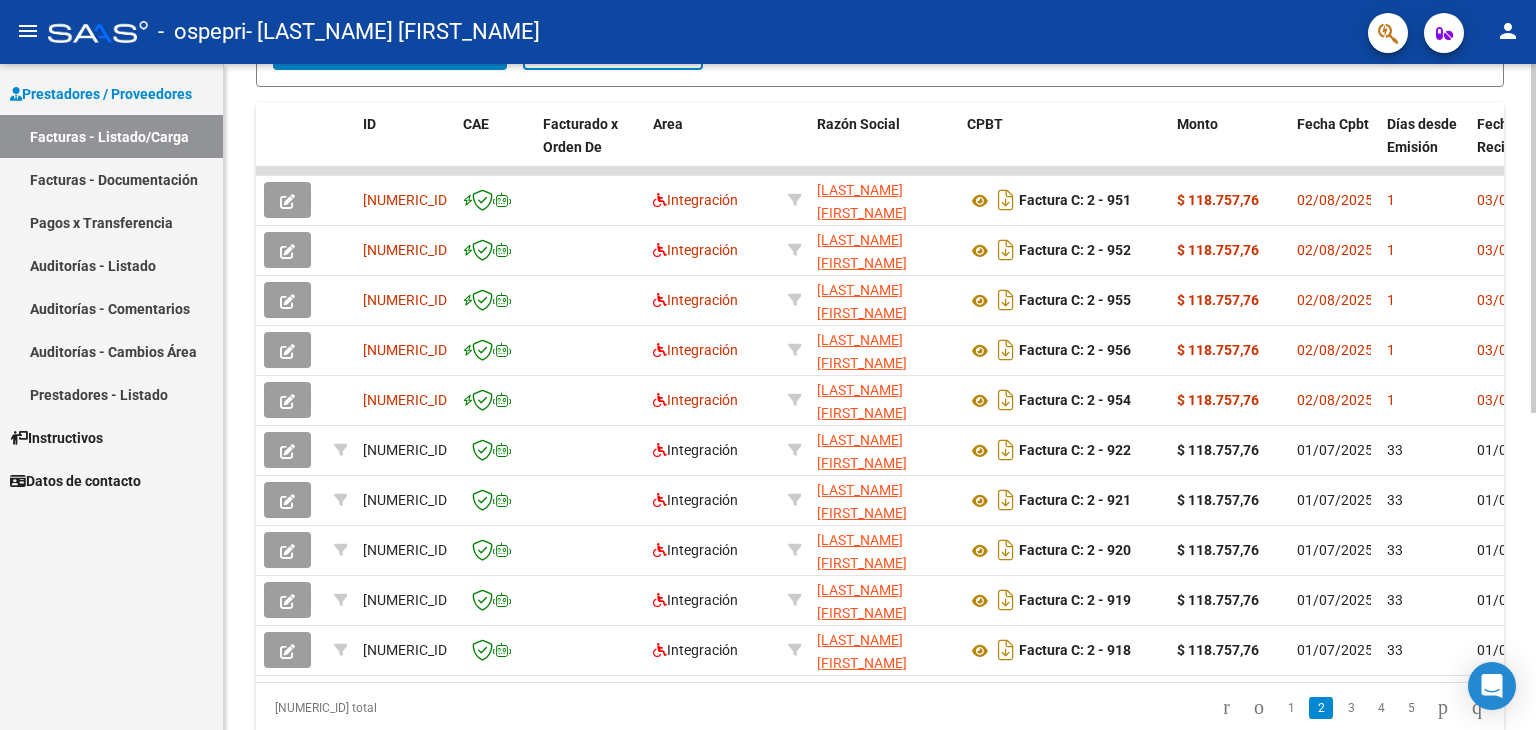 scroll, scrollTop: 0, scrollLeft: 0, axis: both 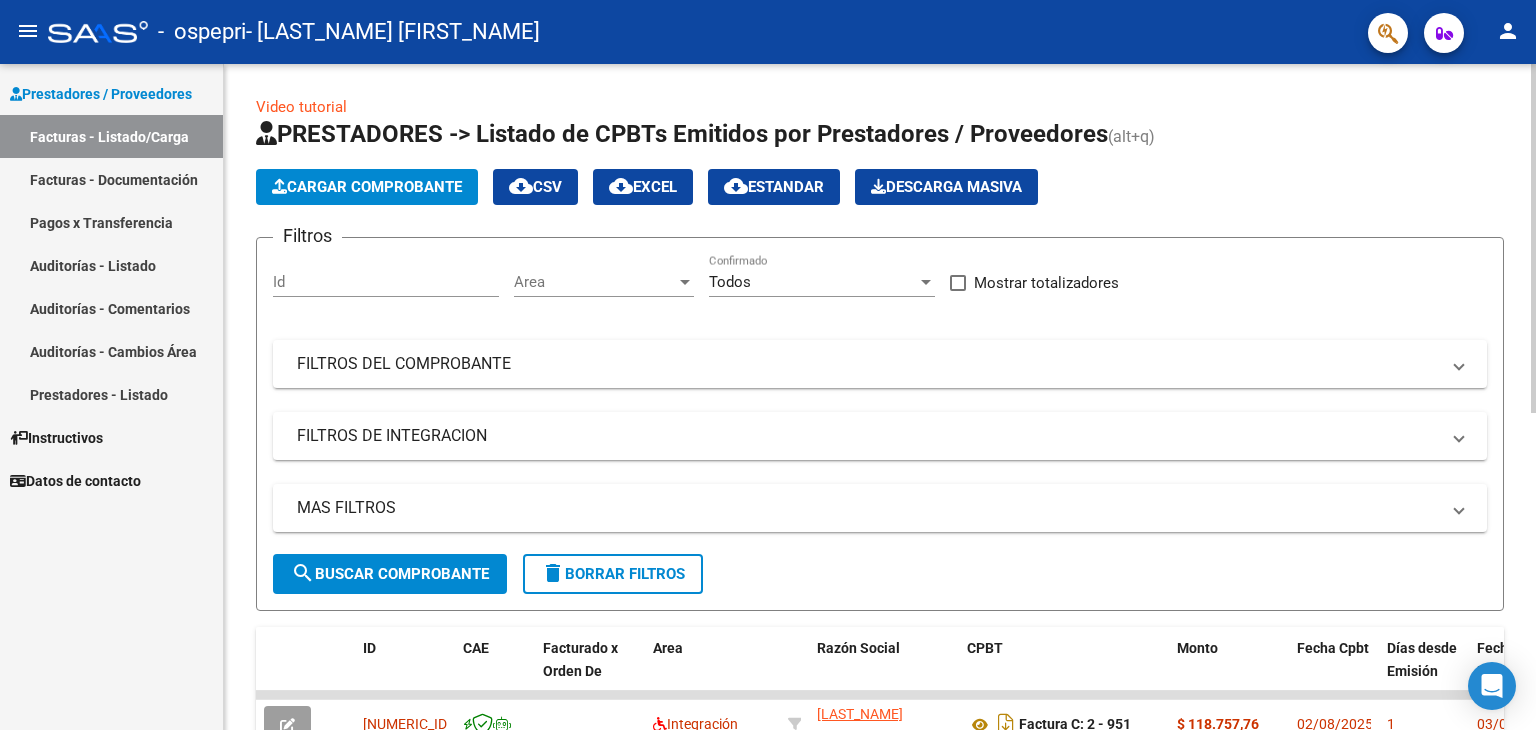 click 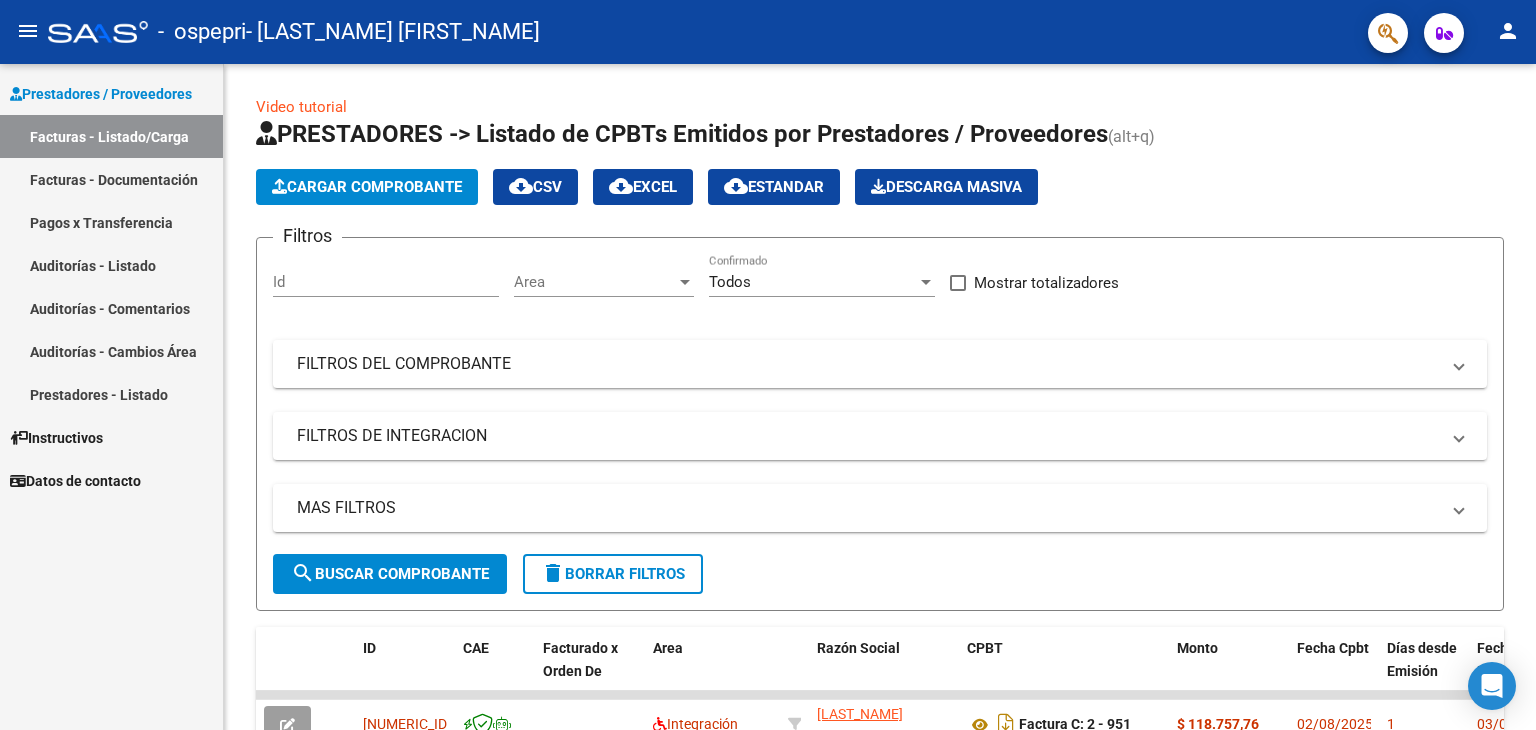 click on "Cargar Comprobante" 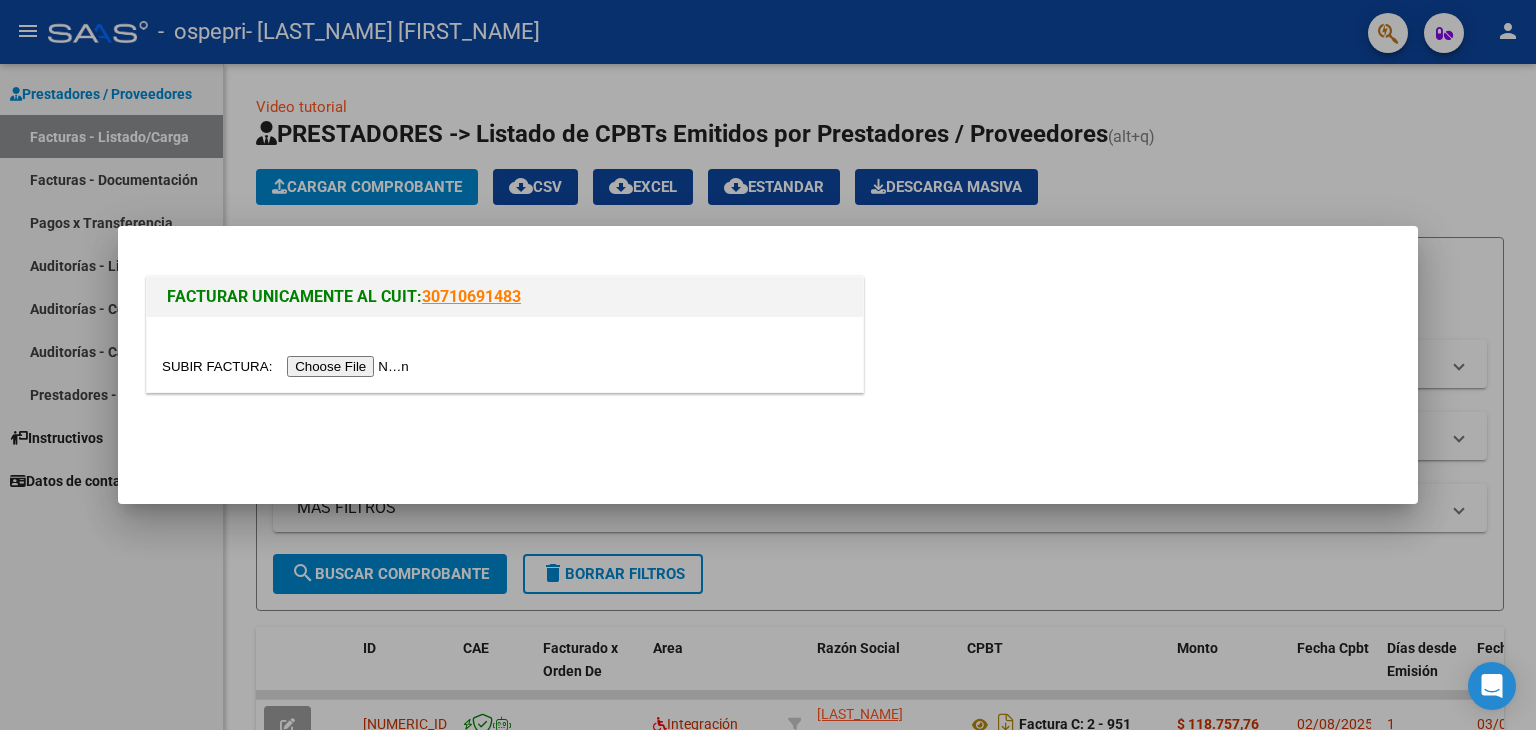 click at bounding box center [288, 366] 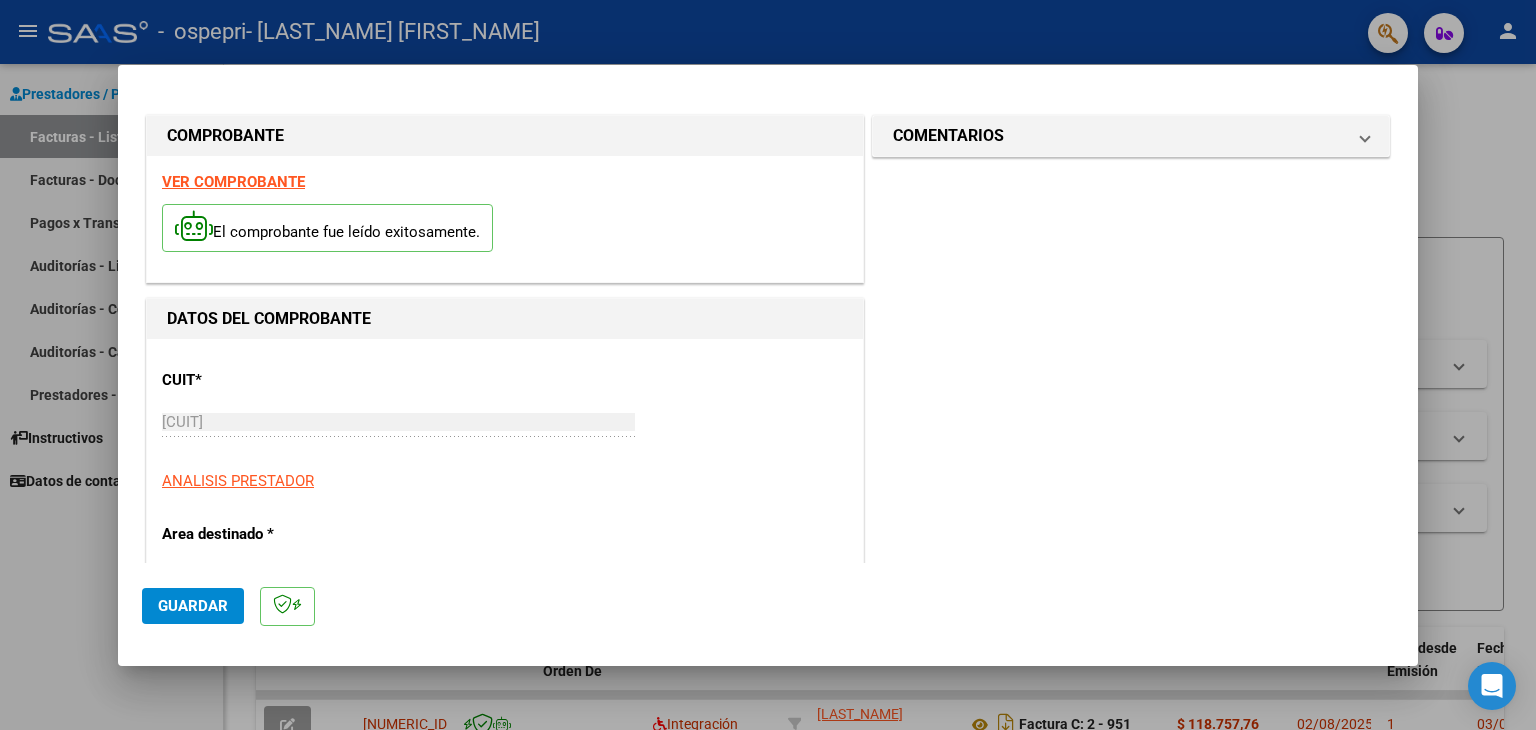 click on "COMENTARIOS Comentarios del Prestador / Gerenciador:" at bounding box center [1131, 961] 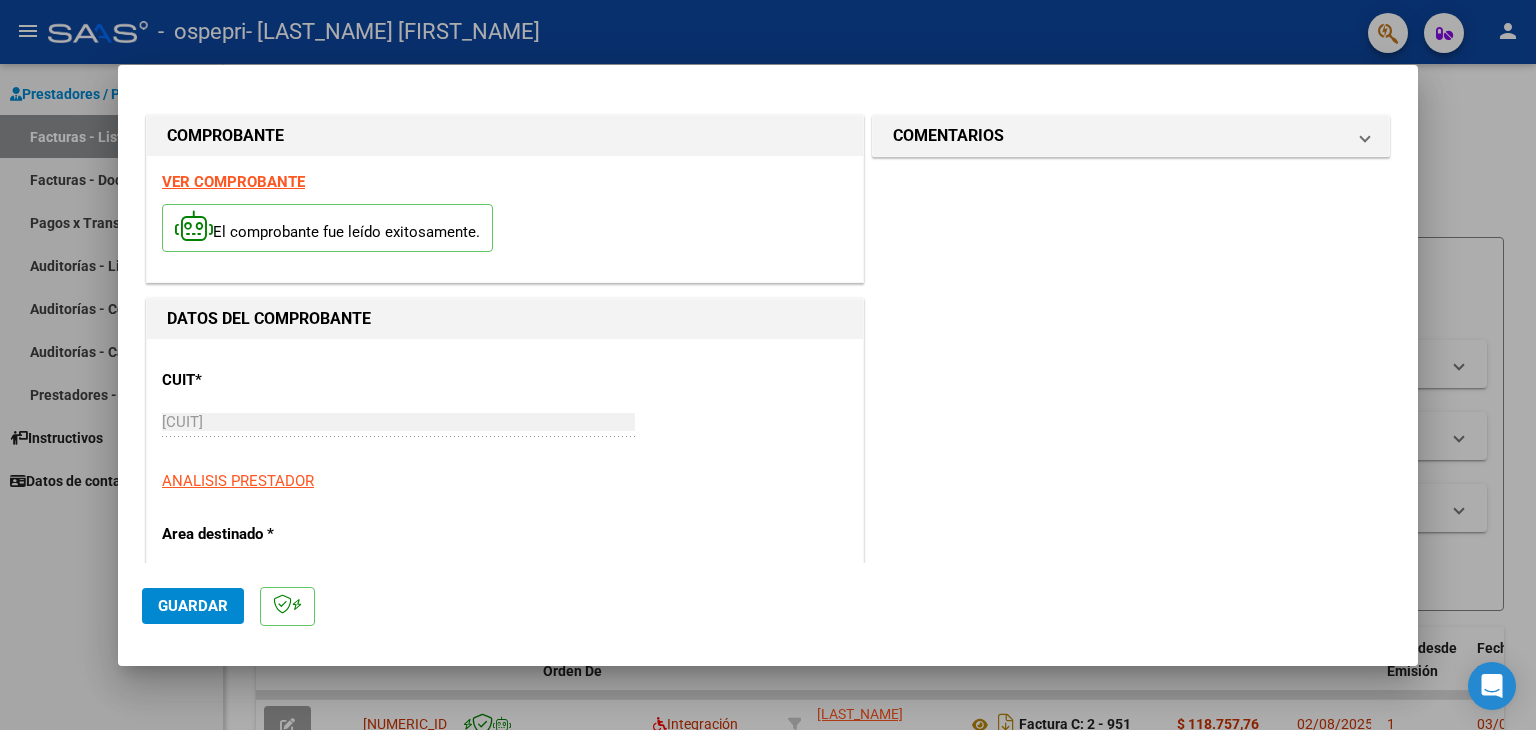 click on "COMENTARIOS Comentarios del Prestador / Gerenciador:" at bounding box center (1131, 961) 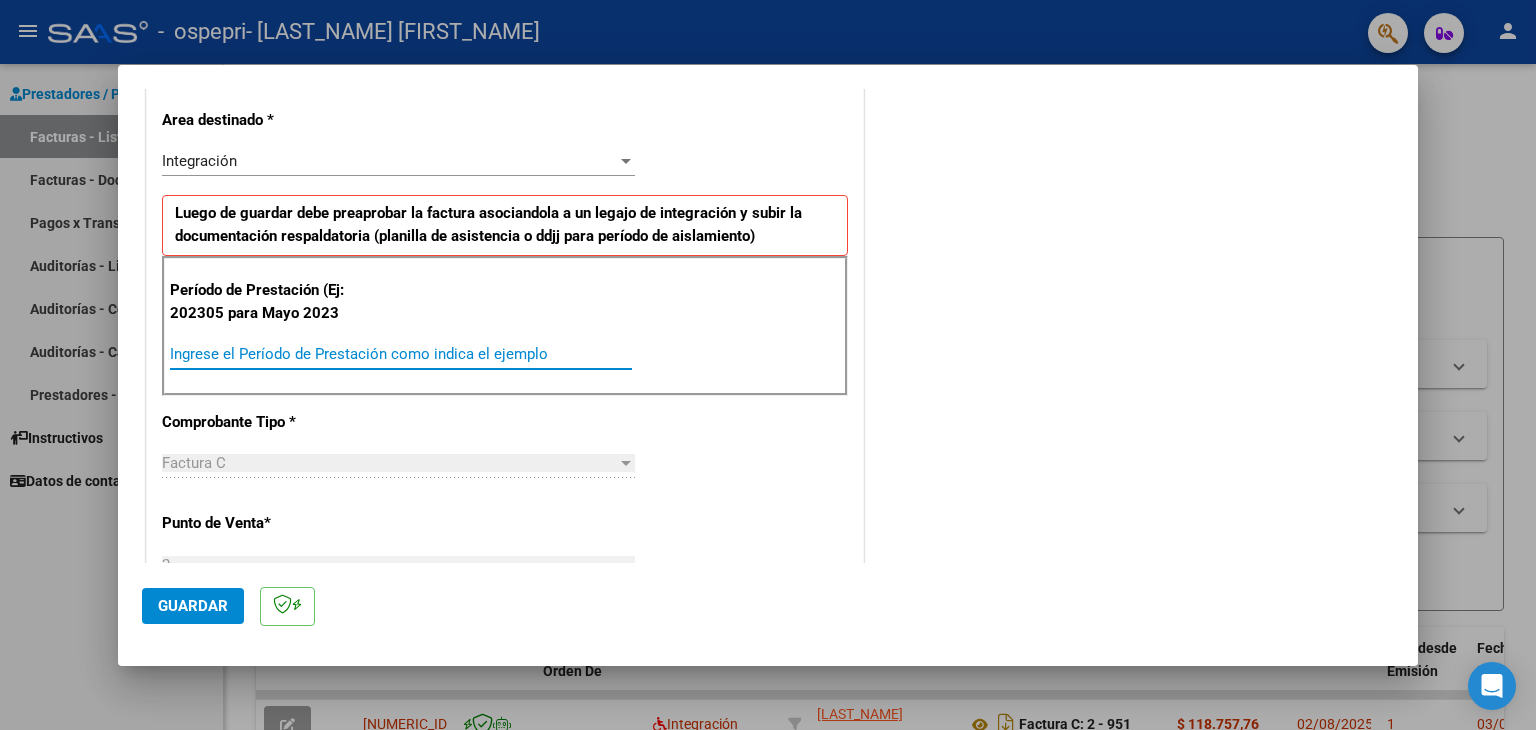 click on "Ingrese el Período de Prestación como indica el ejemplo" at bounding box center (401, 354) 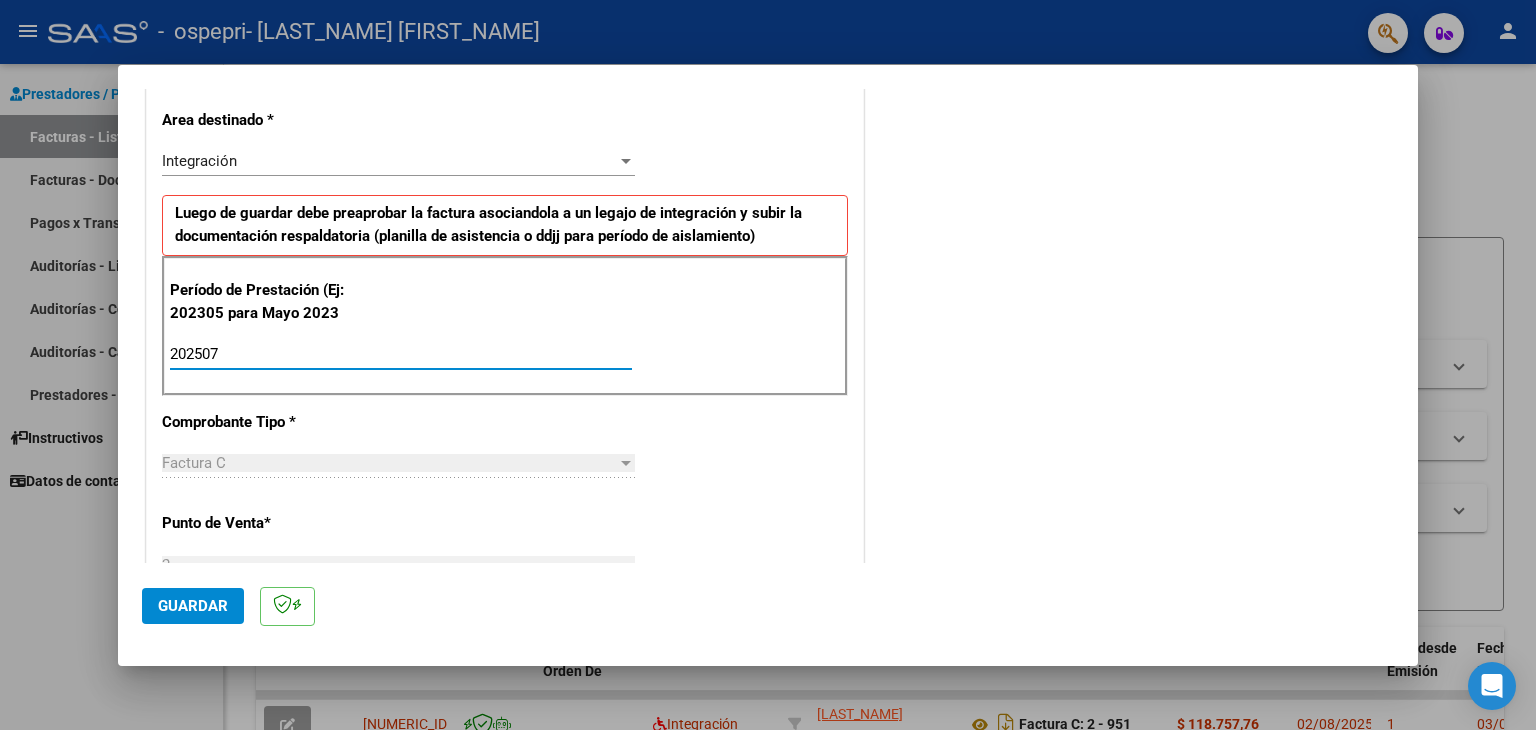 type on "202507" 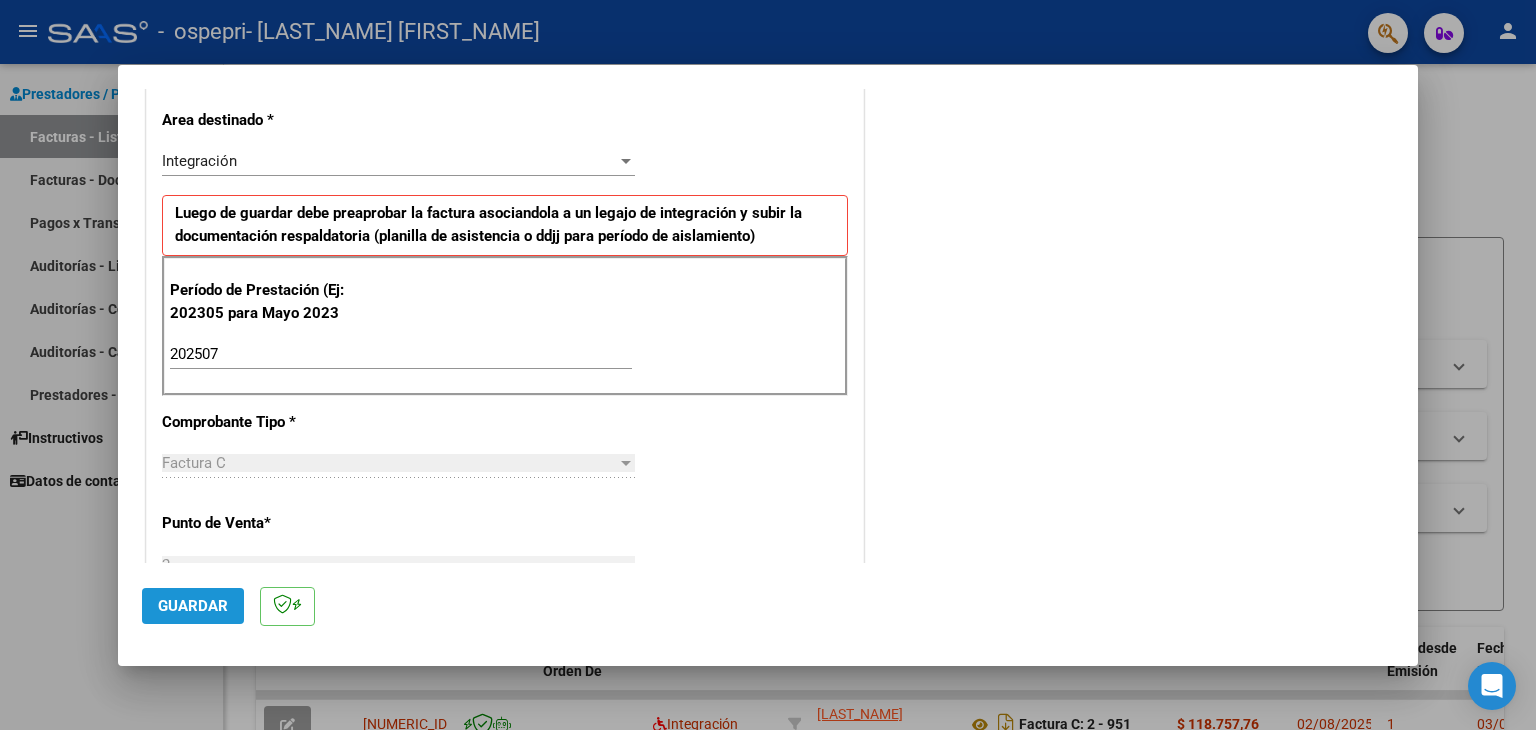 click on "Guardar" 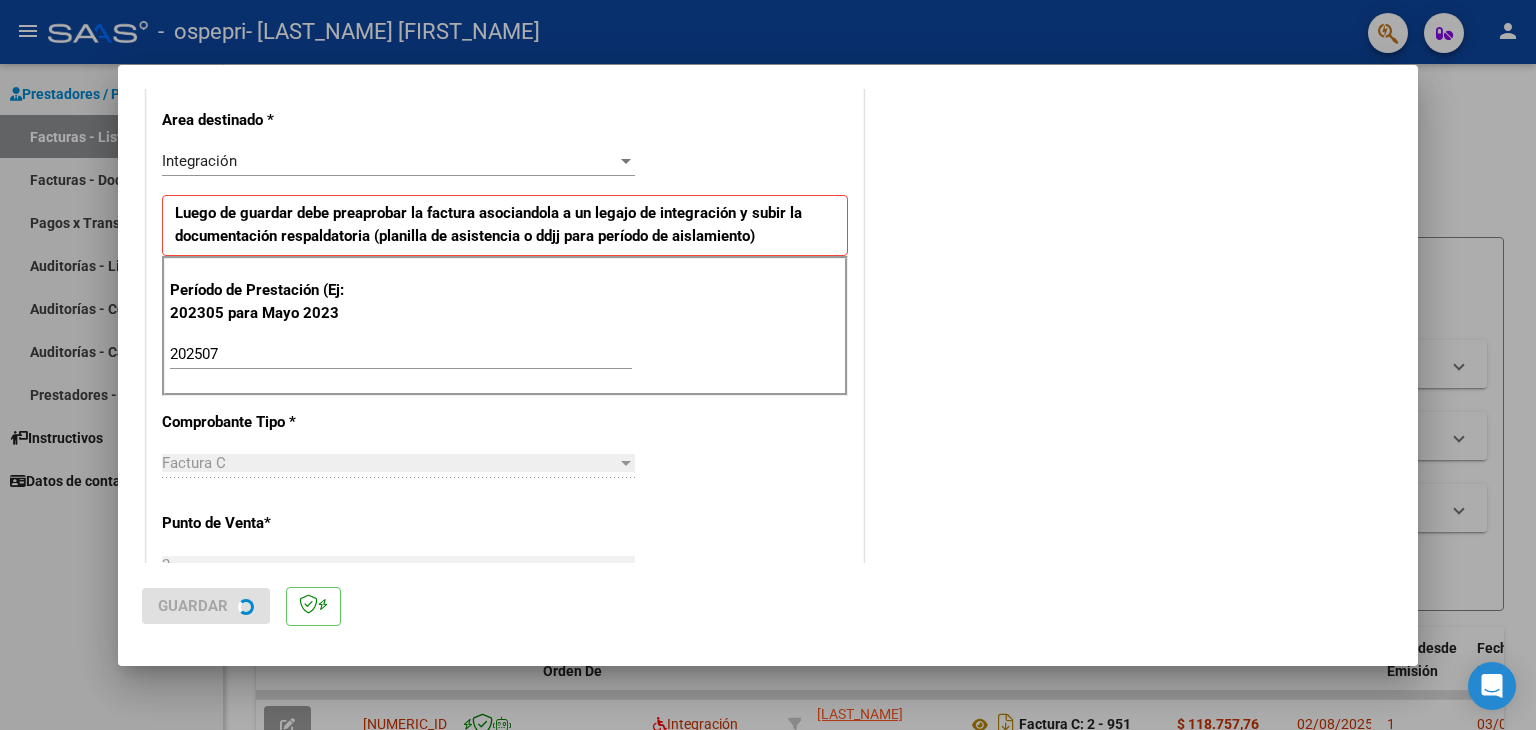 scroll, scrollTop: 0, scrollLeft: 0, axis: both 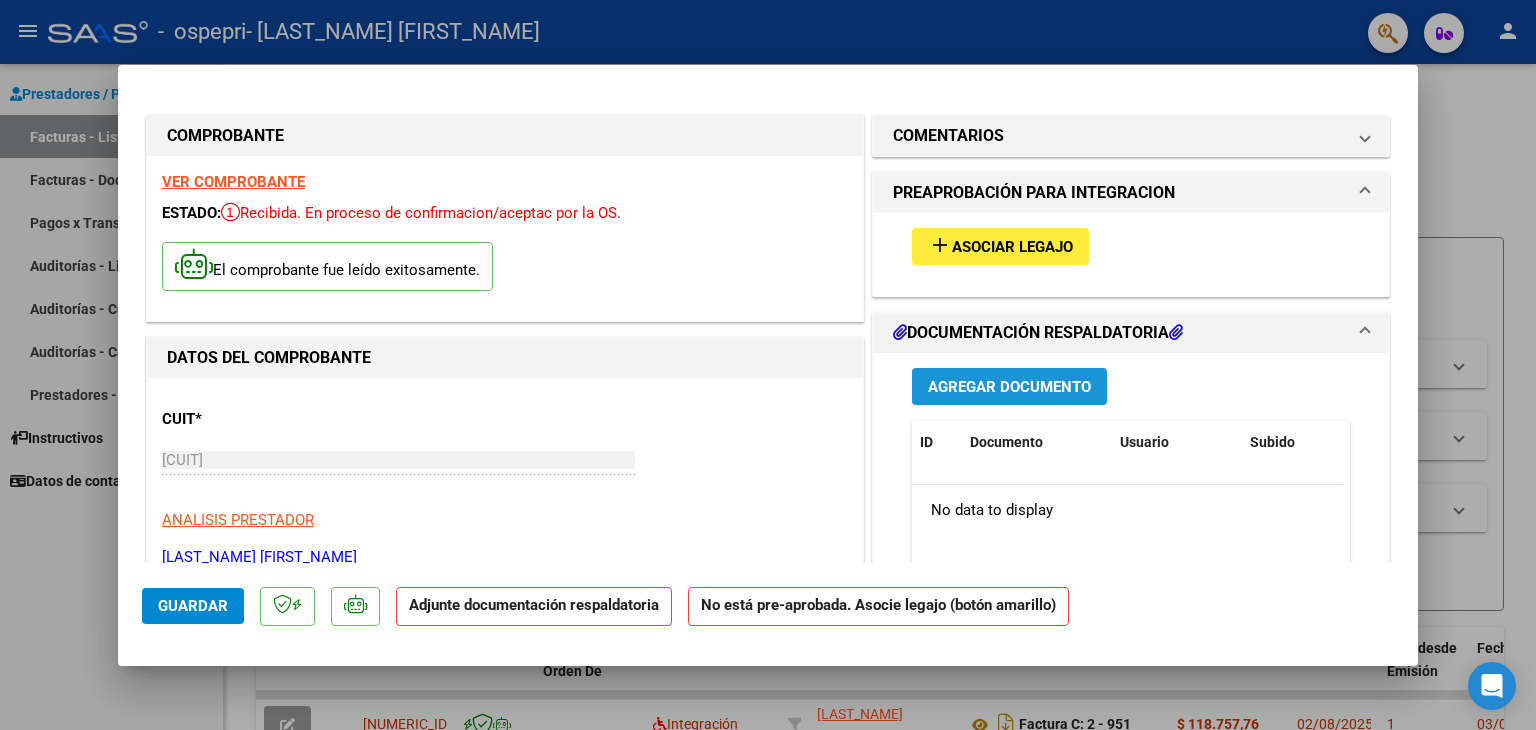 click on "Agregar Documento" at bounding box center [1009, 386] 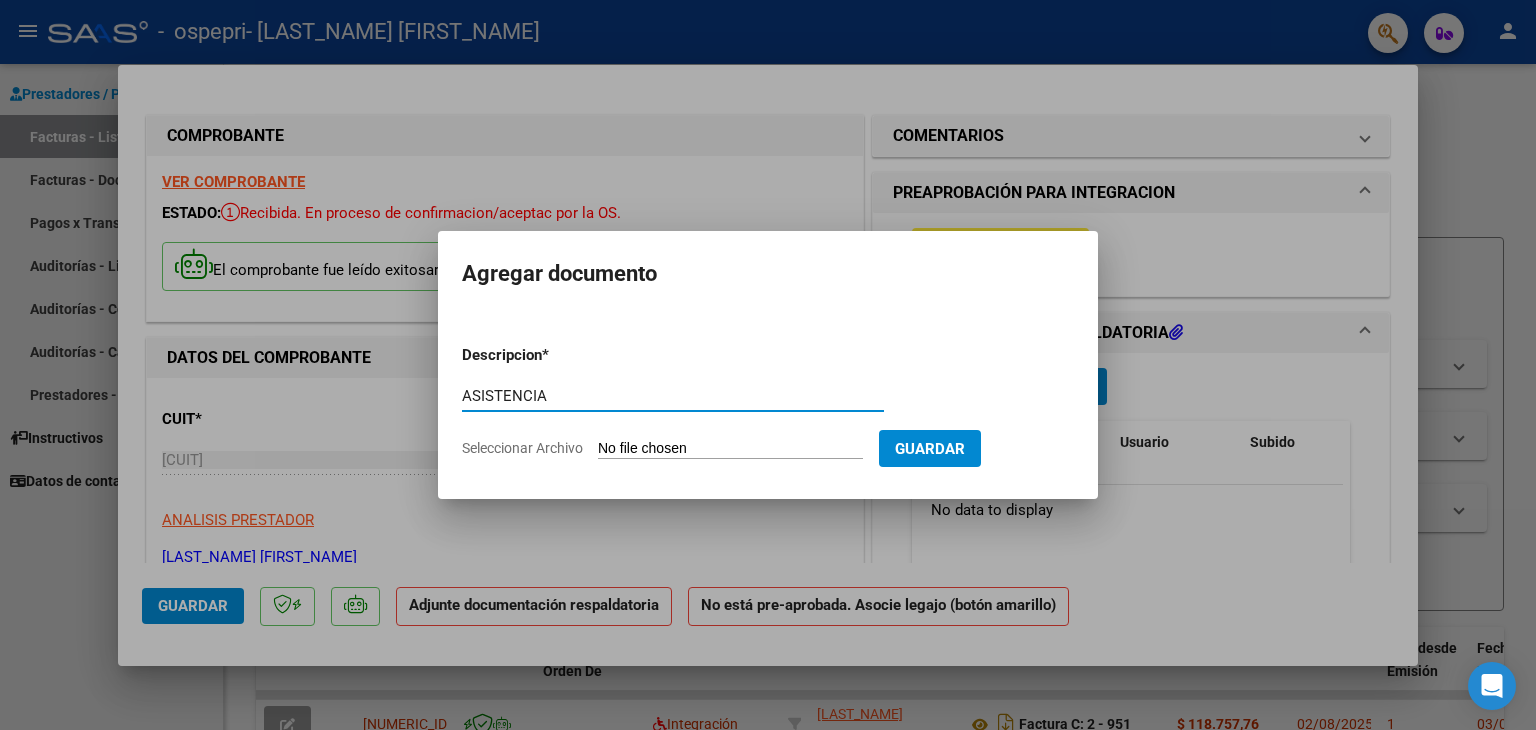 type on "ASISTENCIA" 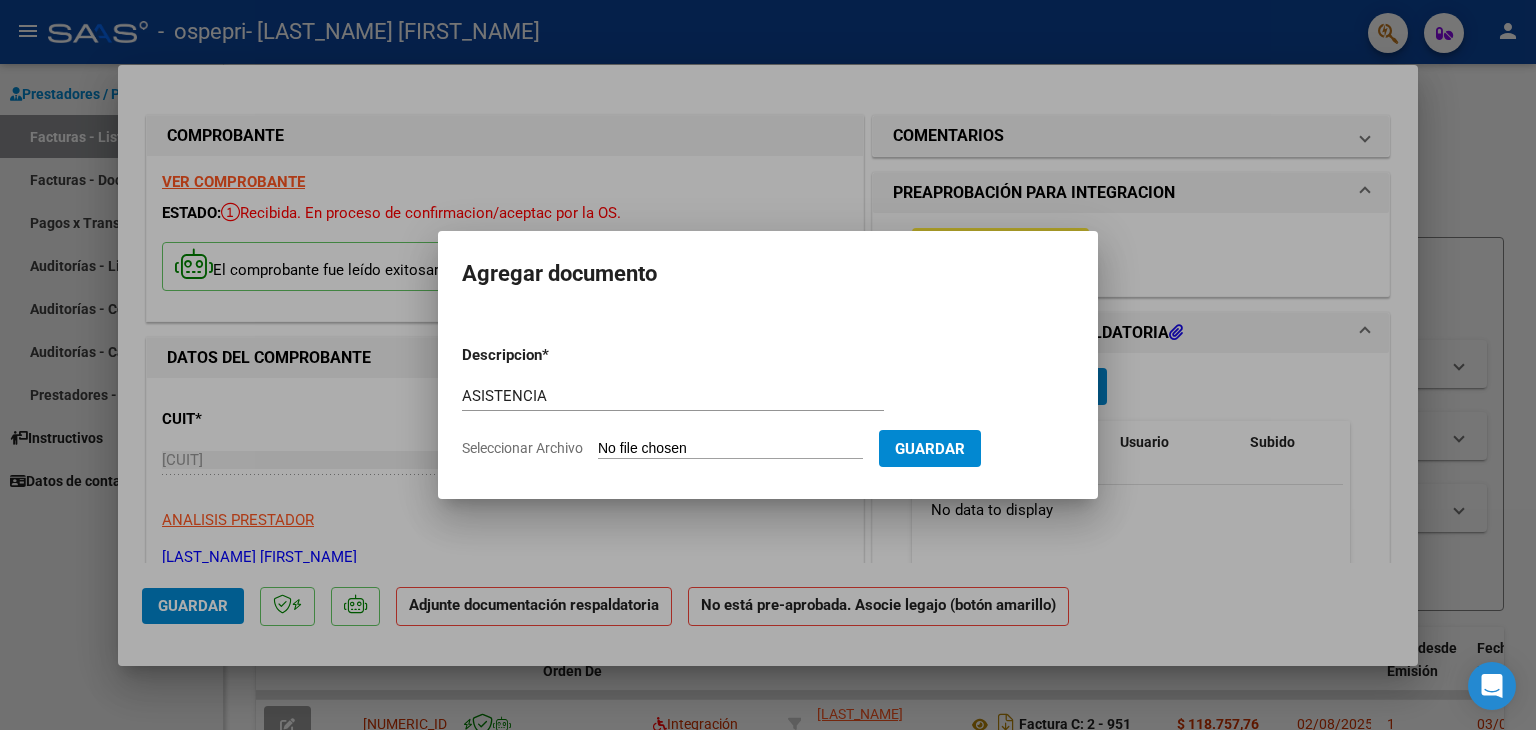 click on "Seleccionar Archivo" at bounding box center [730, 449] 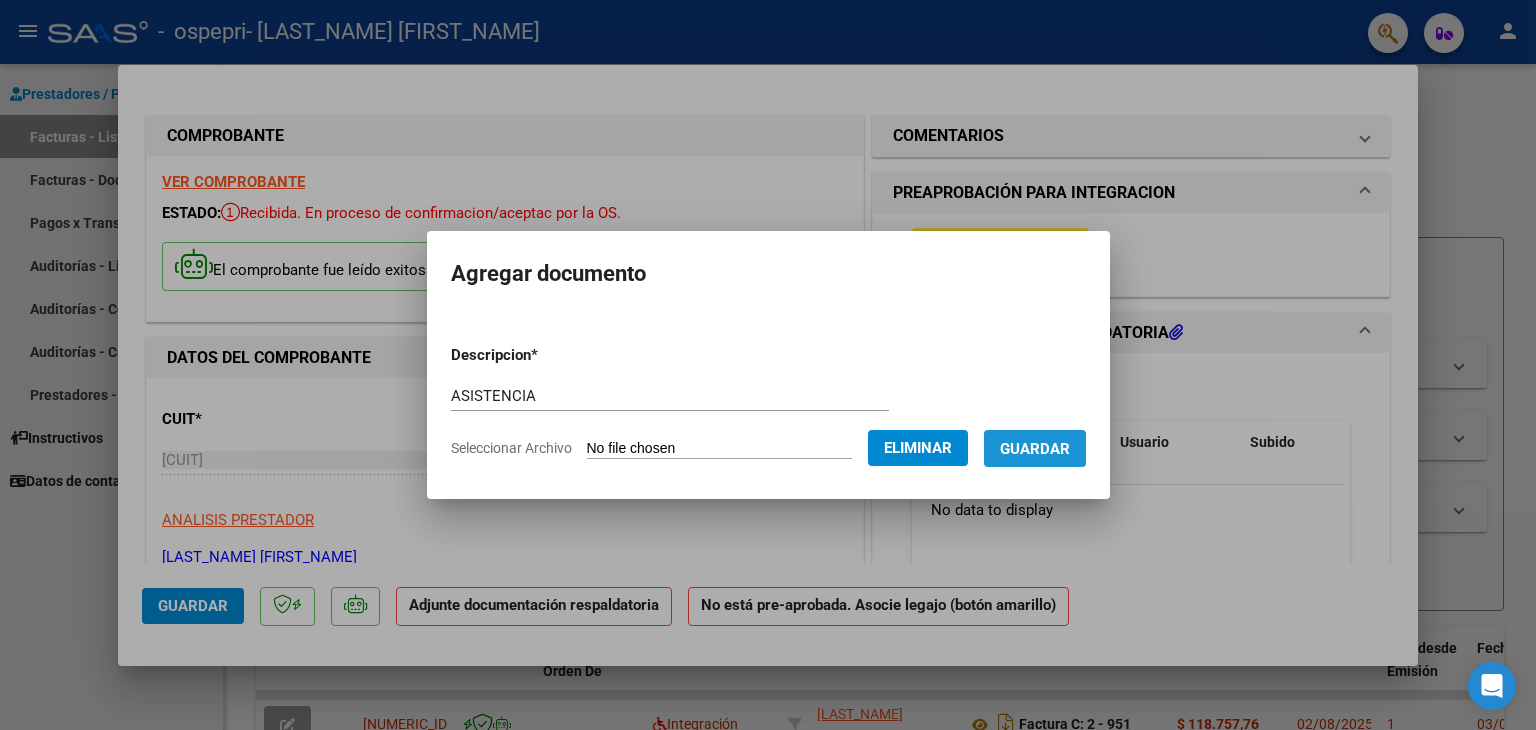 click on "Guardar" at bounding box center (1035, 449) 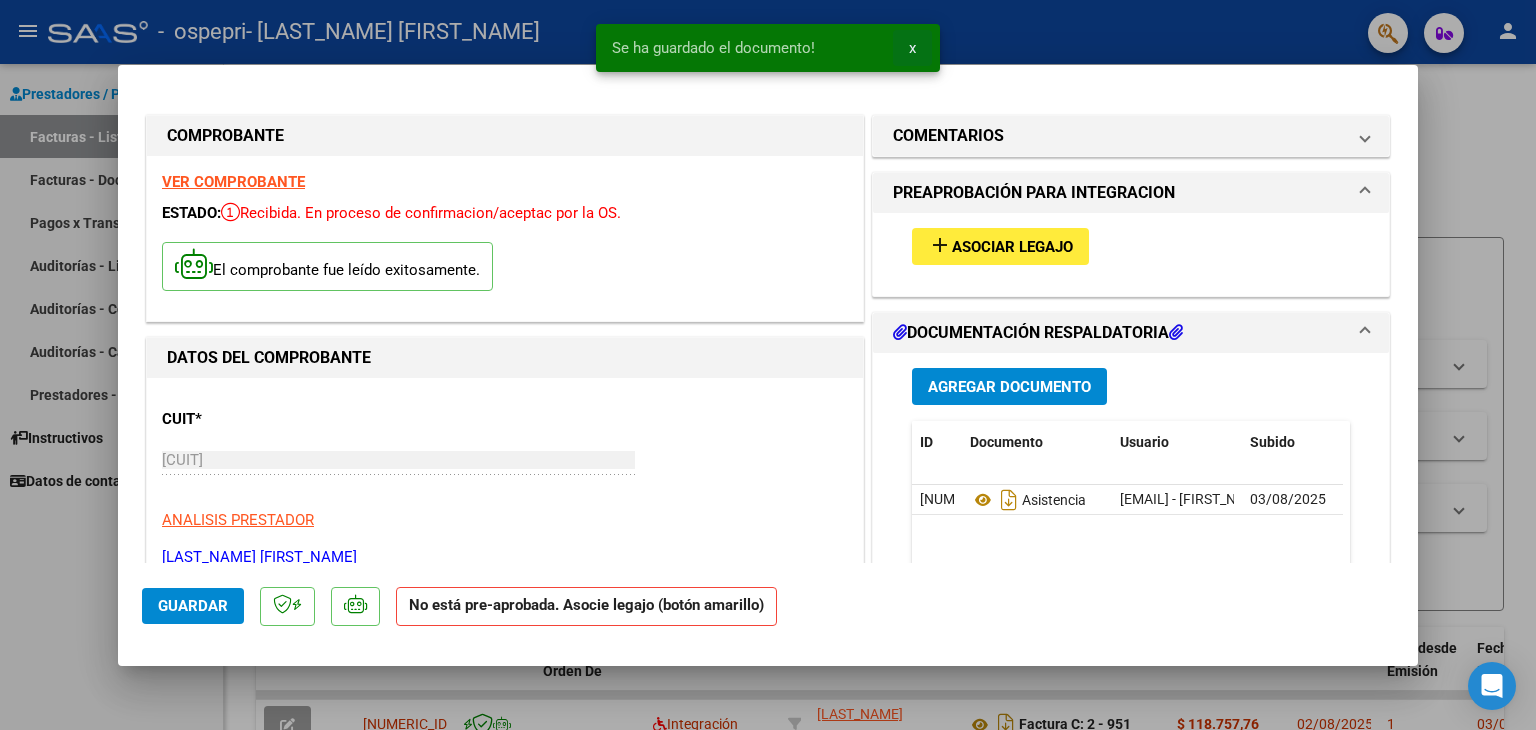 click on "x" at bounding box center [912, 48] 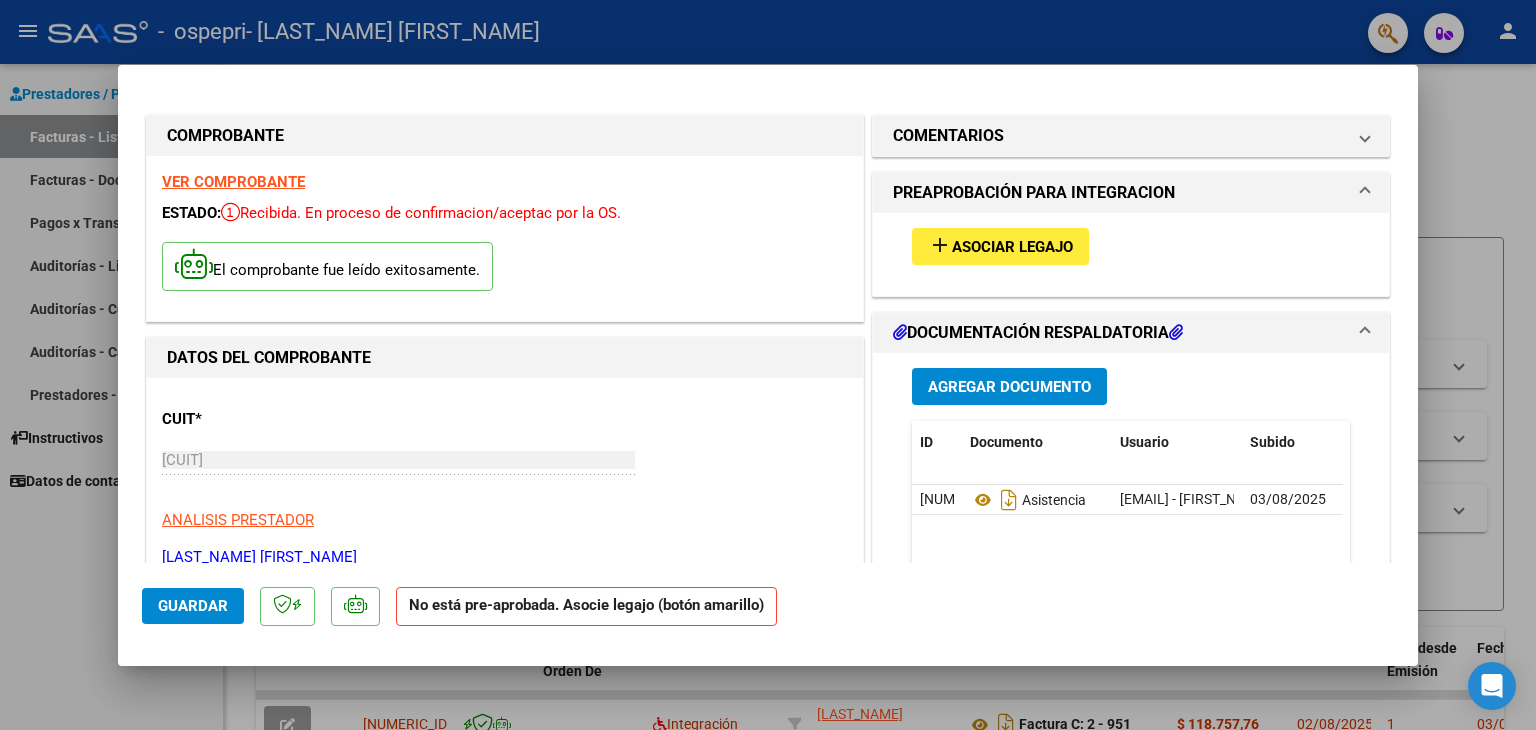 click at bounding box center [768, 365] 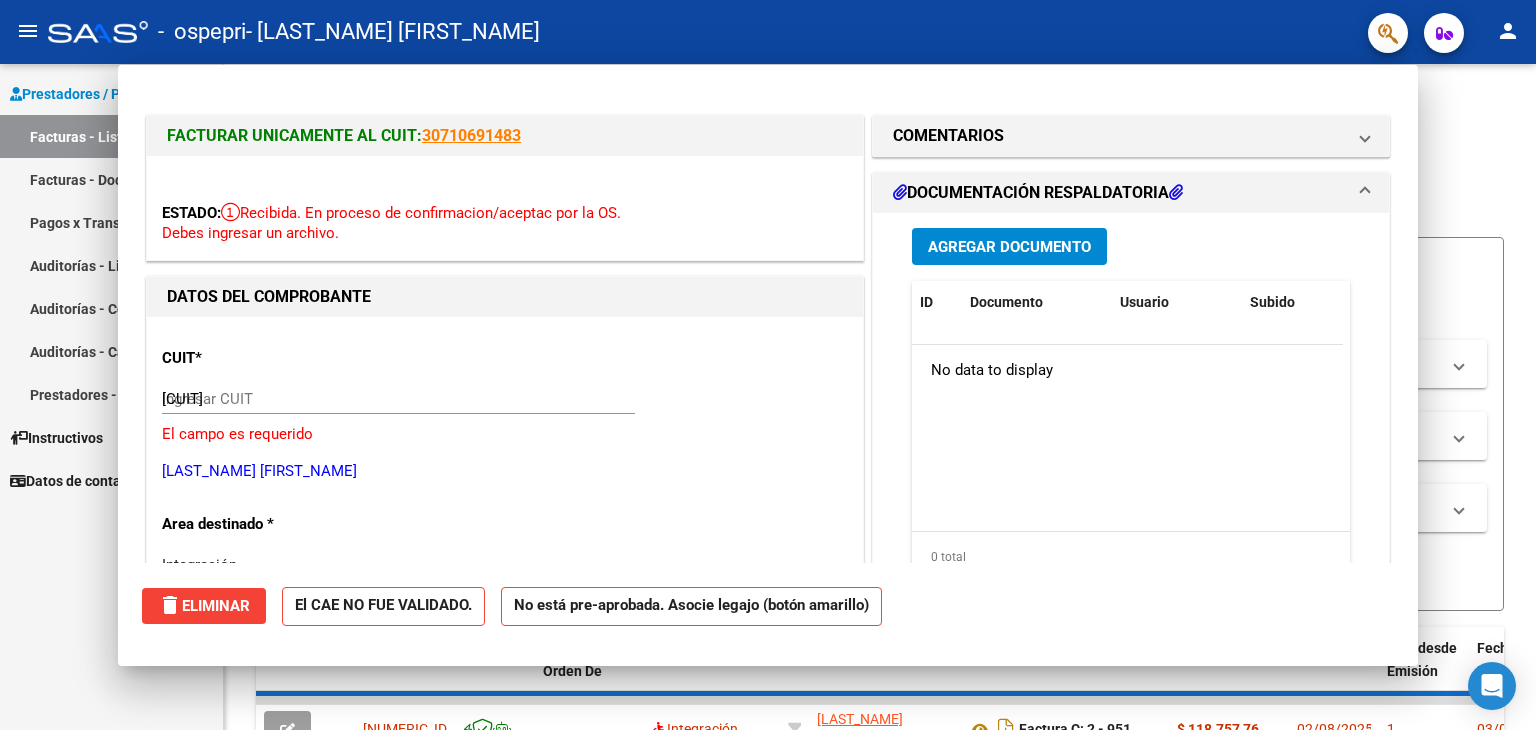 type 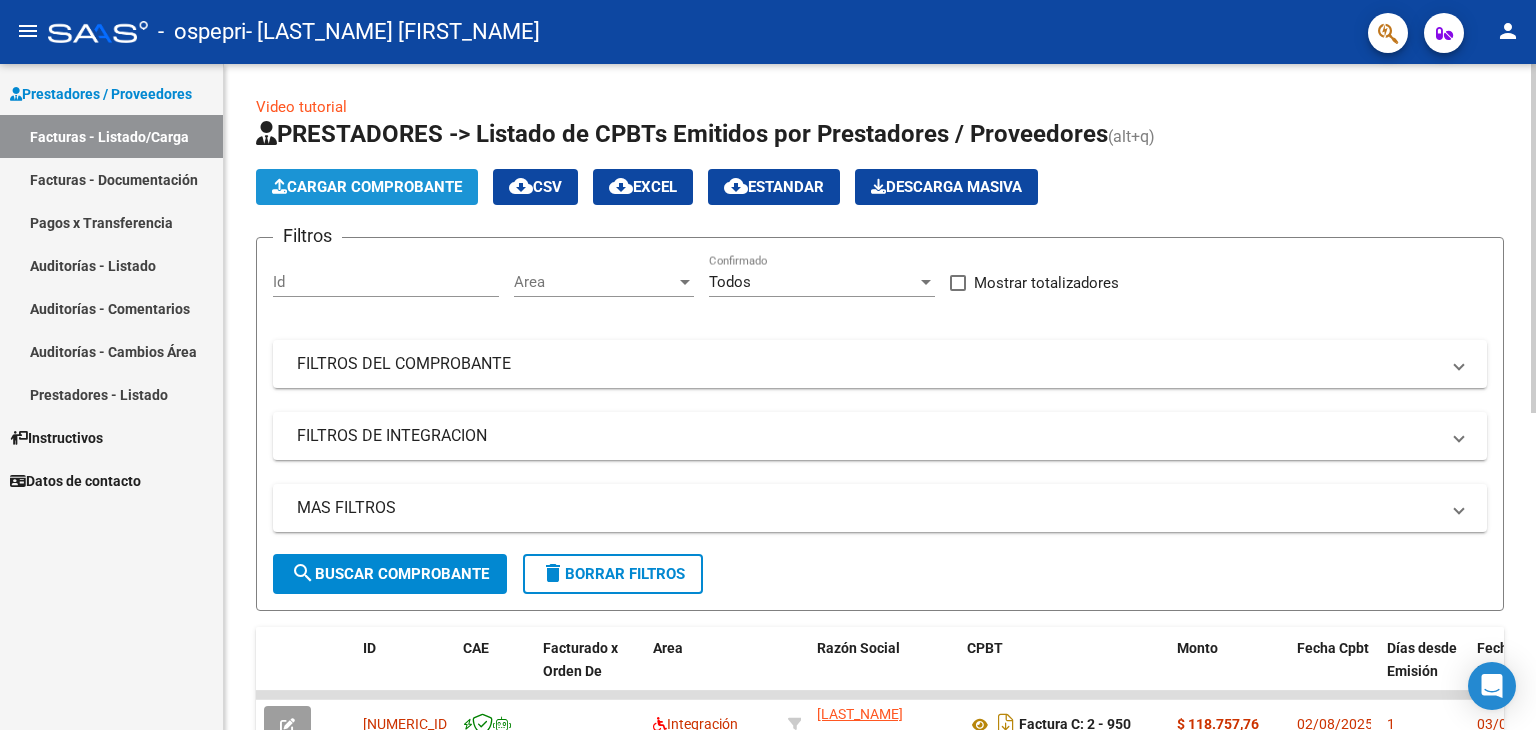 click on "Cargar Comprobante" 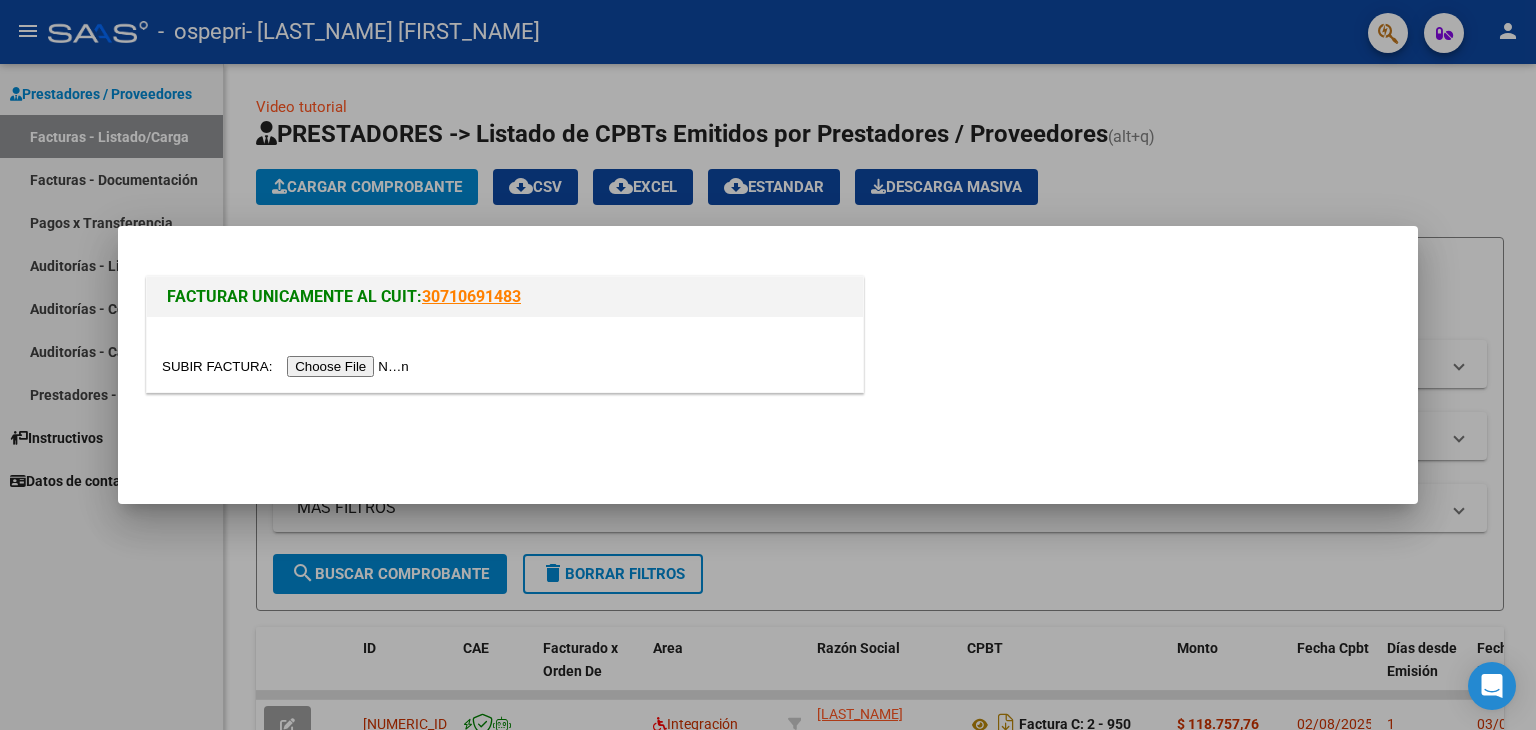 click at bounding box center [288, 366] 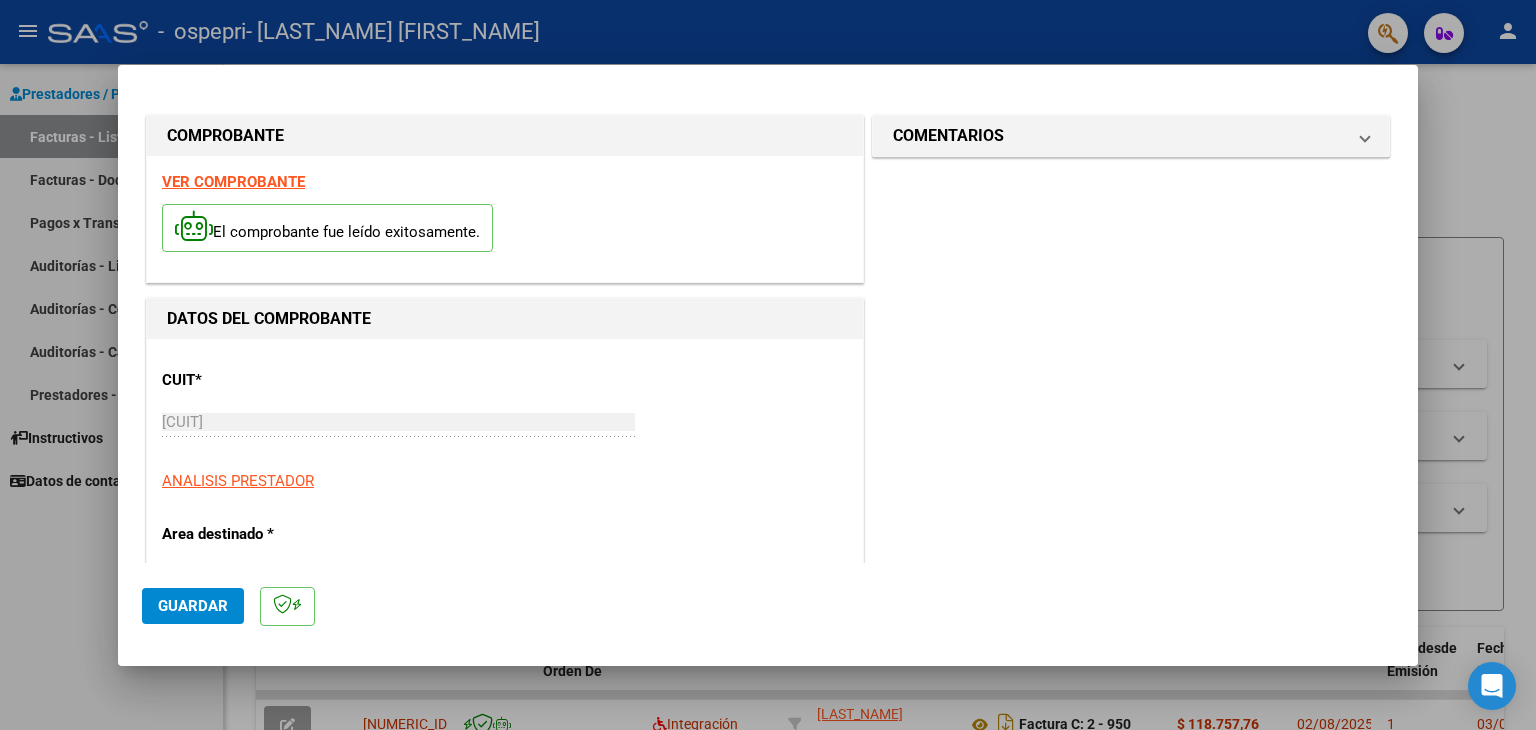 scroll, scrollTop: 414, scrollLeft: 0, axis: vertical 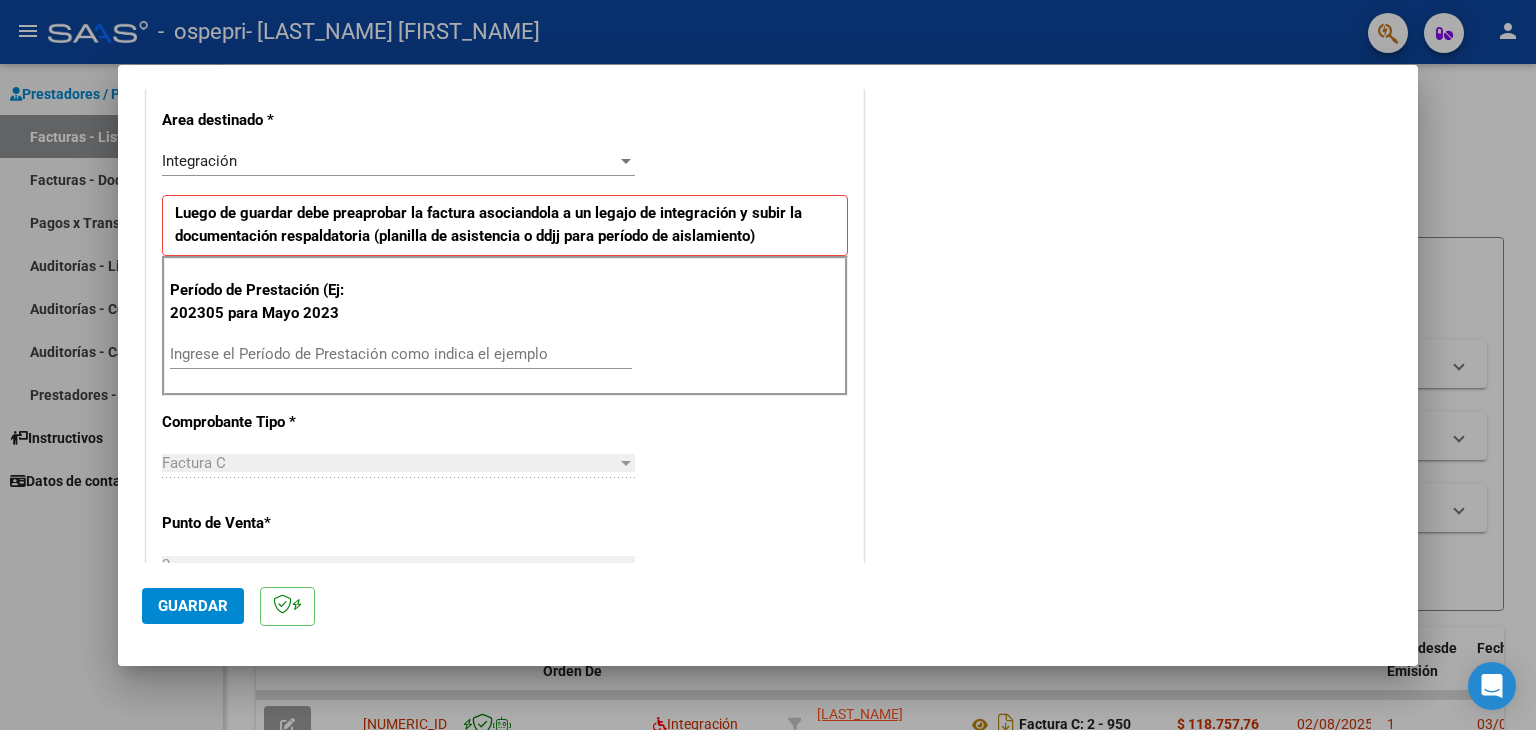 click on "Ingrese el Período de Prestación como indica el ejemplo" at bounding box center [401, 354] 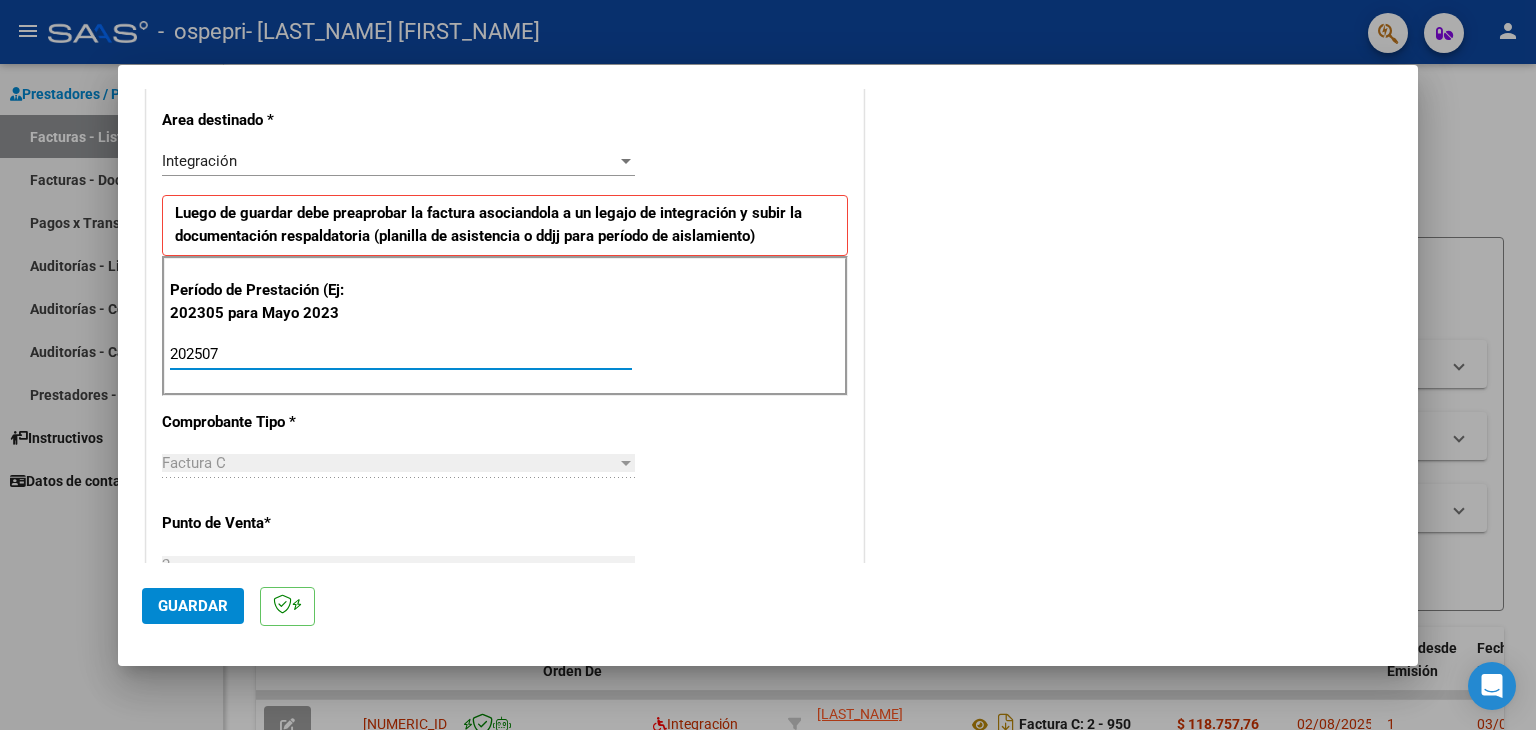 type on "202507" 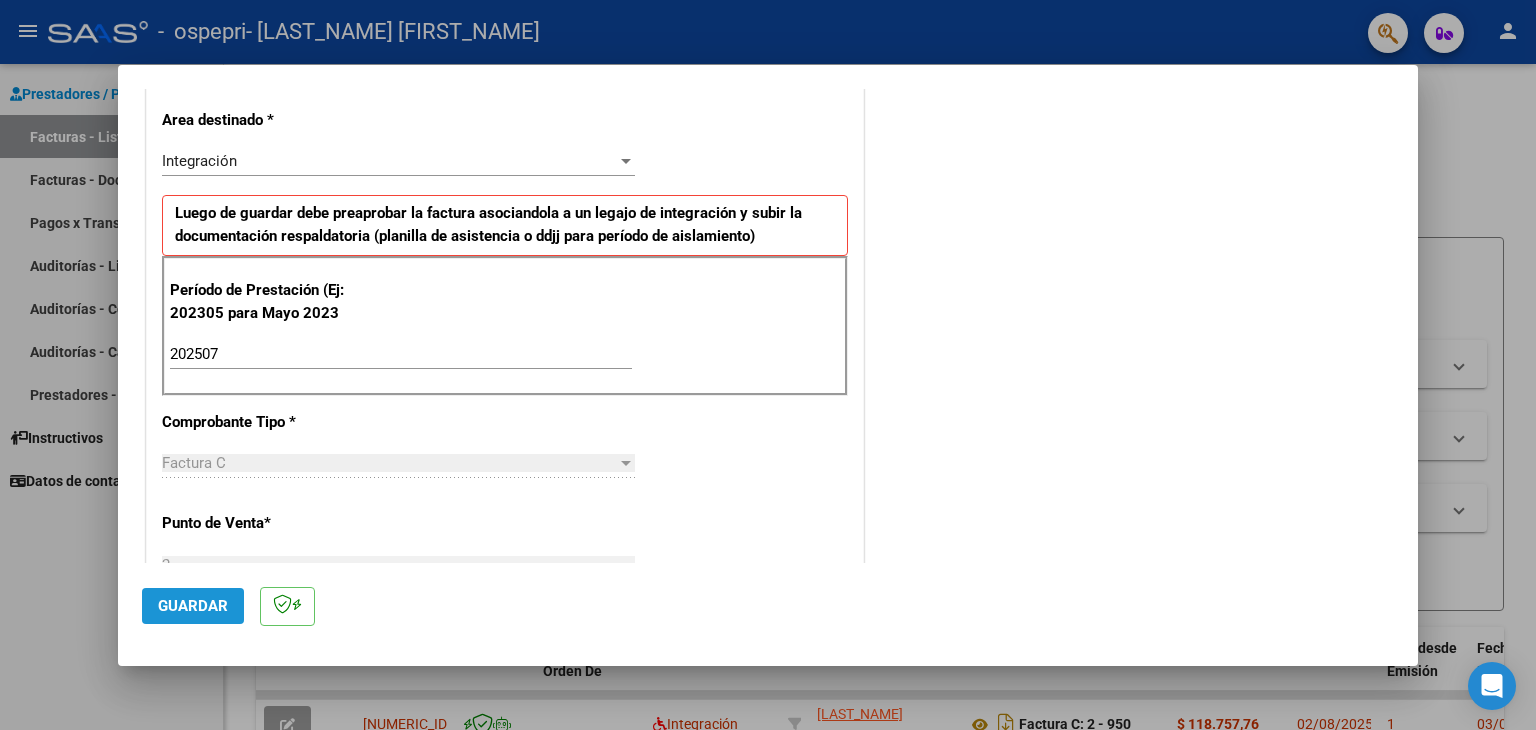 click on "Guardar" 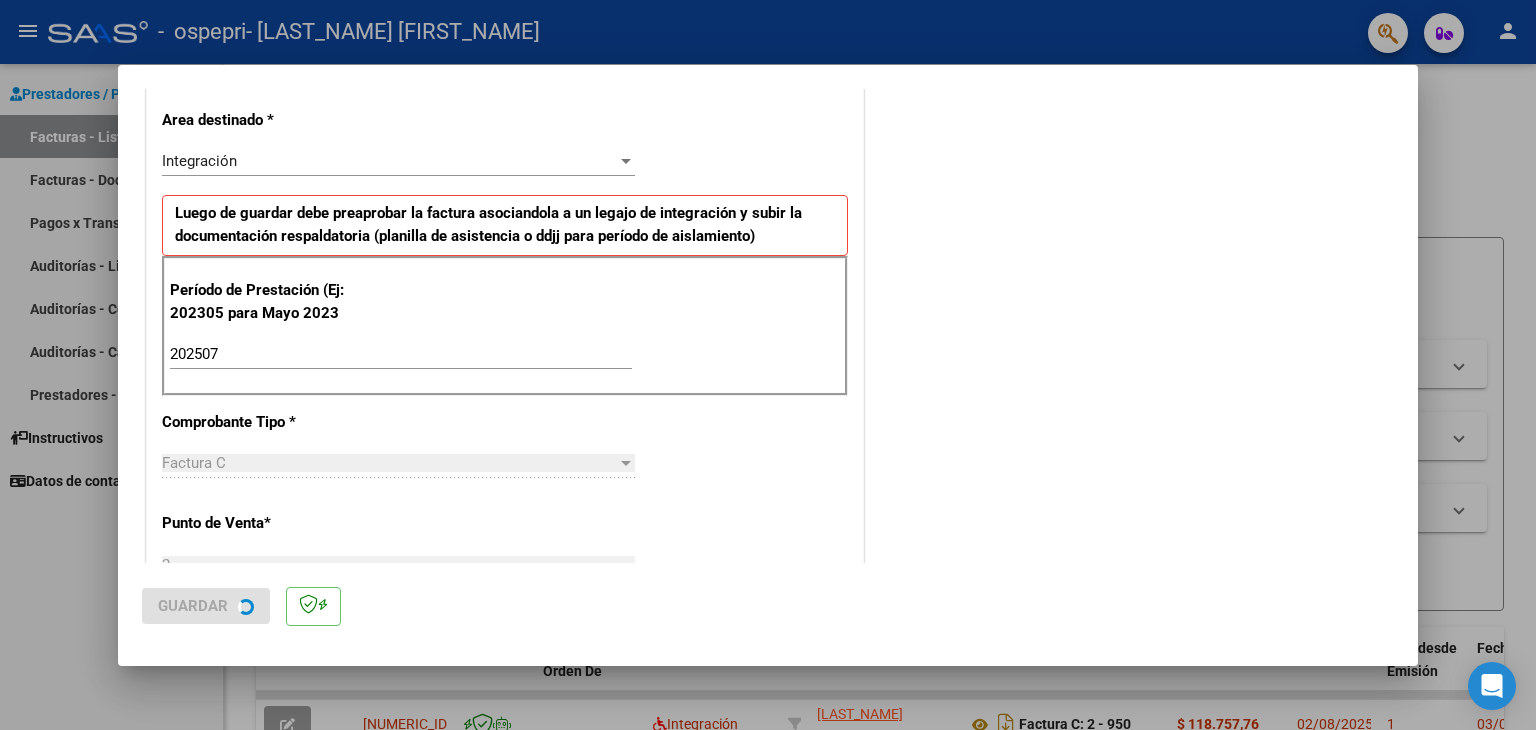 scroll, scrollTop: 0, scrollLeft: 0, axis: both 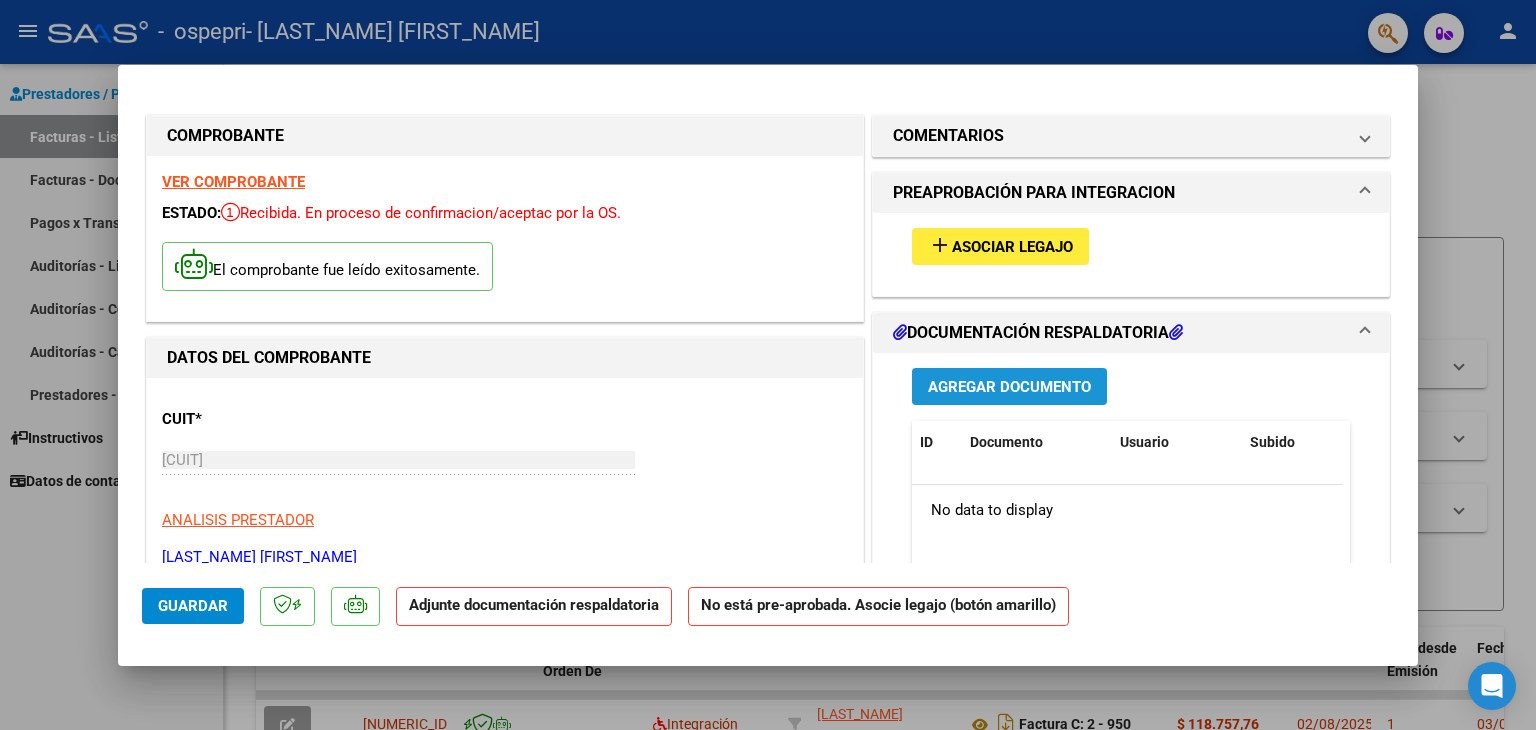 click on "Agregar Documento" at bounding box center (1009, 387) 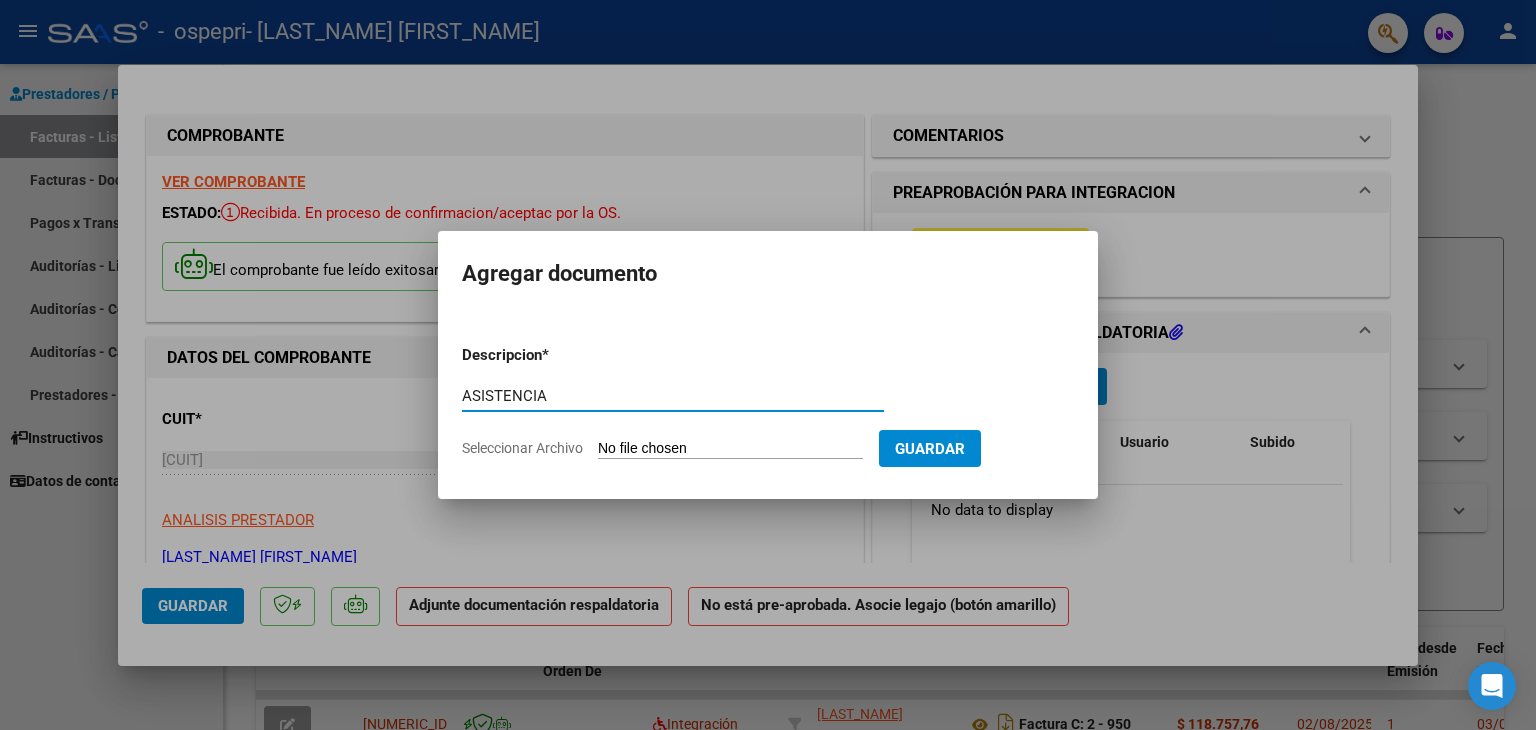 type on "ASISTENCIA" 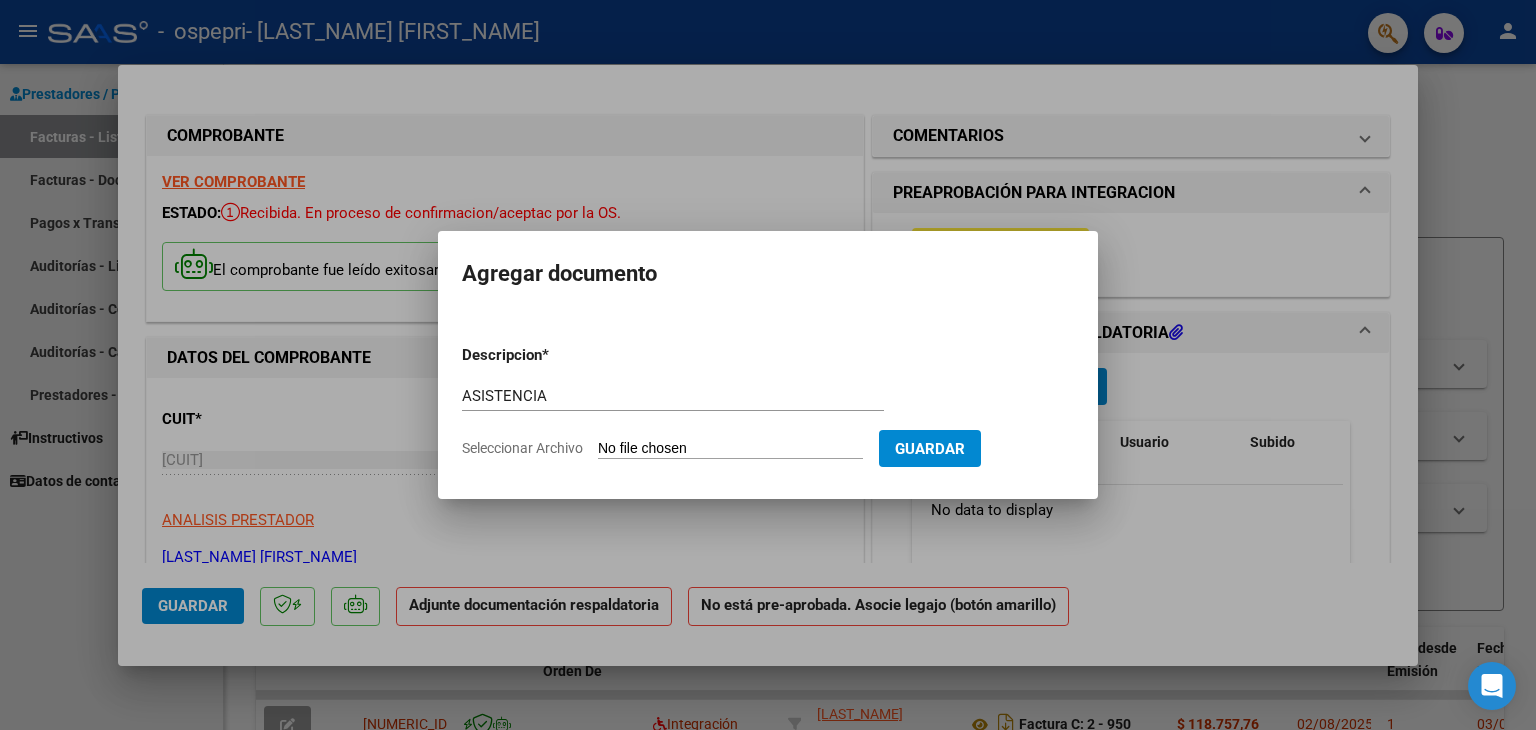 click on "Seleccionar Archivo" at bounding box center [730, 449] 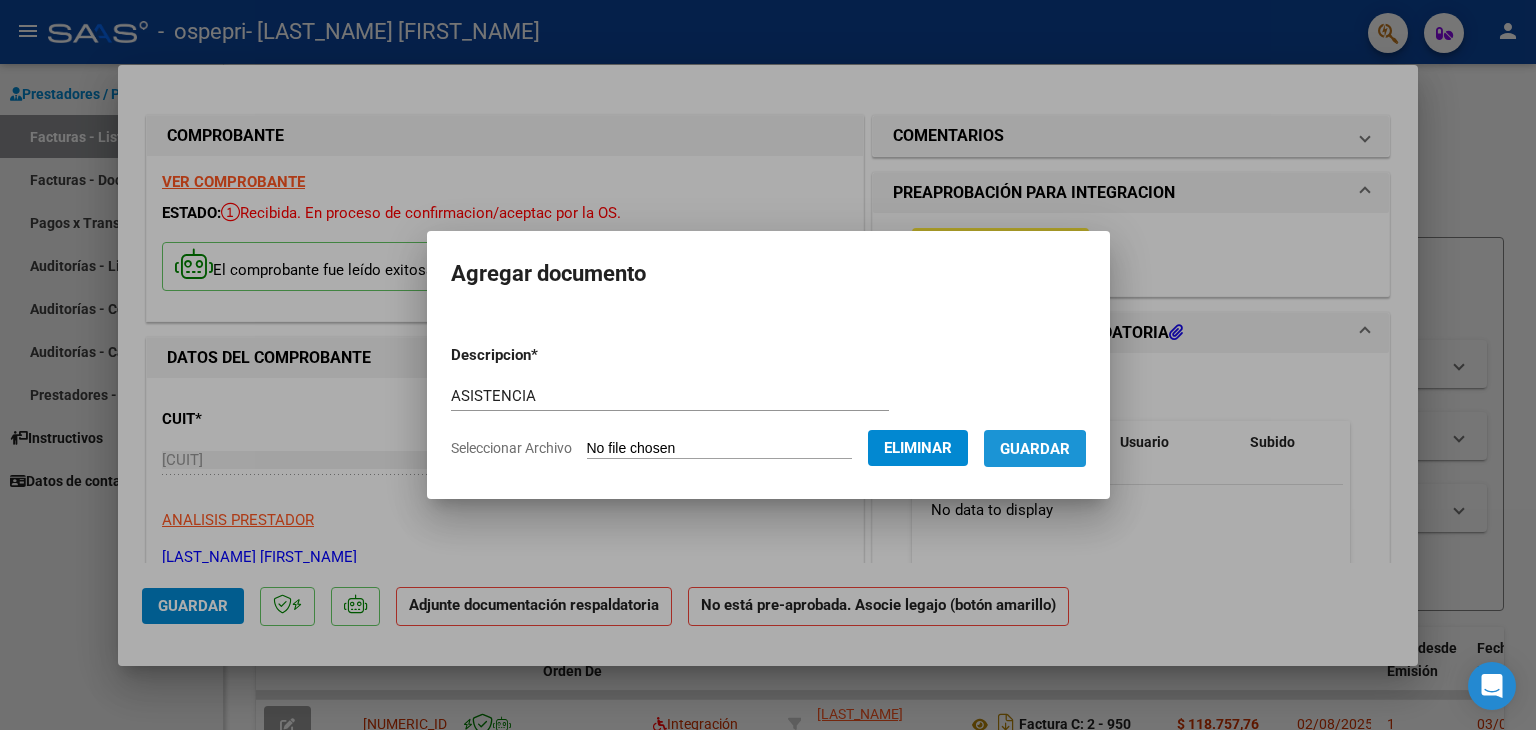 click on "Guardar" at bounding box center (1035, 449) 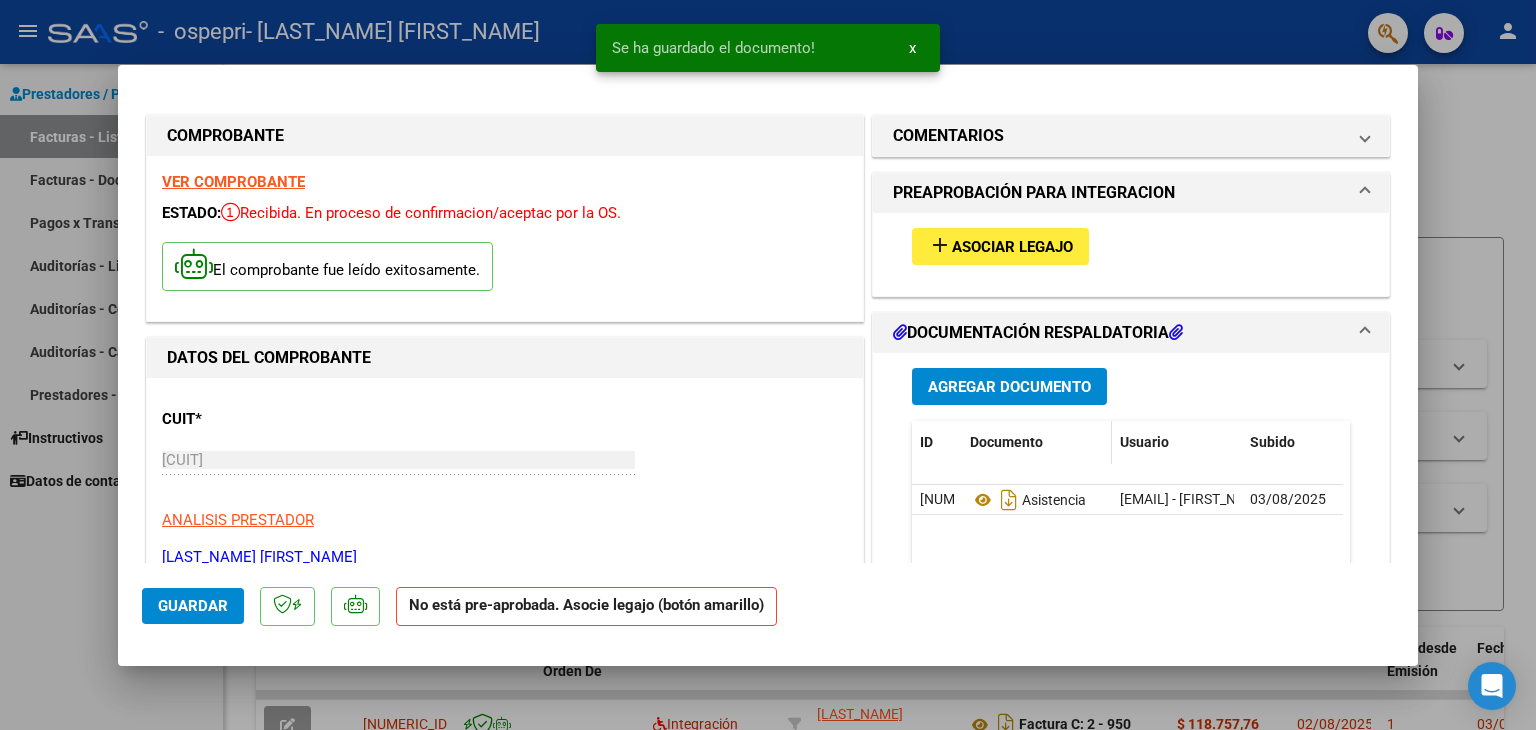 click on "Documento" at bounding box center [1037, 442] 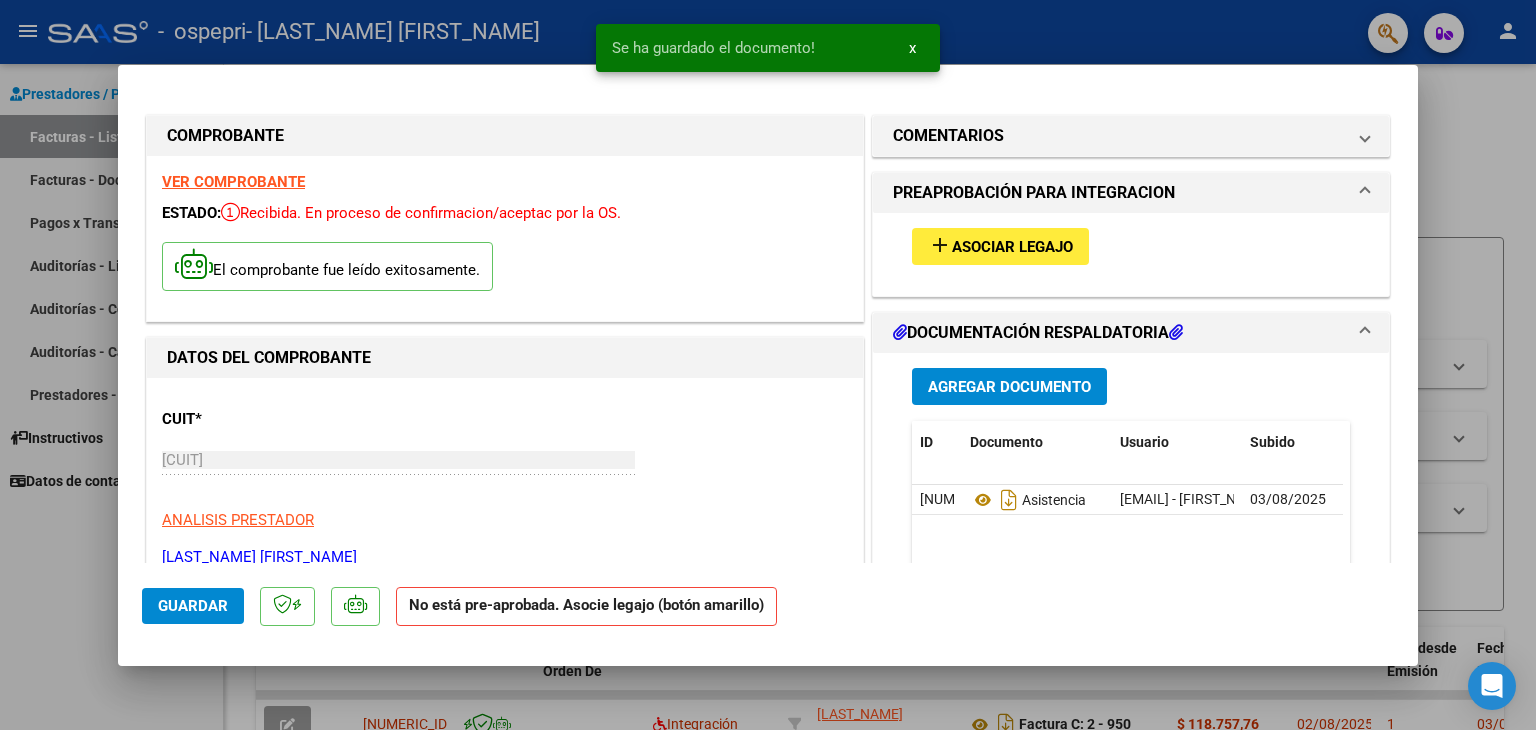 click at bounding box center (768, 365) 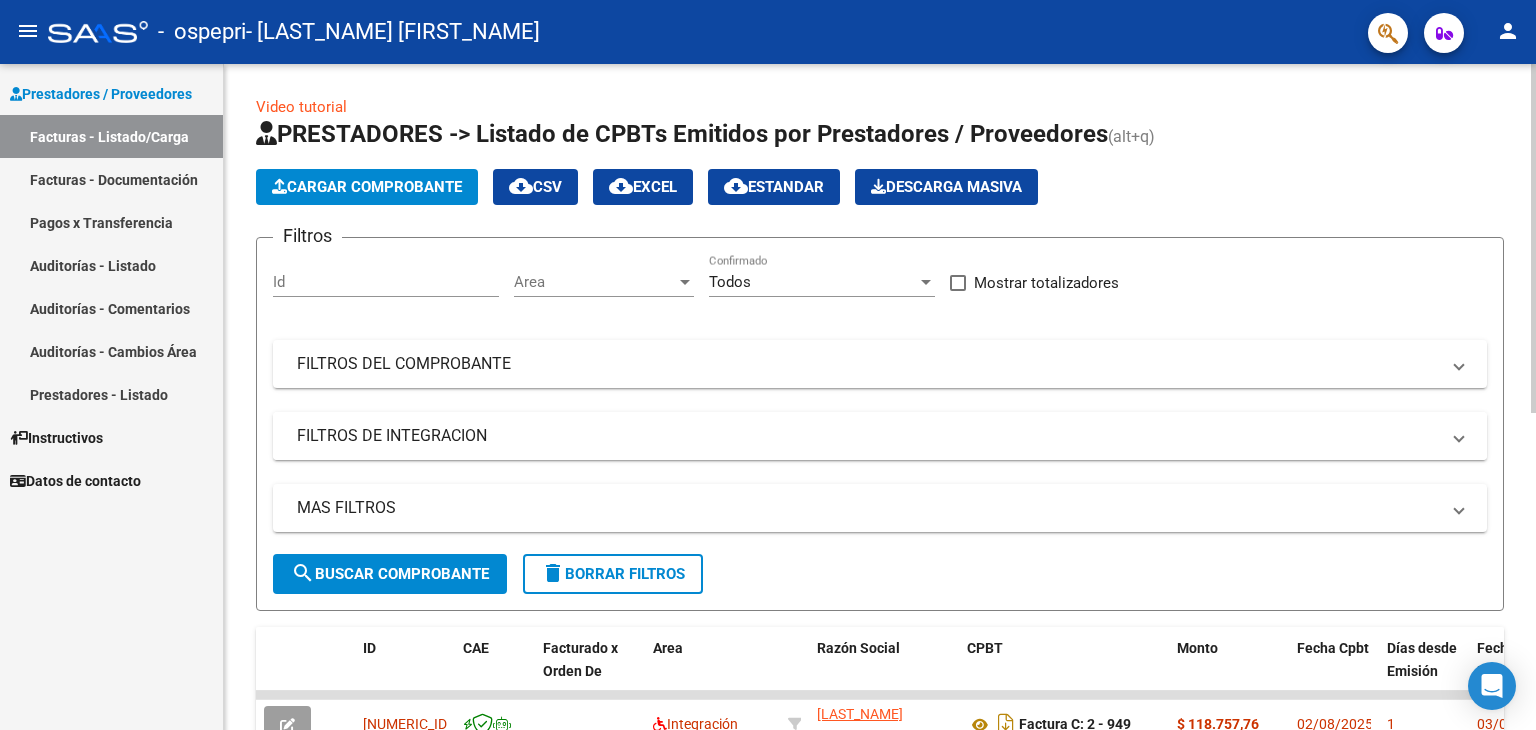 click on "FILTROS DE INTEGRACION" at bounding box center (868, 436) 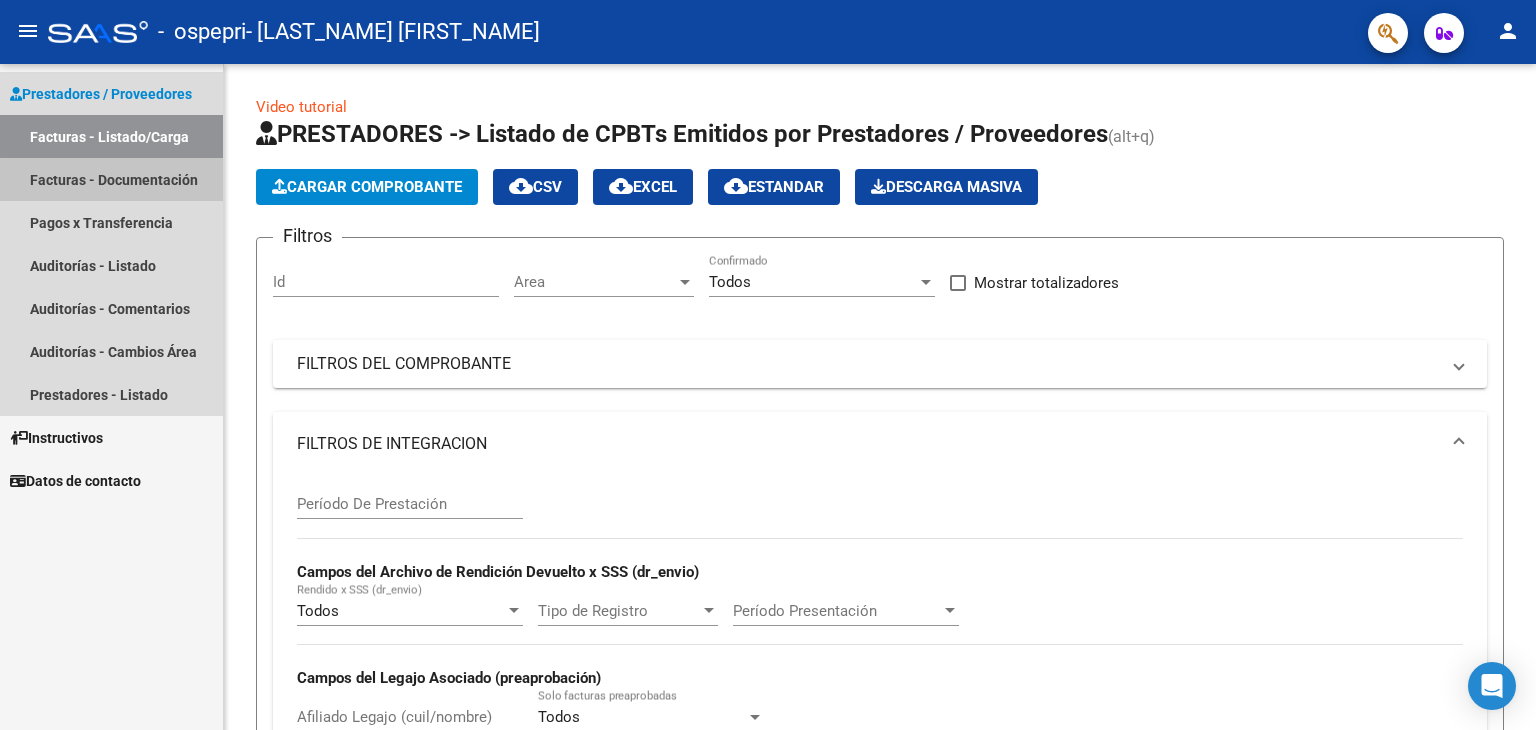 click on "Facturas - Documentación" at bounding box center [111, 179] 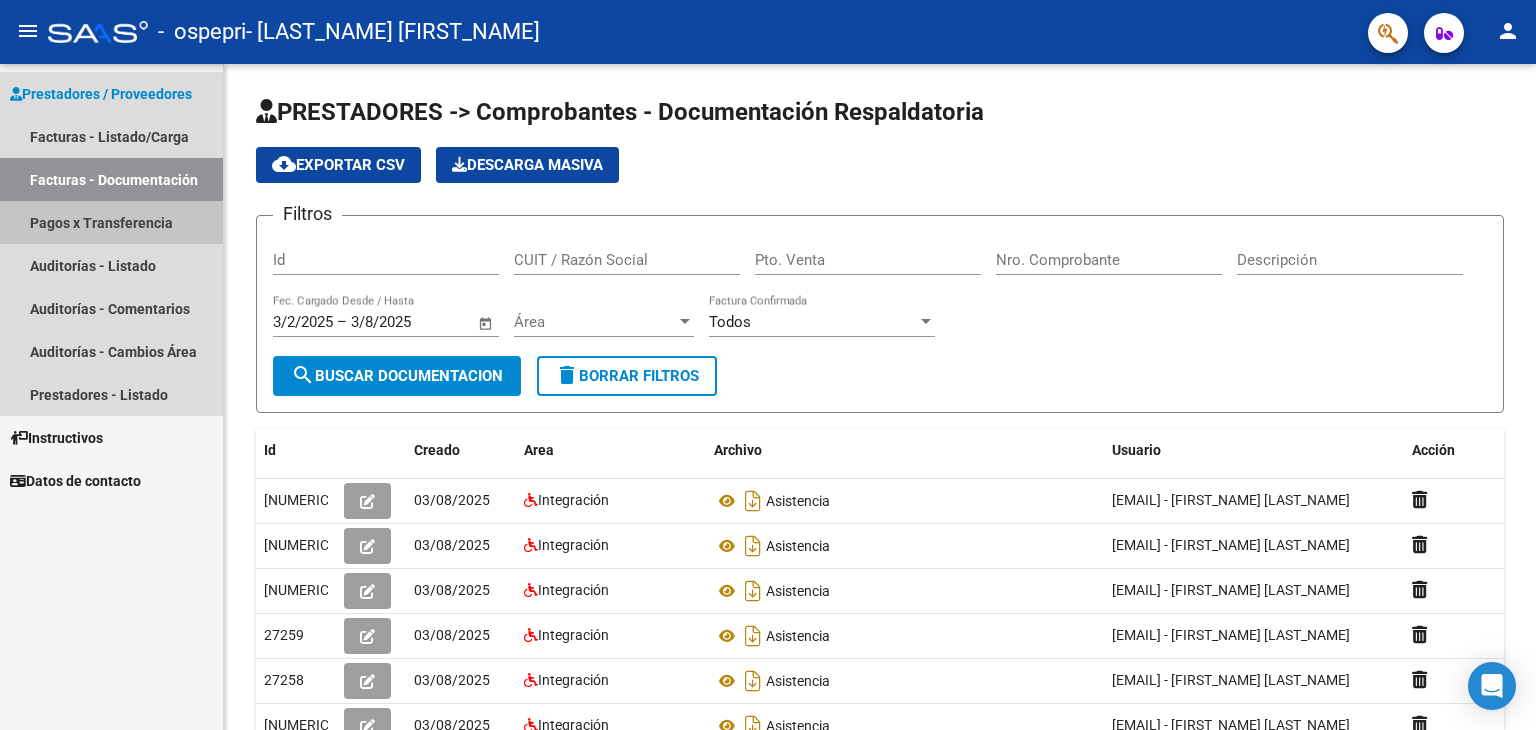 click on "Pagos x Transferencia" at bounding box center (111, 222) 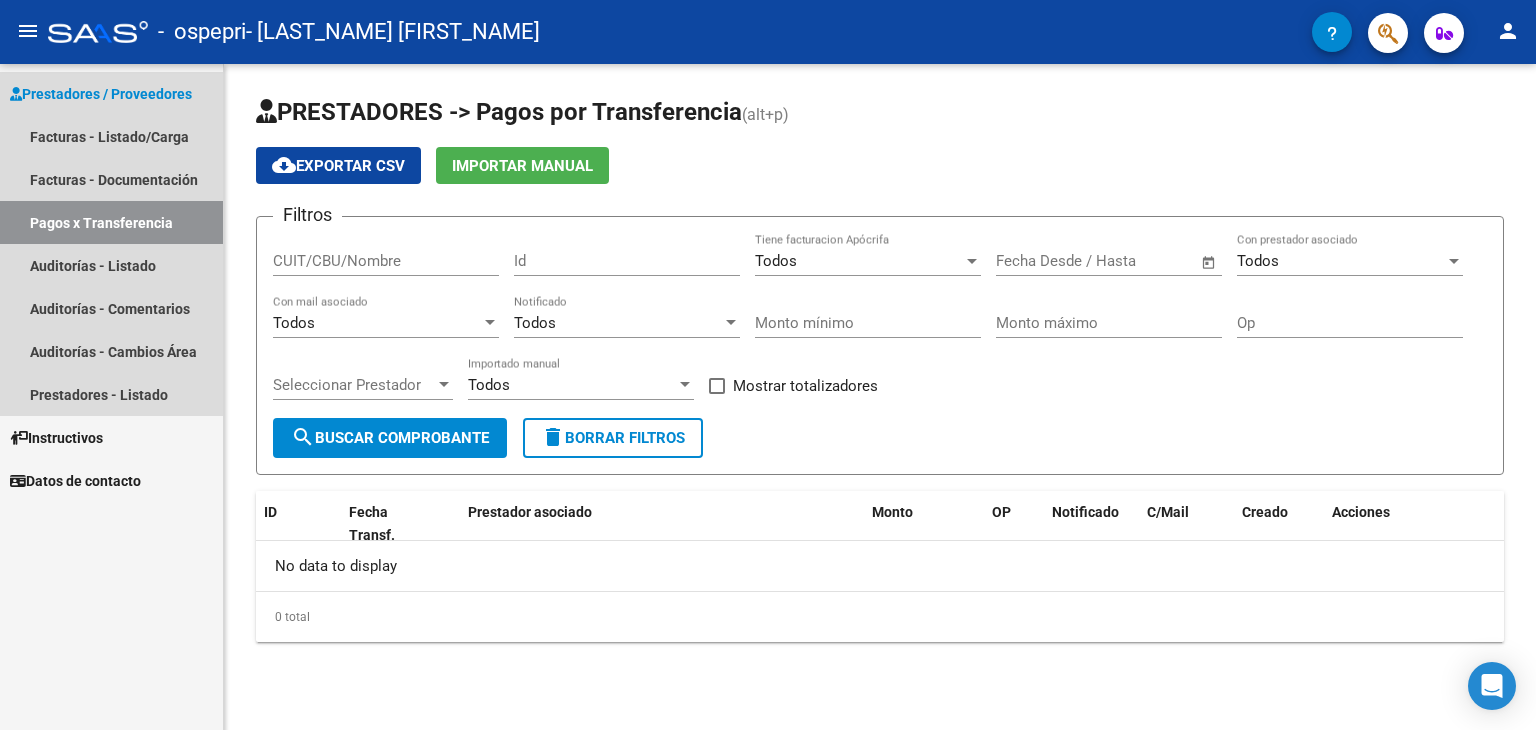 click on "Pagos x Transferencia" at bounding box center (111, 222) 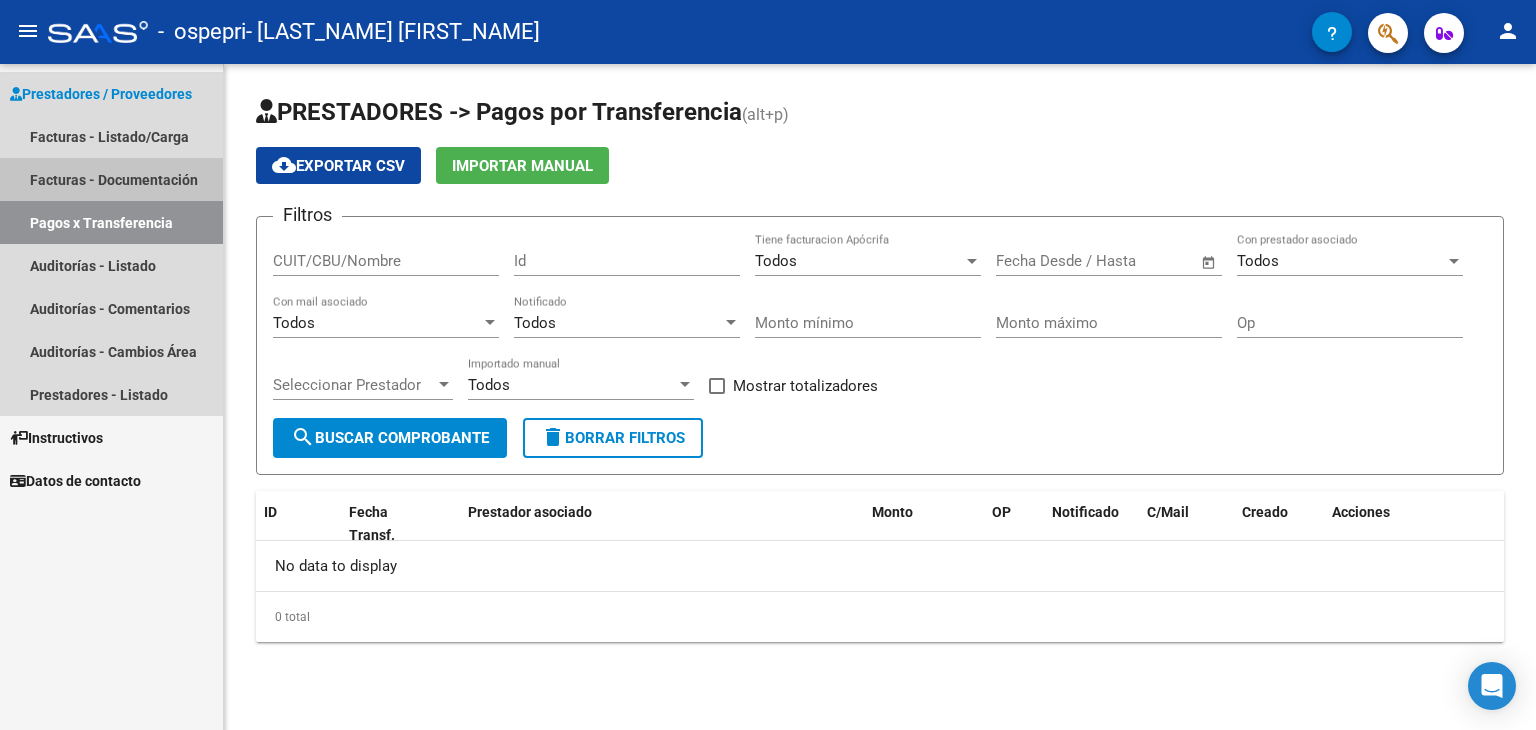 click on "Facturas - Documentación" at bounding box center [111, 179] 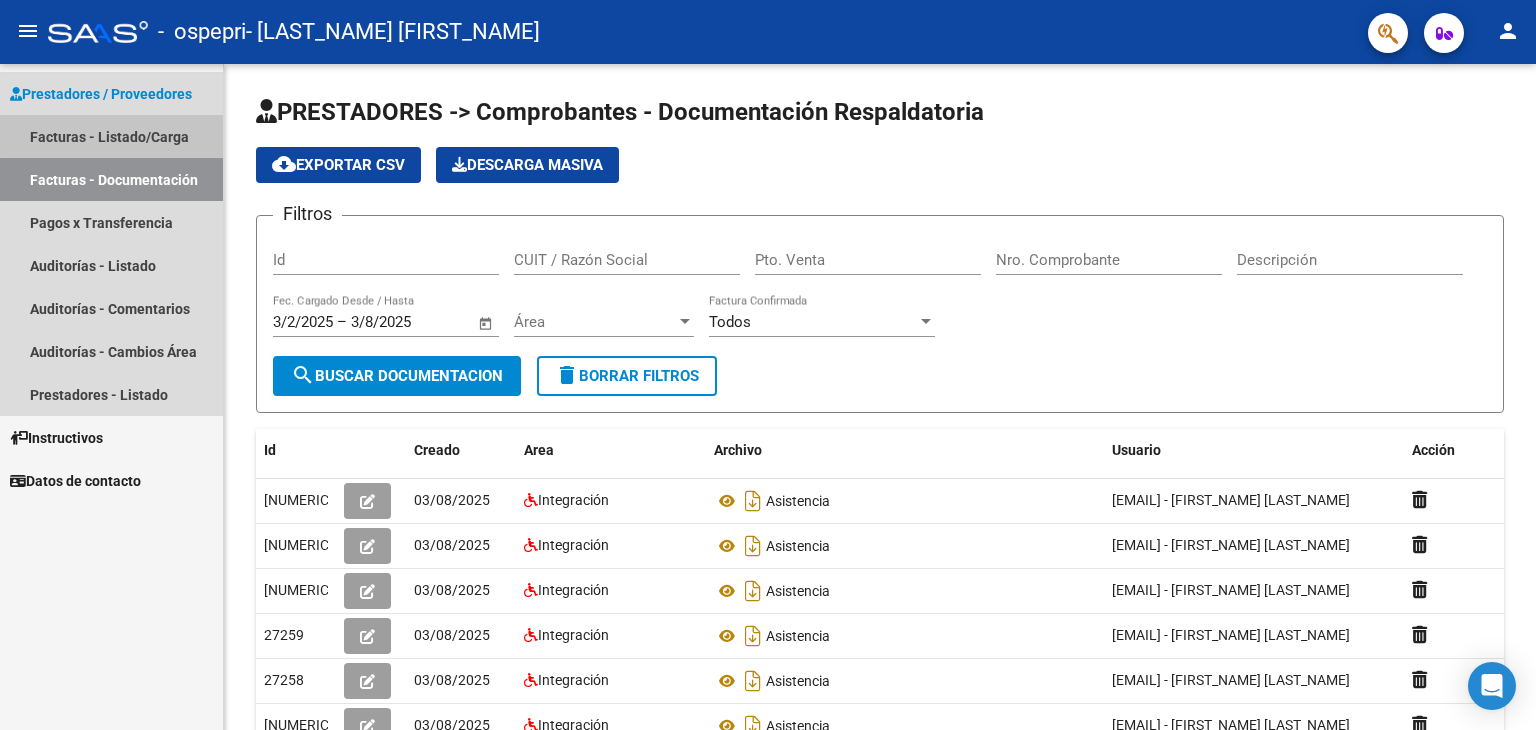 click on "Facturas - Listado/Carga" at bounding box center [111, 136] 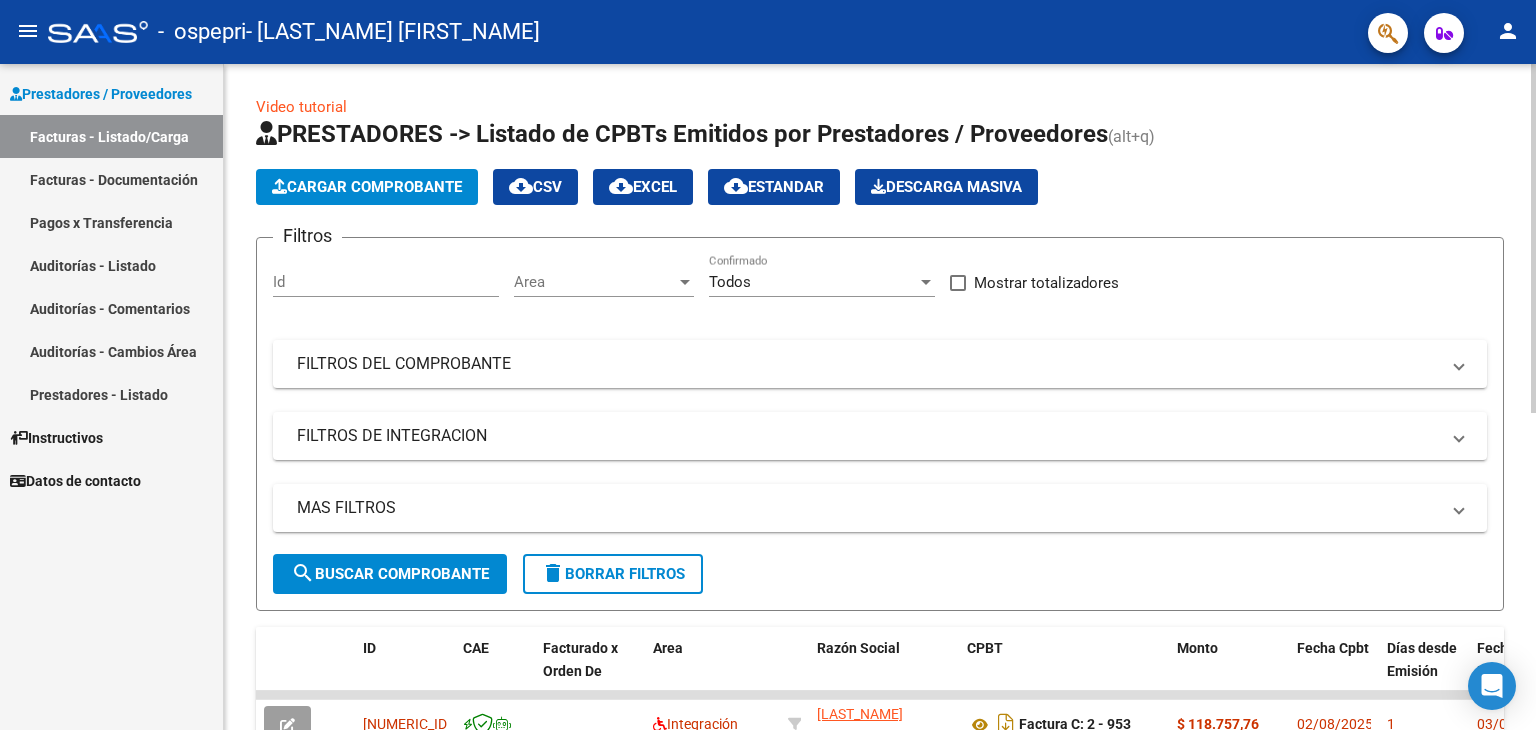 scroll, scrollTop: 604, scrollLeft: 0, axis: vertical 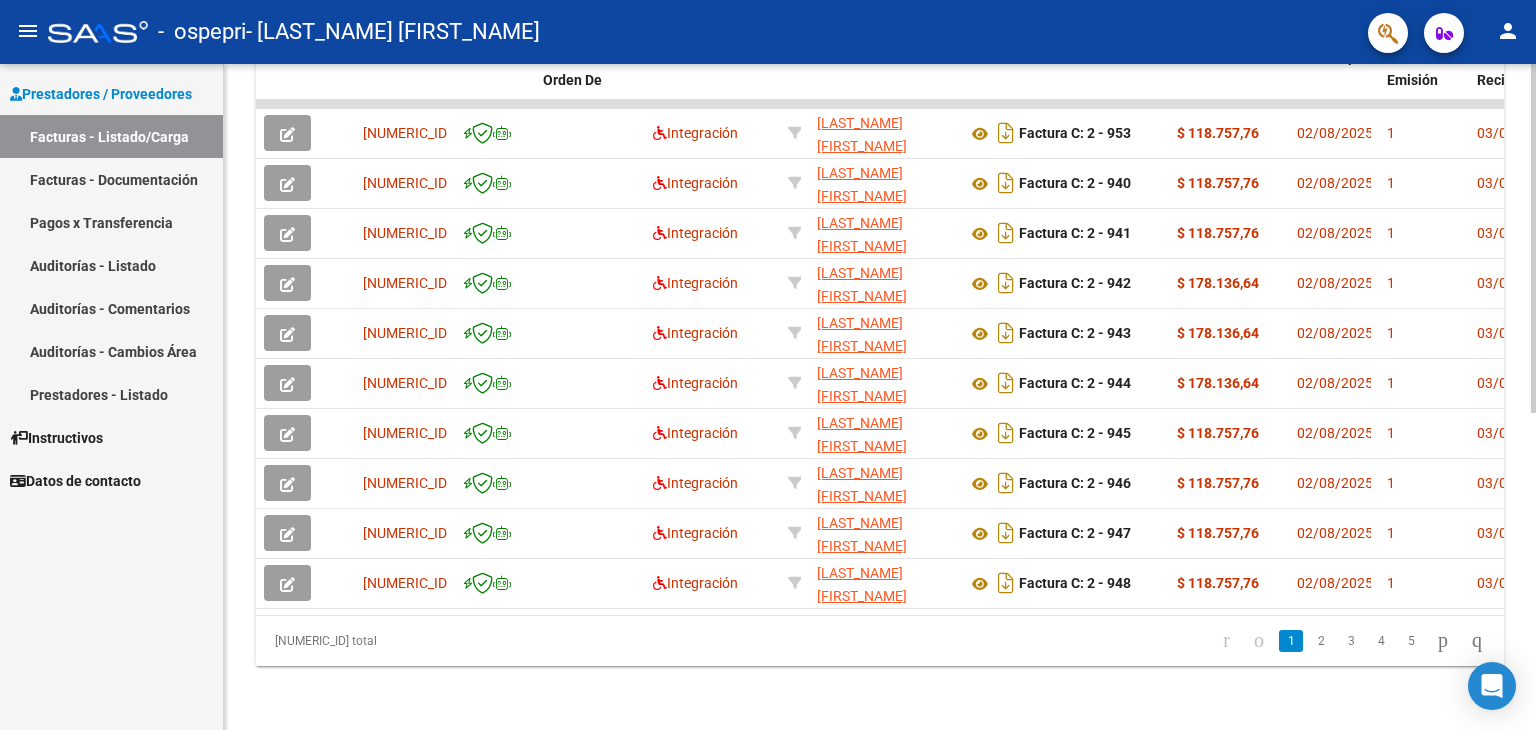 click 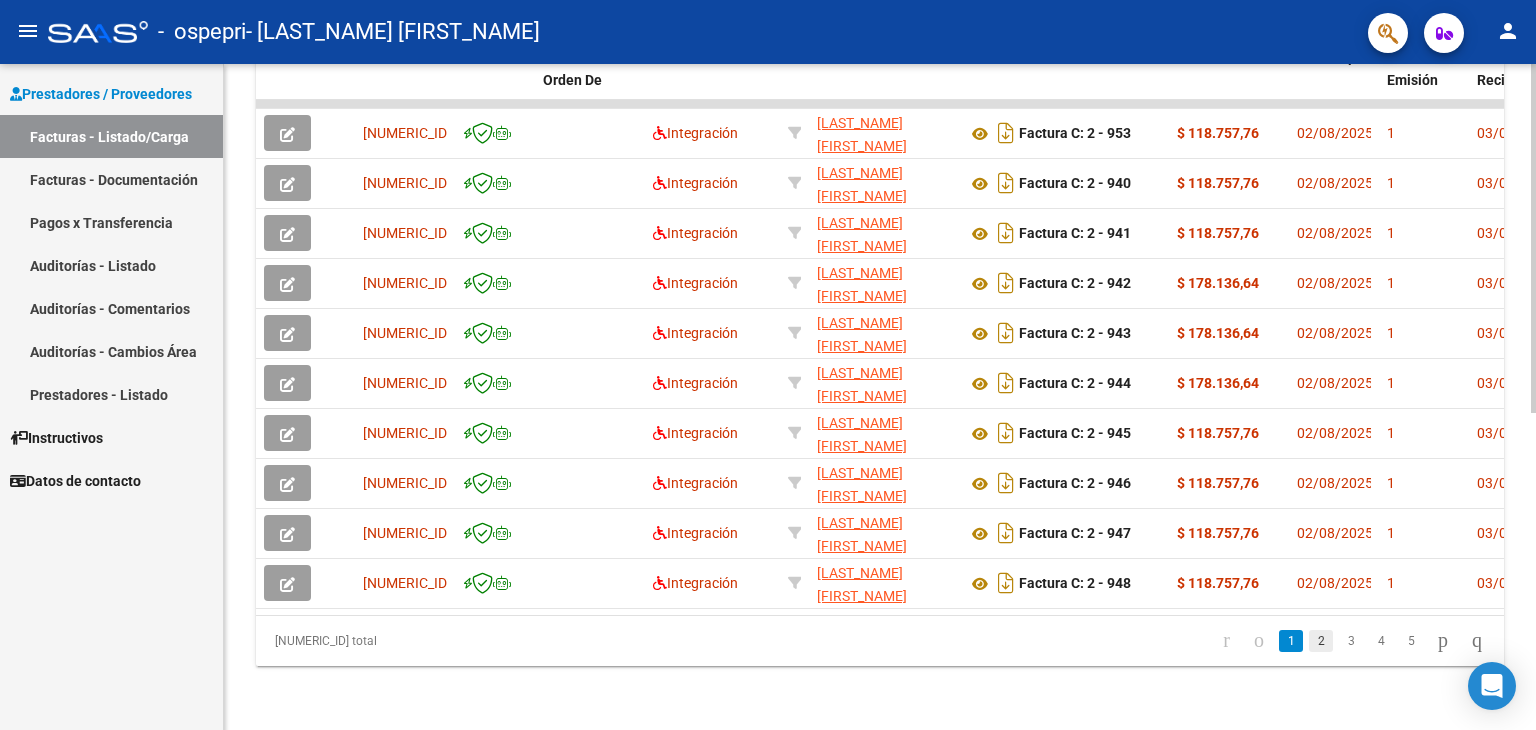 click on "2" 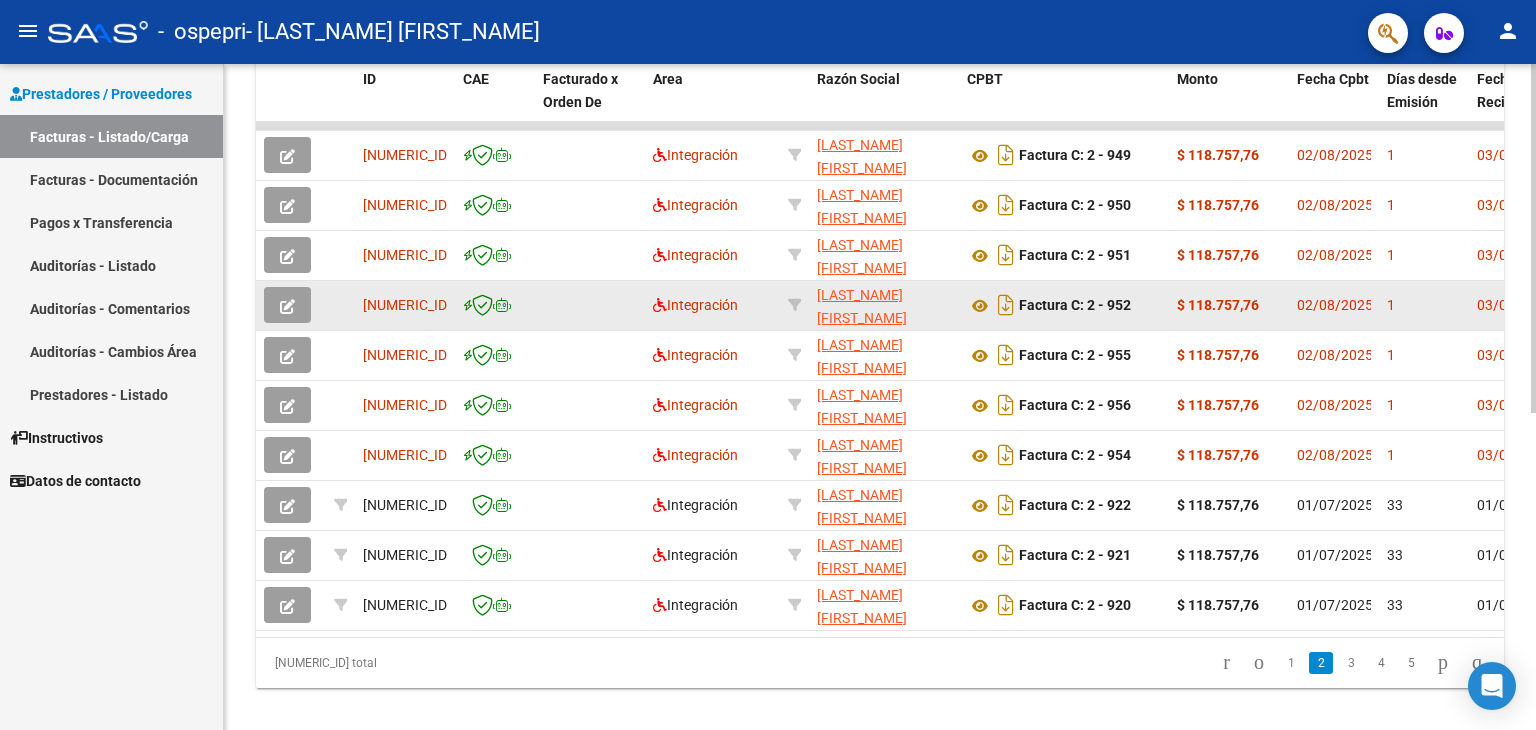 scroll, scrollTop: 604, scrollLeft: 0, axis: vertical 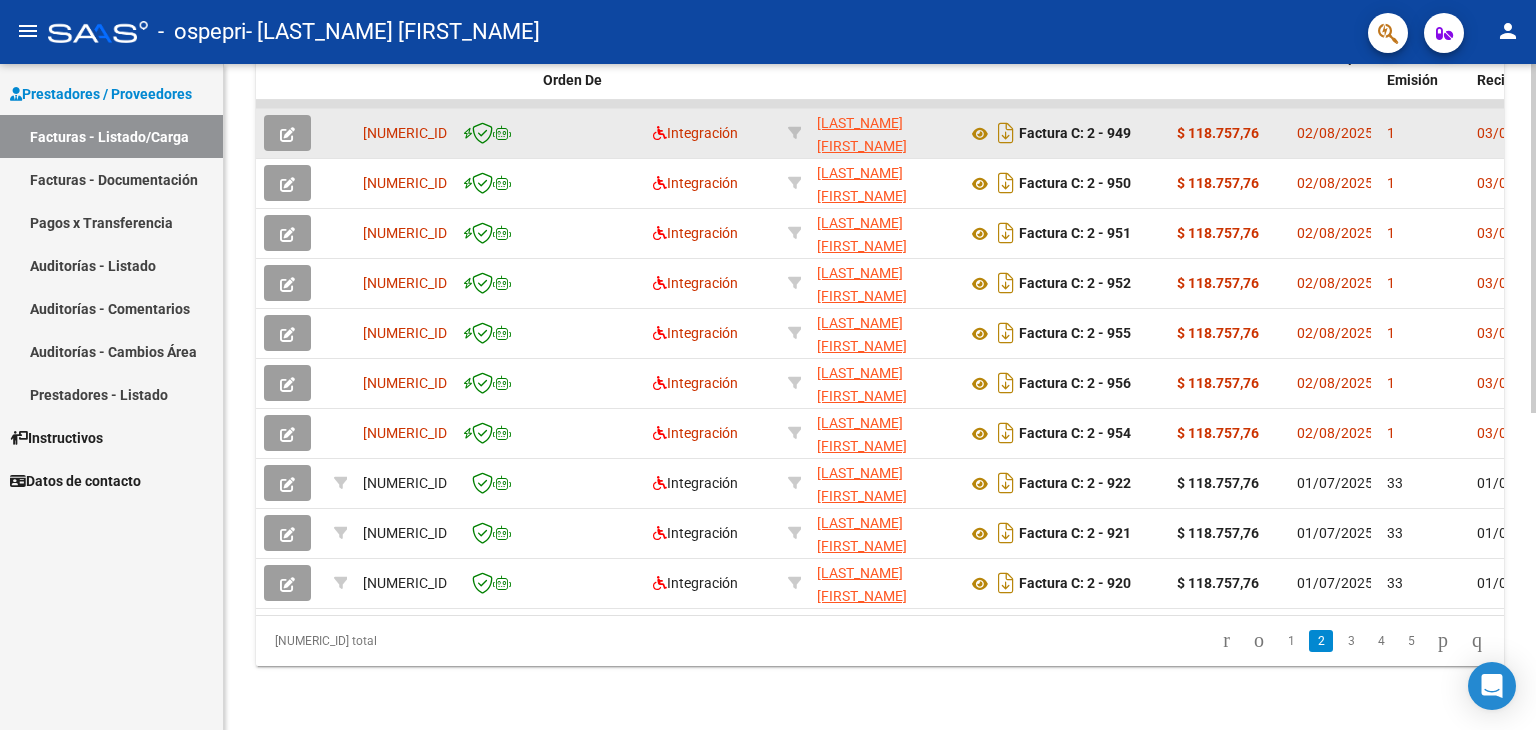 click on "$ 118.757,76" 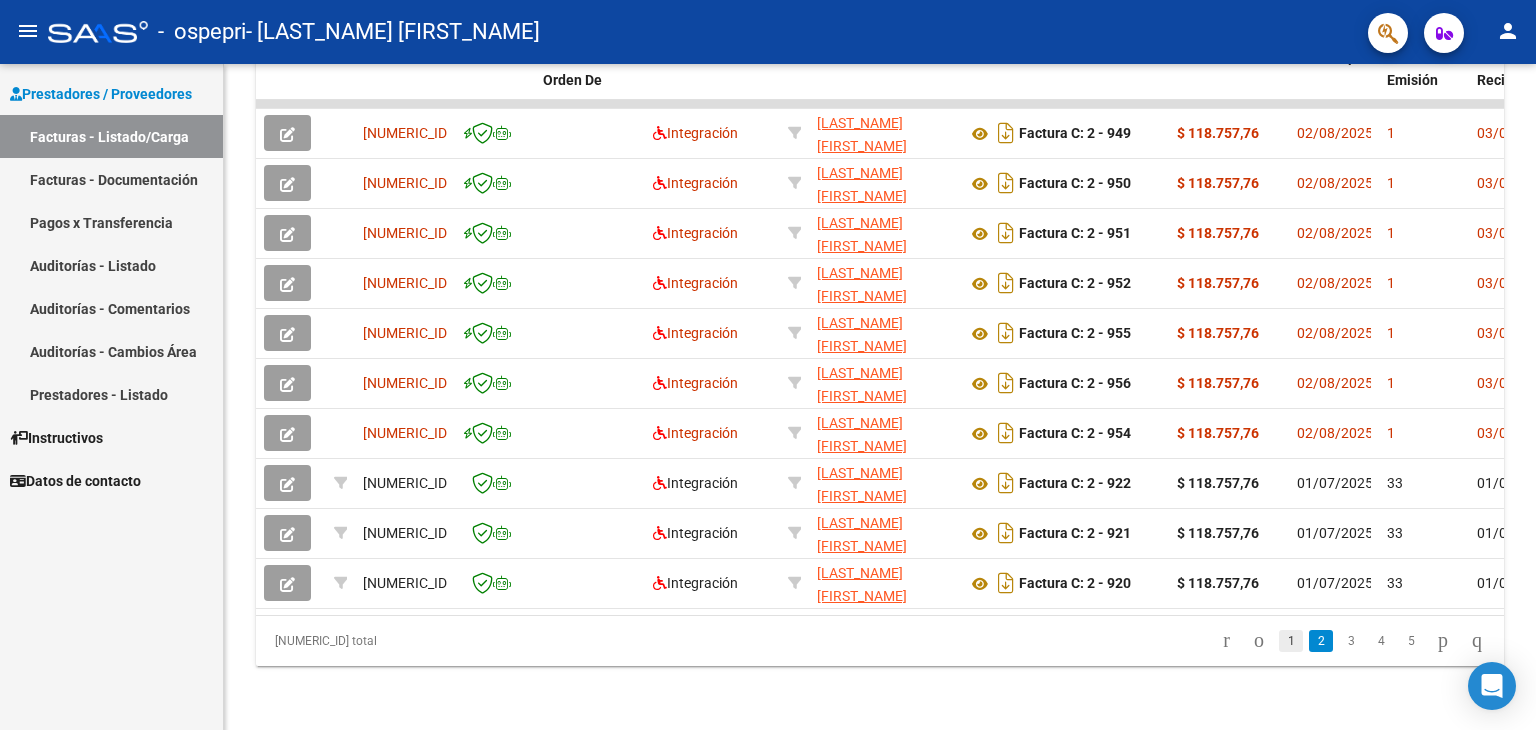 click on "1" 